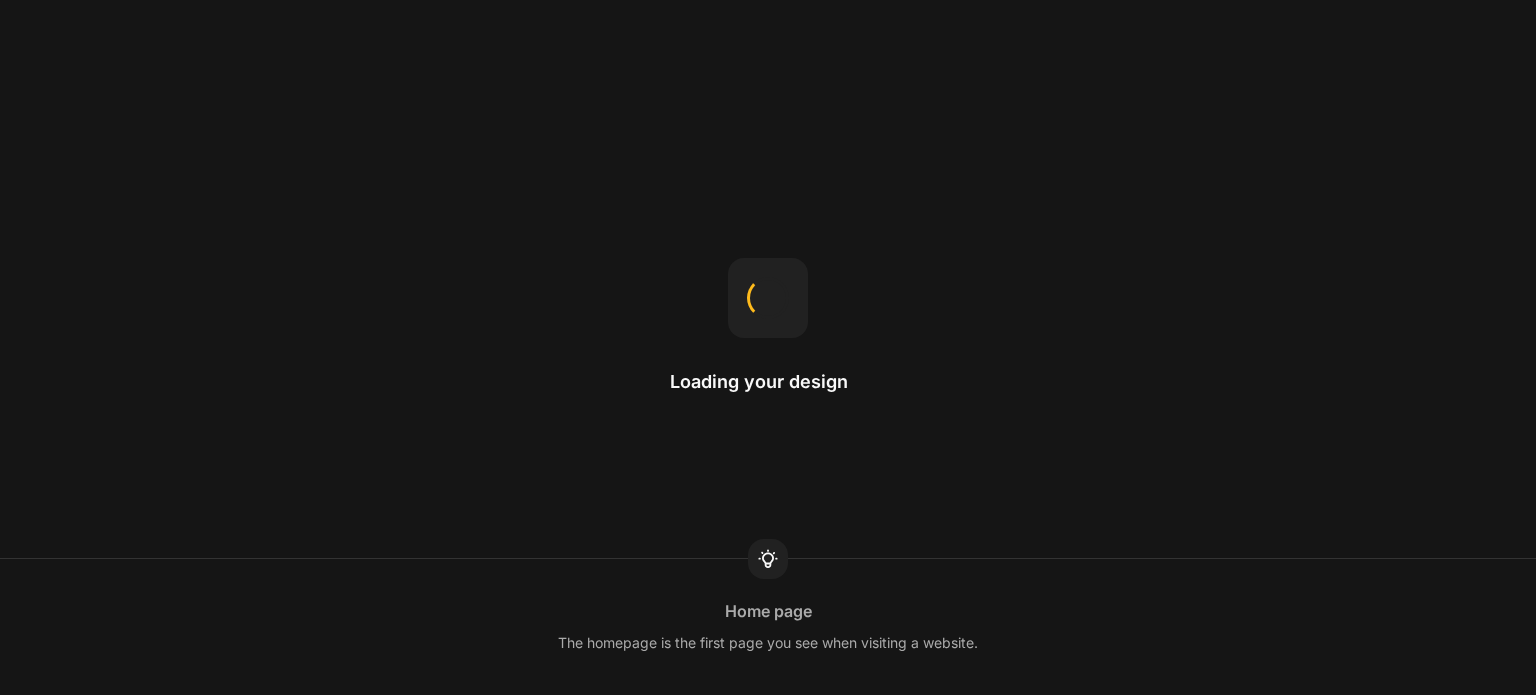 scroll, scrollTop: 0, scrollLeft: 0, axis: both 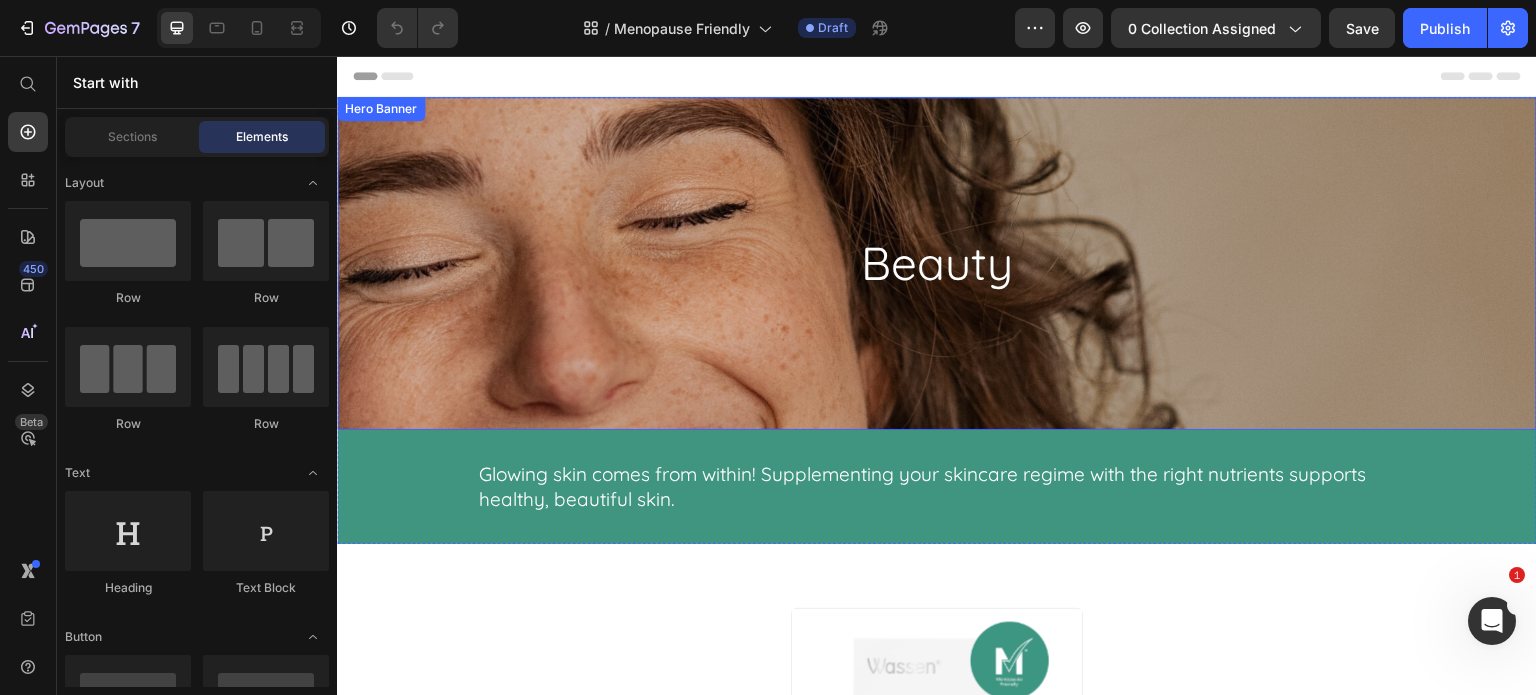 click at bounding box center [937, 263] 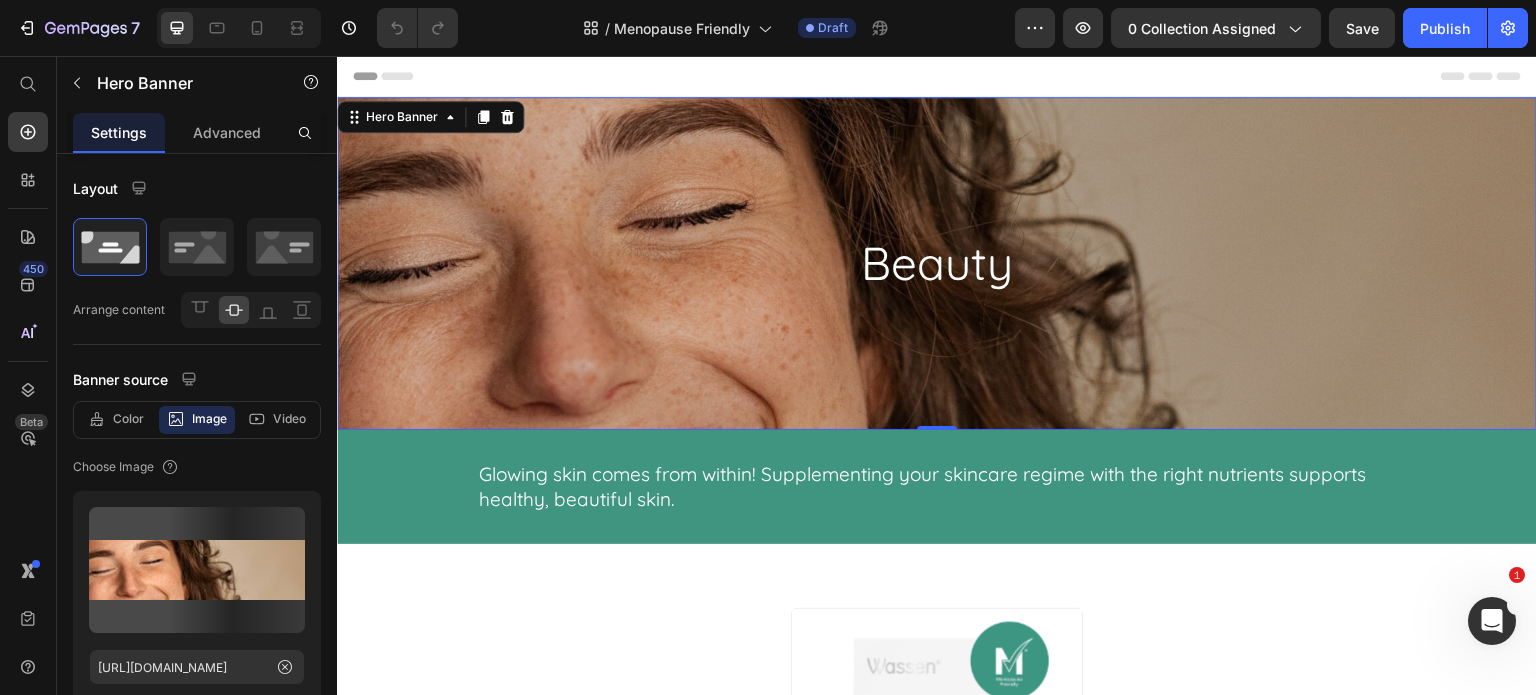 scroll, scrollTop: 0, scrollLeft: 0, axis: both 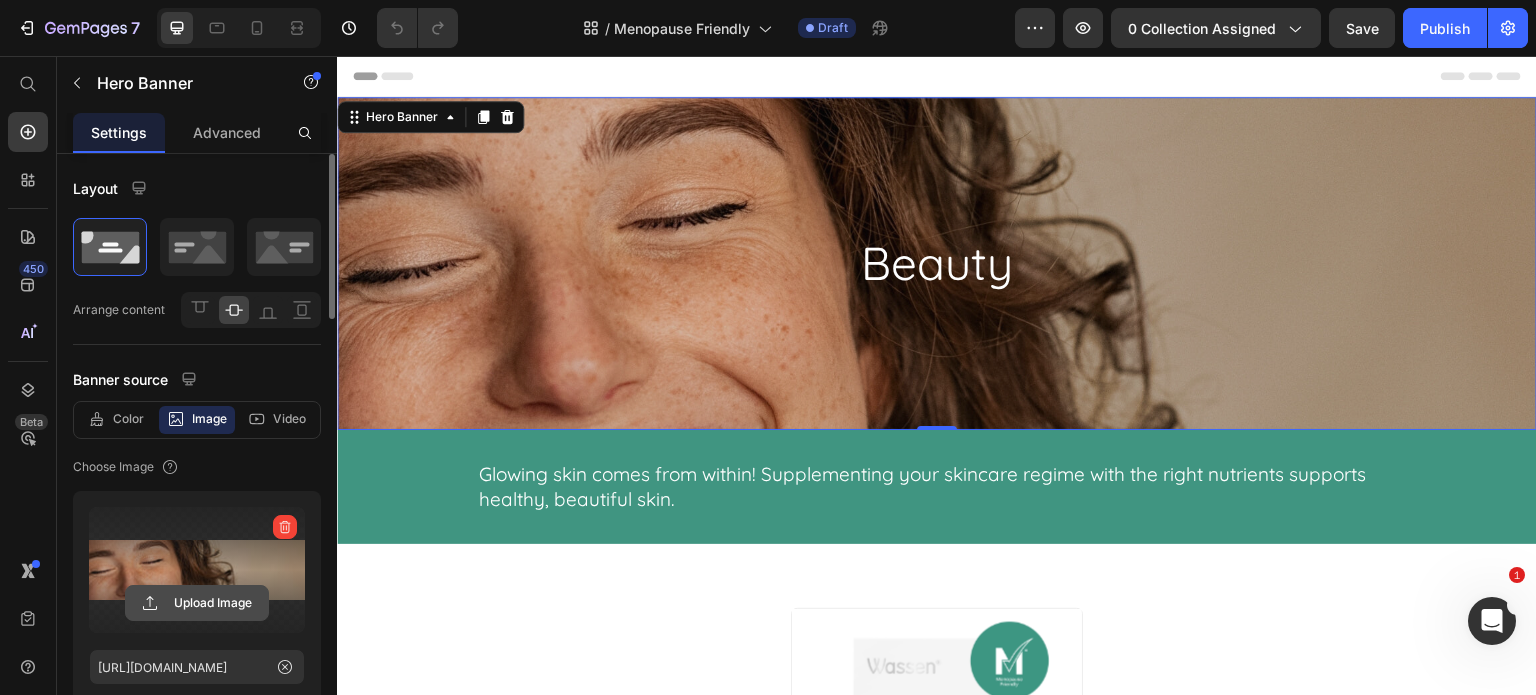 click 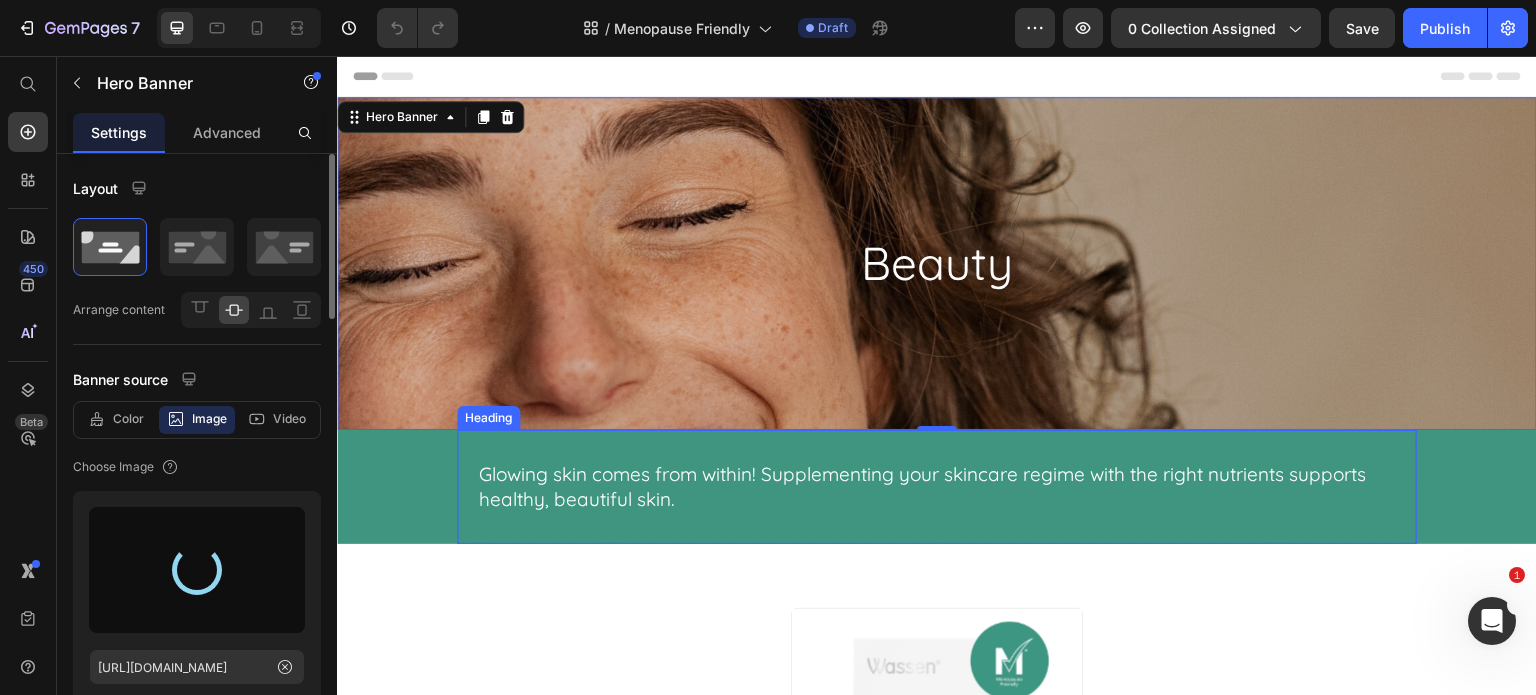 type on "[URL][DOMAIN_NAME]" 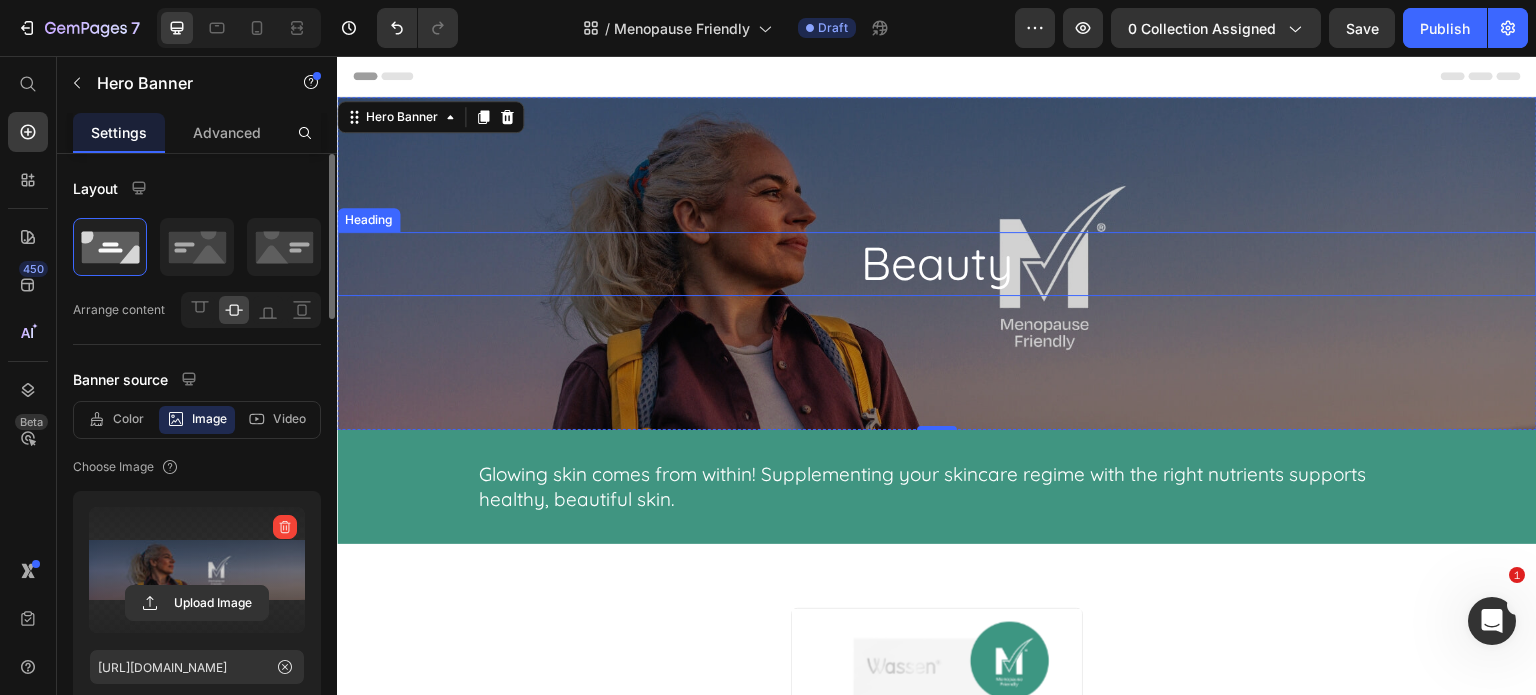 click on "Beauty" at bounding box center [937, 264] 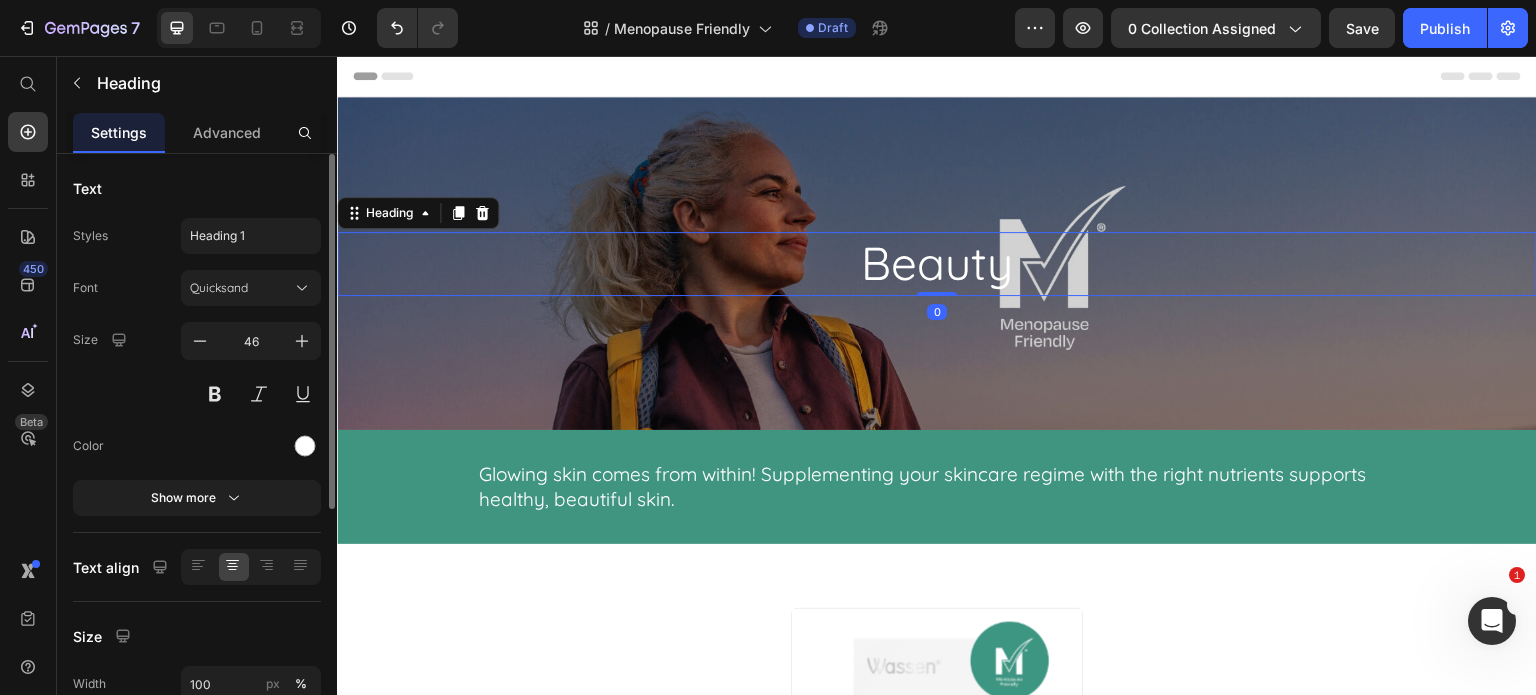 click on "Beauty" at bounding box center (937, 264) 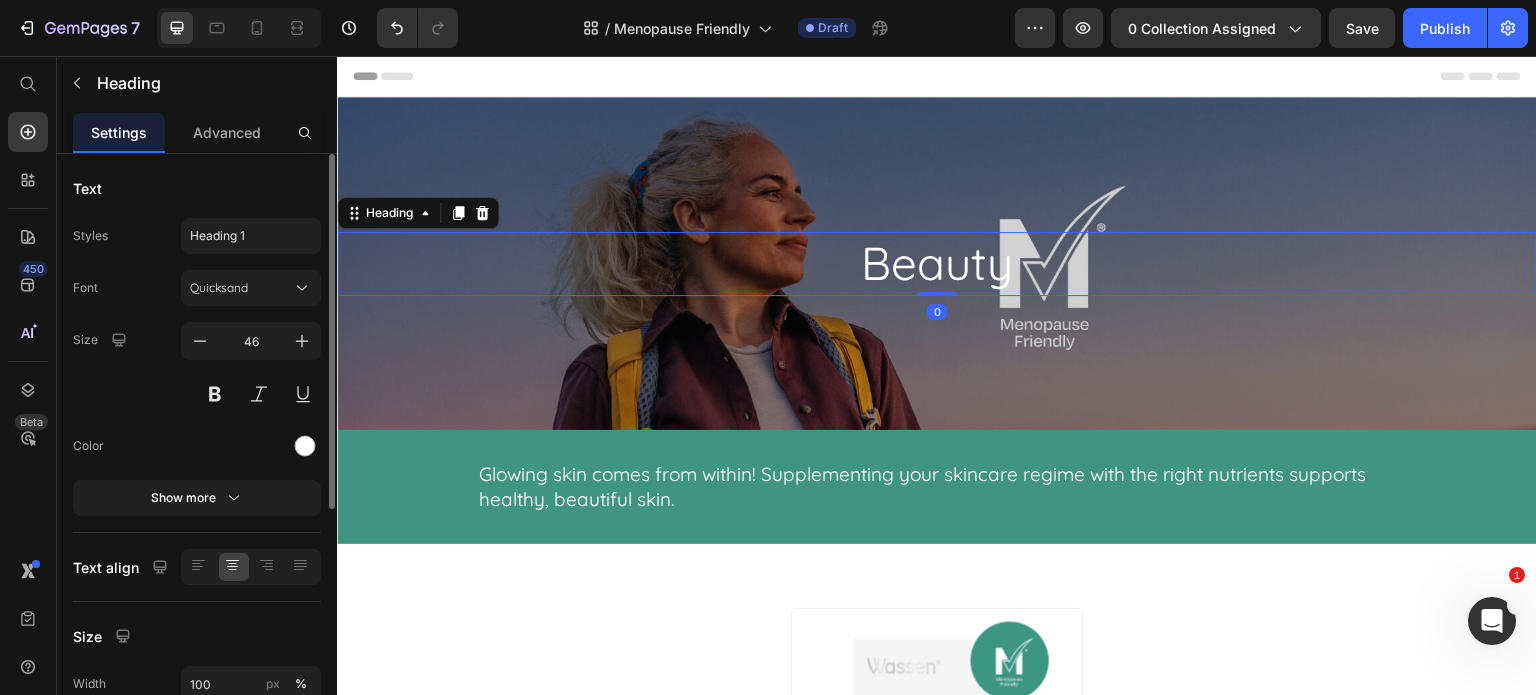 click on "Beauty" at bounding box center [937, 264] 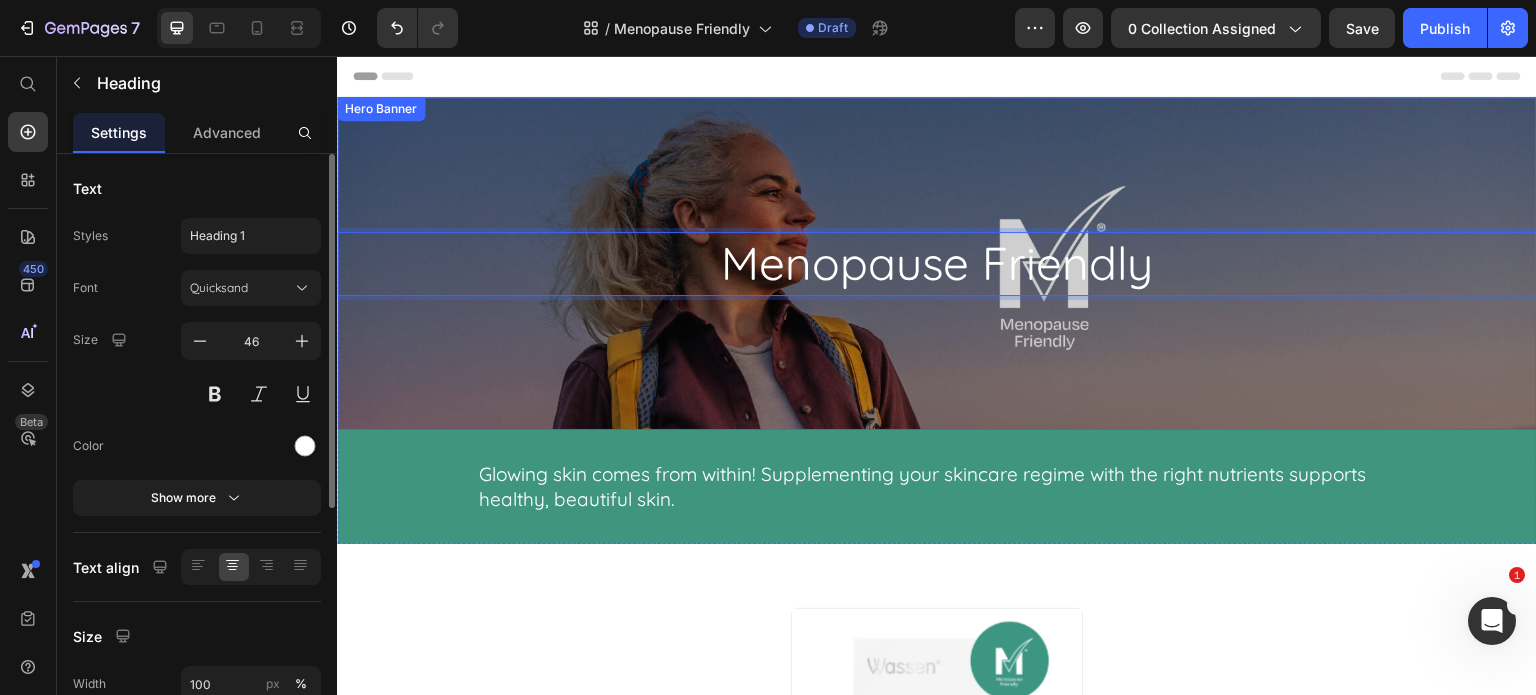 click at bounding box center [937, 263] 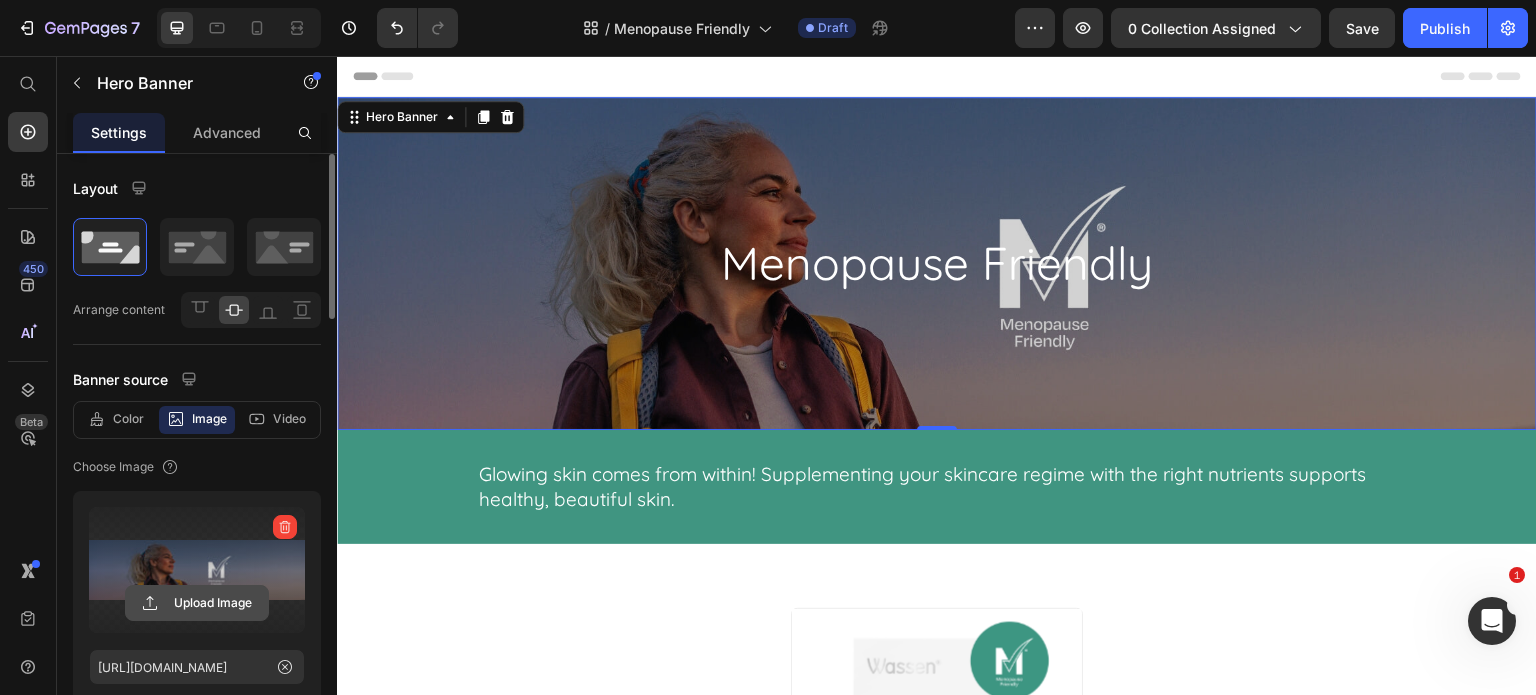 click 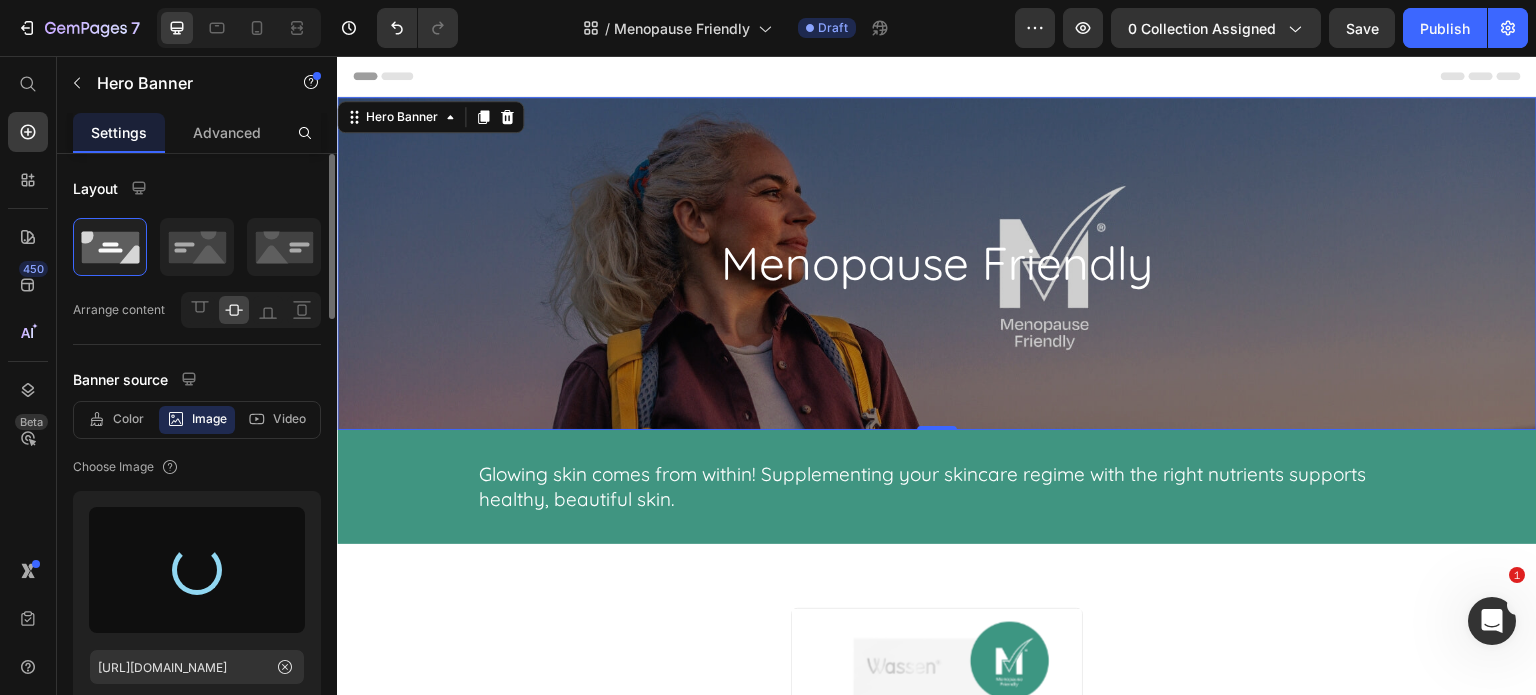 type on "[URL][DOMAIN_NAME]" 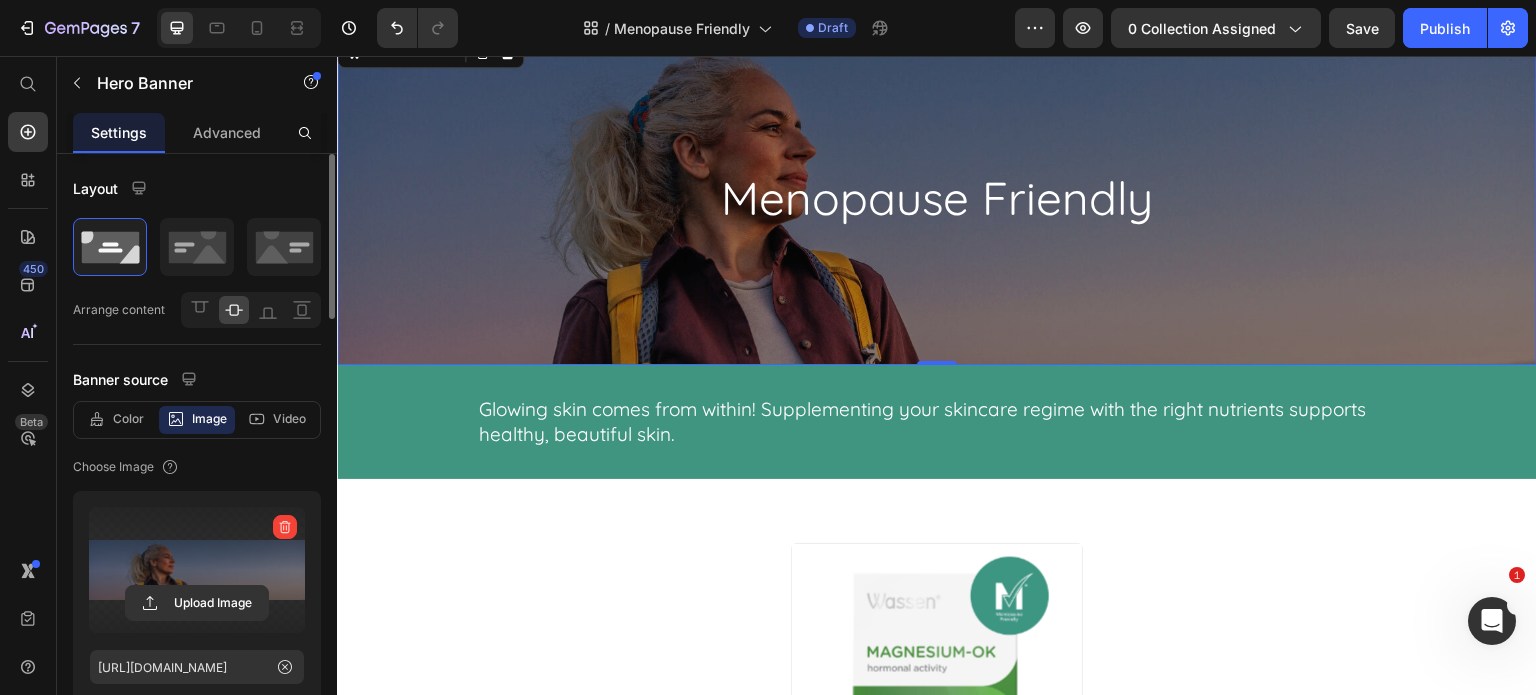 scroll, scrollTop: 100, scrollLeft: 0, axis: vertical 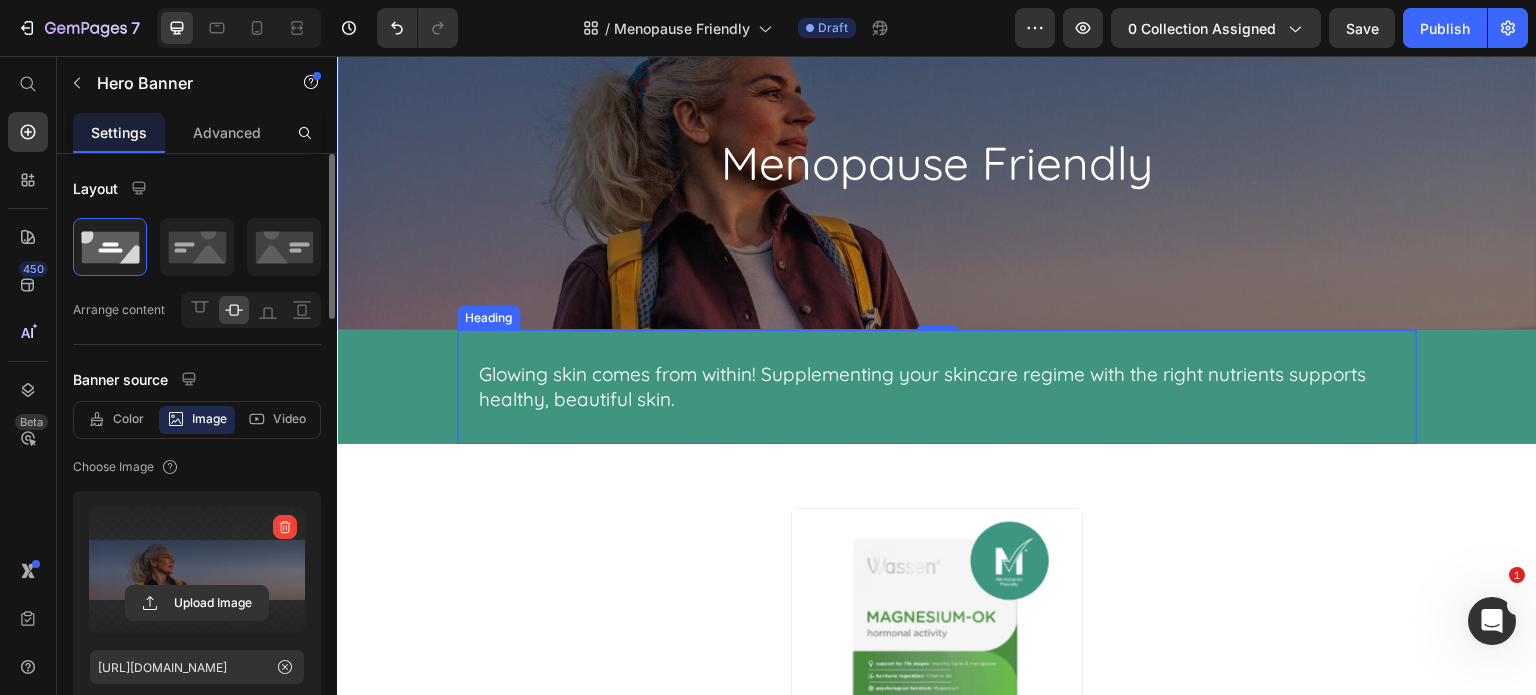 click on "Glowing skin comes from within! Supplementing your skincare regime with the right nutrients supports healthy, beautiful skin." at bounding box center (937, 386) 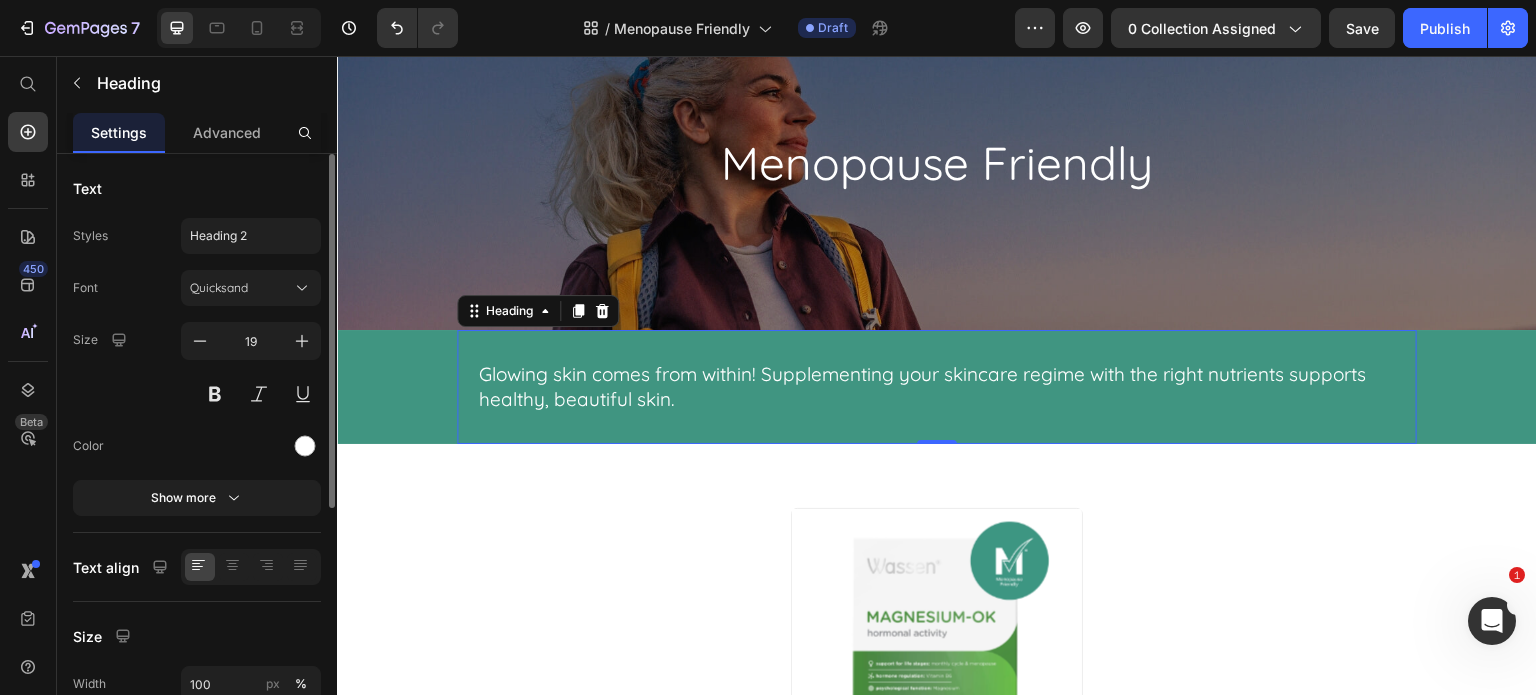 click on "Glowing skin comes from within! Supplementing your skincare regime with the right nutrients supports healthy, beautiful skin." at bounding box center (937, 386) 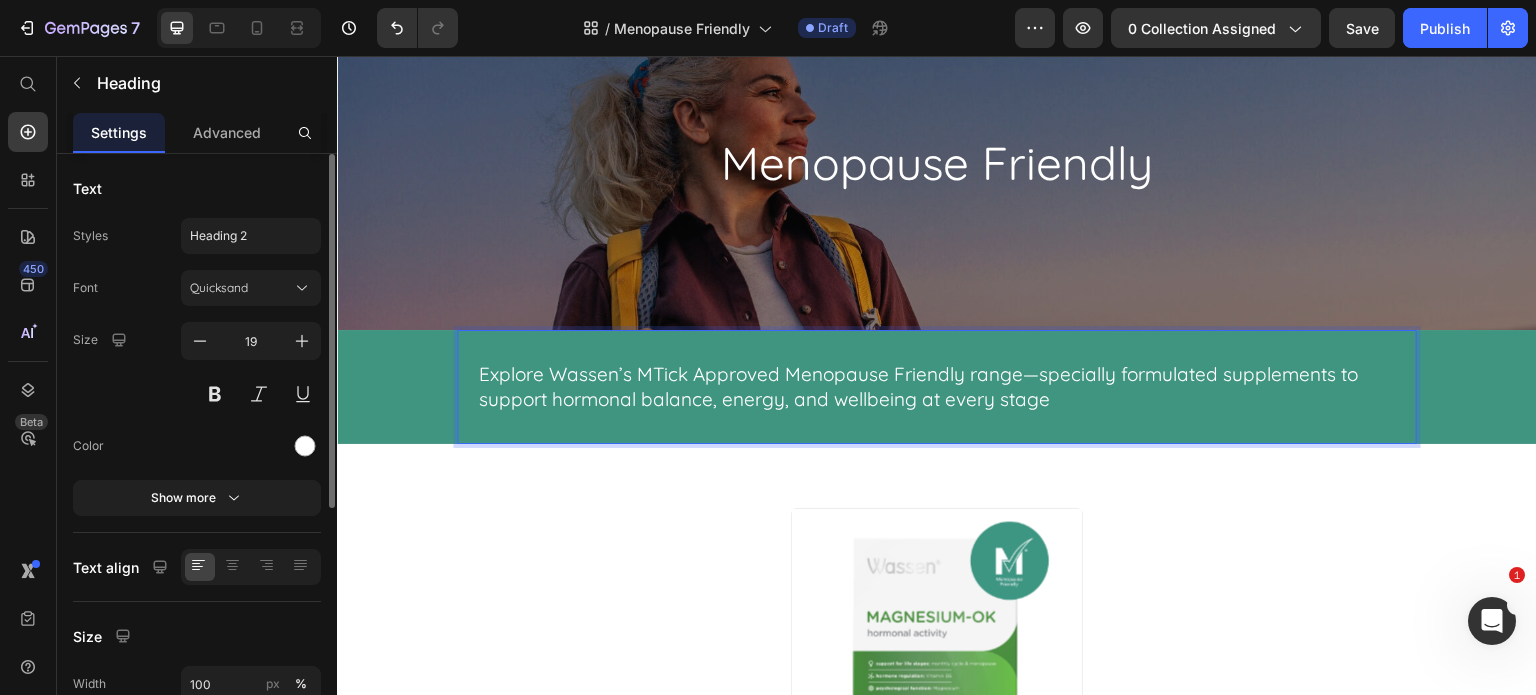 click on "Explore Wassen’s MTick Approved Menopause Friendly range—specially formulated supplements to support hormonal balance, energy, and wellbeing at every stage" at bounding box center [937, 386] 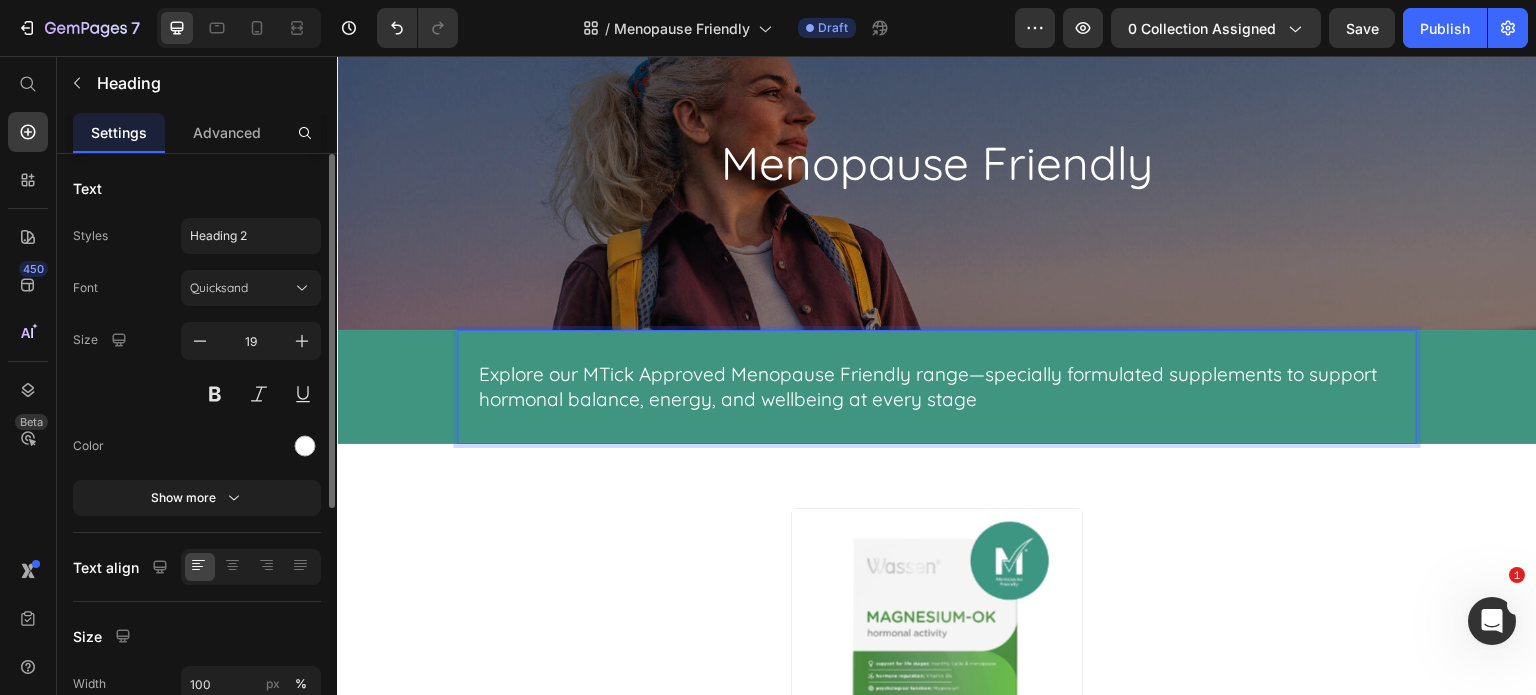 click on "Explore our MTick Approved Menopause Friendly range—specially formulated supplements to support hormonal balance, energy, and wellbeing at every stage" at bounding box center (937, 386) 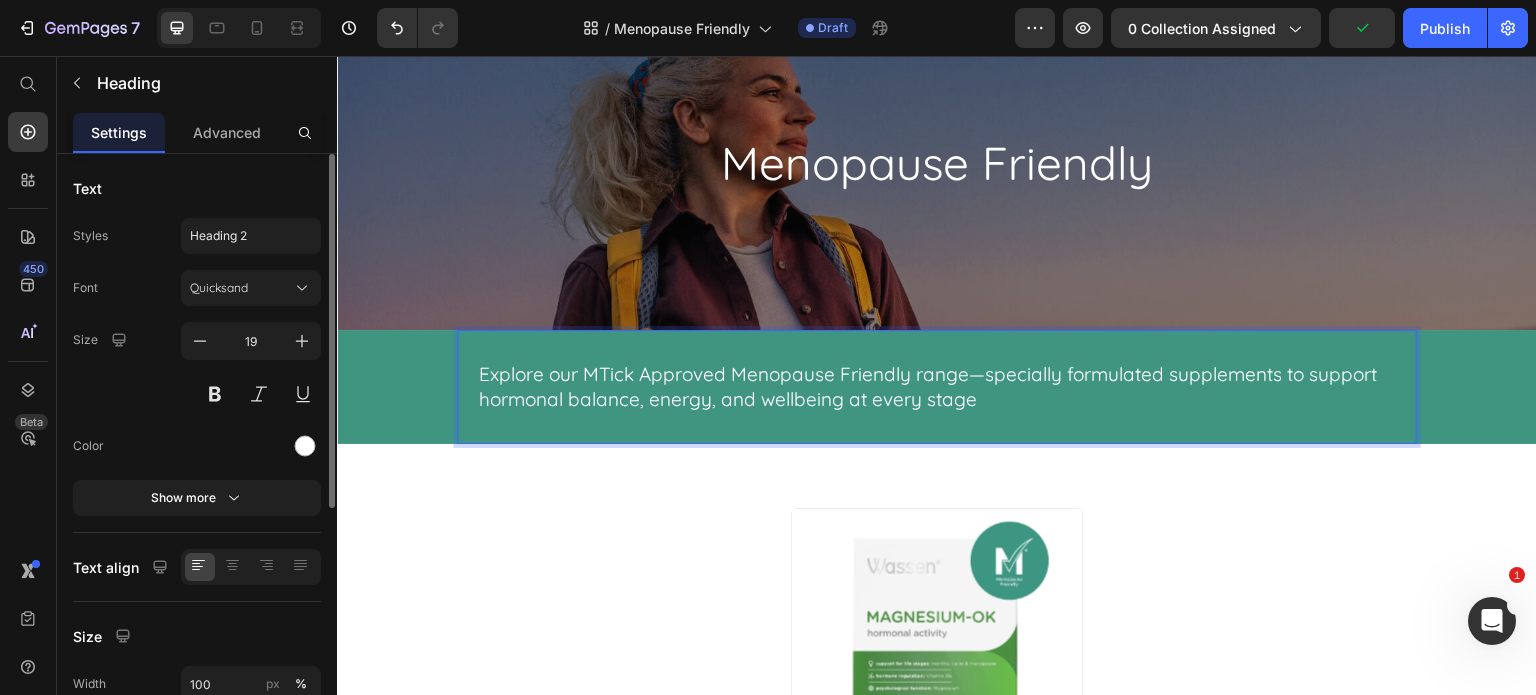 click on "Explore our MTick Approved Menopause Friendly range—specially formulated supplements to support hormonal balance, energy, and wellbeing at every stage" at bounding box center [937, 386] 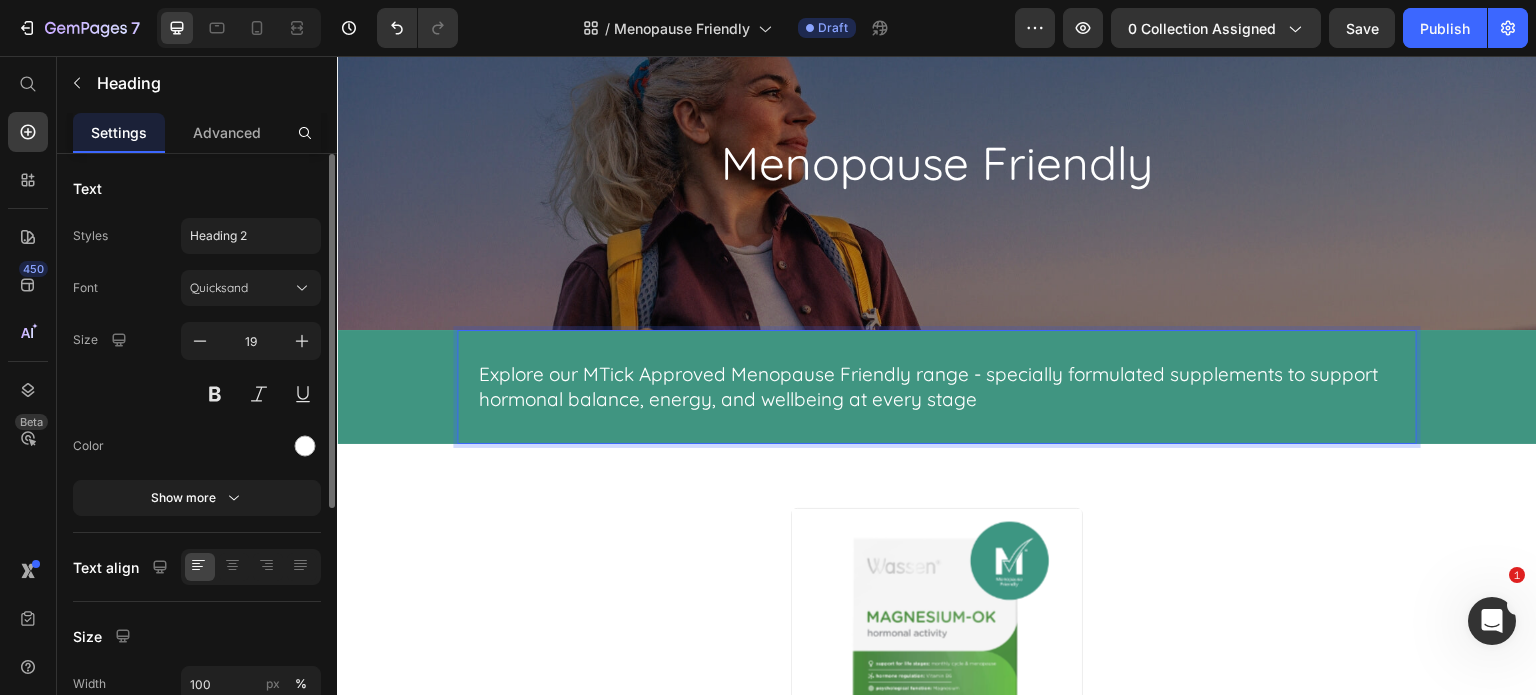 click on "Explore our MTick Approved Menopause Friendly range - specially formulated supplements to support hormonal balance, energy, and wellbeing at every stage" at bounding box center (937, 386) 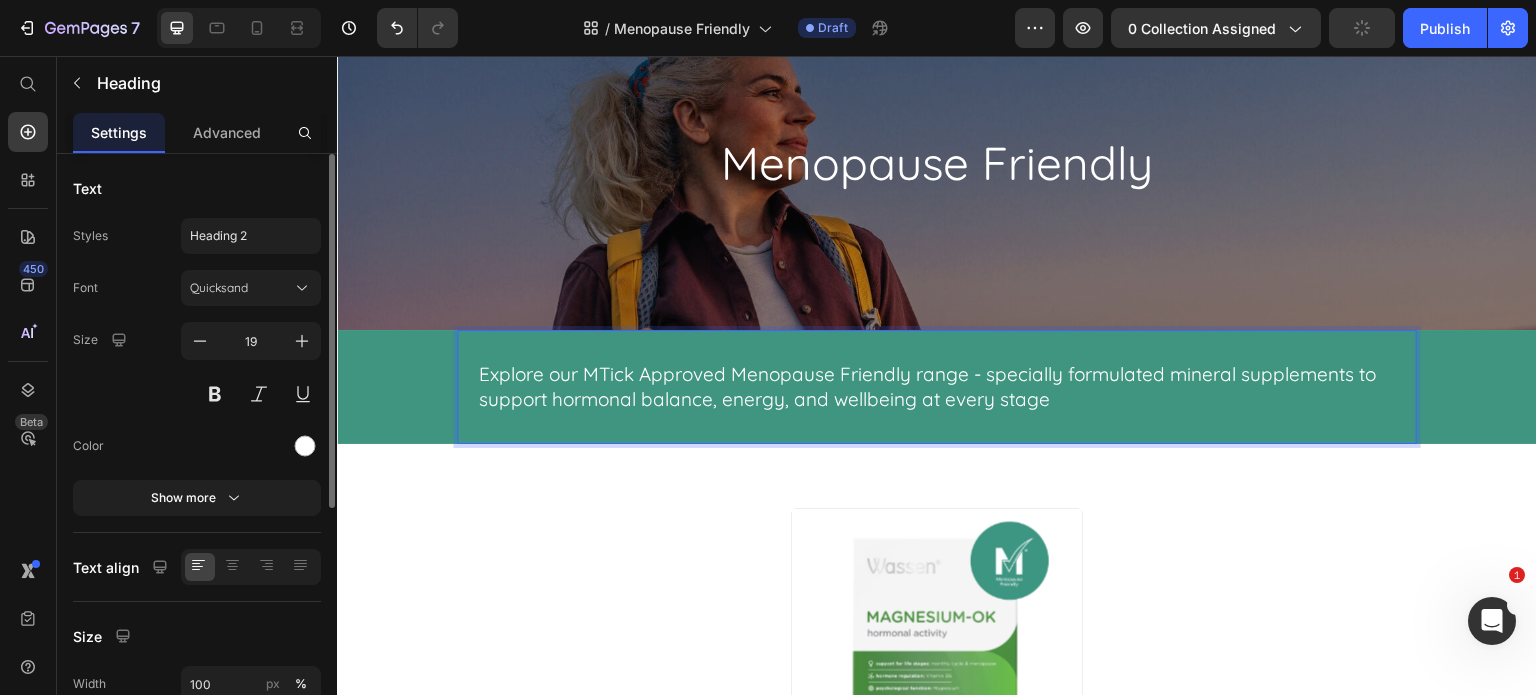 click on "Explore our MTick Approved Menopause Friendly range - specially formulated mineral supplements to support hormonal balance, energy, and wellbeing at every stage" at bounding box center [937, 386] 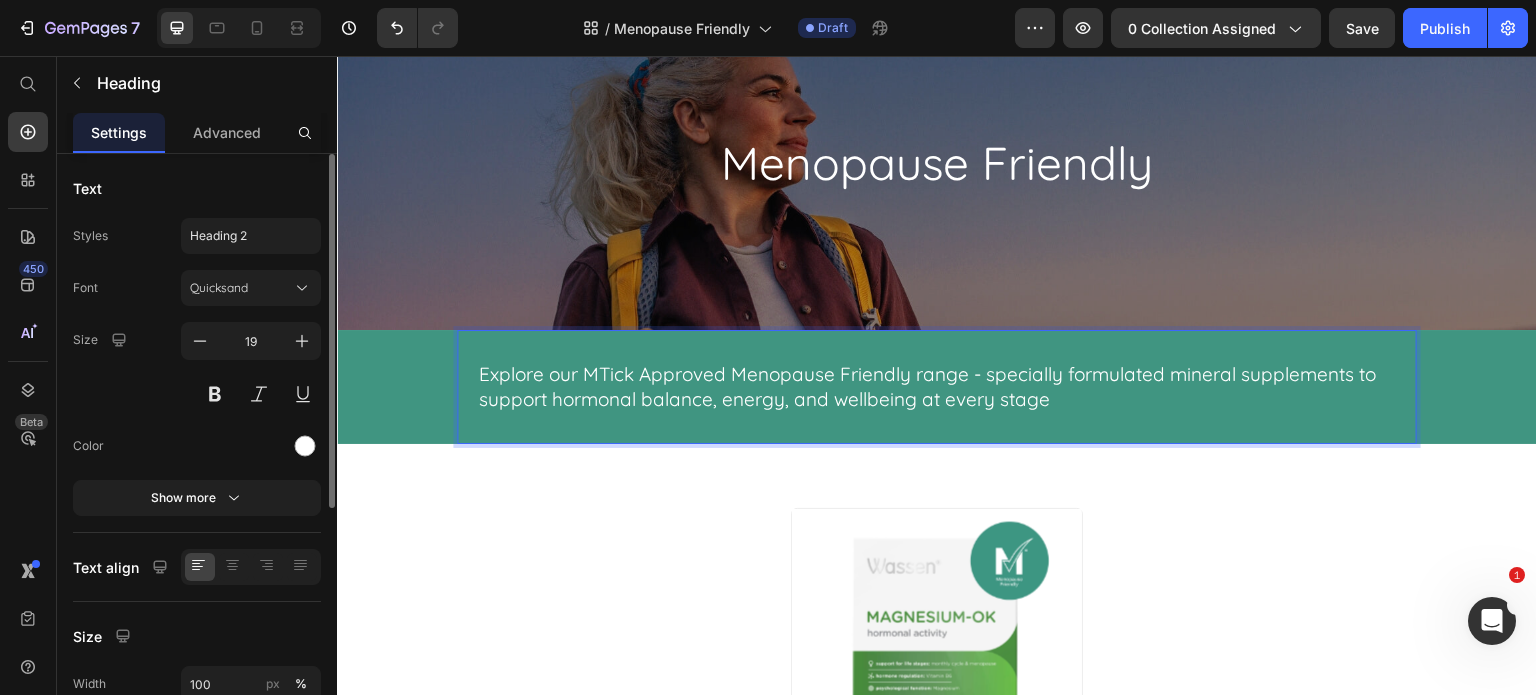 click on "Explore our MTick Approved Menopause Friendly range - specially formulated mineral supplements to support hormonal balance, energy, and wellbeing at every stage" at bounding box center [937, 386] 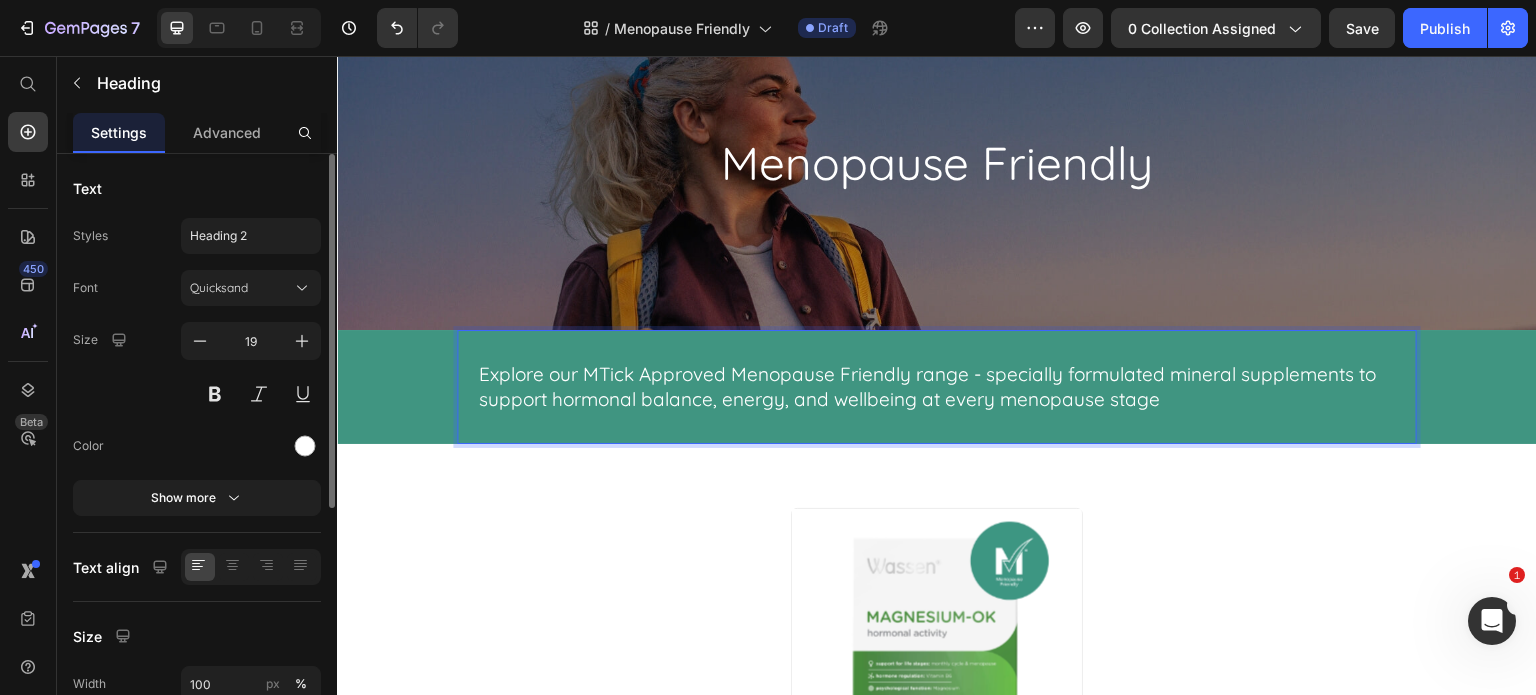 click on "Explore our MTick Approved Menopause Friendly range - specially formulated mineral supplements to support hormonal balance, energy, and wellbeing at every menopause stage" at bounding box center (937, 386) 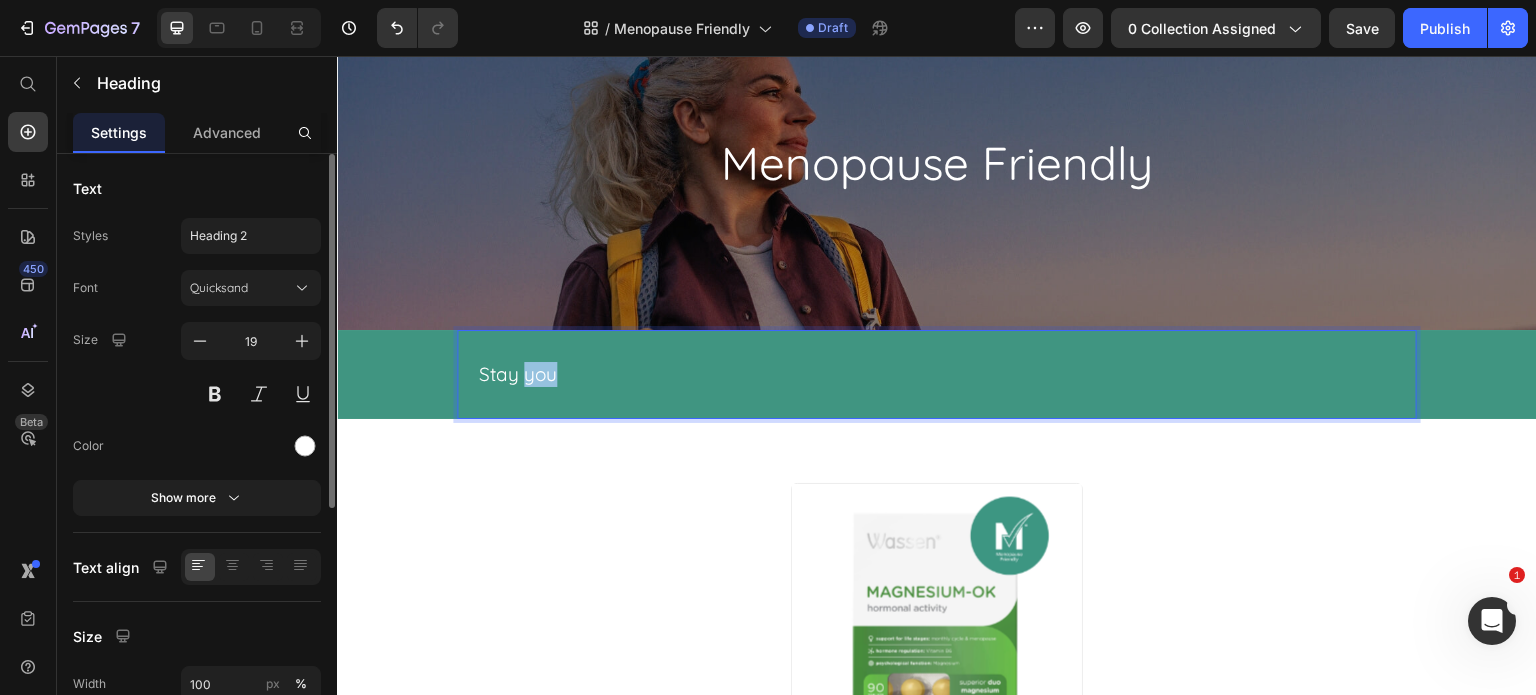 drag, startPoint x: 586, startPoint y: 362, endPoint x: 522, endPoint y: 367, distance: 64.195015 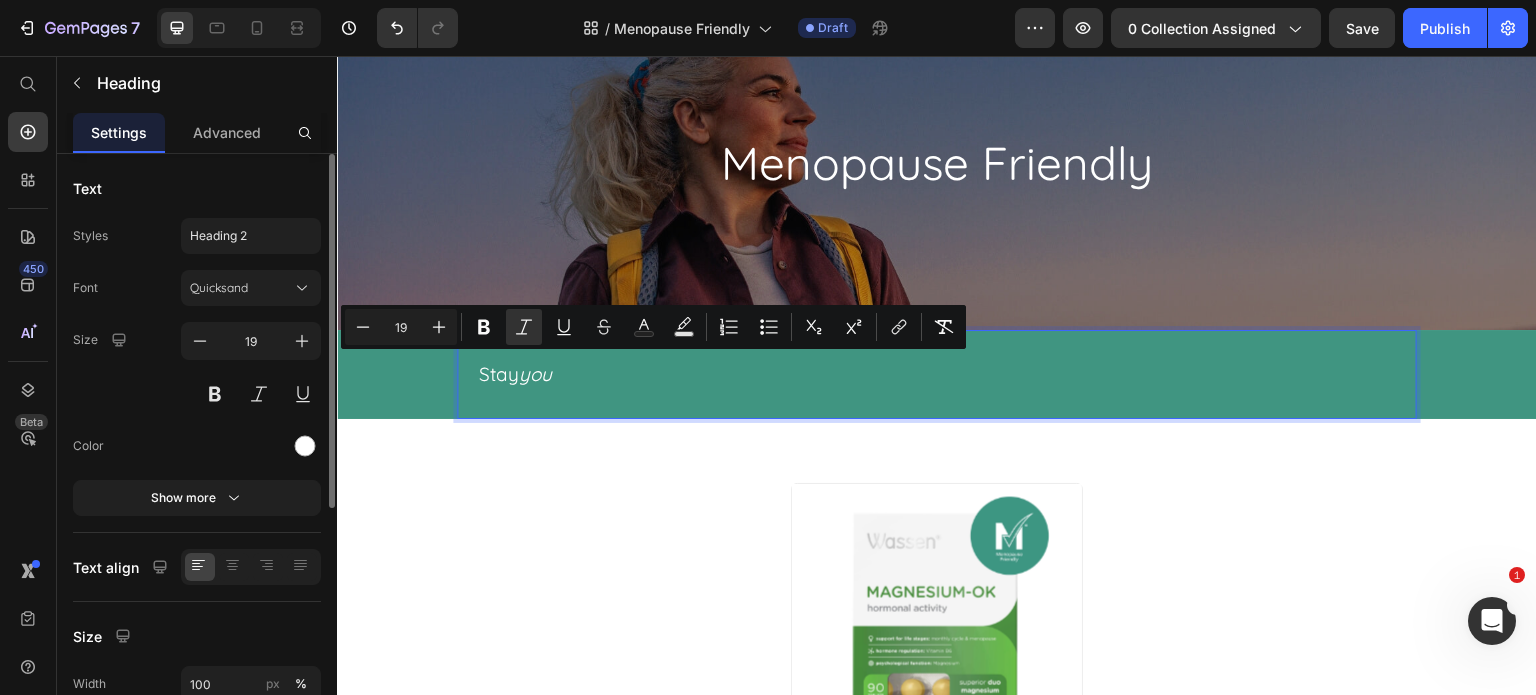 click on "Stay  you" at bounding box center [937, 374] 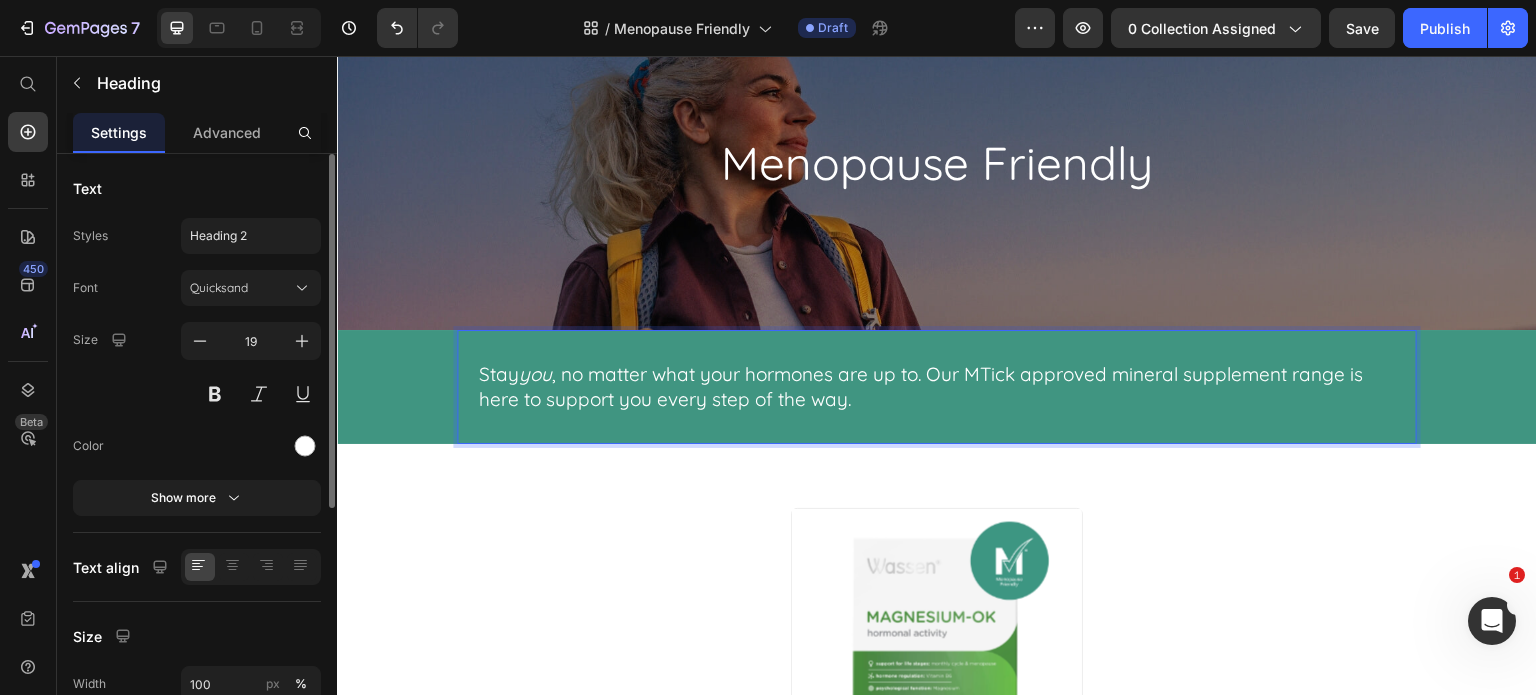 drag, startPoint x: 937, startPoint y: 364, endPoint x: 949, endPoint y: 368, distance: 12.649111 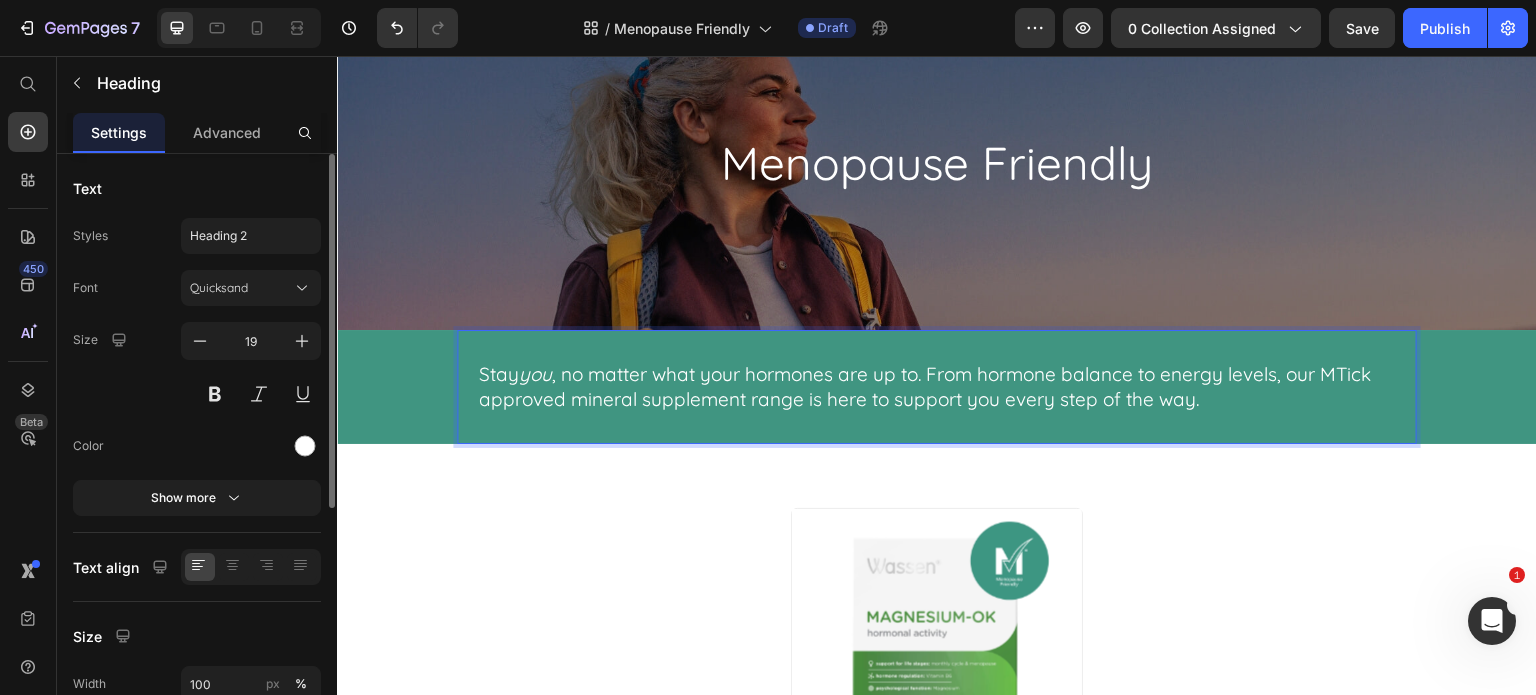 click on "Stay  you ⁠⁠⁠⁠⁠⁠⁠, no matter what your hormones are up to. From hormone balance to energy levels, our MTick approved mineral supplement range is here to support you every step of the way." at bounding box center (937, 386) 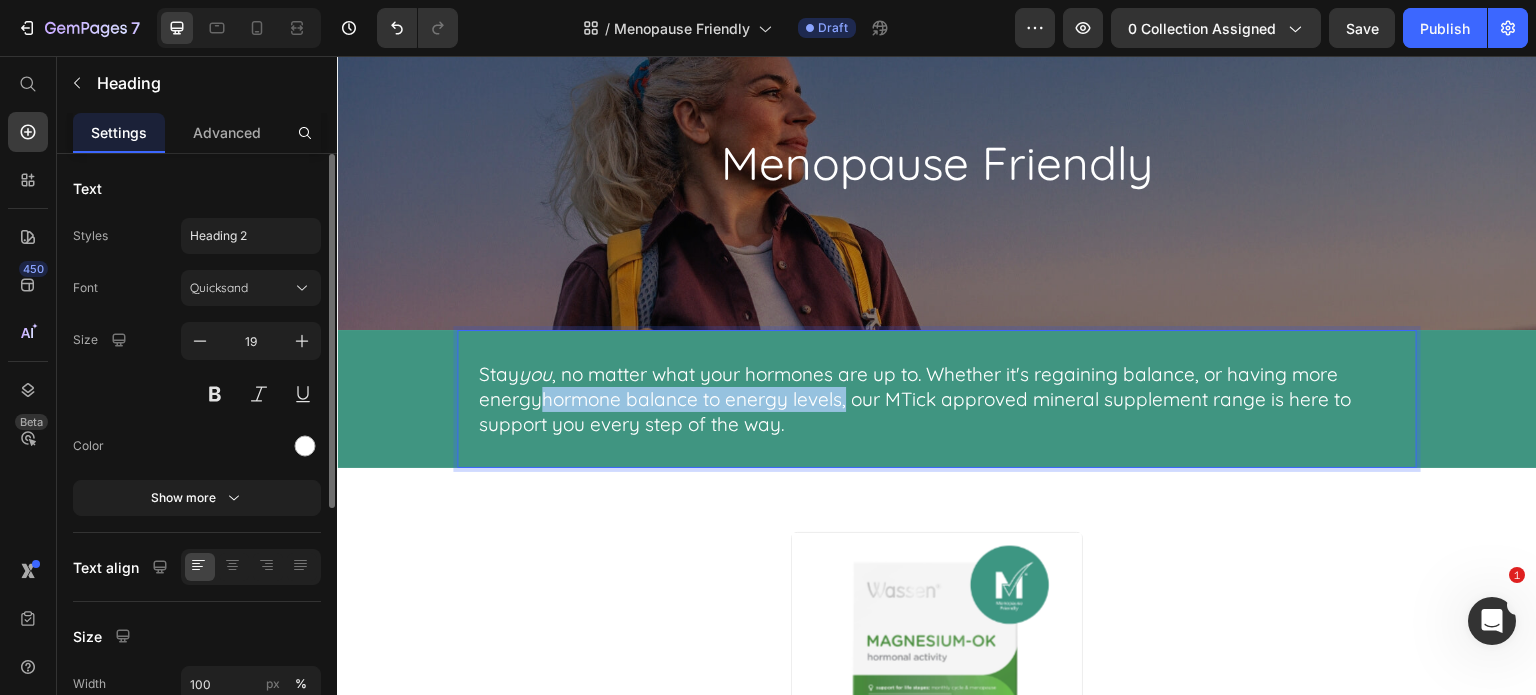 drag, startPoint x: 843, startPoint y: 400, endPoint x: 541, endPoint y: 392, distance: 302.10593 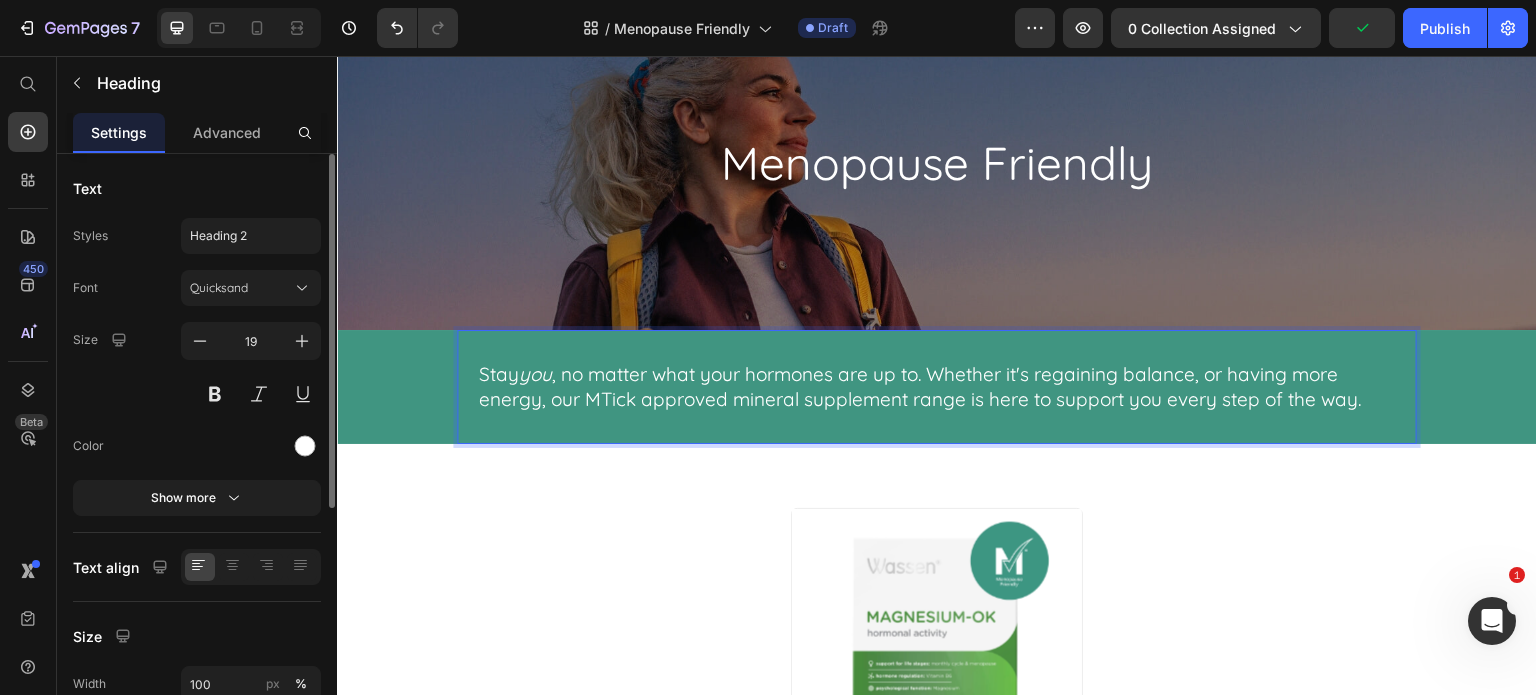 click on "Stay  you , no matter what your hormones are up to. Whether it's regaining balance, or having more energy, our MTick approved mineral supplement range is here to support you every step of the way." at bounding box center [937, 386] 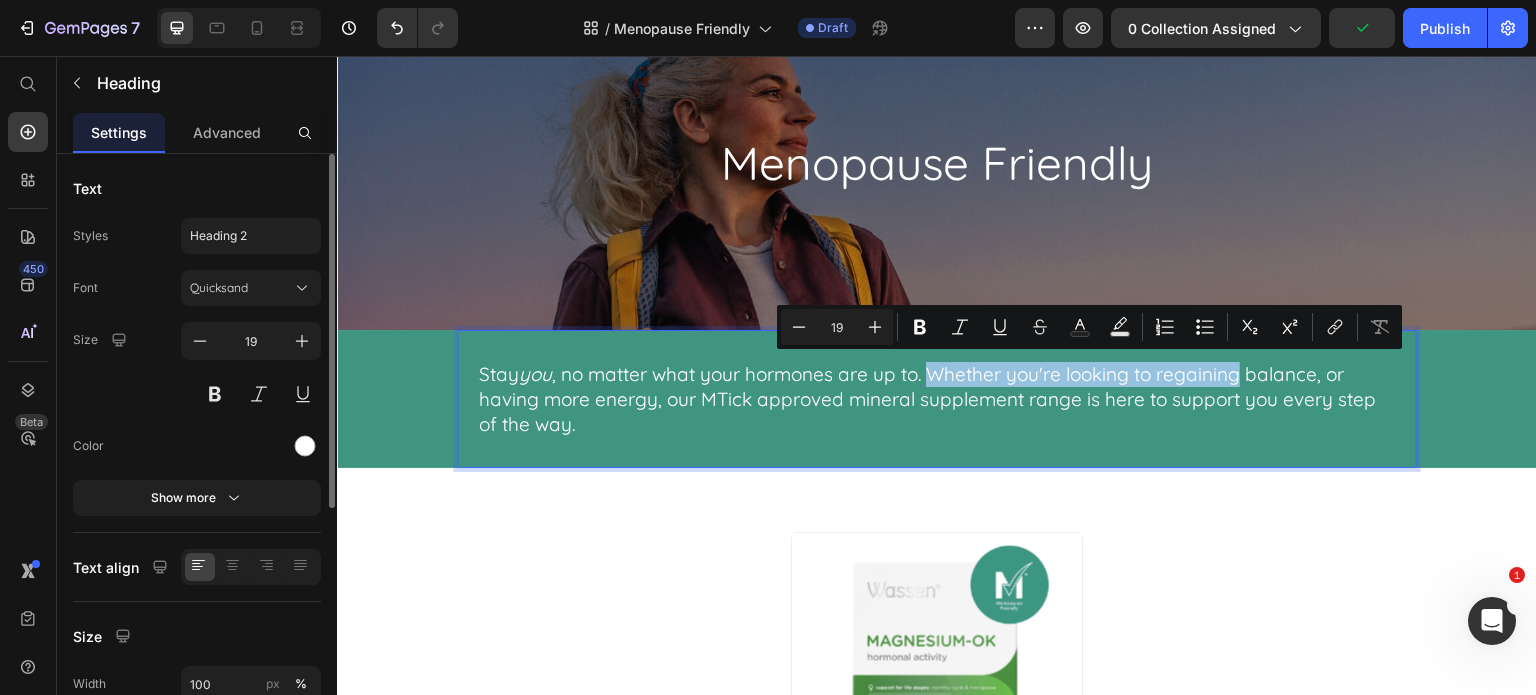 drag, startPoint x: 1247, startPoint y: 376, endPoint x: 935, endPoint y: 374, distance: 312.0064 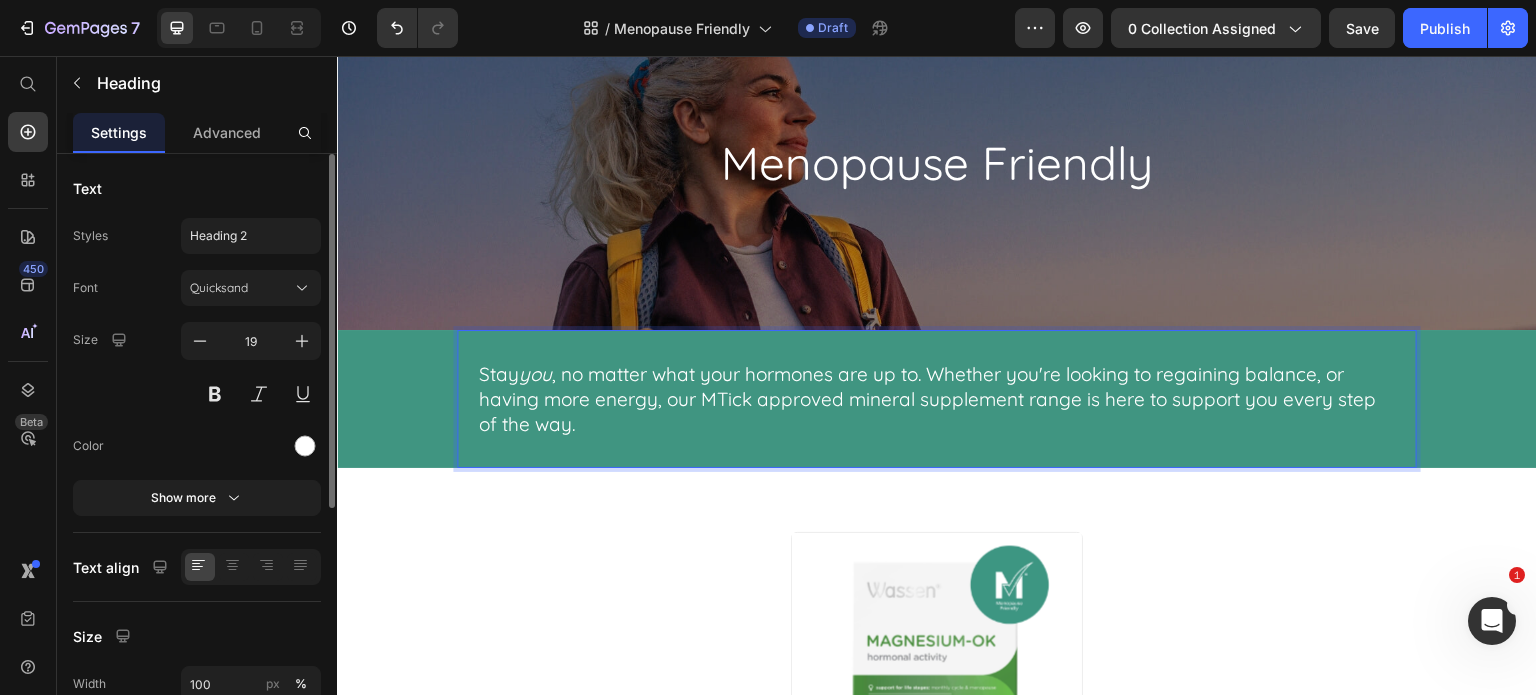 click on "Stay  you , no matter what your hormones are up to. Whether you're looking to regaining balance, or having more energy, our MTick approved mineral supplement range is here to support you every step of the way." at bounding box center (937, 399) 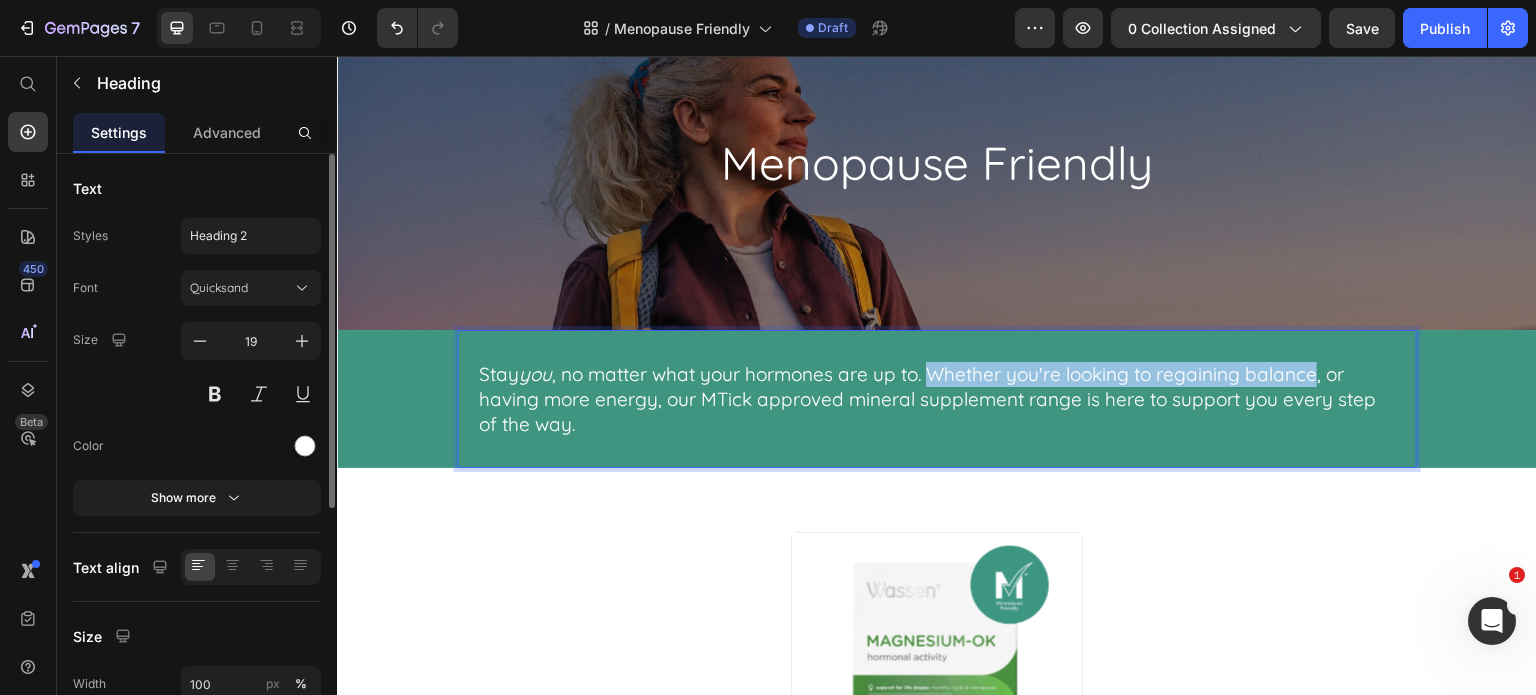 drag, startPoint x: 1313, startPoint y: 370, endPoint x: 934, endPoint y: 370, distance: 379 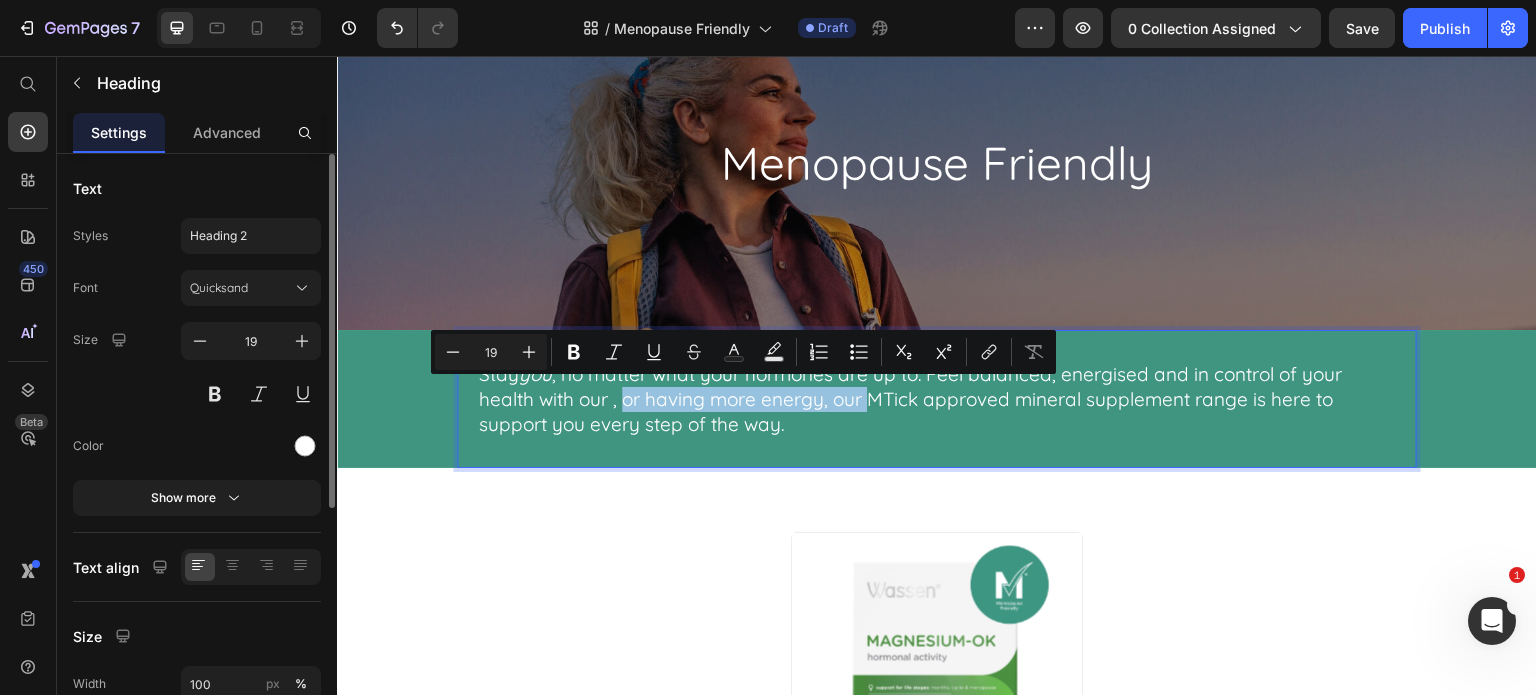 drag, startPoint x: 867, startPoint y: 397, endPoint x: 619, endPoint y: 398, distance: 248.00201 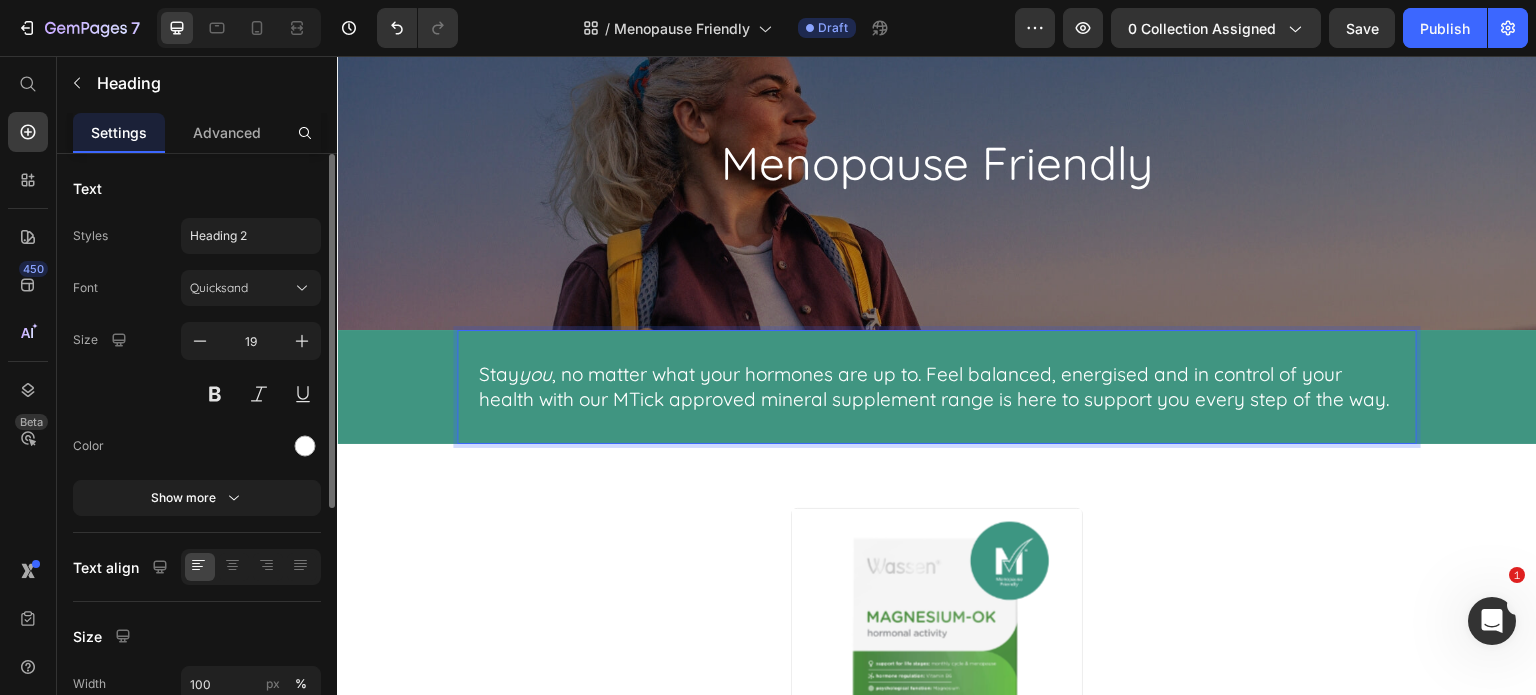 click on "Stay  you , no matter what your hormones are up to. Feel balanced, energised and in control of your health with our MTick approved mineral supplement range is here to support you every step of the way." at bounding box center (937, 386) 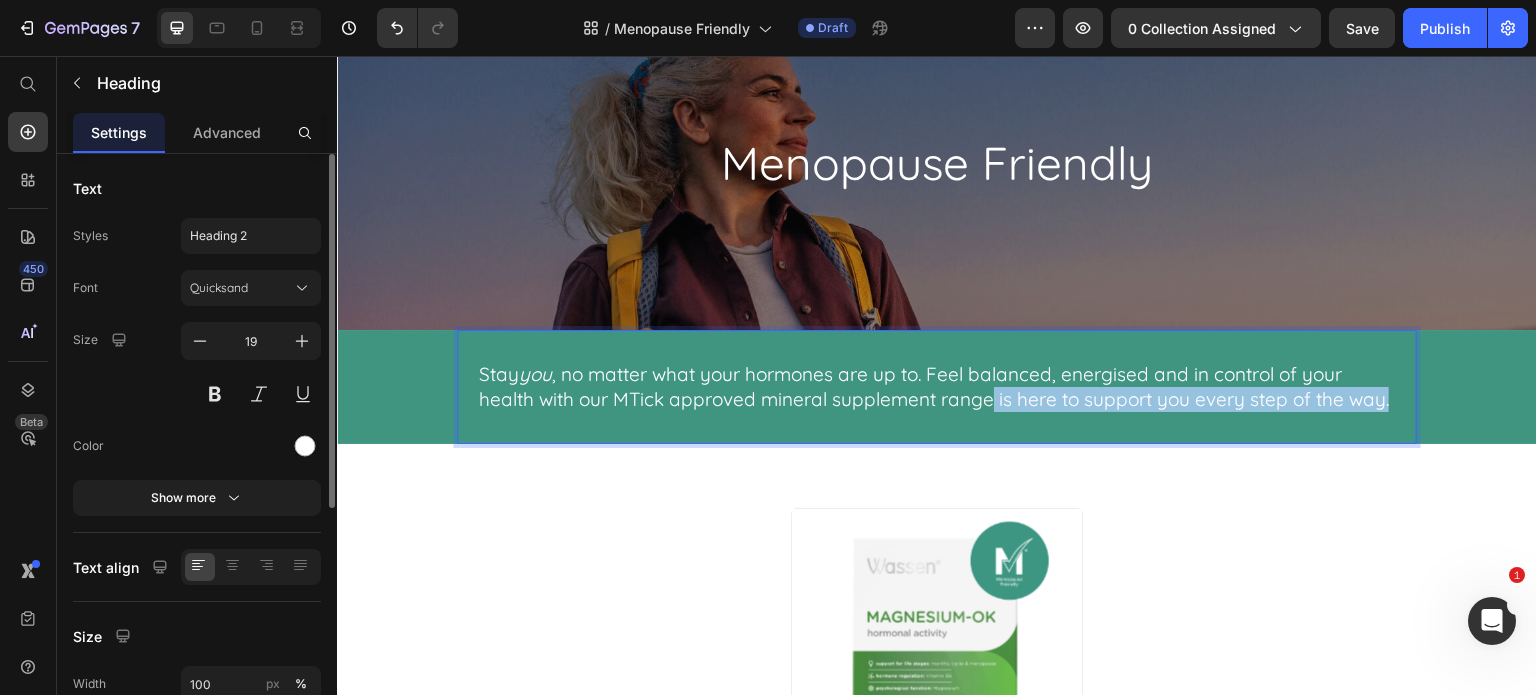 drag, startPoint x: 785, startPoint y: 421, endPoint x: 992, endPoint y: 397, distance: 208.38666 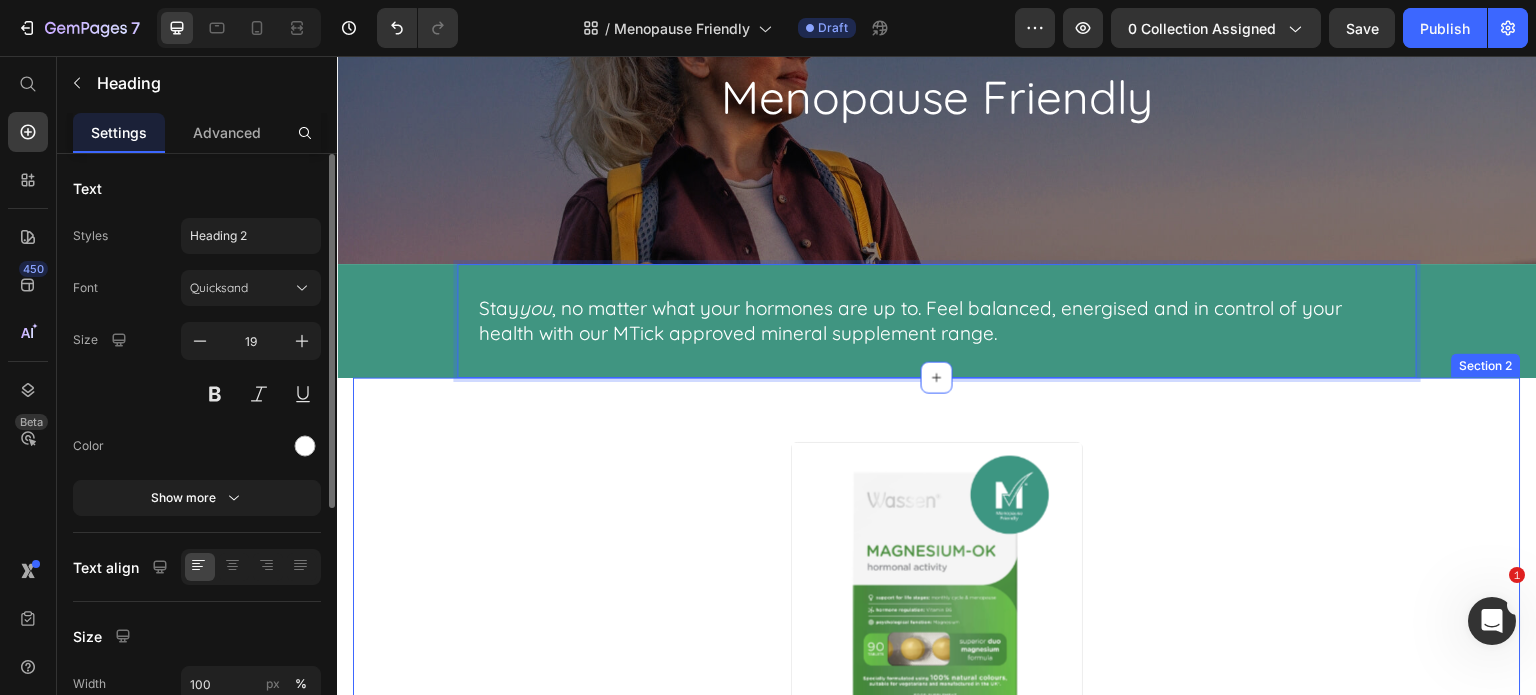 scroll, scrollTop: 200, scrollLeft: 0, axis: vertical 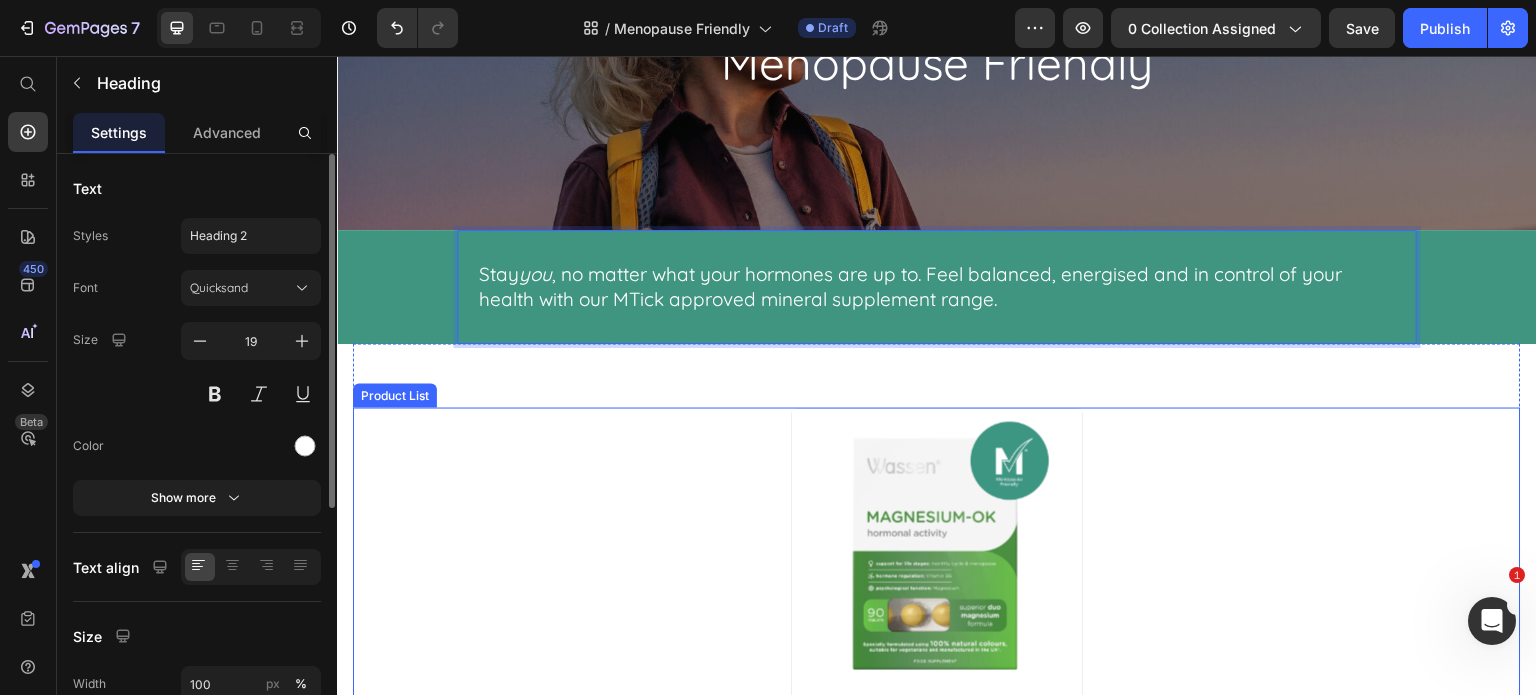 click on "Product Images Magnesium-OK Product Title £12.49 Product Price {{product.metafields.custom.key_benefits}} Custom Code Out of stock Add to Cart Row Product Images Magnesium-B Product Title £8.49 Product Price {{product.metafields.custom.key_benefits}} Custom Code Out of stock Add to Cart Row Product Images [MEDICAL_DATA] Product Title £8.49 Product Price {{product.metafields.custom.key_benefits}} Custom Code Add to cart Add to Cart Row" at bounding box center [937, 1164] 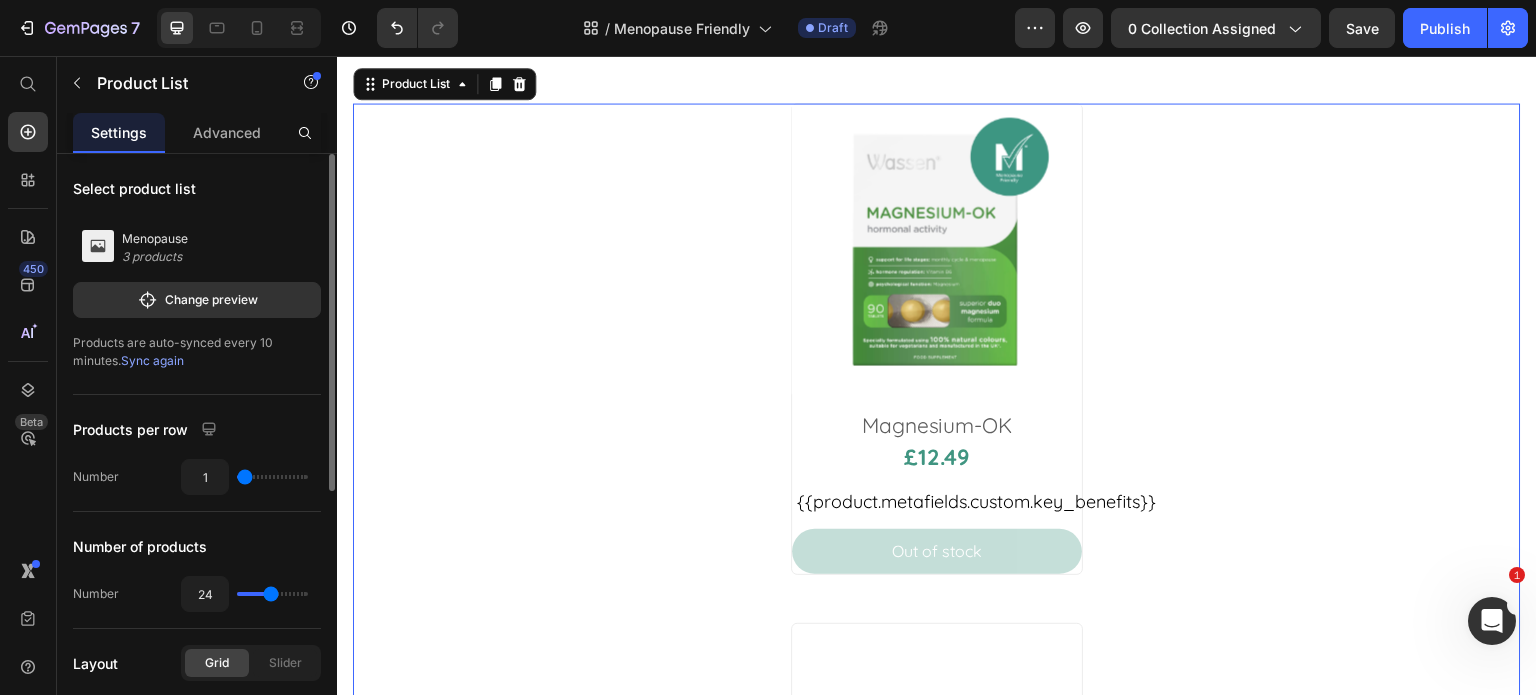 scroll, scrollTop: 500, scrollLeft: 0, axis: vertical 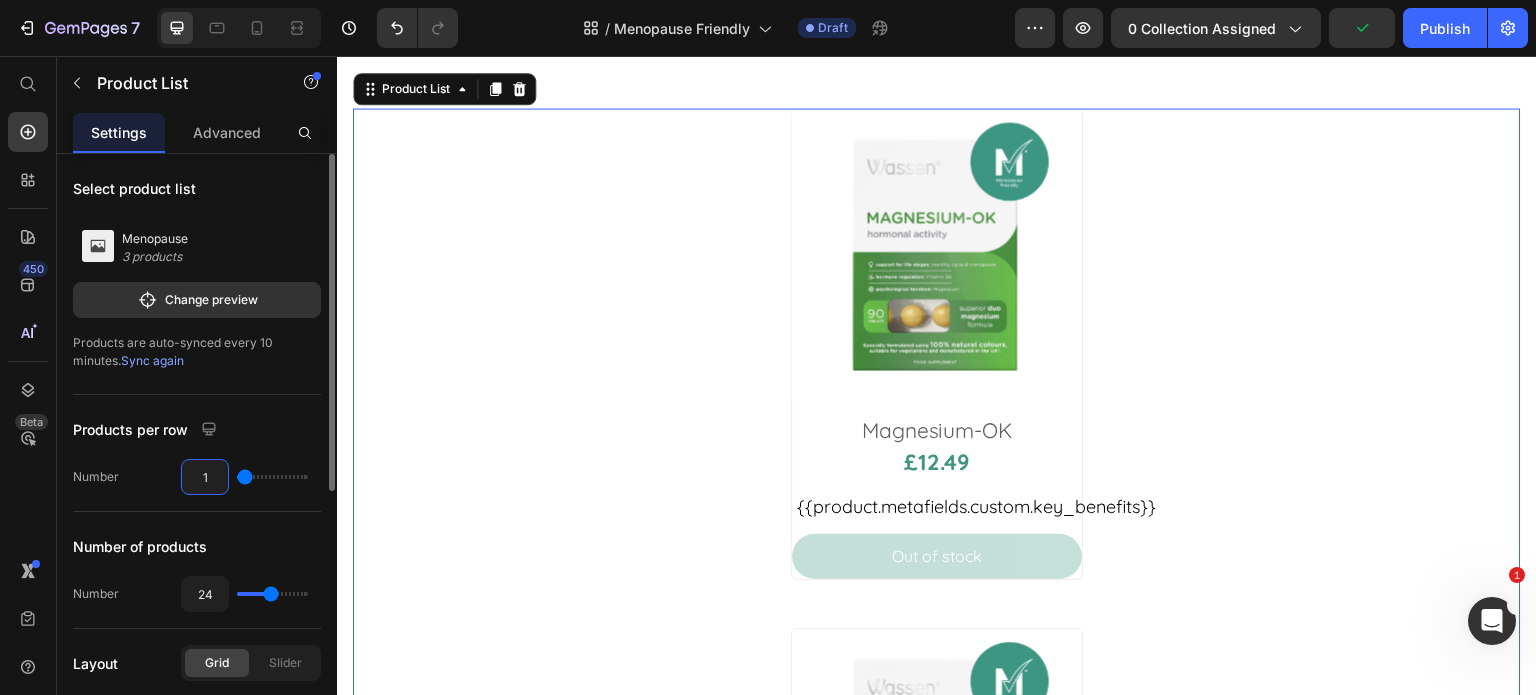 type on "3" 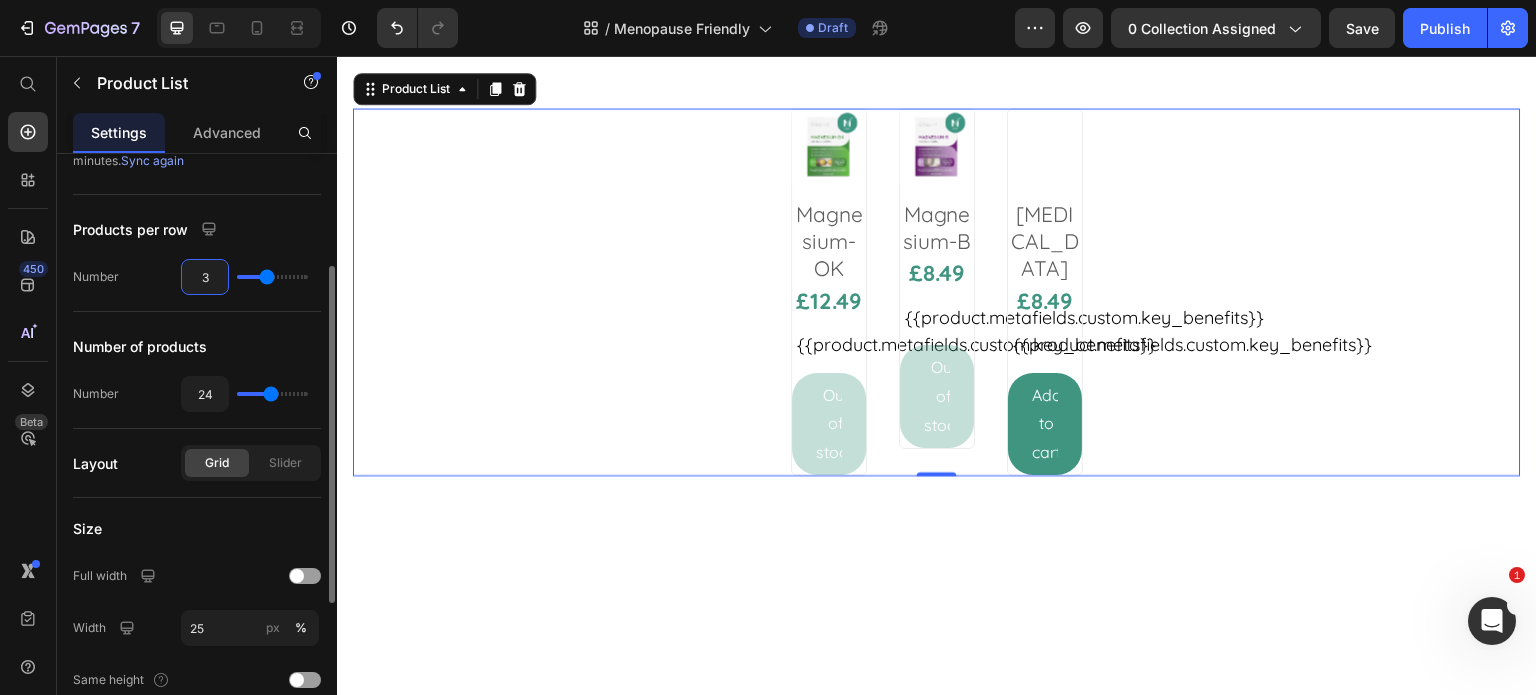 scroll, scrollTop: 300, scrollLeft: 0, axis: vertical 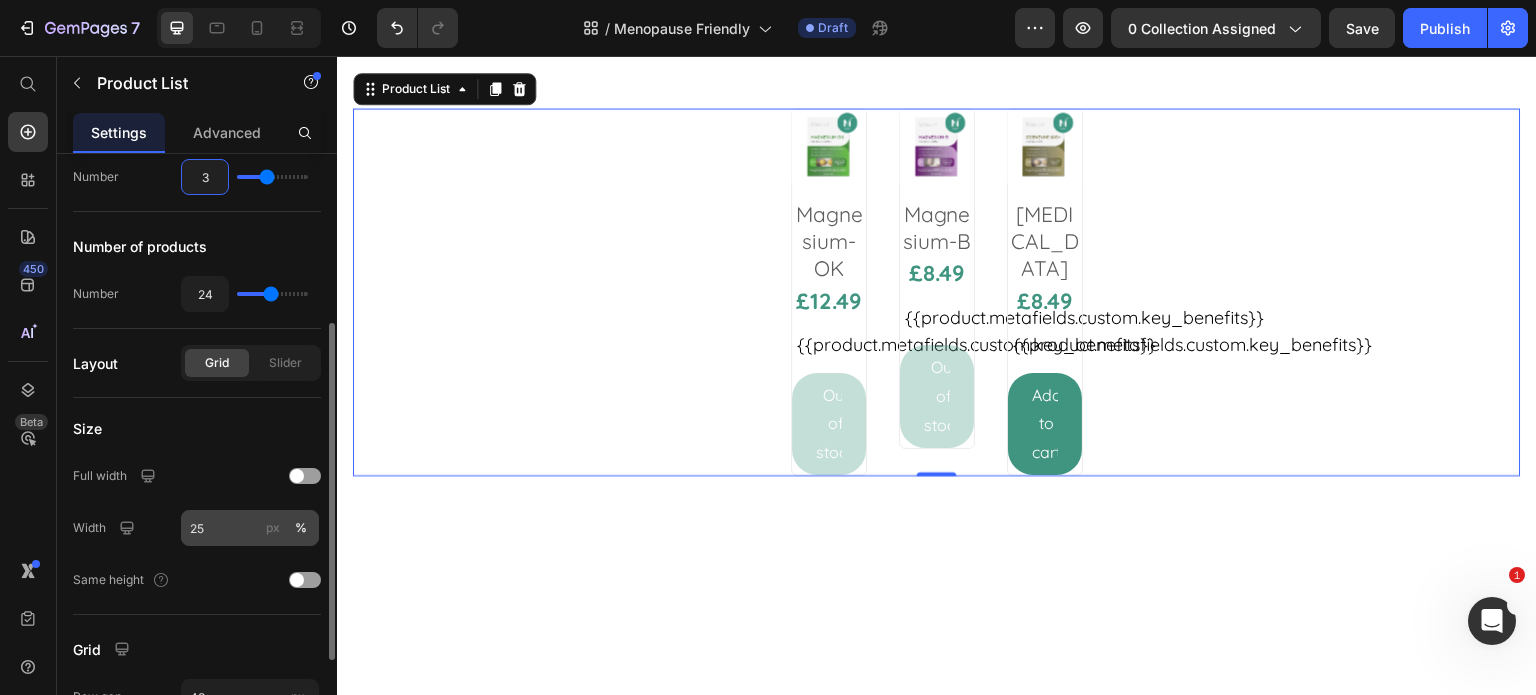 type on "3" 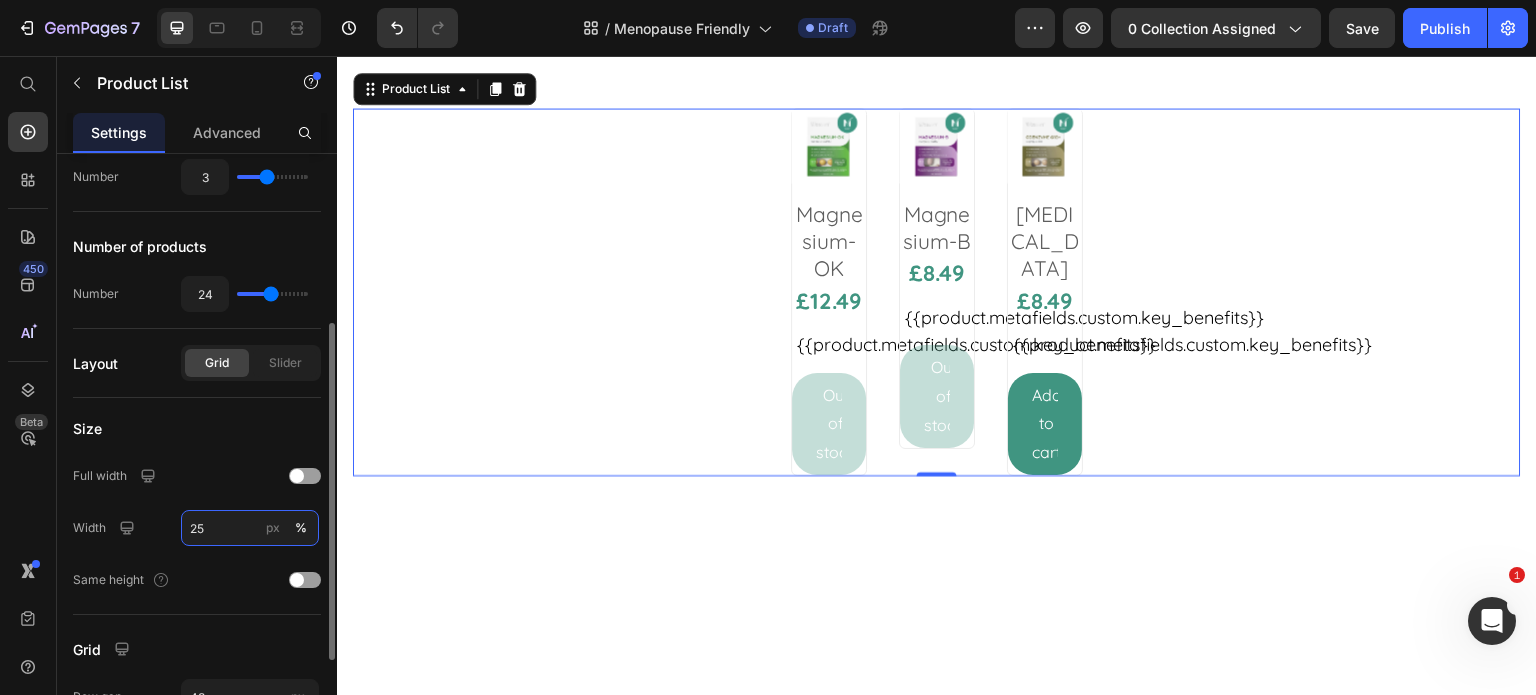 click on "25" at bounding box center [250, 528] 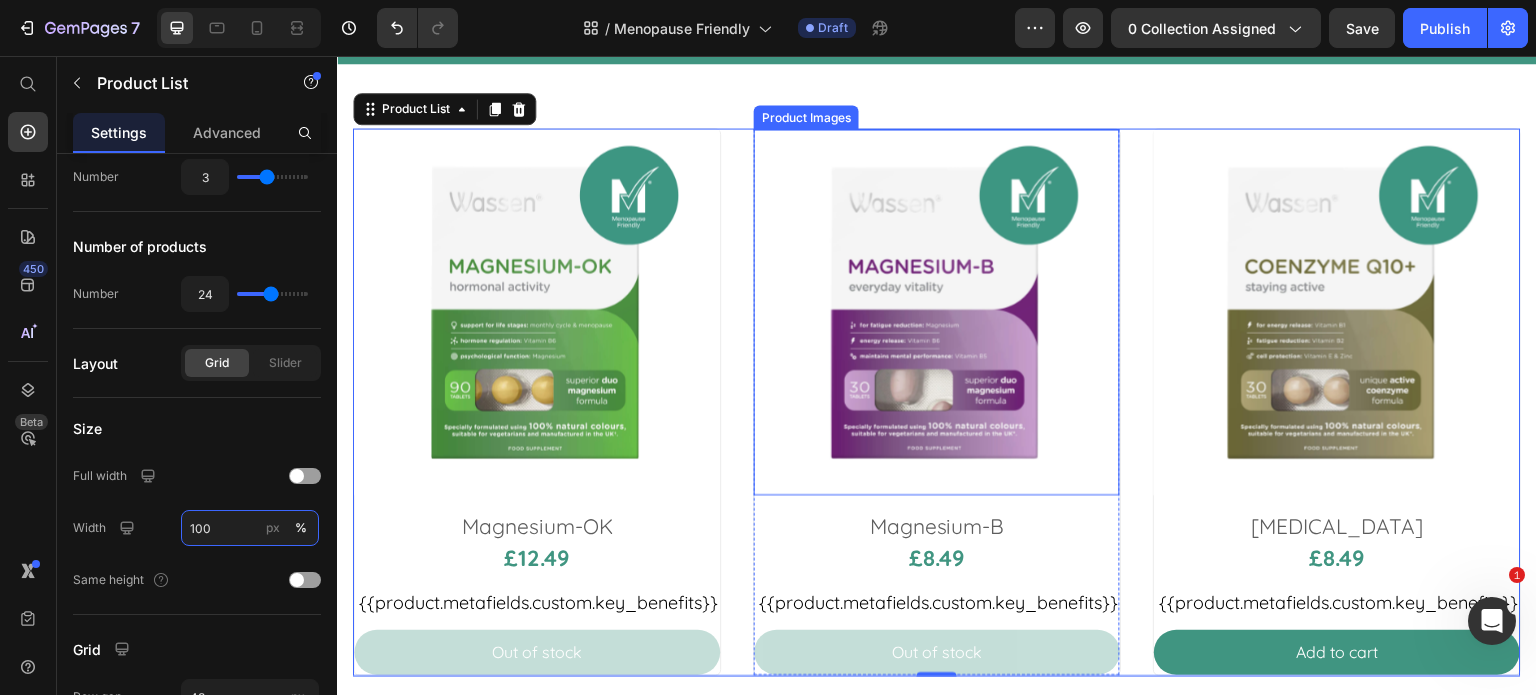 scroll, scrollTop: 500, scrollLeft: 0, axis: vertical 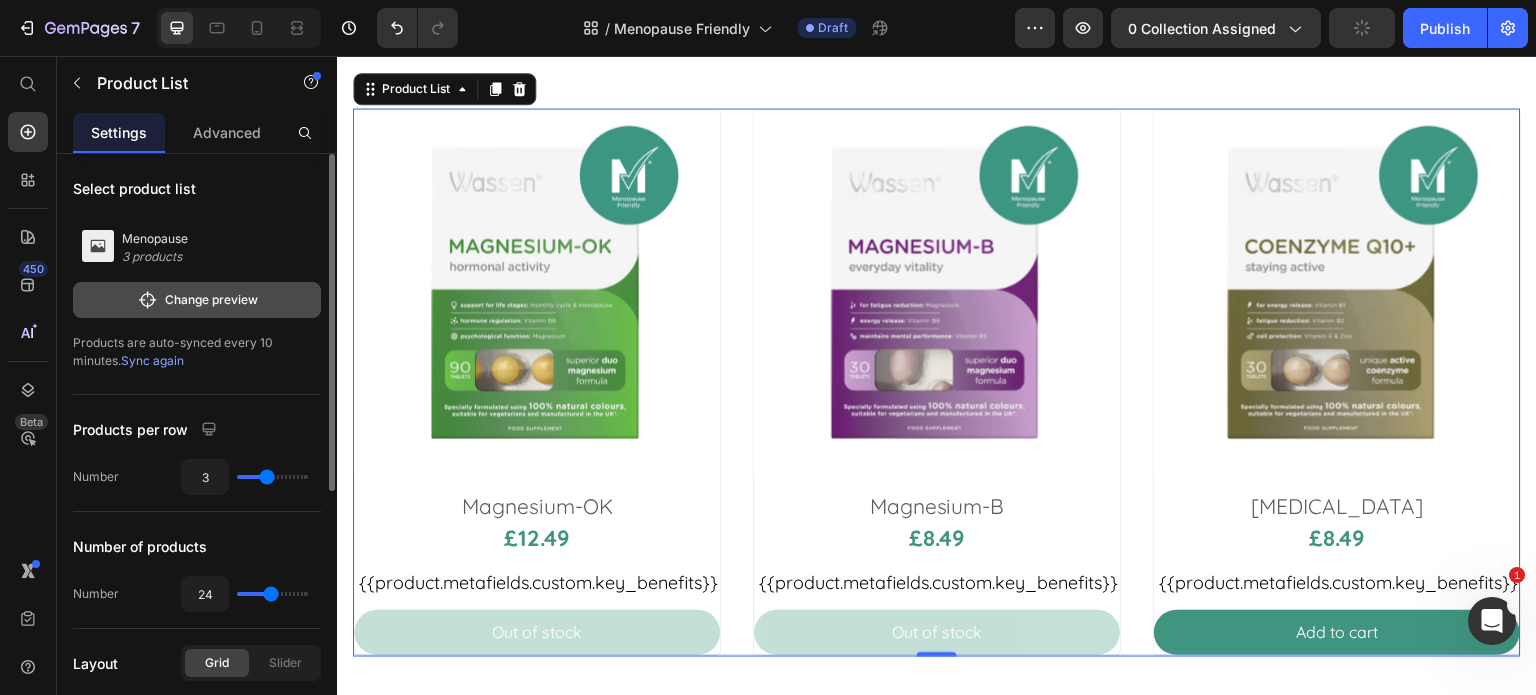 type on "100" 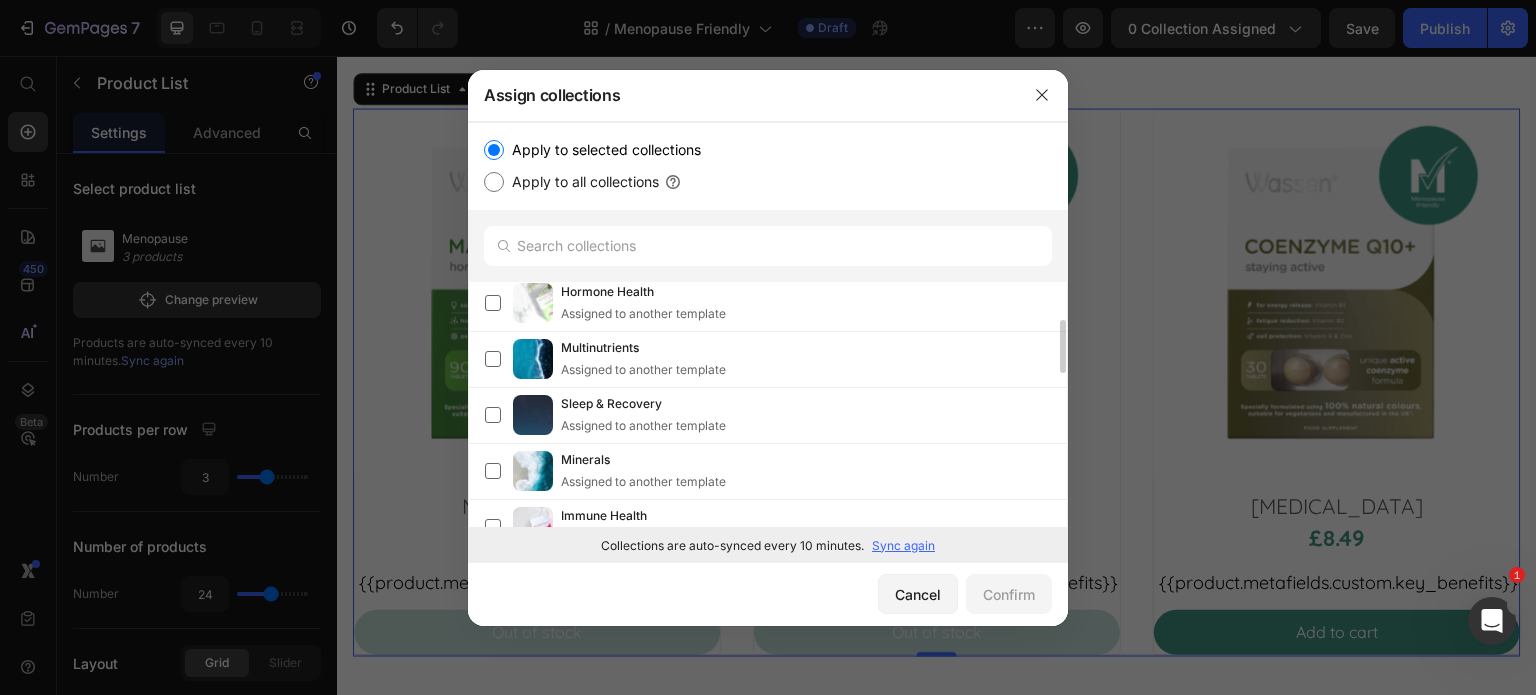 scroll, scrollTop: 0, scrollLeft: 0, axis: both 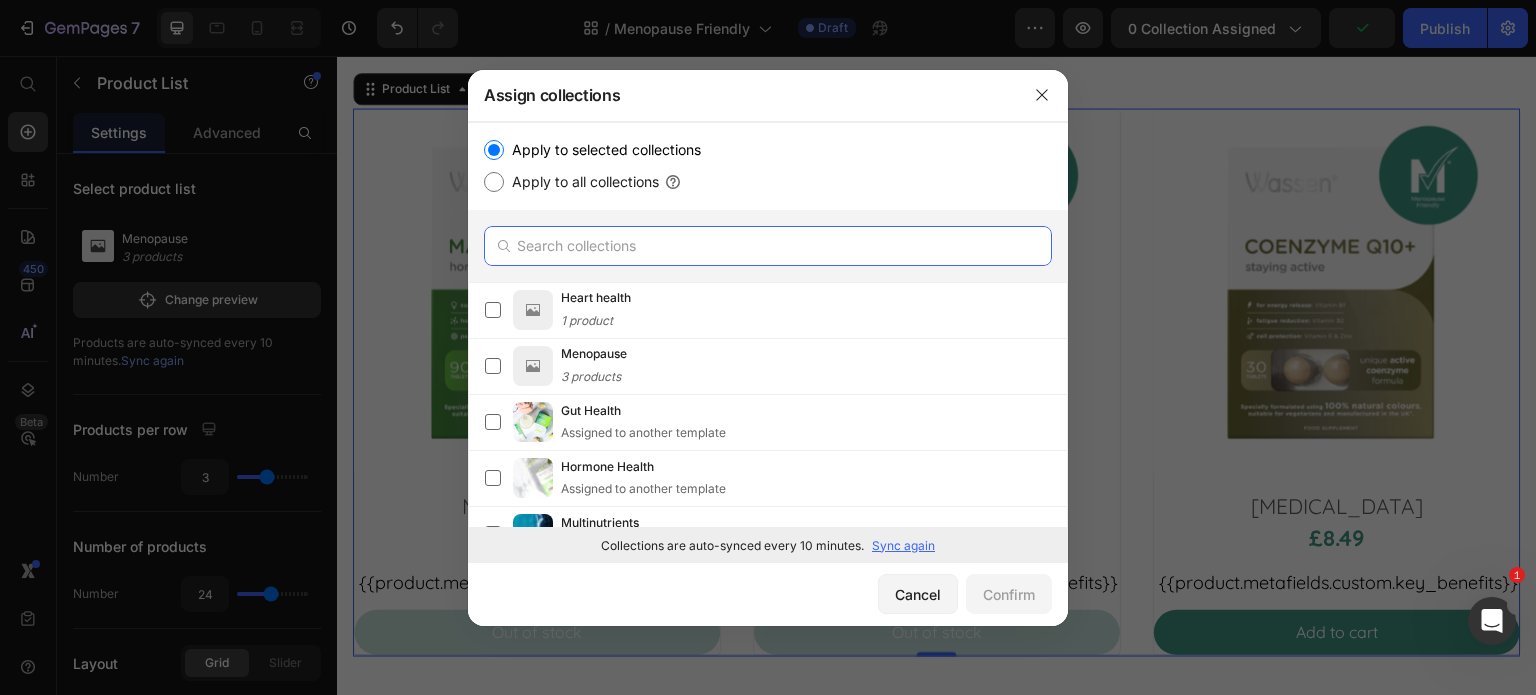 click at bounding box center [768, 246] 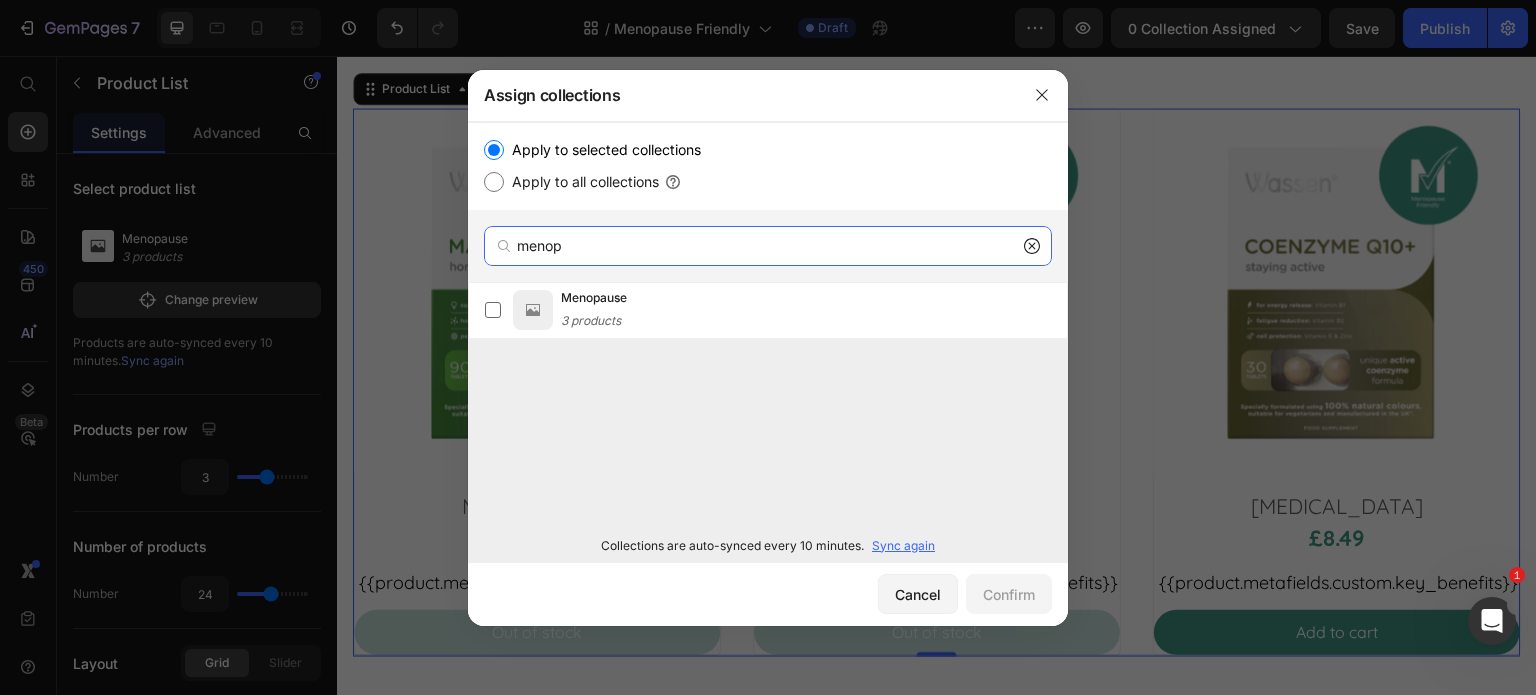 type on "menop" 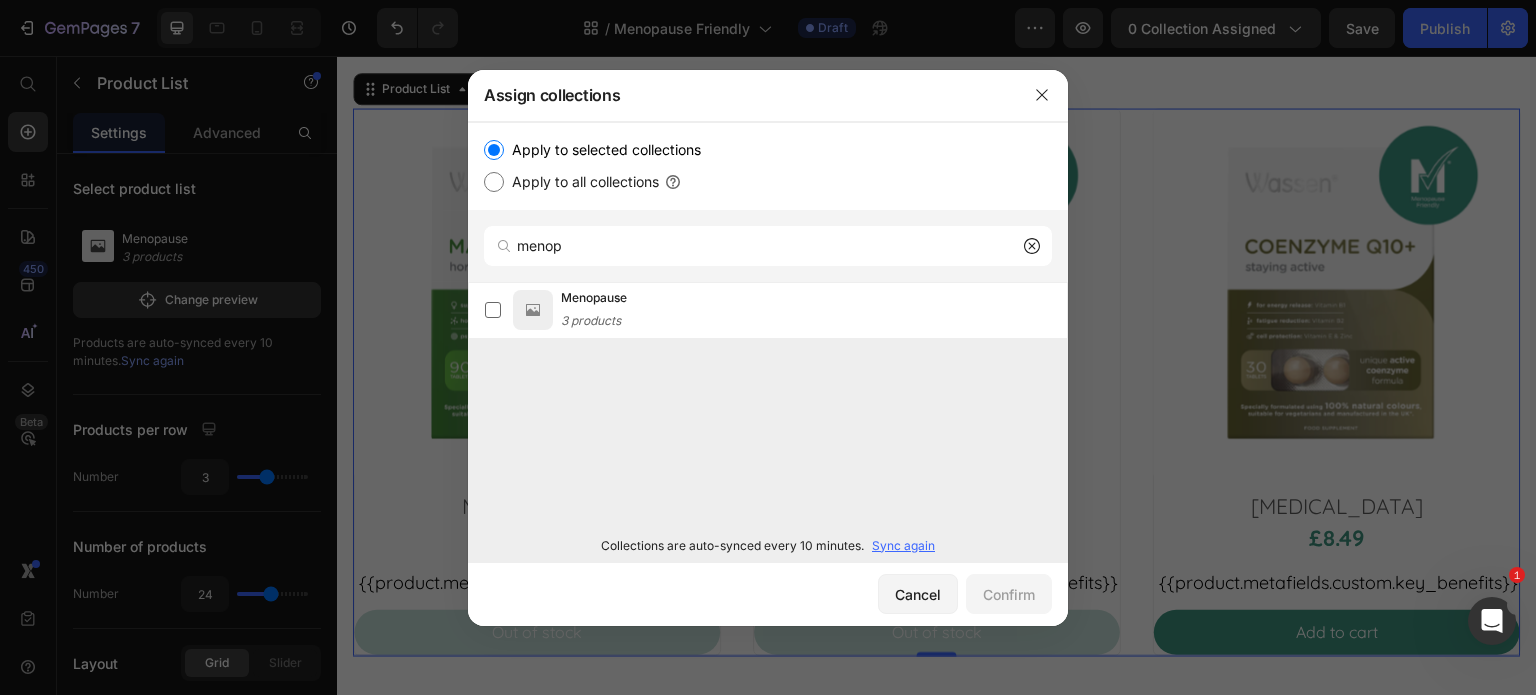 click on "Sync again" at bounding box center [903, 546] 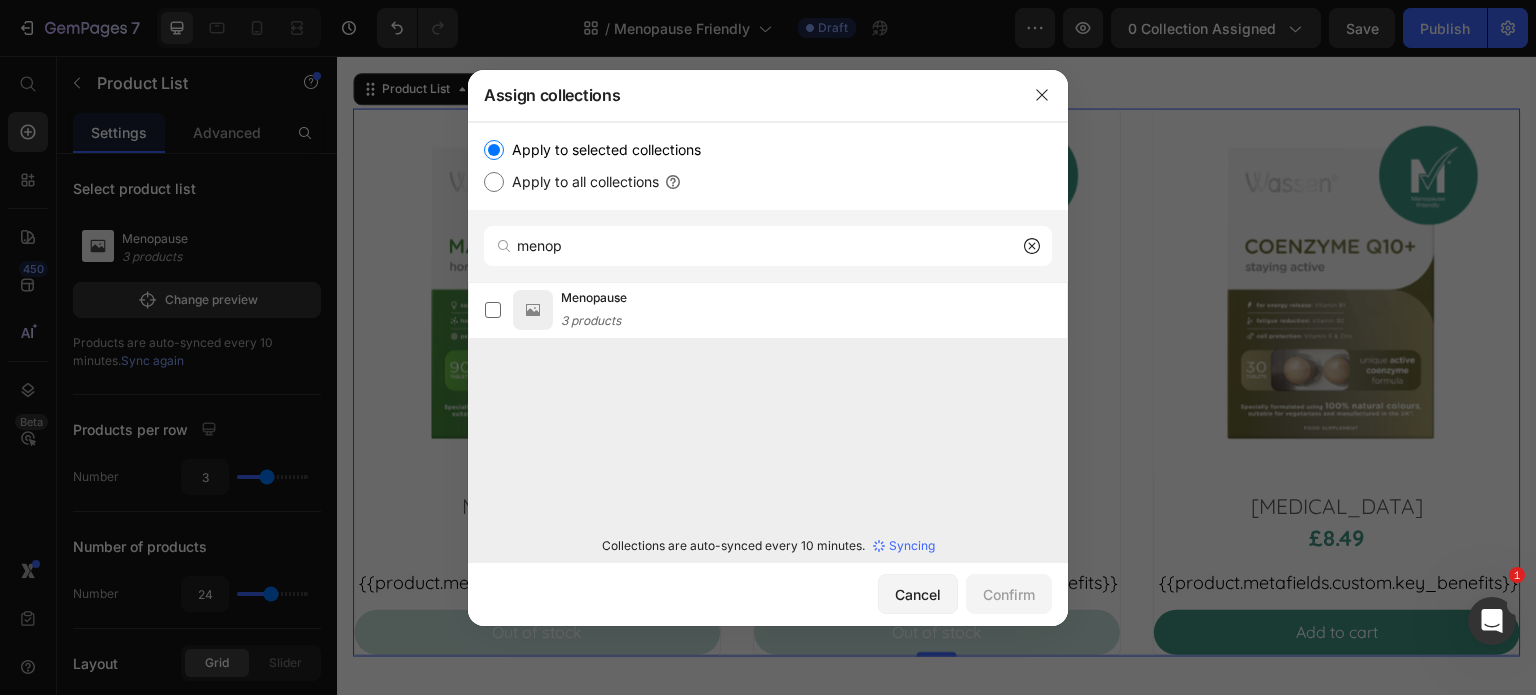 type 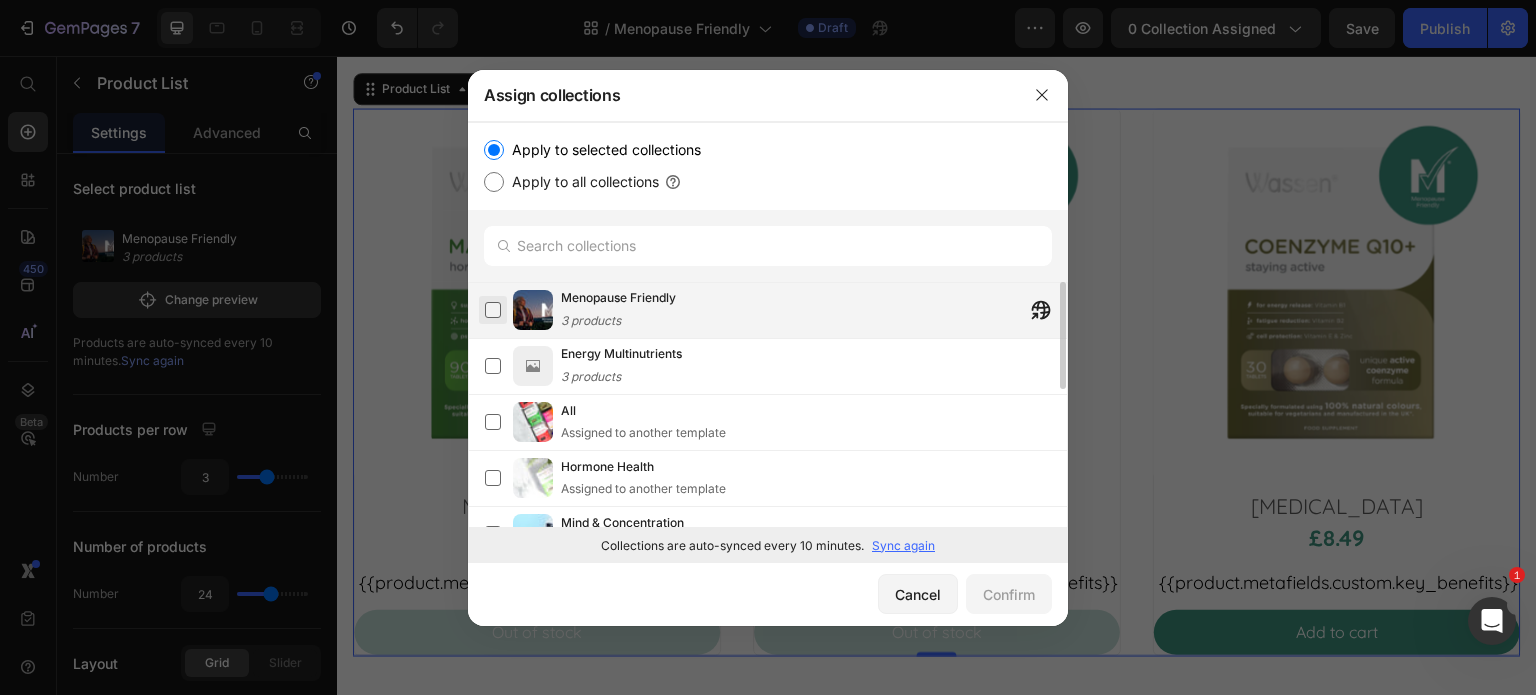 click at bounding box center (493, 310) 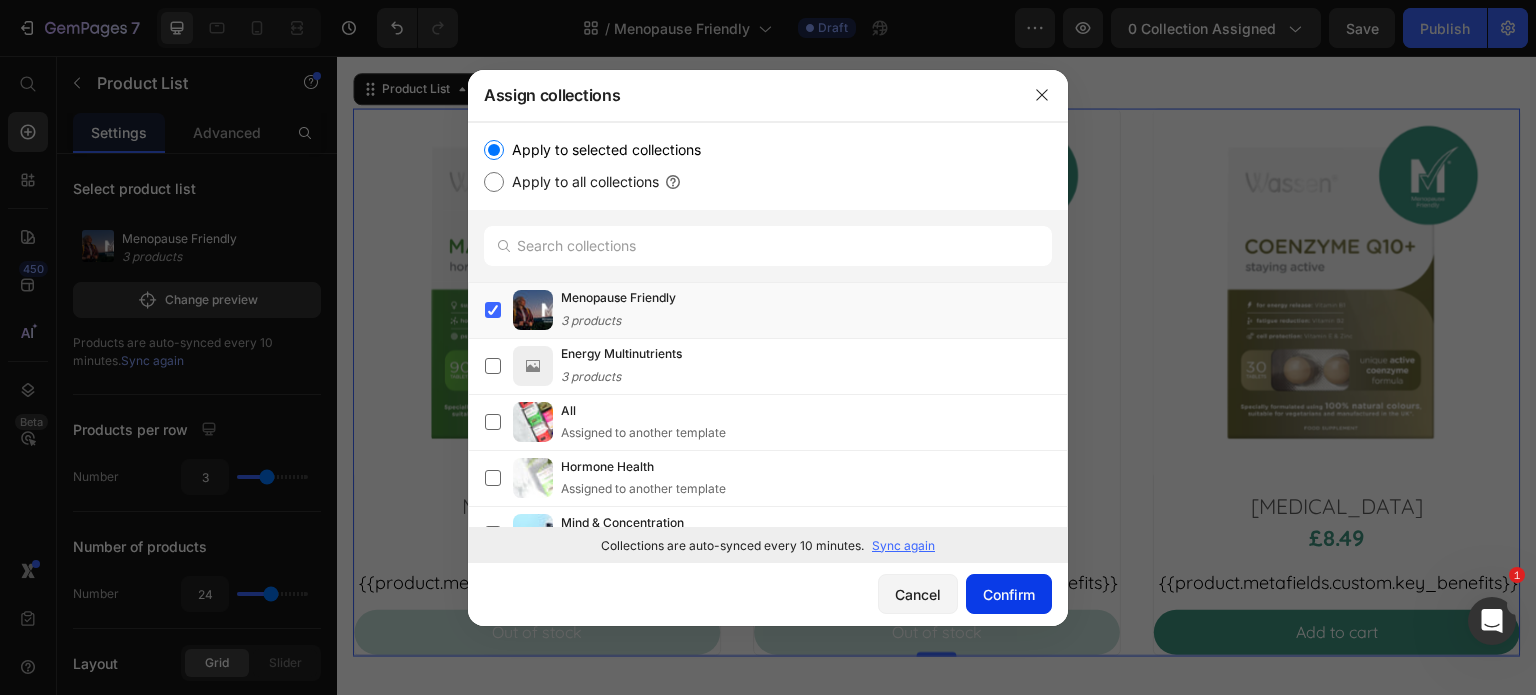 click on "Confirm" at bounding box center [1009, 594] 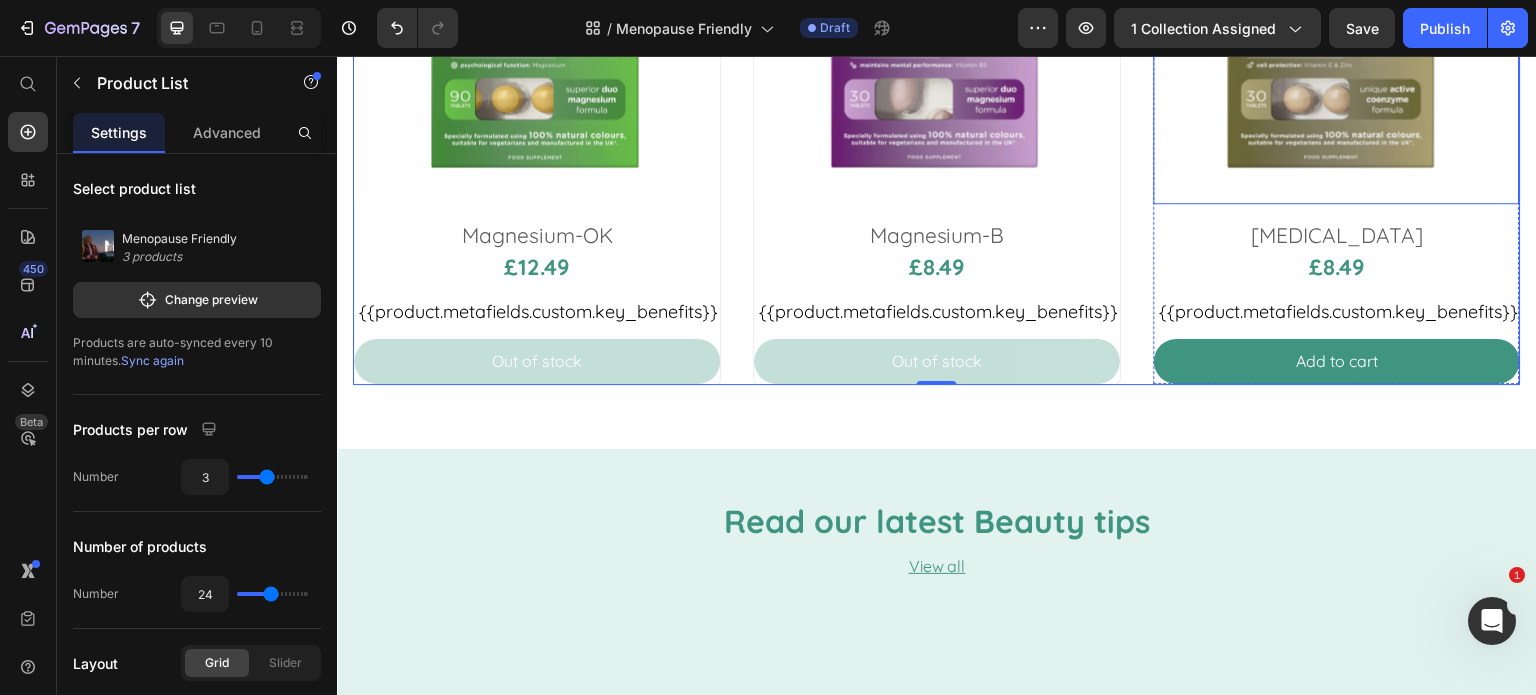 scroll, scrollTop: 800, scrollLeft: 0, axis: vertical 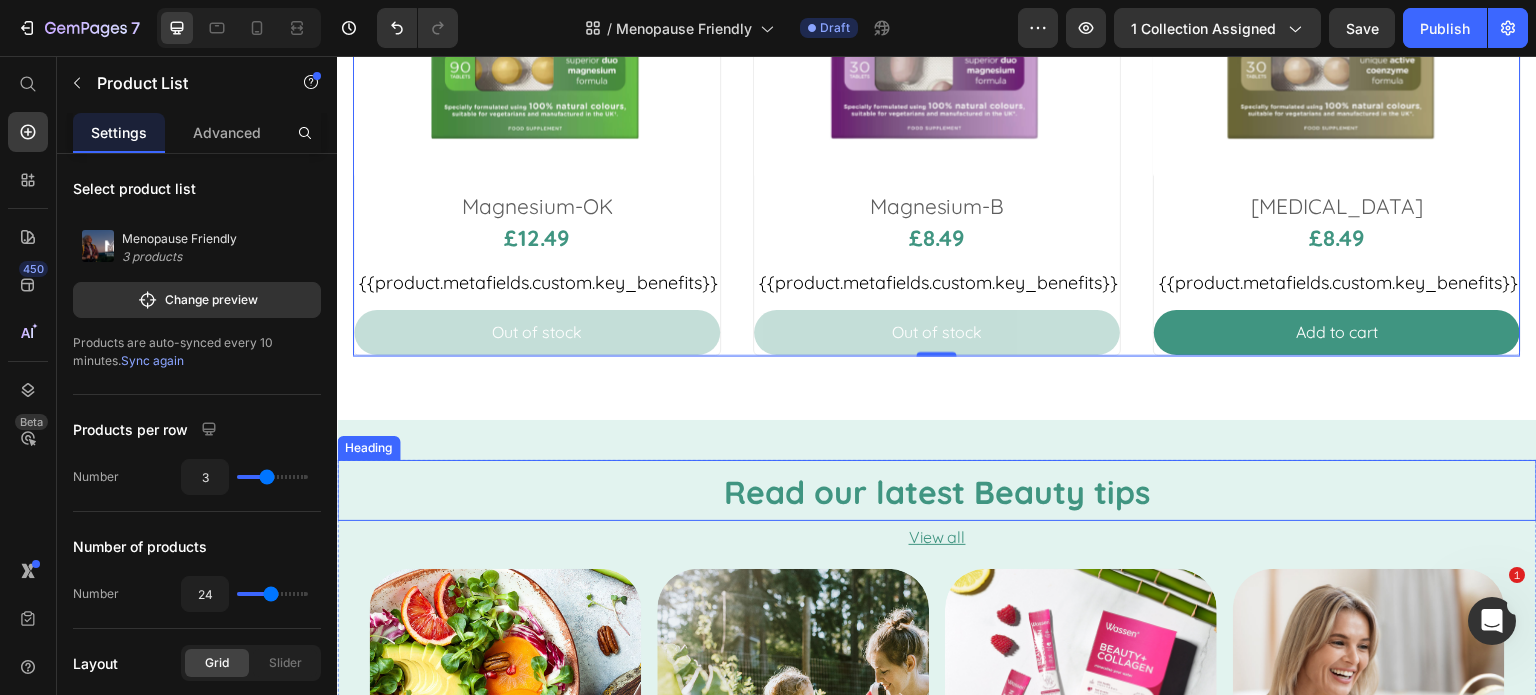 click on "Read our latest Beauty tips" at bounding box center [937, 492] 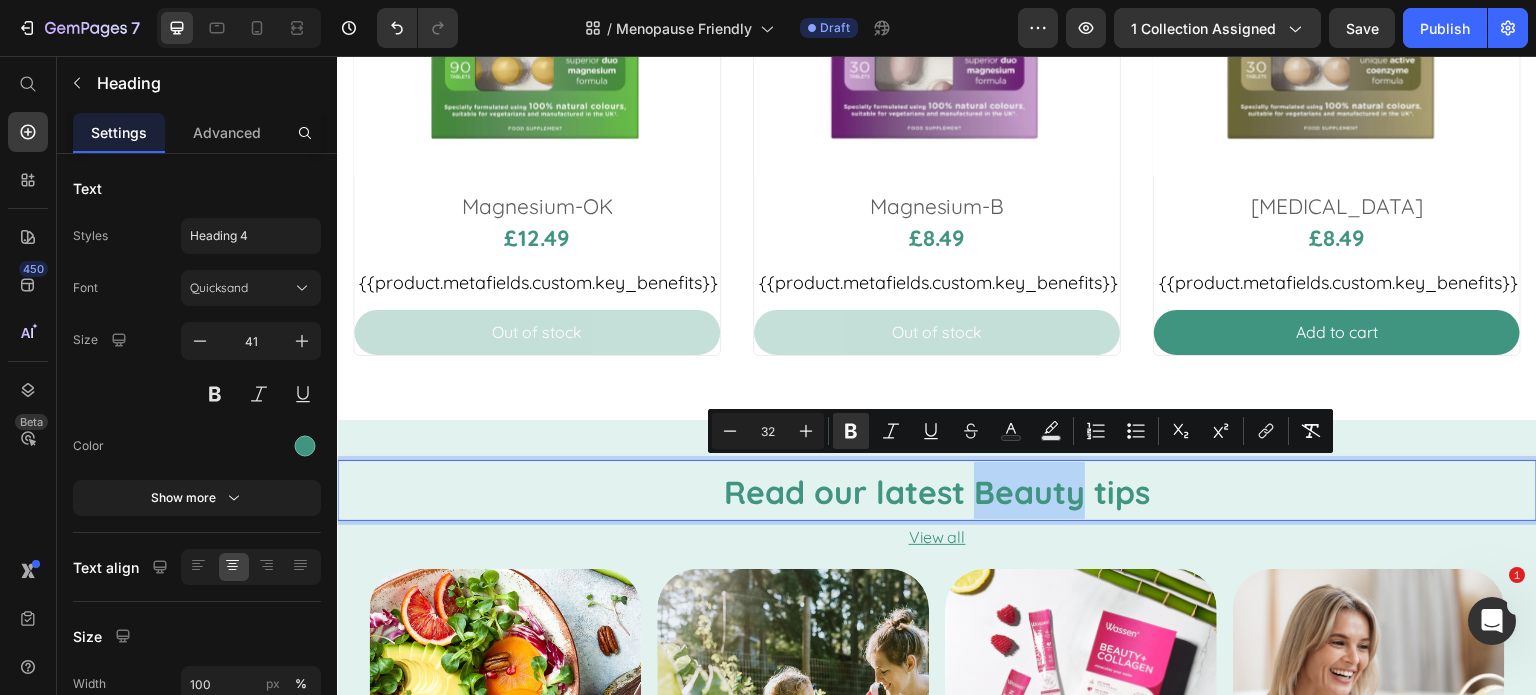 drag, startPoint x: 1075, startPoint y: 486, endPoint x: 972, endPoint y: 479, distance: 103.23759 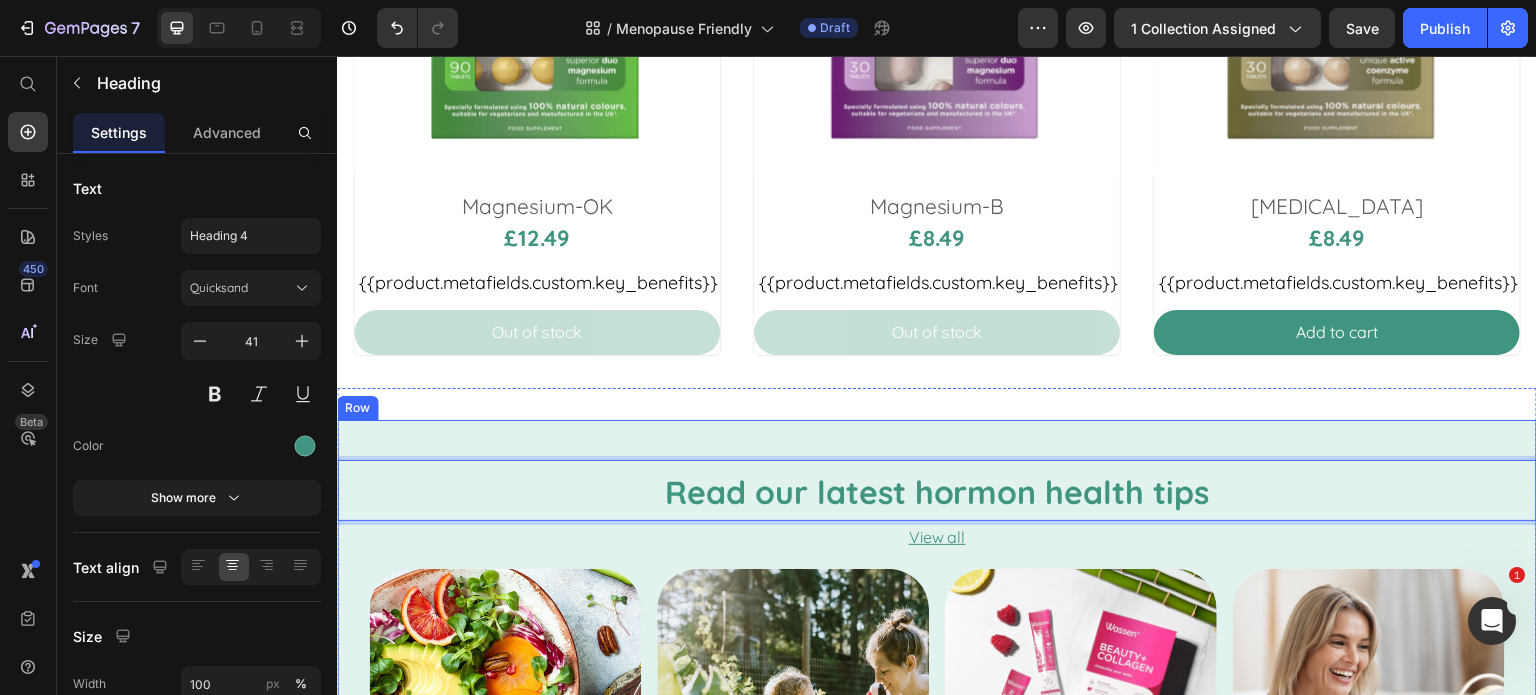 click on "Read our latest hormon health tips Heading   0 View all Text Block Article Image Skin Health Hacks Article Title Article Image Summer skin tips Article Title Article Image Nourish Your Skin from Within with Beauty + Collagen Article Title Article Image Collagen from Vollagen® - A Vegan Collagen With Proven Results Article Title Article List Row Row" at bounding box center [937, 695] 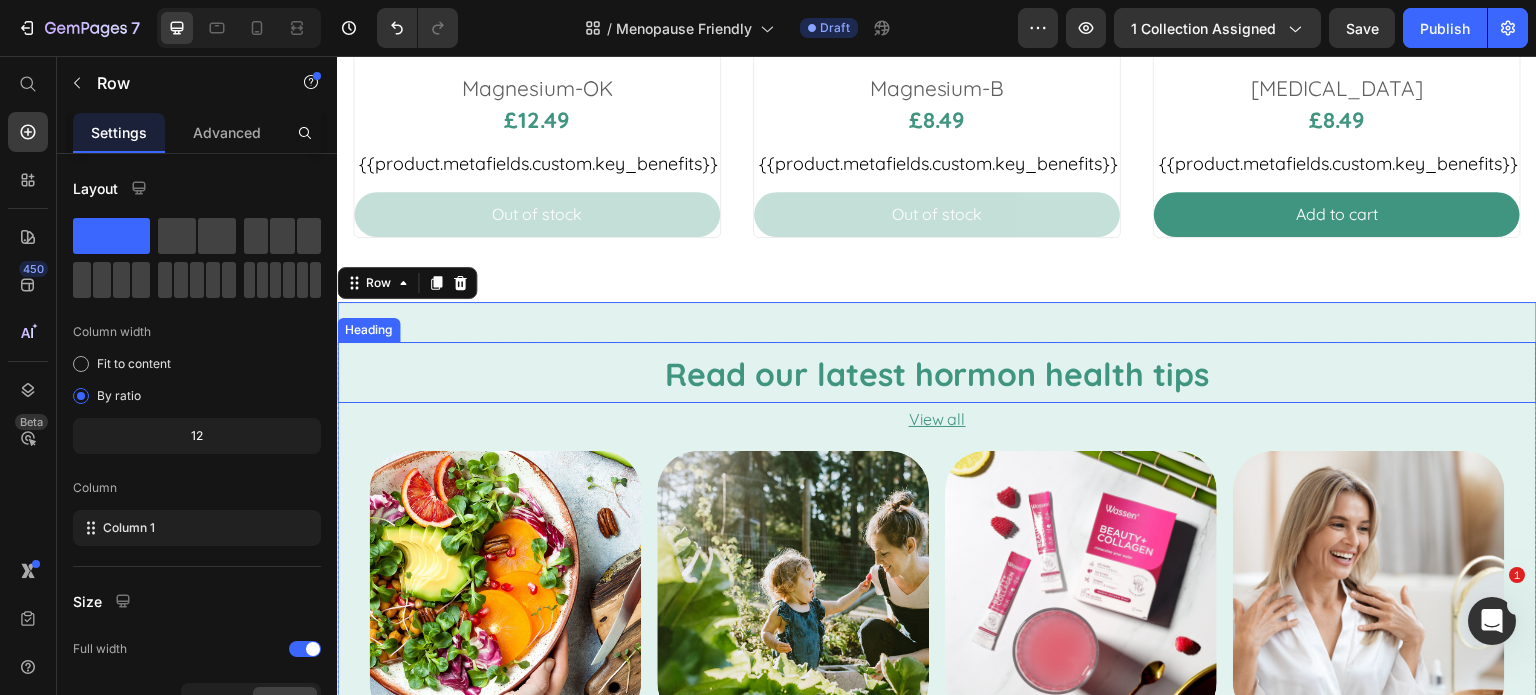 scroll, scrollTop: 1100, scrollLeft: 0, axis: vertical 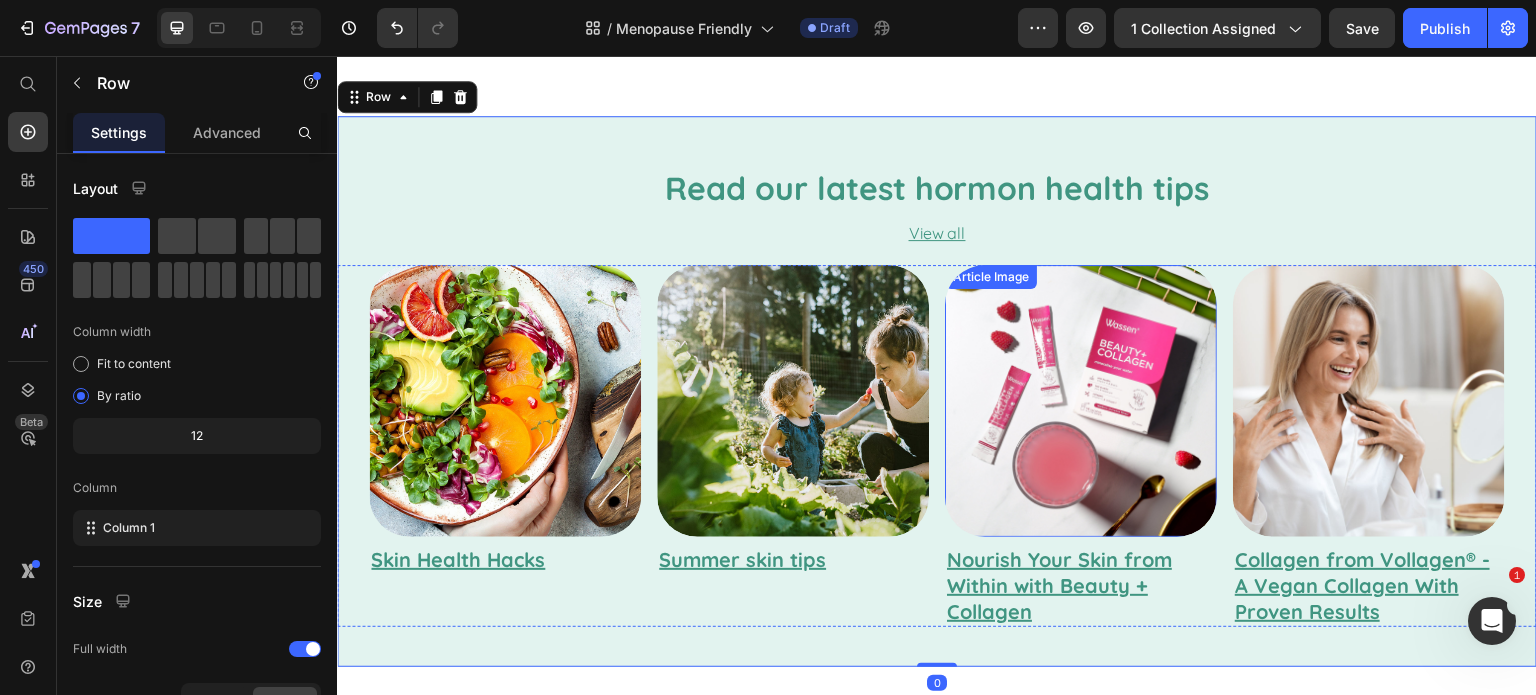 click at bounding box center [793, 401] 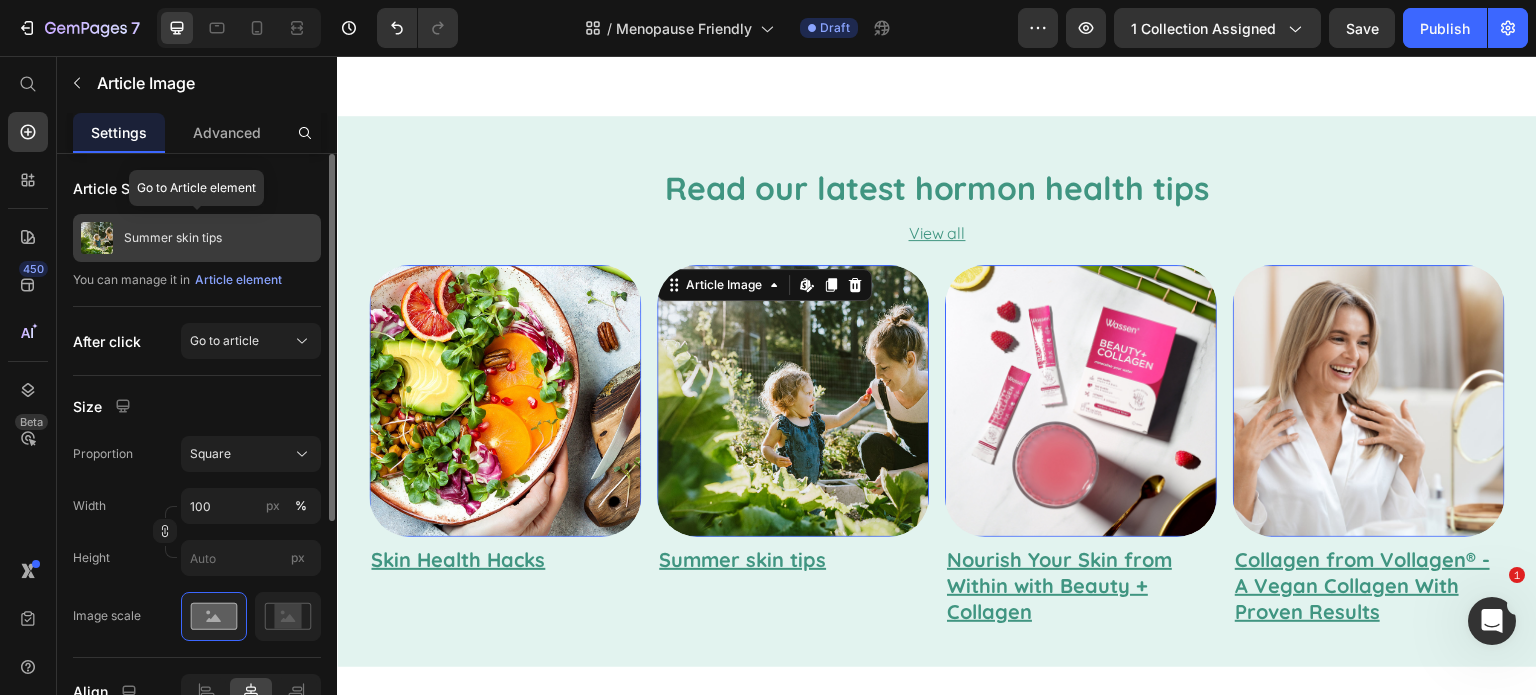 click on "Summer skin tips" at bounding box center (173, 238) 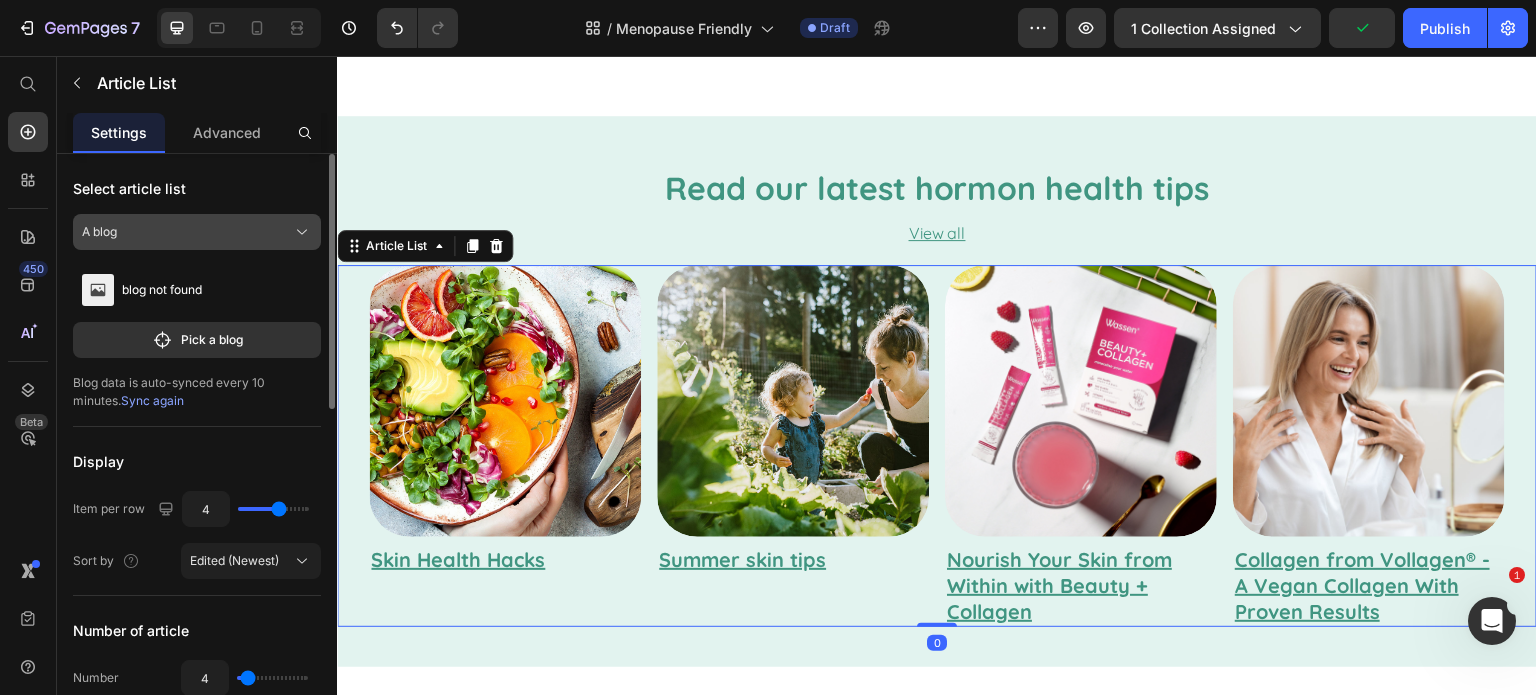 click on "A blog" 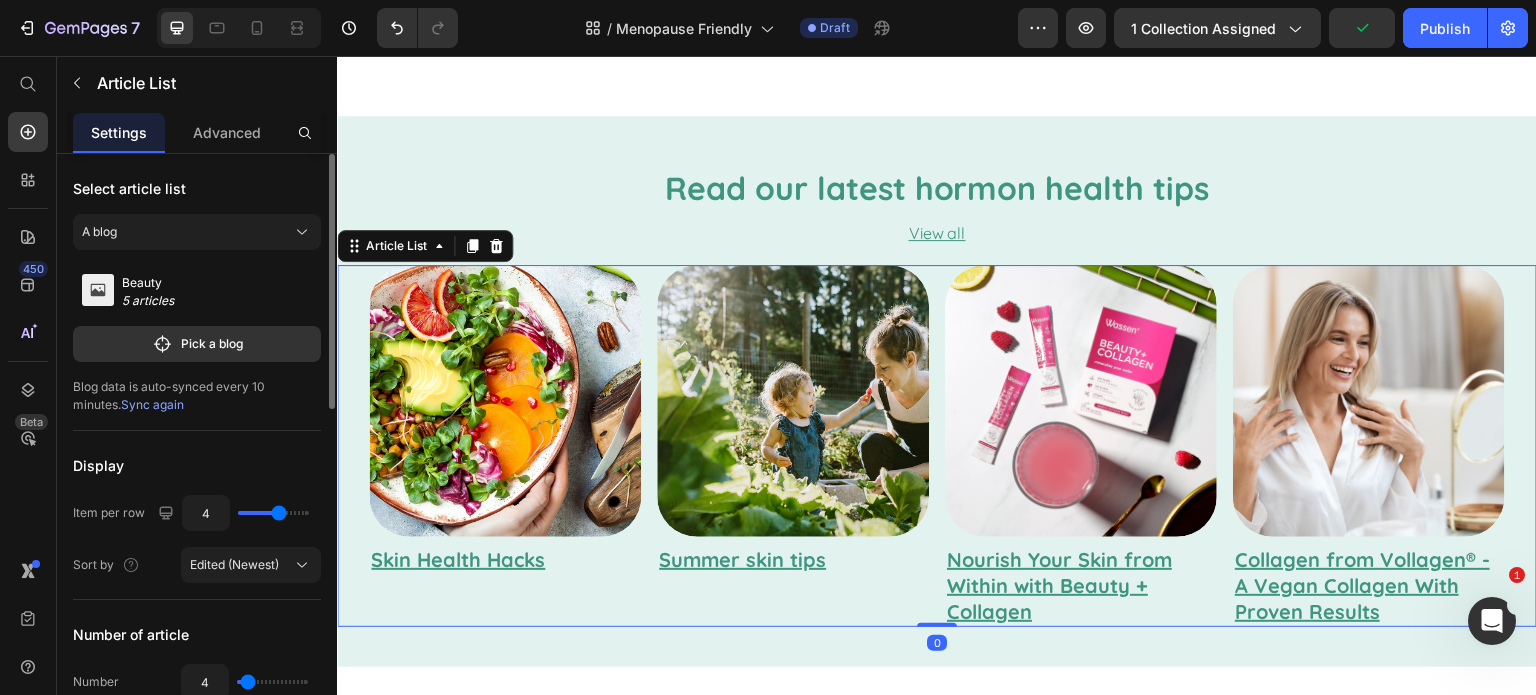 click on "Select article list" at bounding box center [197, 188] 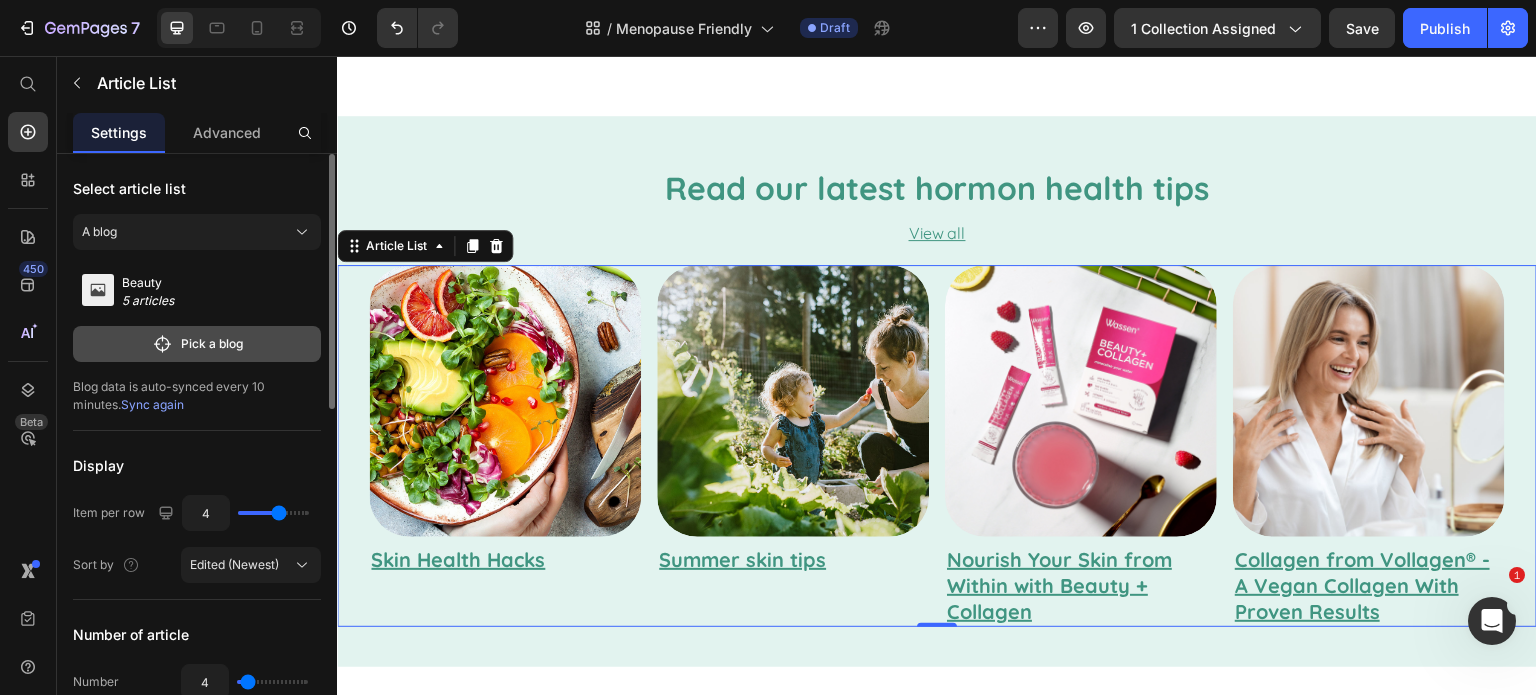click 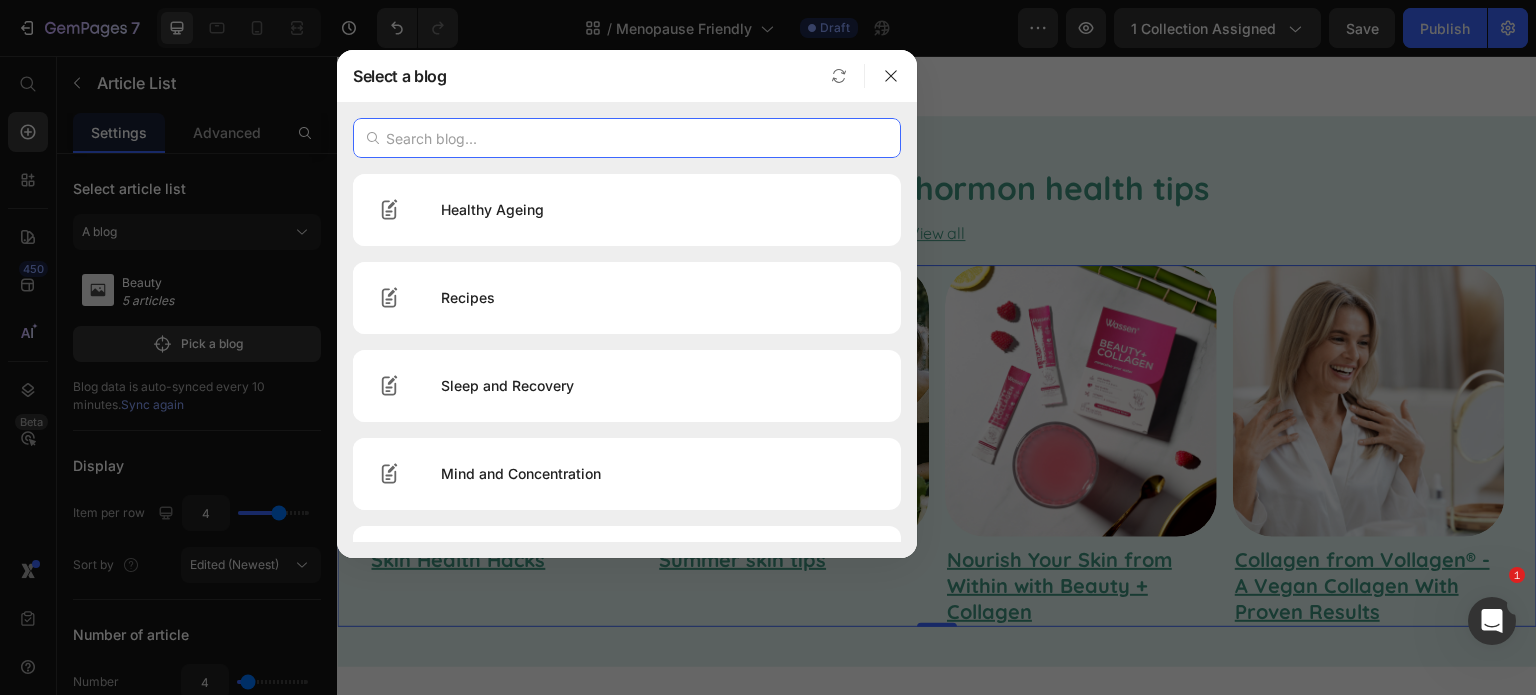 click at bounding box center (627, 138) 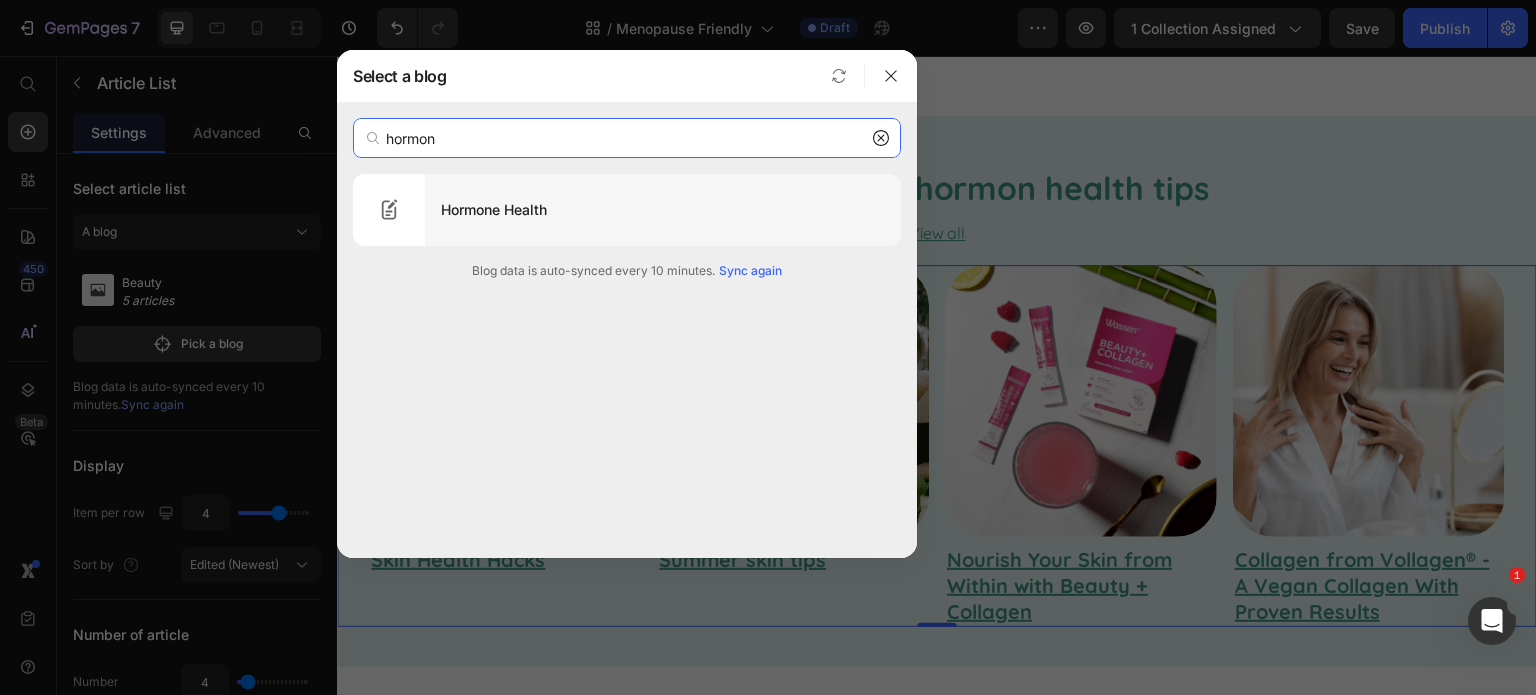 type on "hormon" 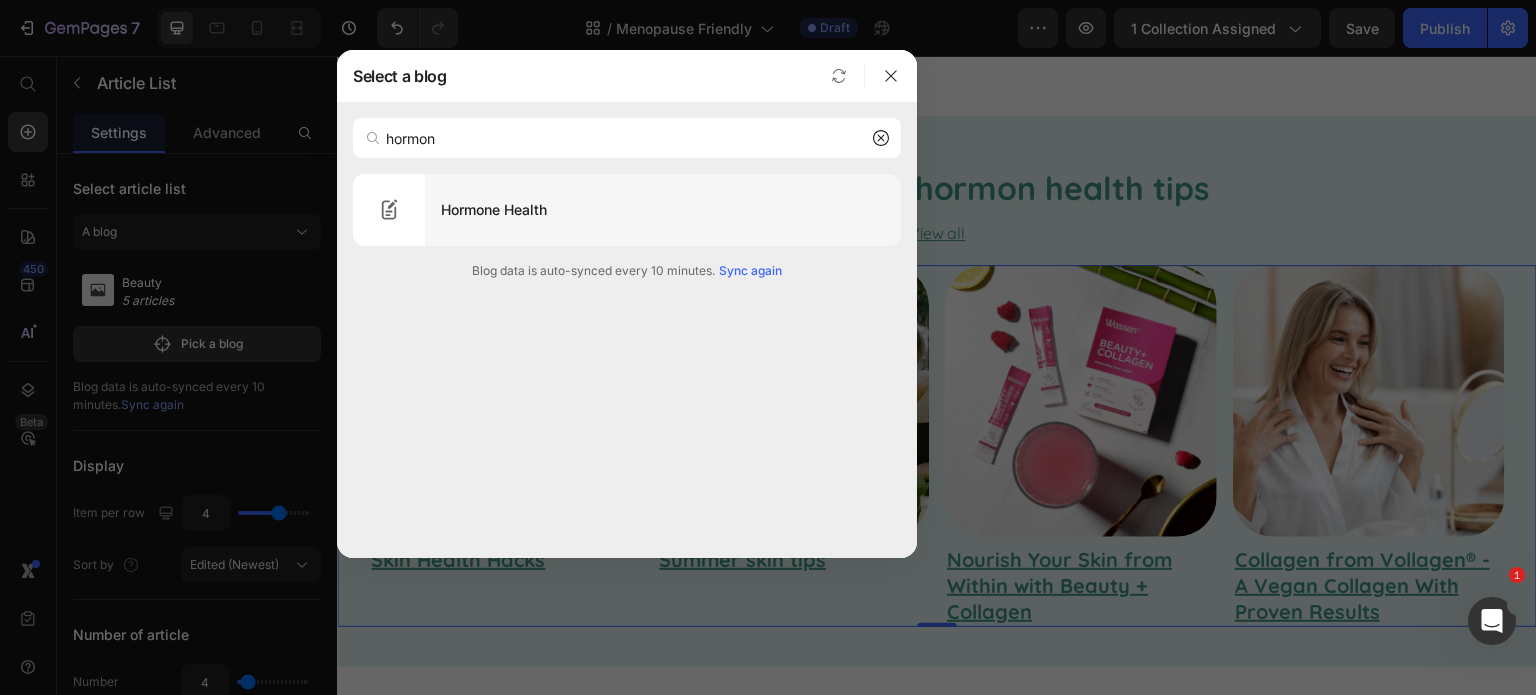 click on "Hormone Health" at bounding box center (663, 210) 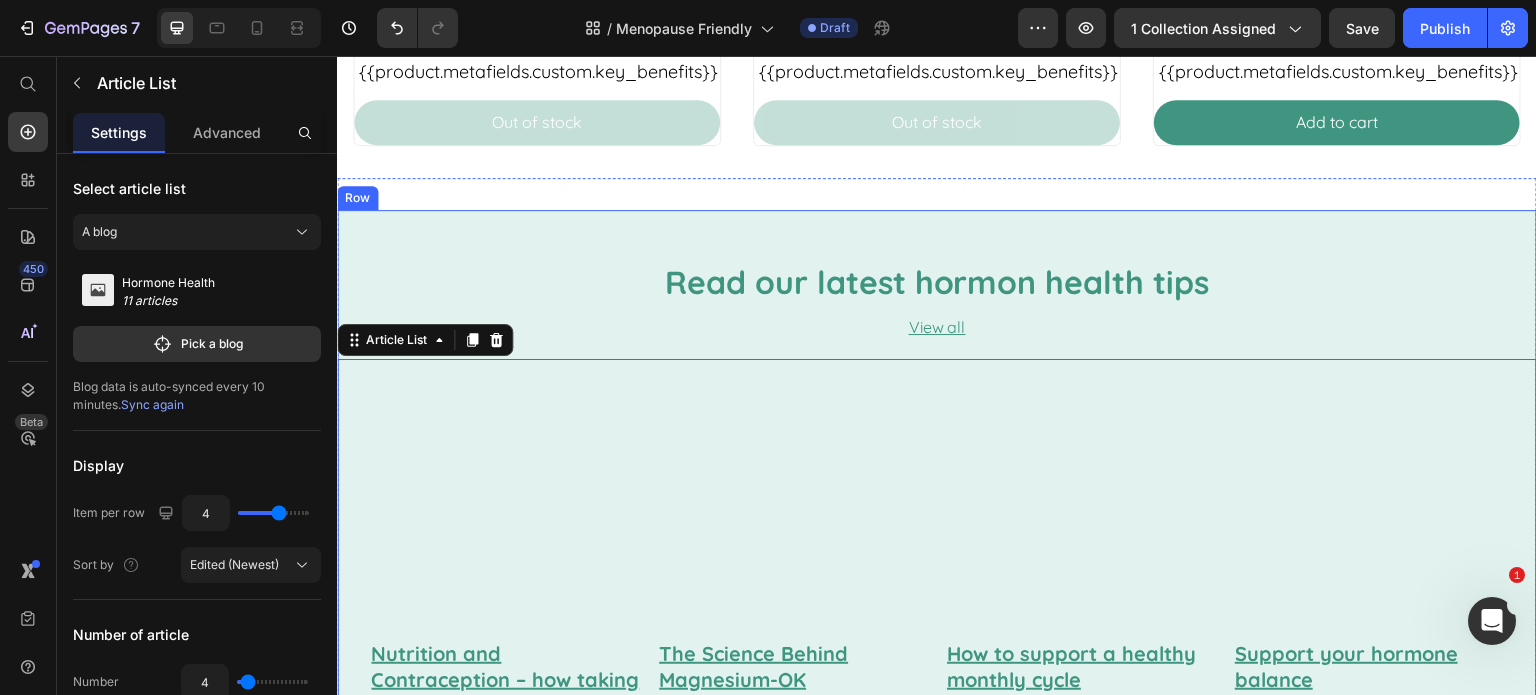 scroll, scrollTop: 1100, scrollLeft: 0, axis: vertical 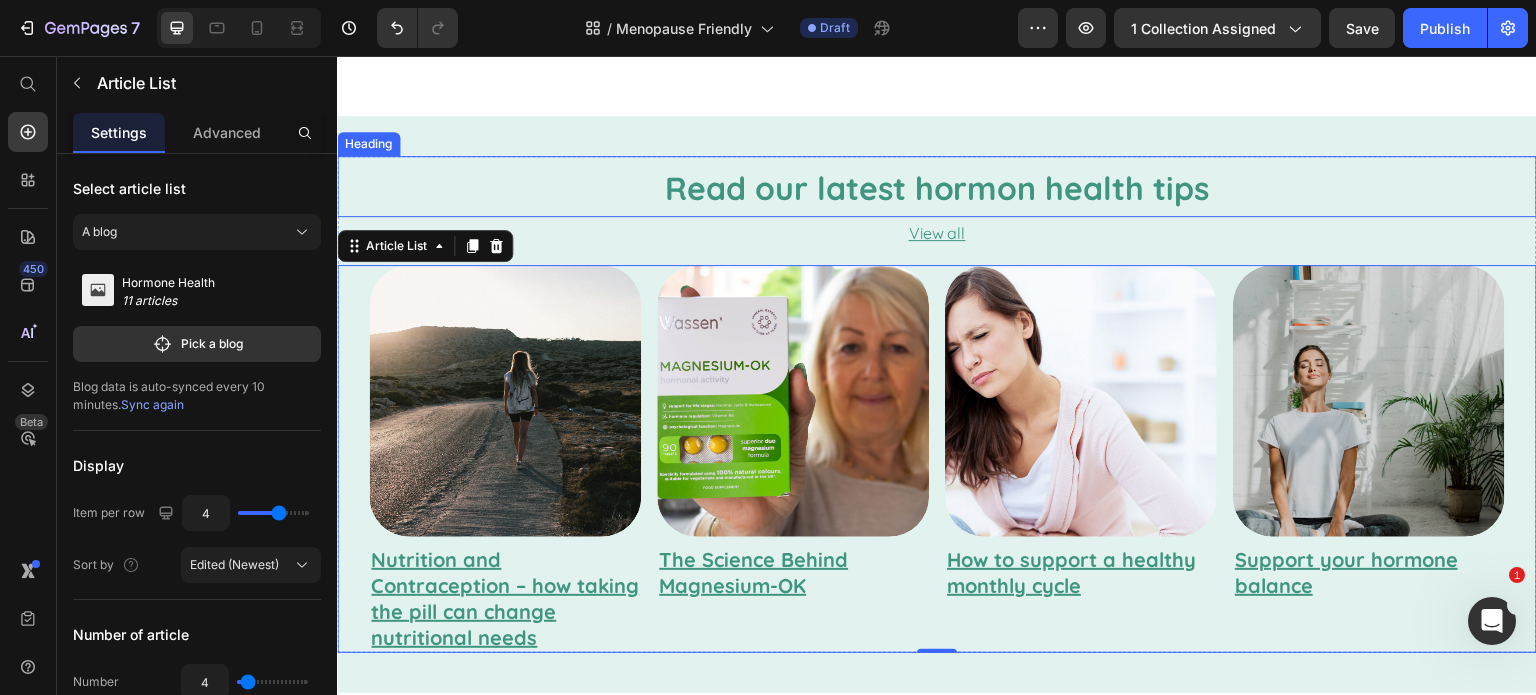 click on "Read our latest hormon health tips" at bounding box center (937, 188) 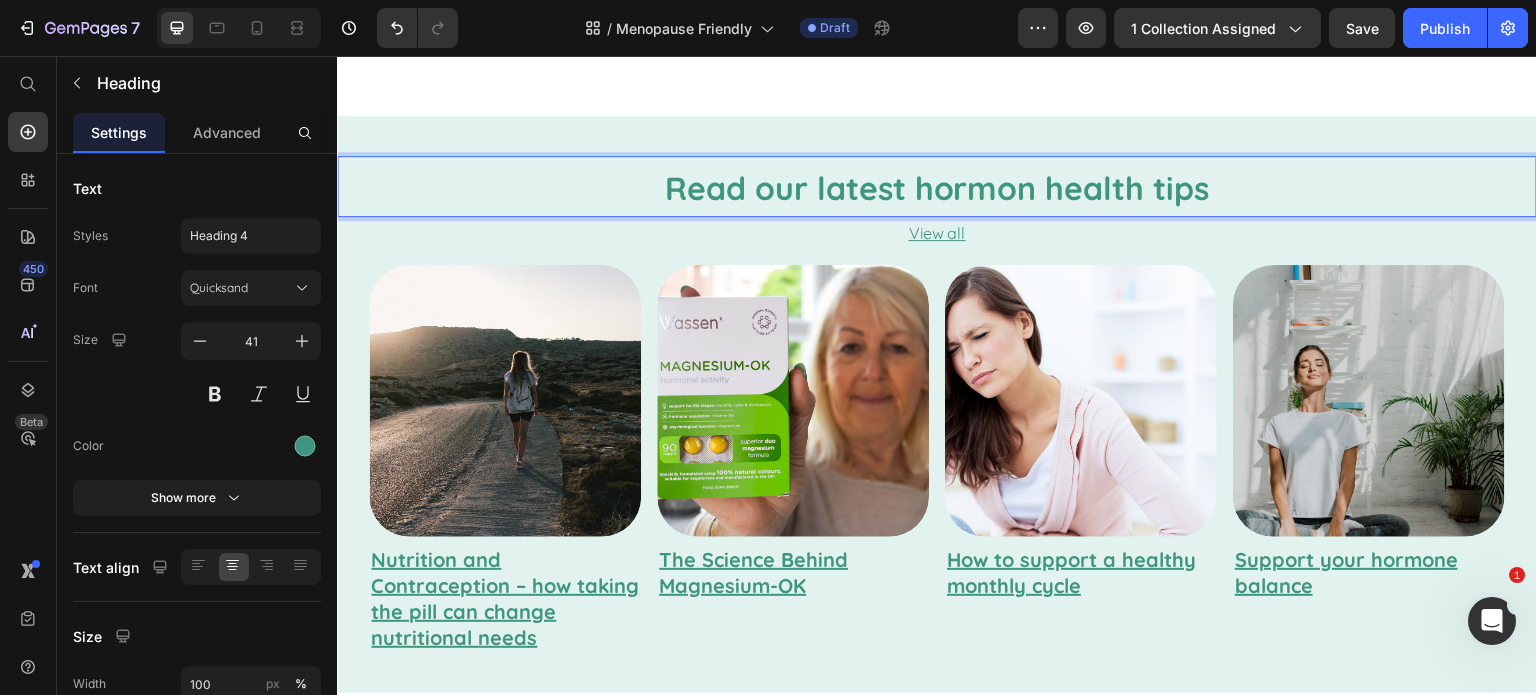 click on "Read our latest hormon health tips" at bounding box center (937, 188) 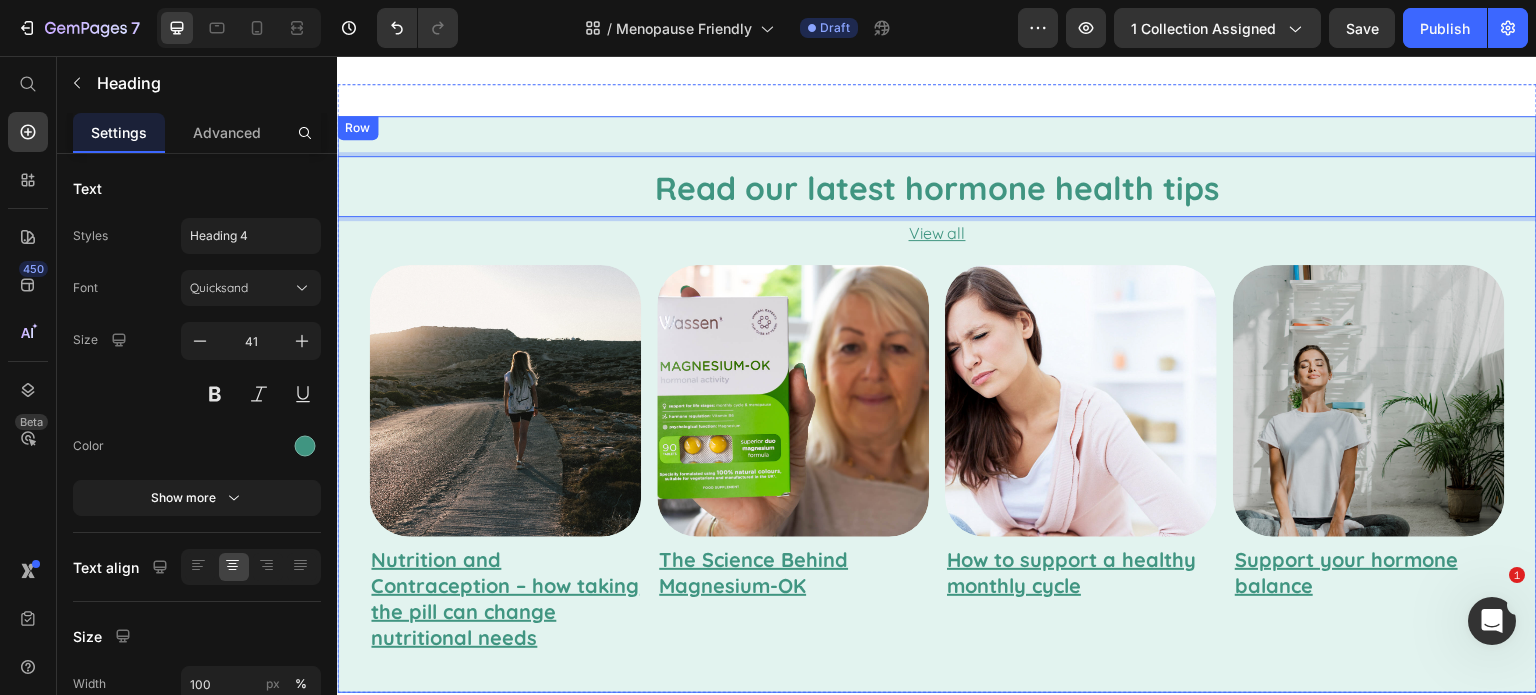 click on "Read our latest hormone health tips Heading   0 View all Text Block Article Image Nutrition and Contraception – how taking the pill can change nutritional needs Article Title Article Image The Science Behind Magnesium-OK Article Title Article Image How to support a healthy monthly cycle Article Title Article Image Support your hormone balance Article Title Article List Row Row" at bounding box center (937, 404) 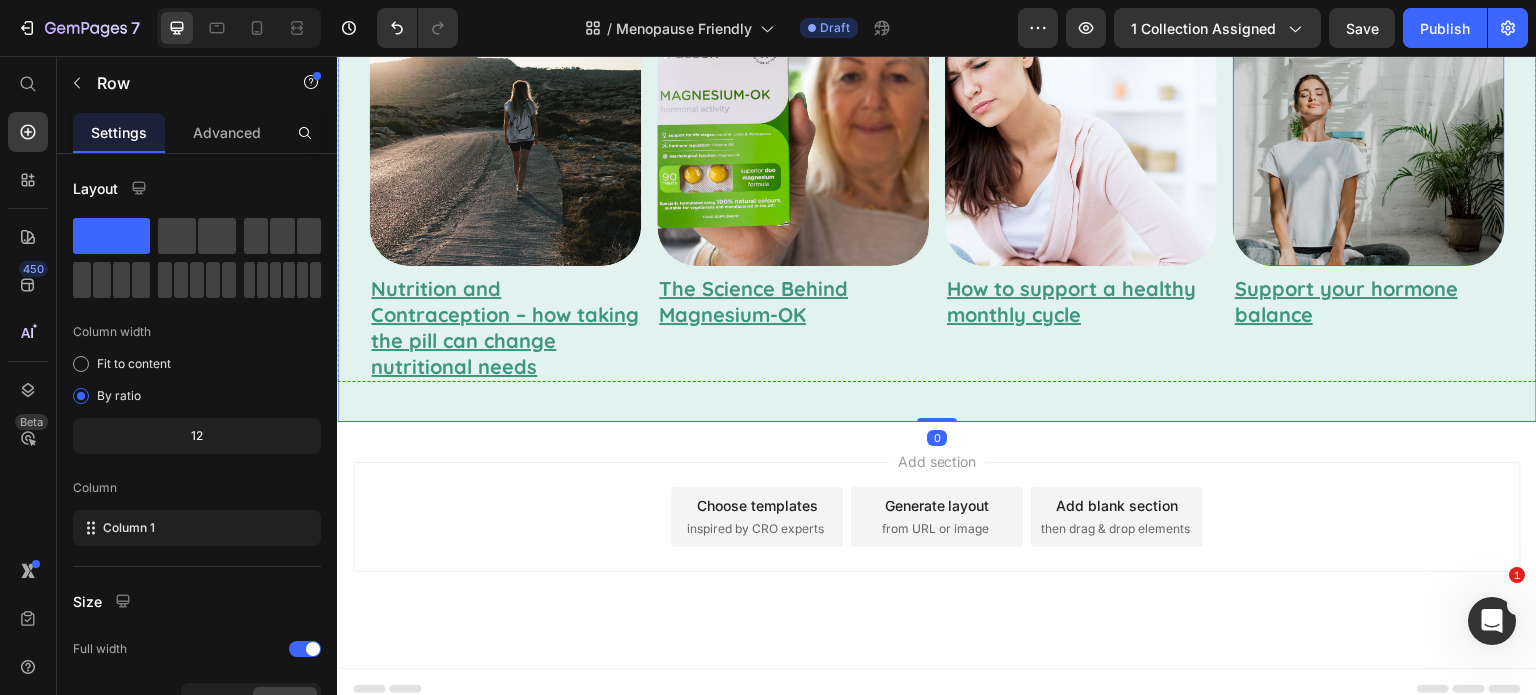 scroll, scrollTop: 1375, scrollLeft: 0, axis: vertical 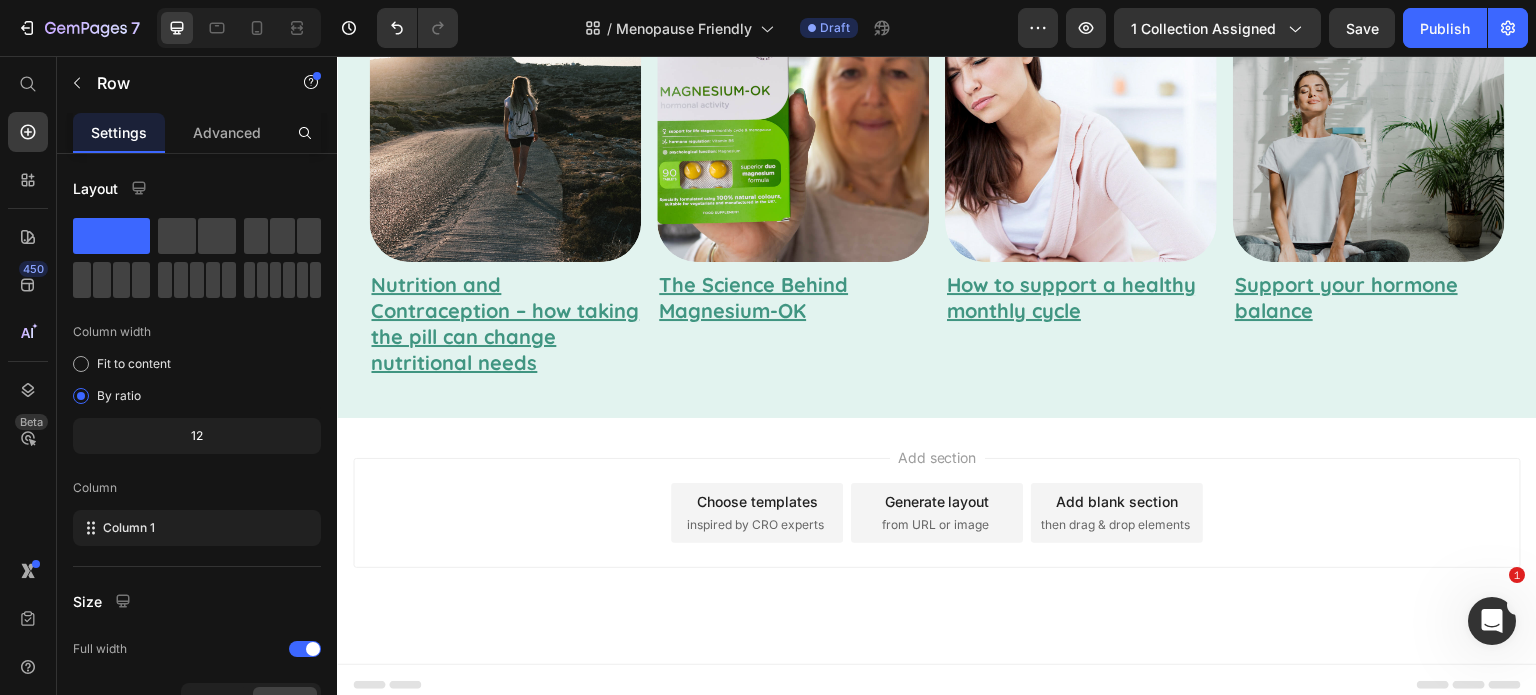 click on "Add section Choose templates inspired by CRO experts Generate layout from URL or image Add blank section then drag & drop elements" at bounding box center (937, 513) 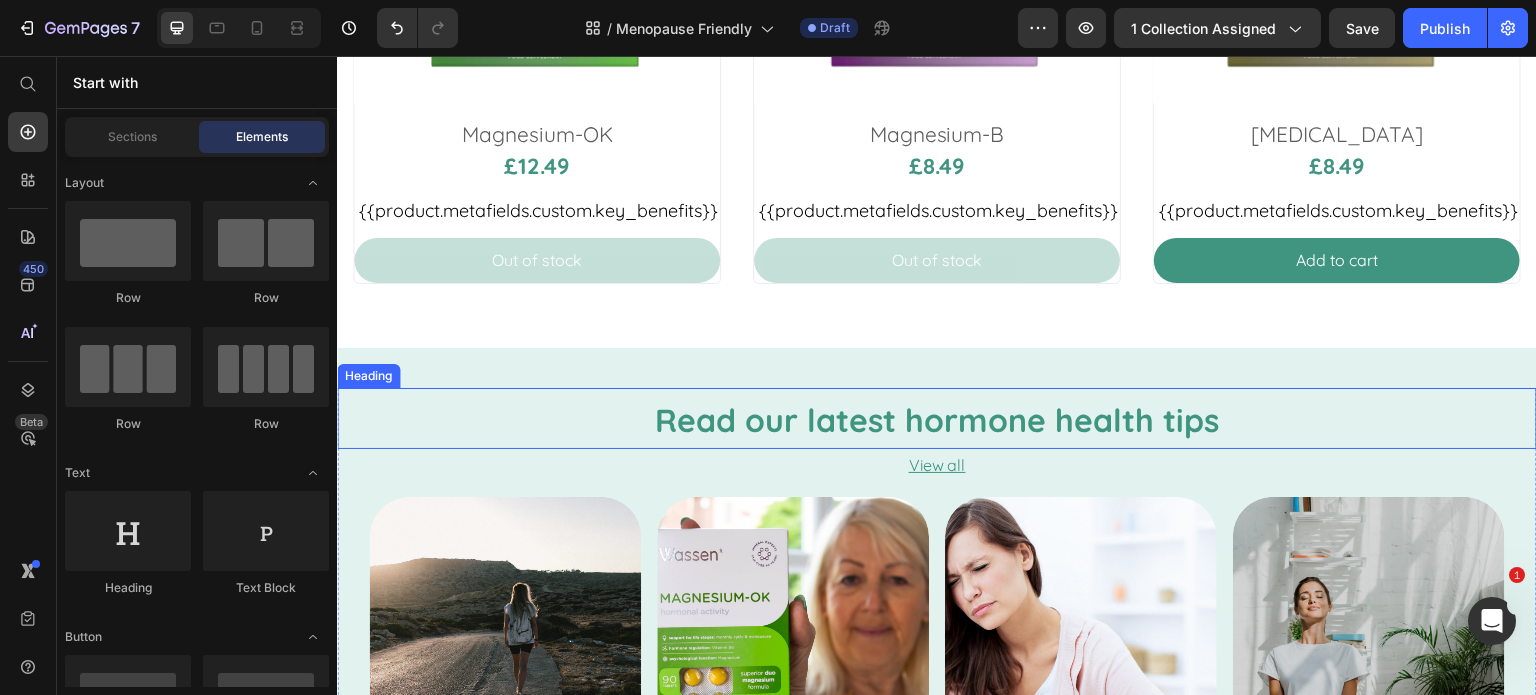 scroll, scrollTop: 875, scrollLeft: 0, axis: vertical 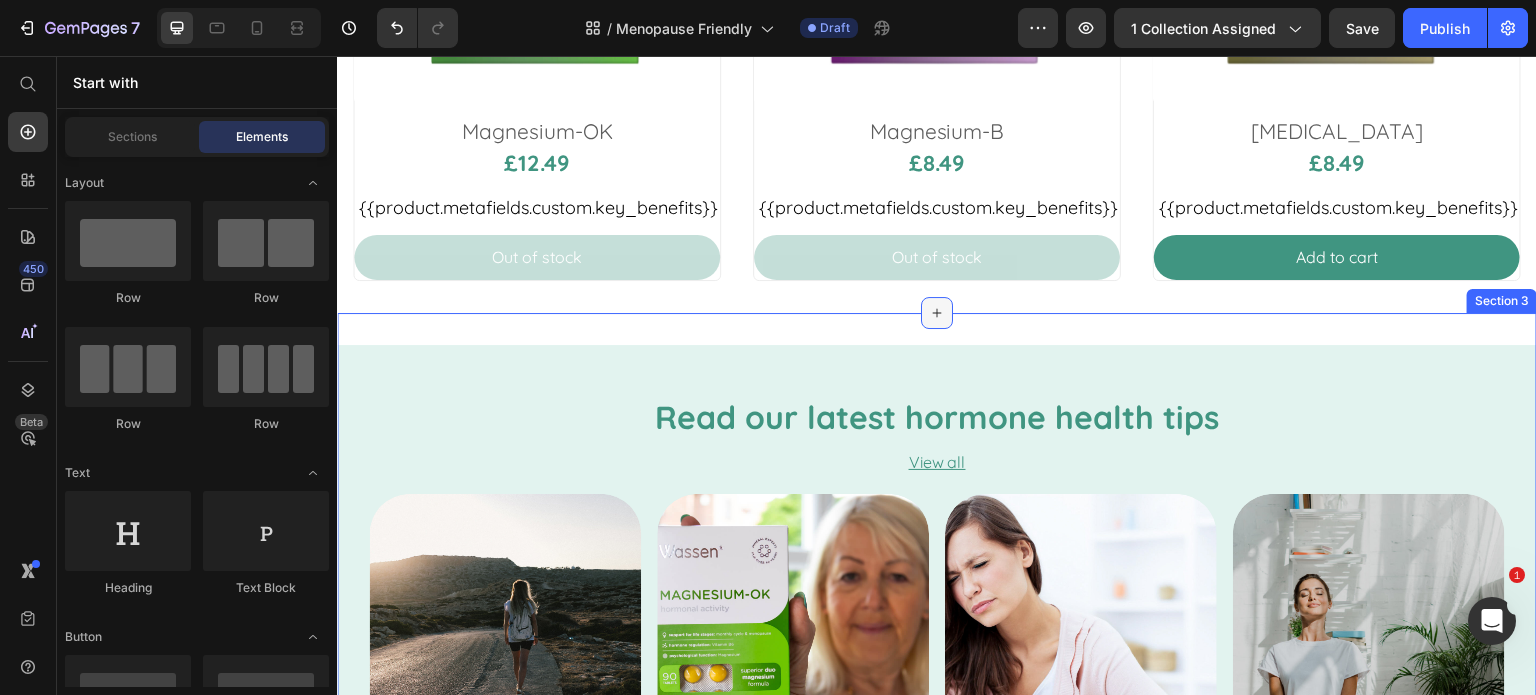 click 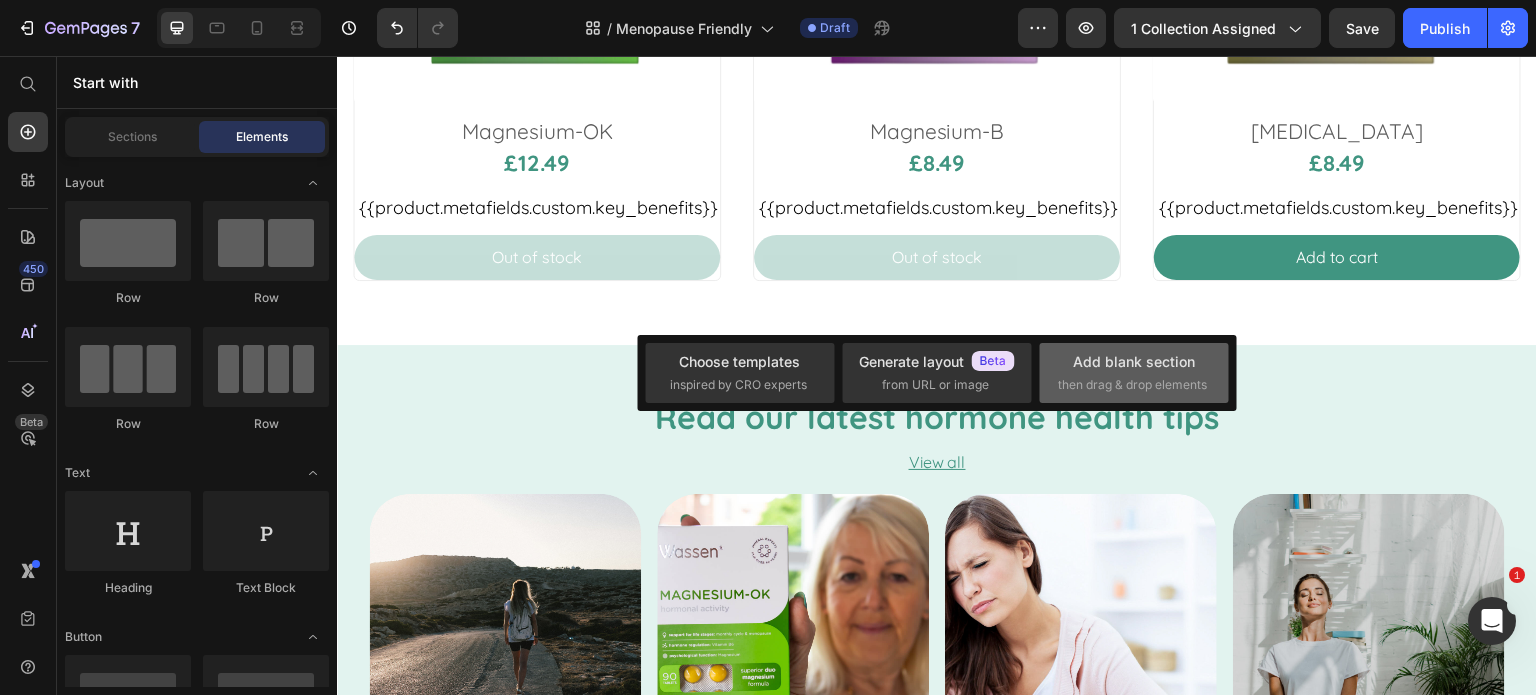click on "Add blank section" at bounding box center (1134, 361) 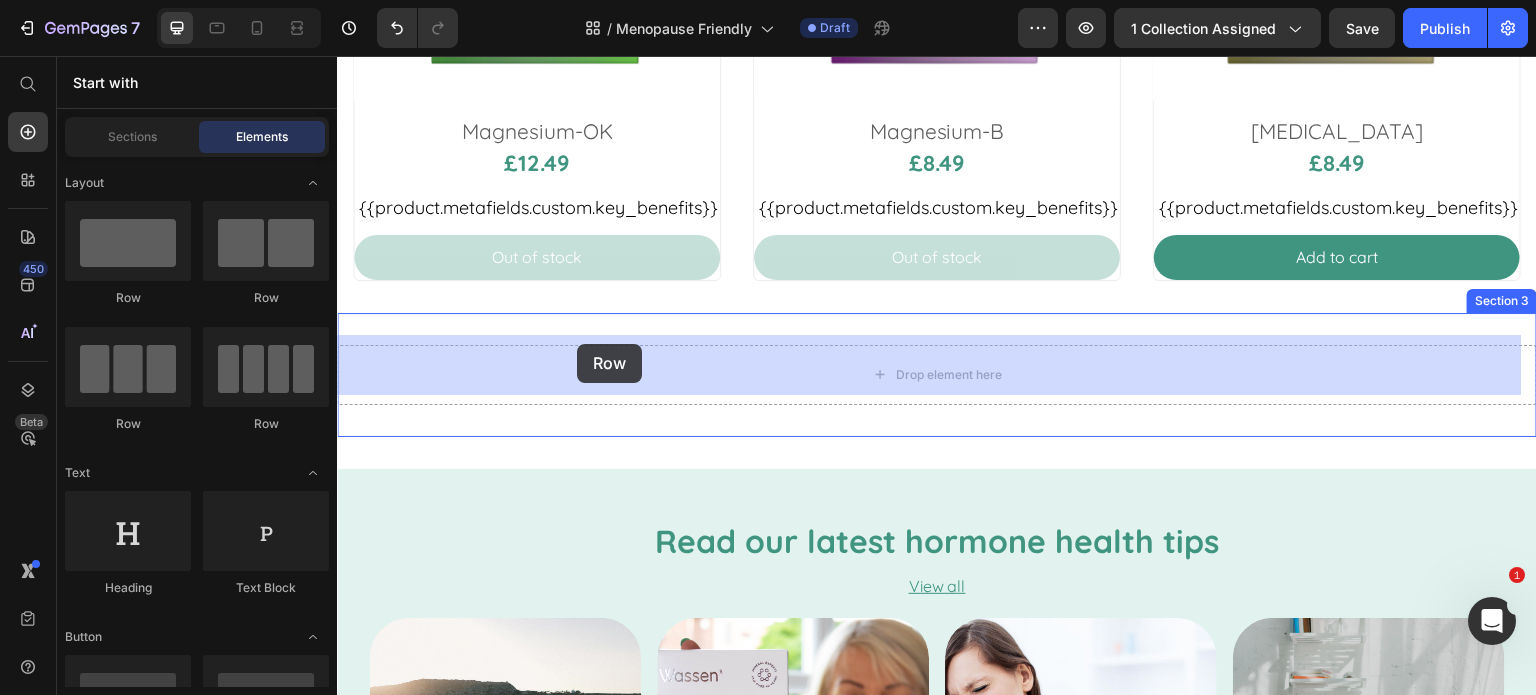 drag, startPoint x: 423, startPoint y: 294, endPoint x: 587, endPoint y: 348, distance: 172.66151 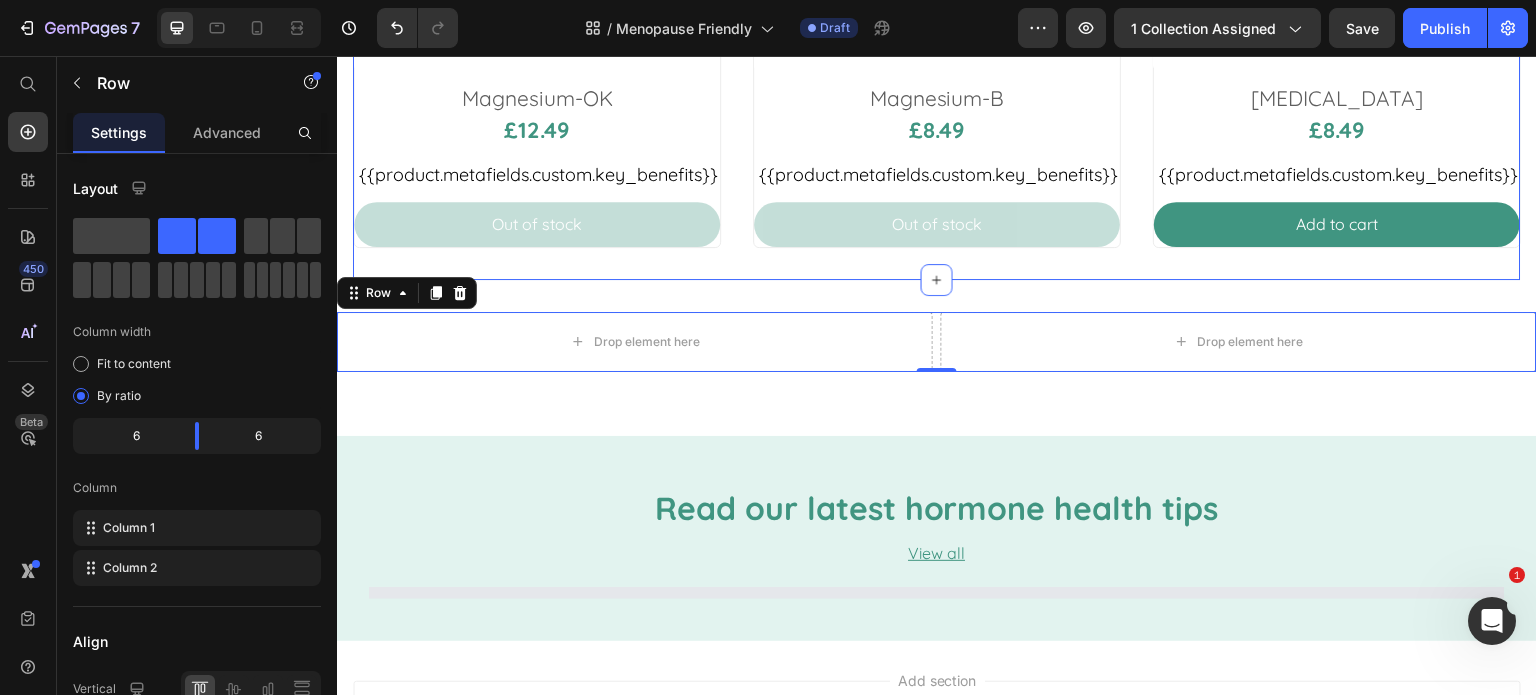 scroll, scrollTop: 900, scrollLeft: 0, axis: vertical 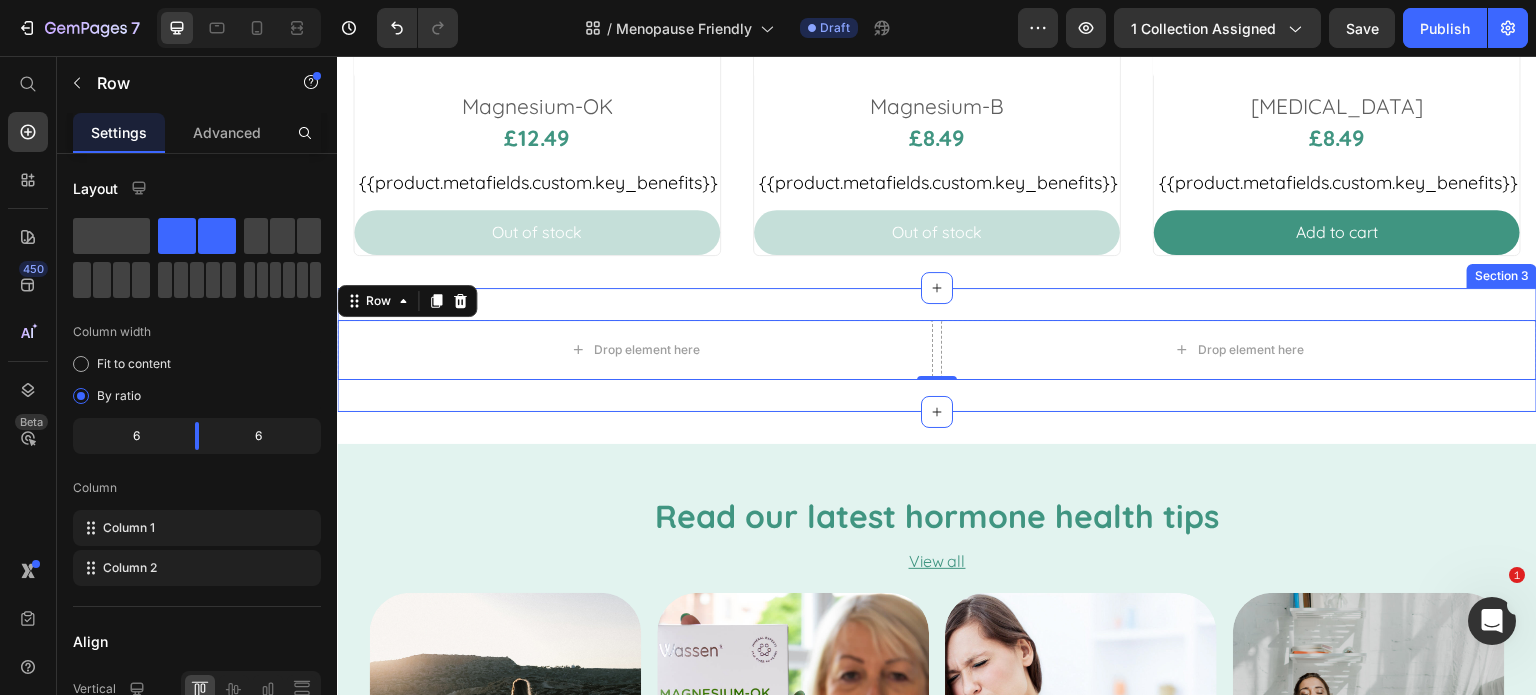 click on "Drop element here
Drop element here Row   0 Section 3" at bounding box center [937, 350] 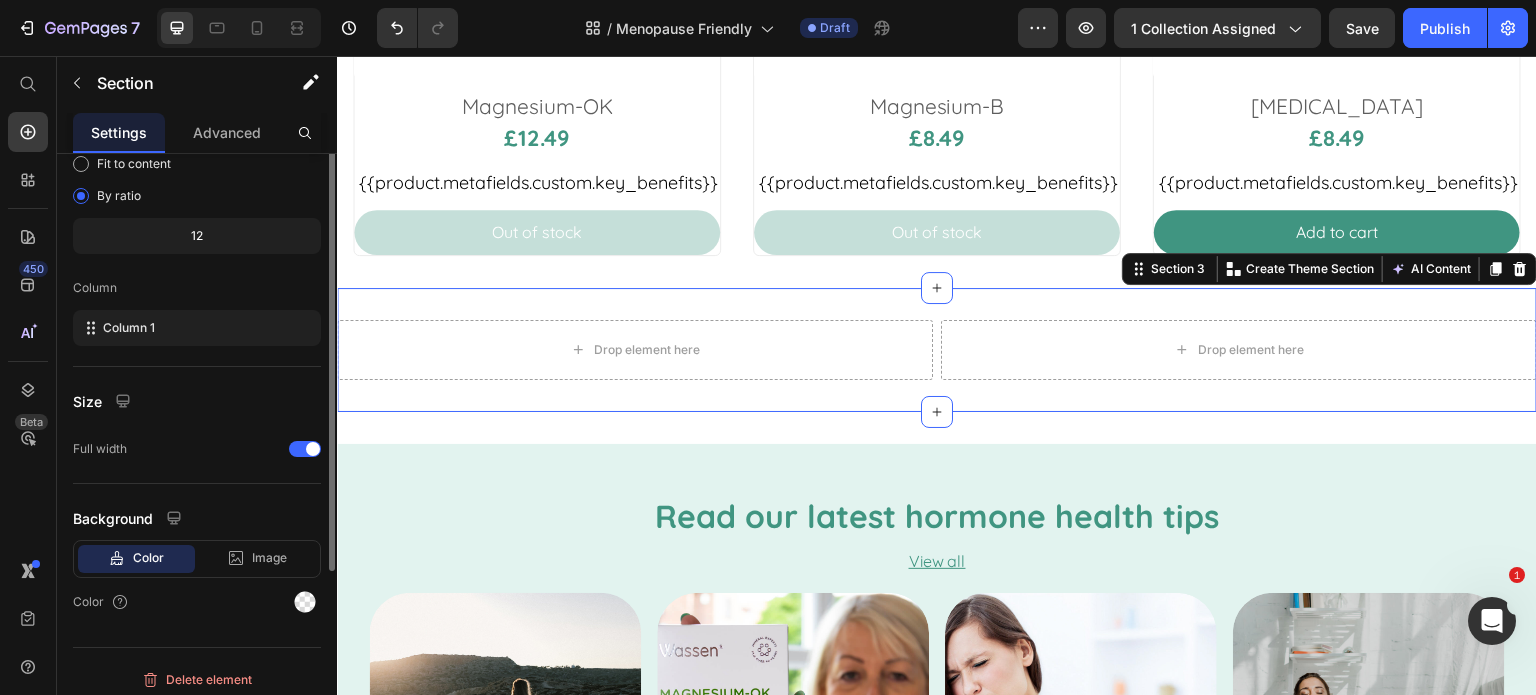 scroll, scrollTop: 208, scrollLeft: 0, axis: vertical 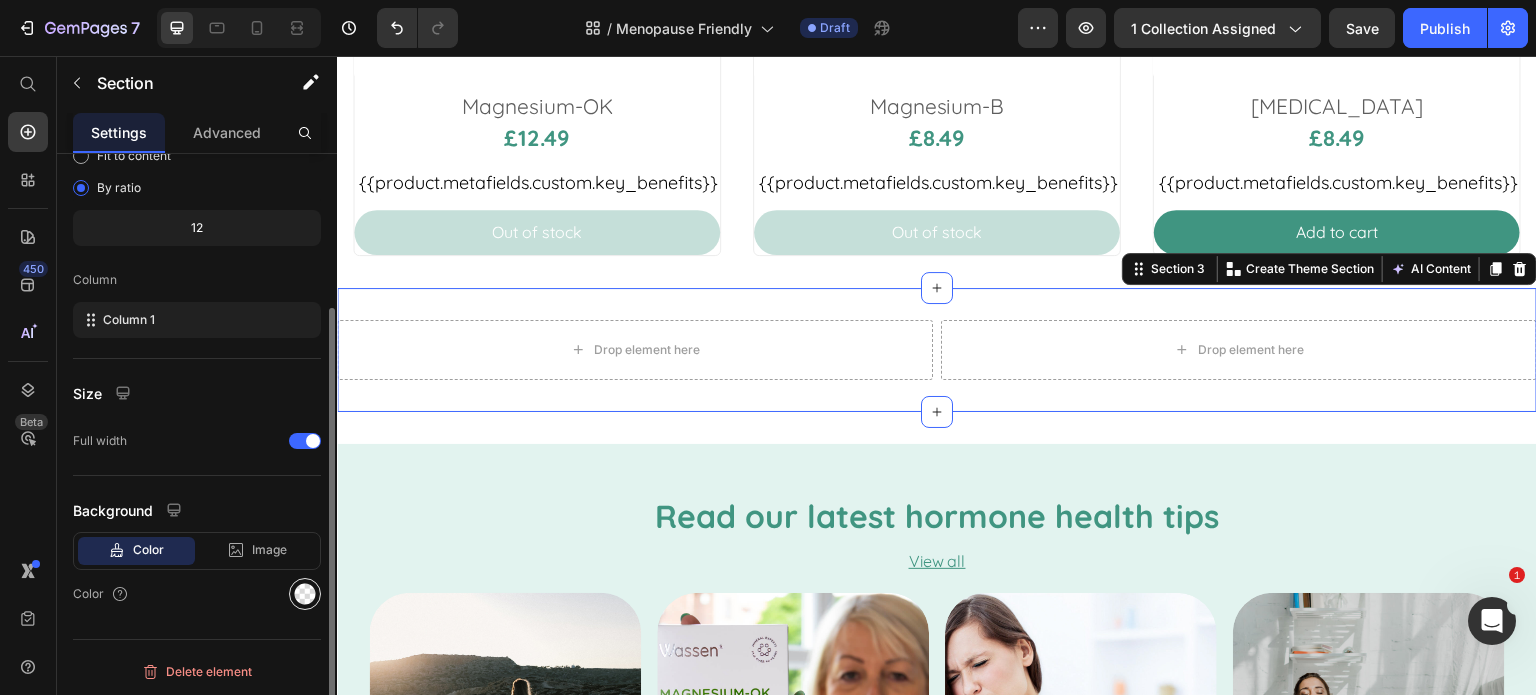 click at bounding box center [305, 594] 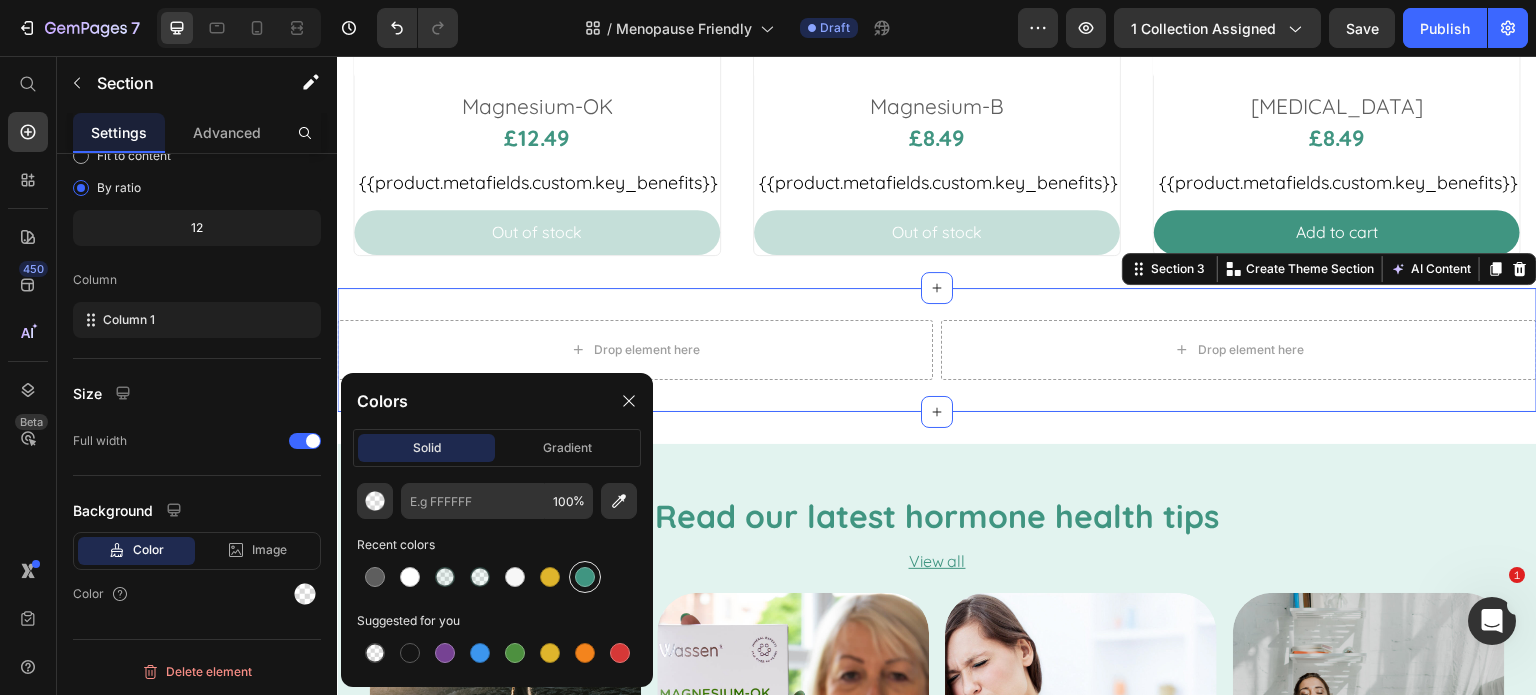 click at bounding box center (585, 577) 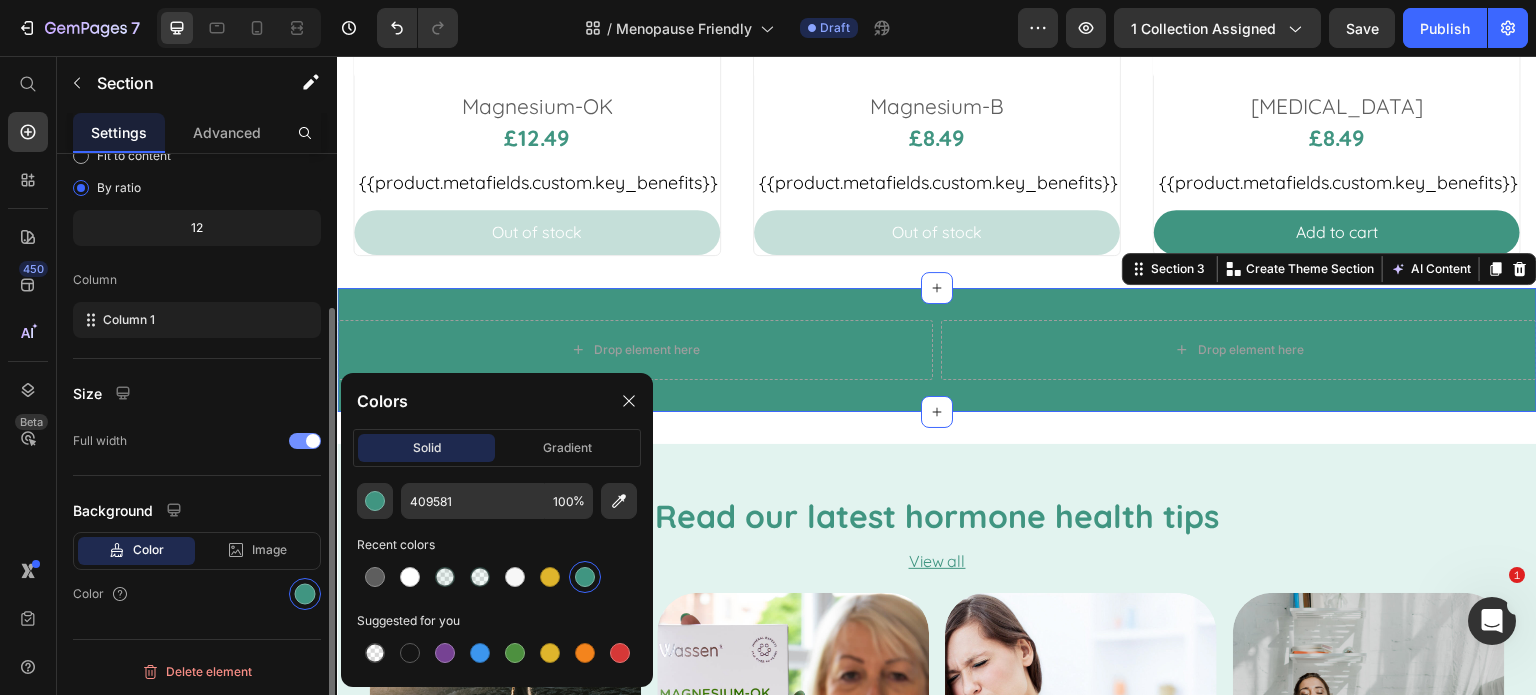click on "Full width" 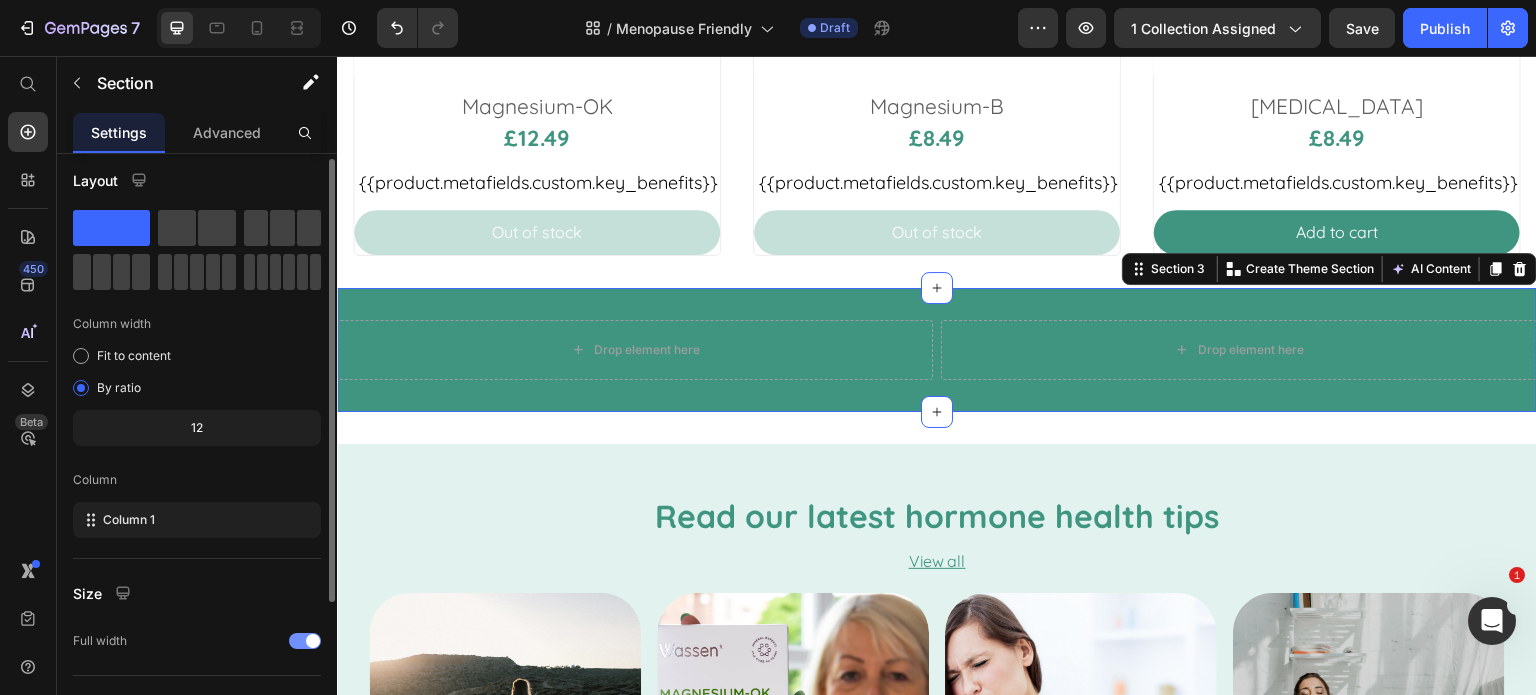 scroll, scrollTop: 0, scrollLeft: 0, axis: both 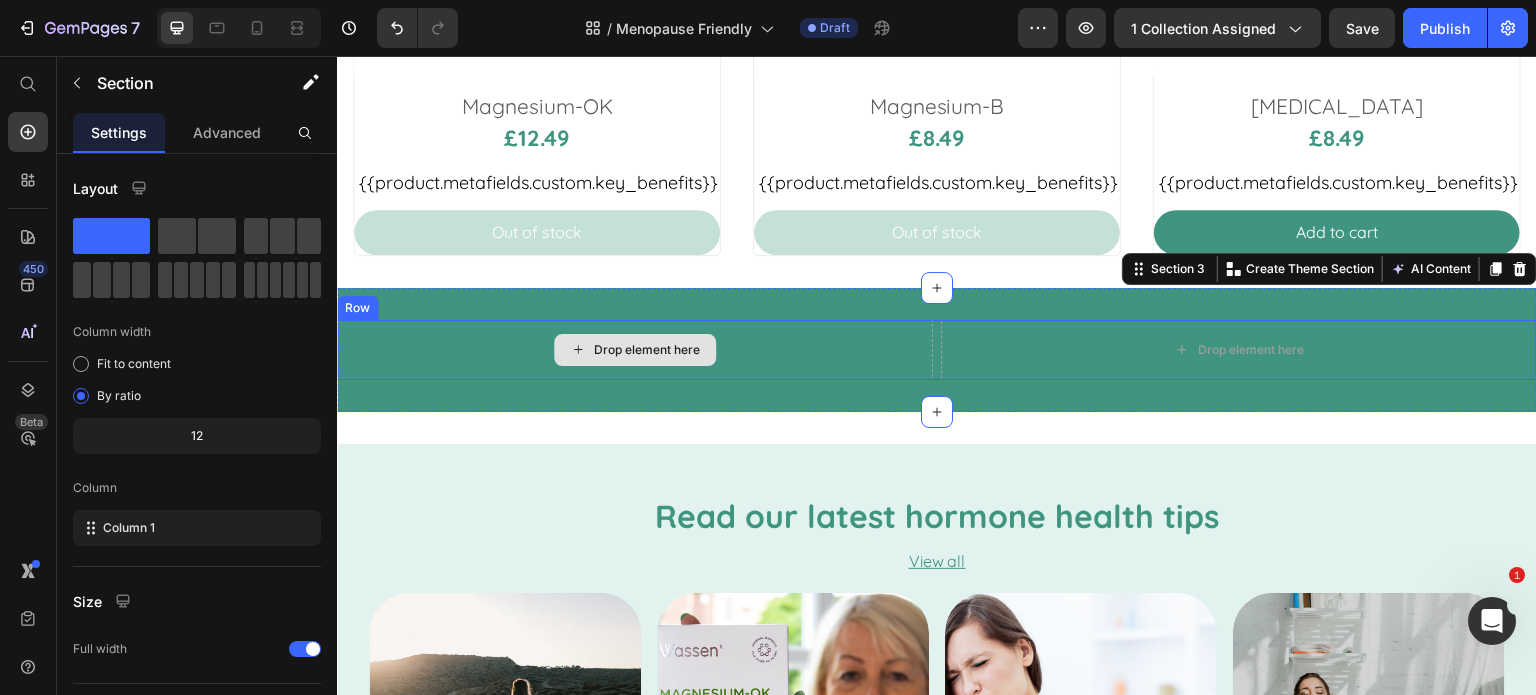 click on "Drop element here" at bounding box center (635, 350) 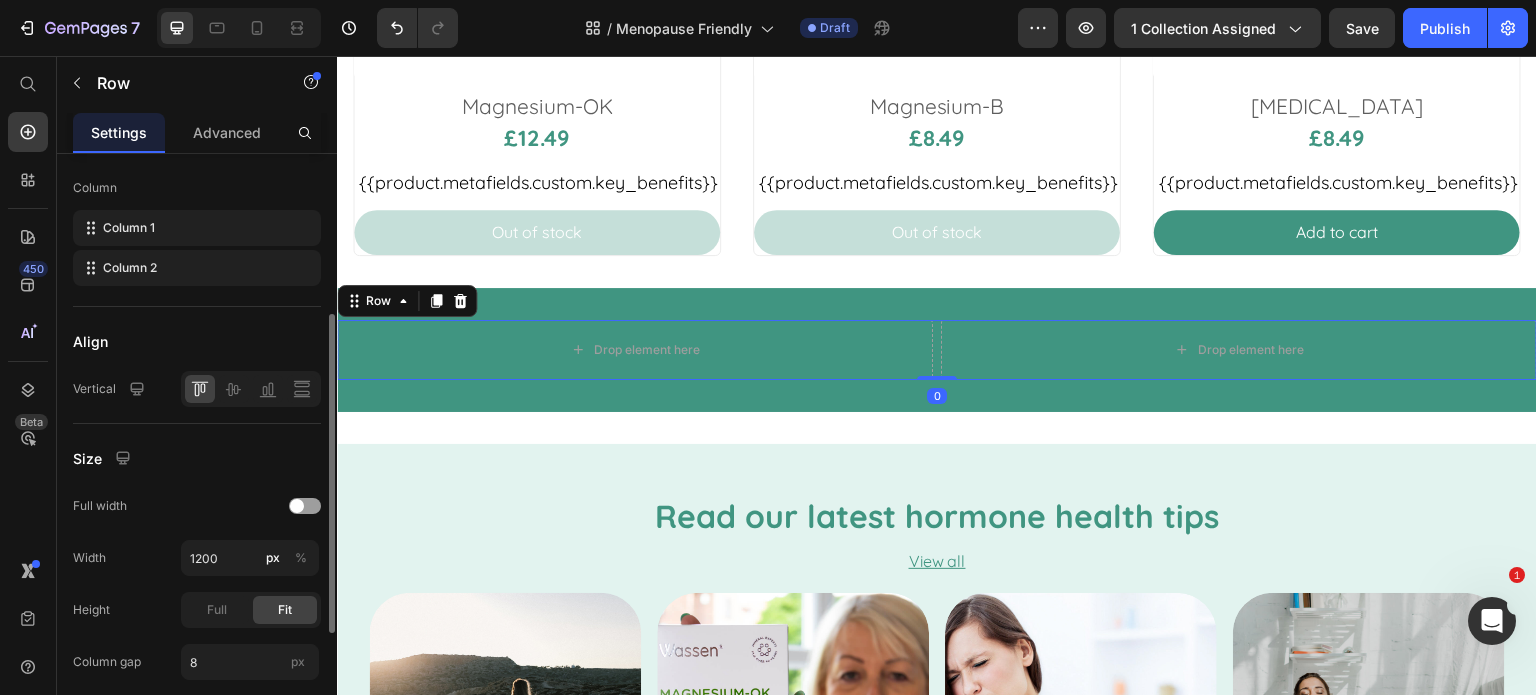 scroll, scrollTop: 500, scrollLeft: 0, axis: vertical 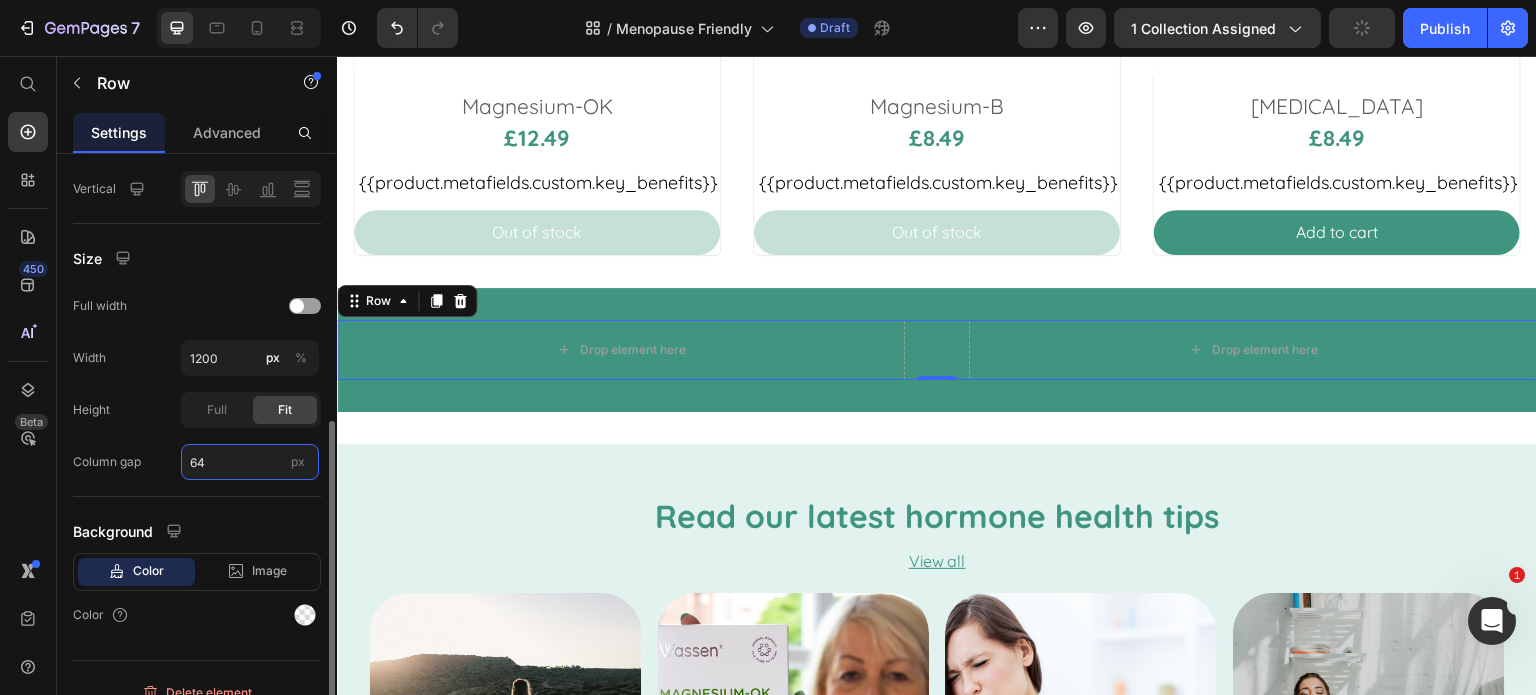 type on "8" 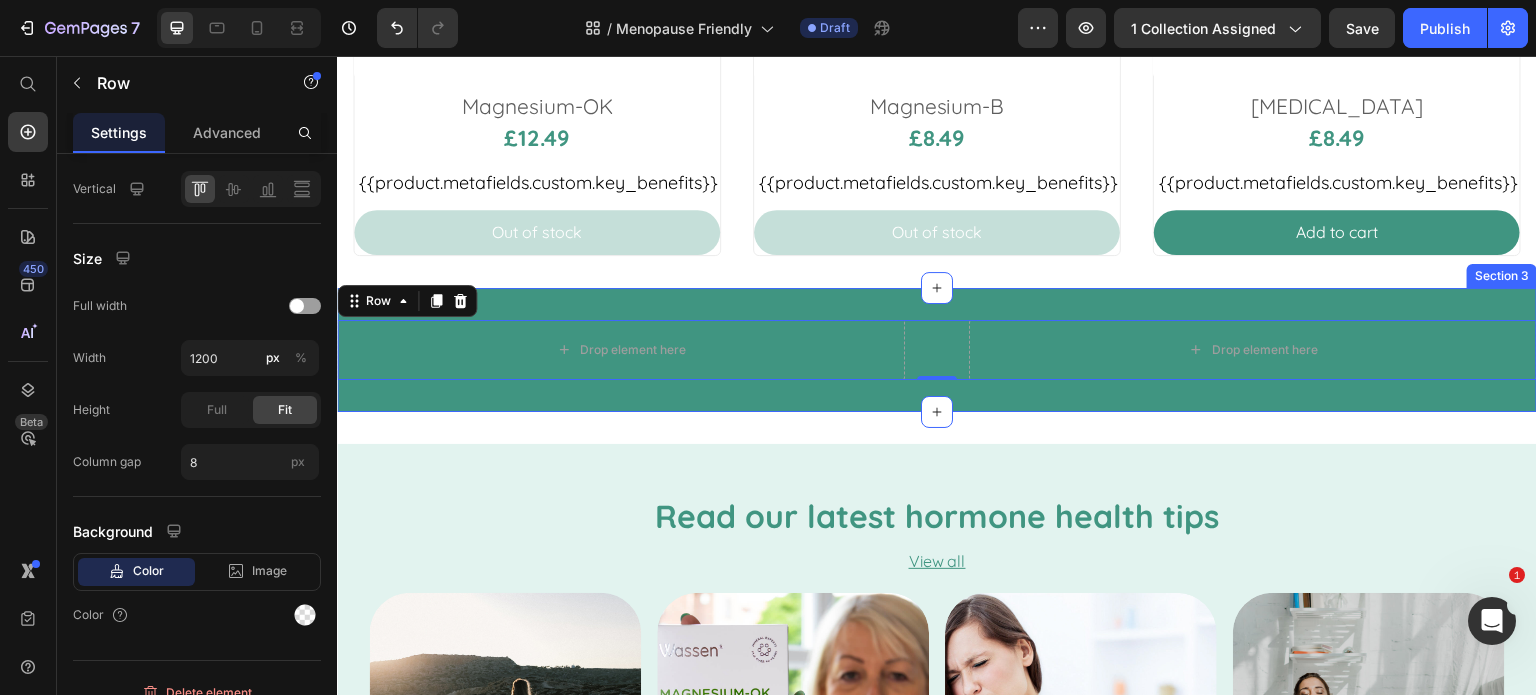 click on "Drop element here
Drop element here Row   0 Section 3" at bounding box center [937, 350] 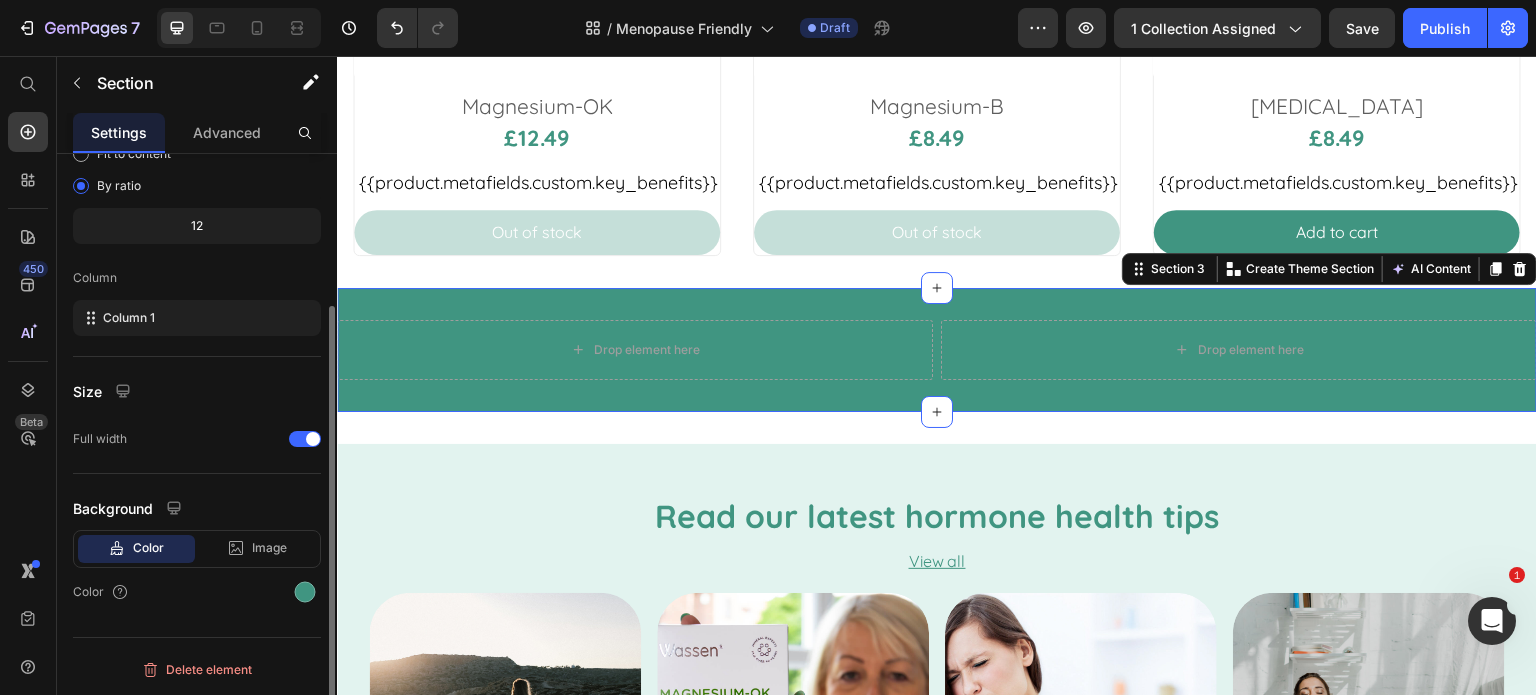 scroll, scrollTop: 0, scrollLeft: 0, axis: both 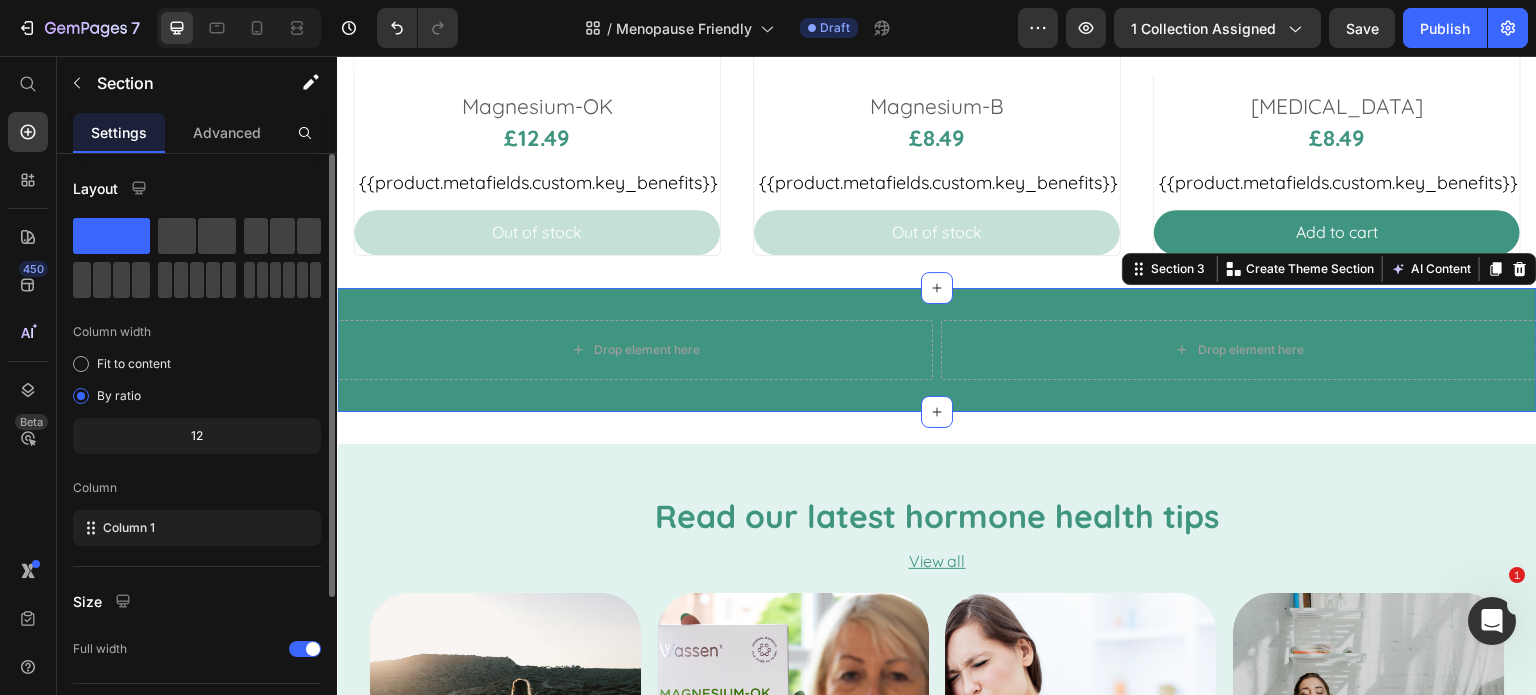 click on "Drop element here
Drop element here Row Section 3   Create Theme Section AI Content Write with GemAI What would you like to describe here? Tone and Voice Persuasive Product Energy + Cognition Sample Sachet Show more Generate" at bounding box center [937, 350] 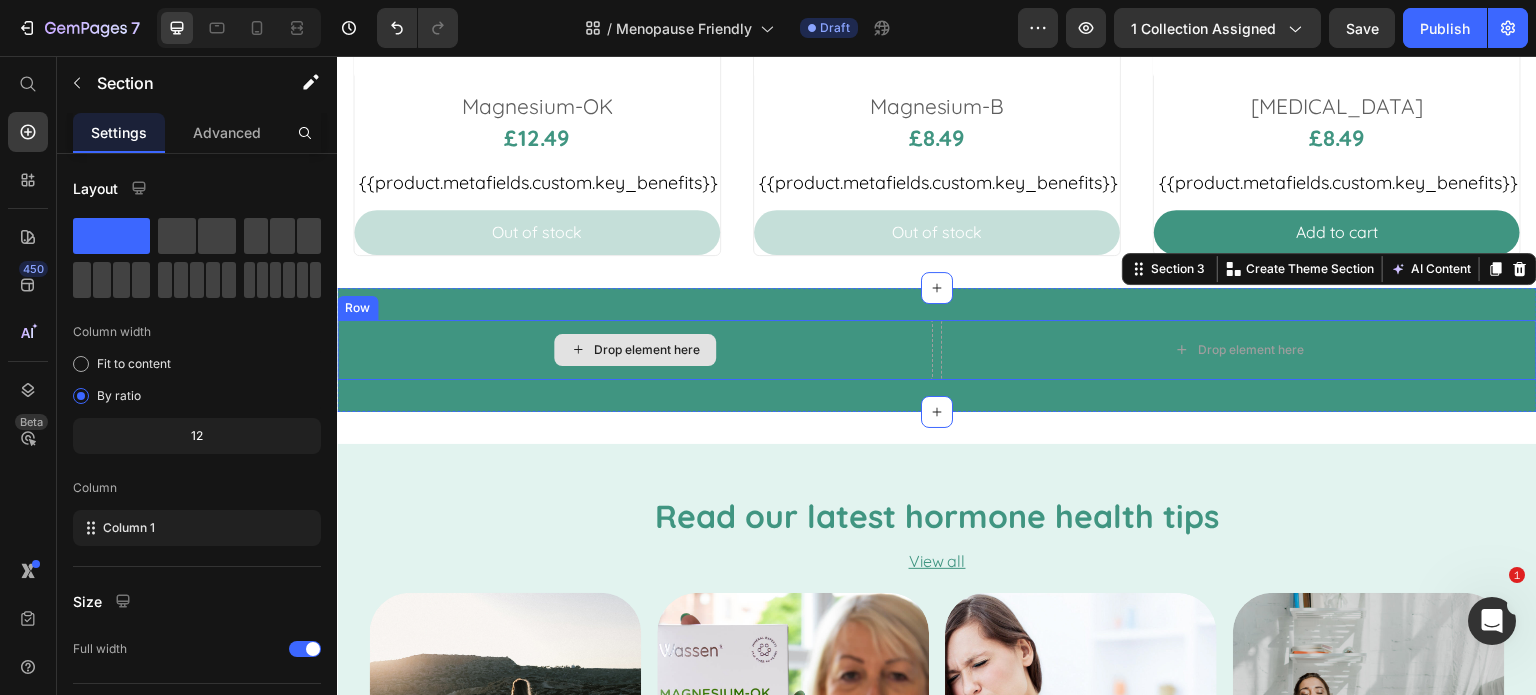 click on "Drop element here" at bounding box center [635, 350] 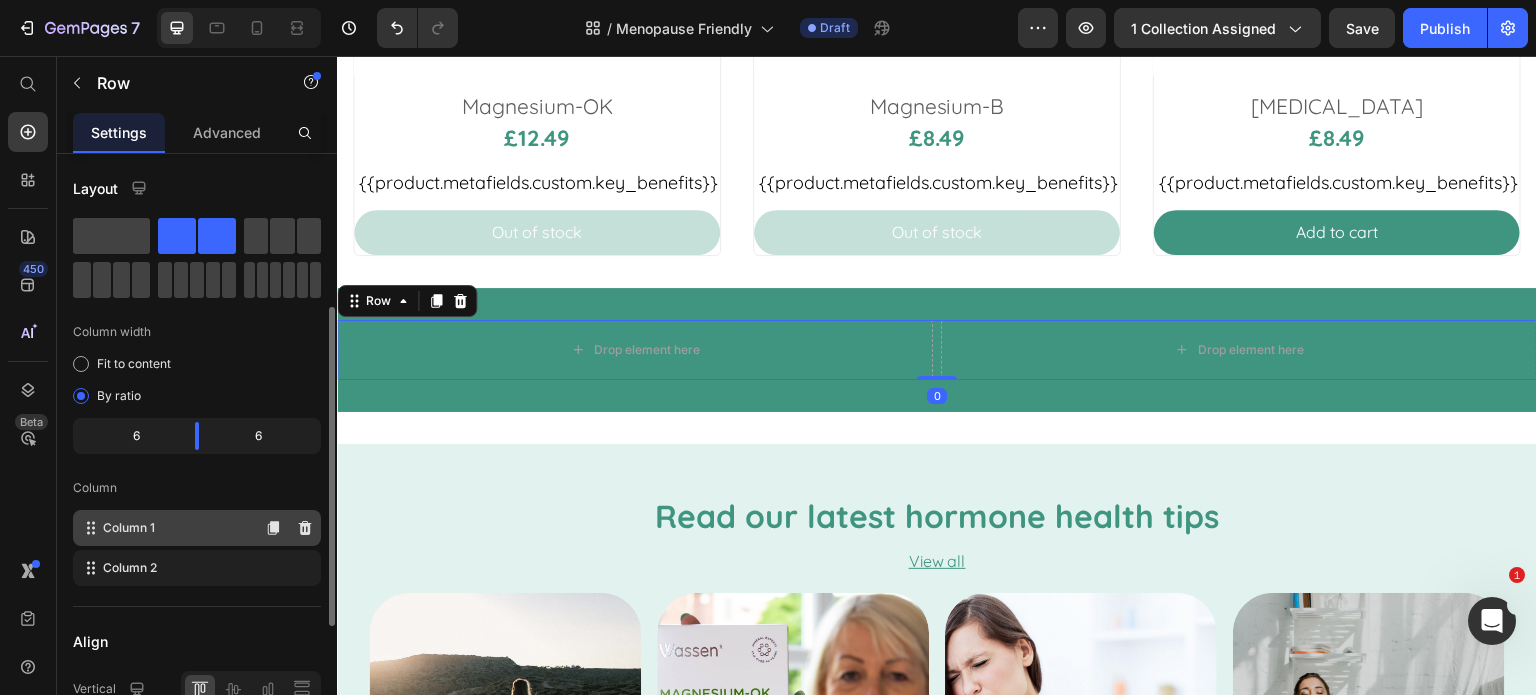 scroll, scrollTop: 300, scrollLeft: 0, axis: vertical 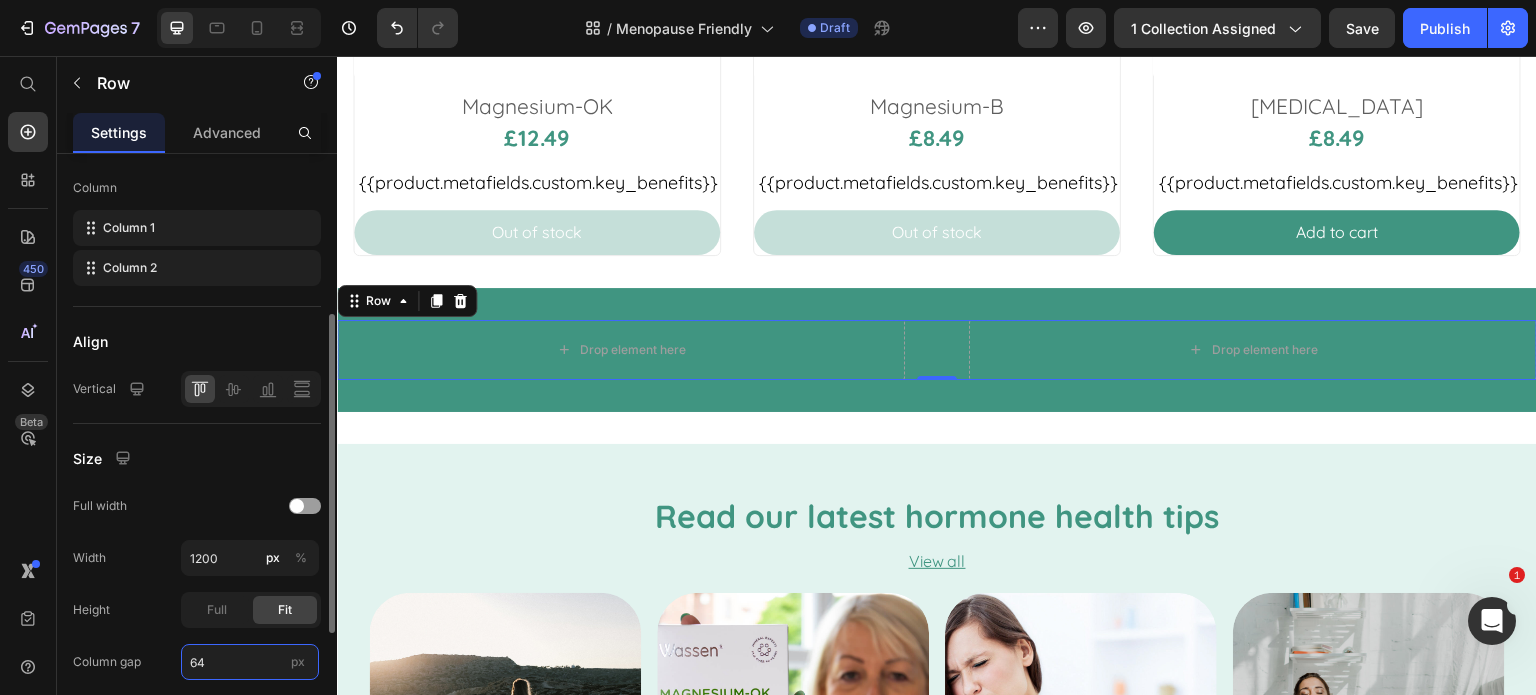 type on "64" 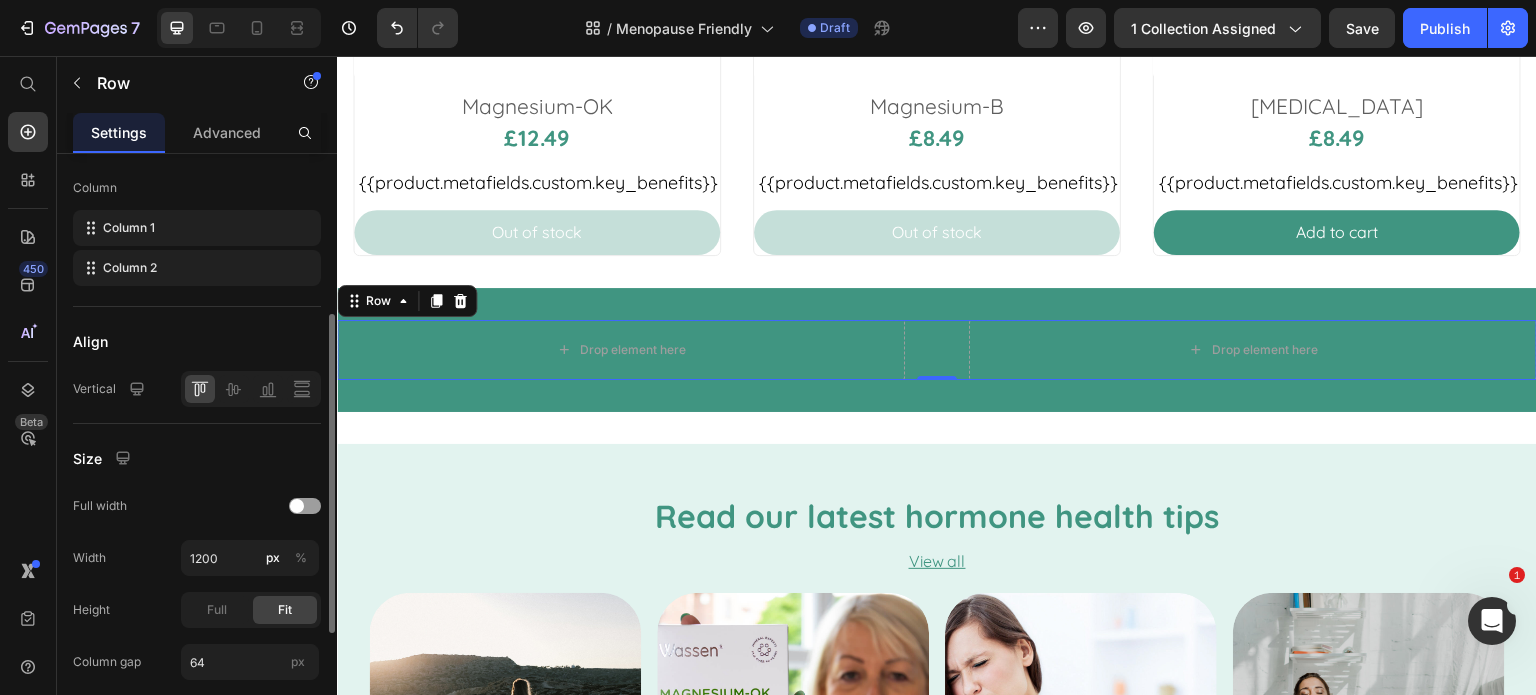 click on "Size Full width Width 1200 px % Height Full Fit Column gap 64 px" 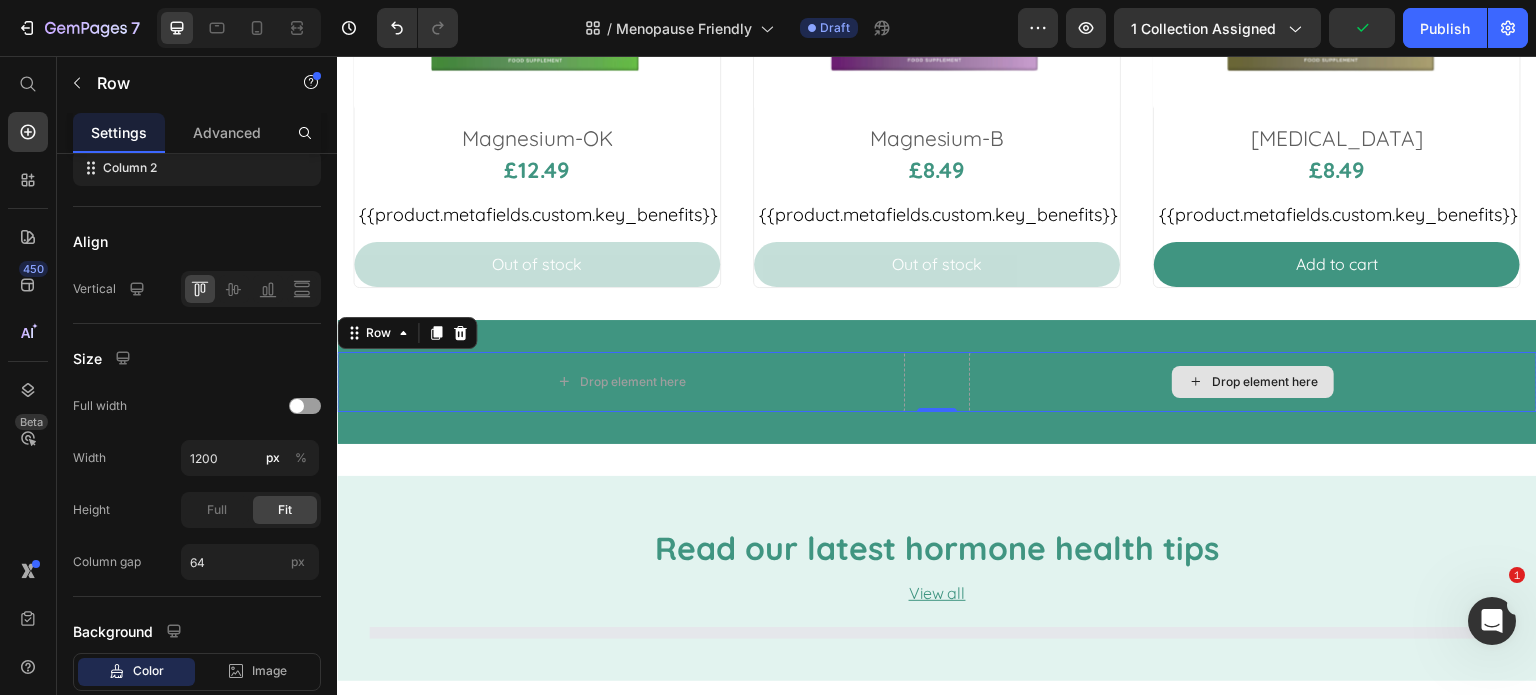 scroll, scrollTop: 900, scrollLeft: 0, axis: vertical 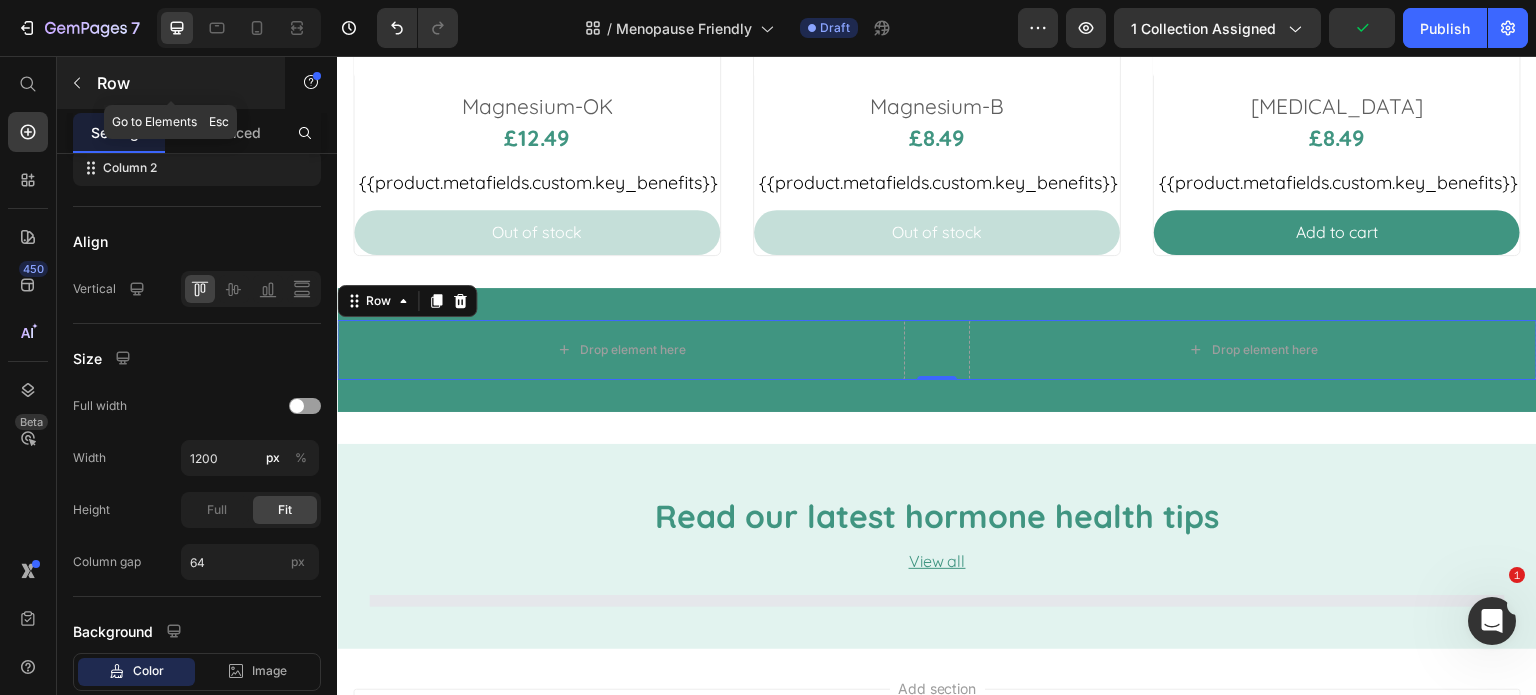 click at bounding box center (77, 83) 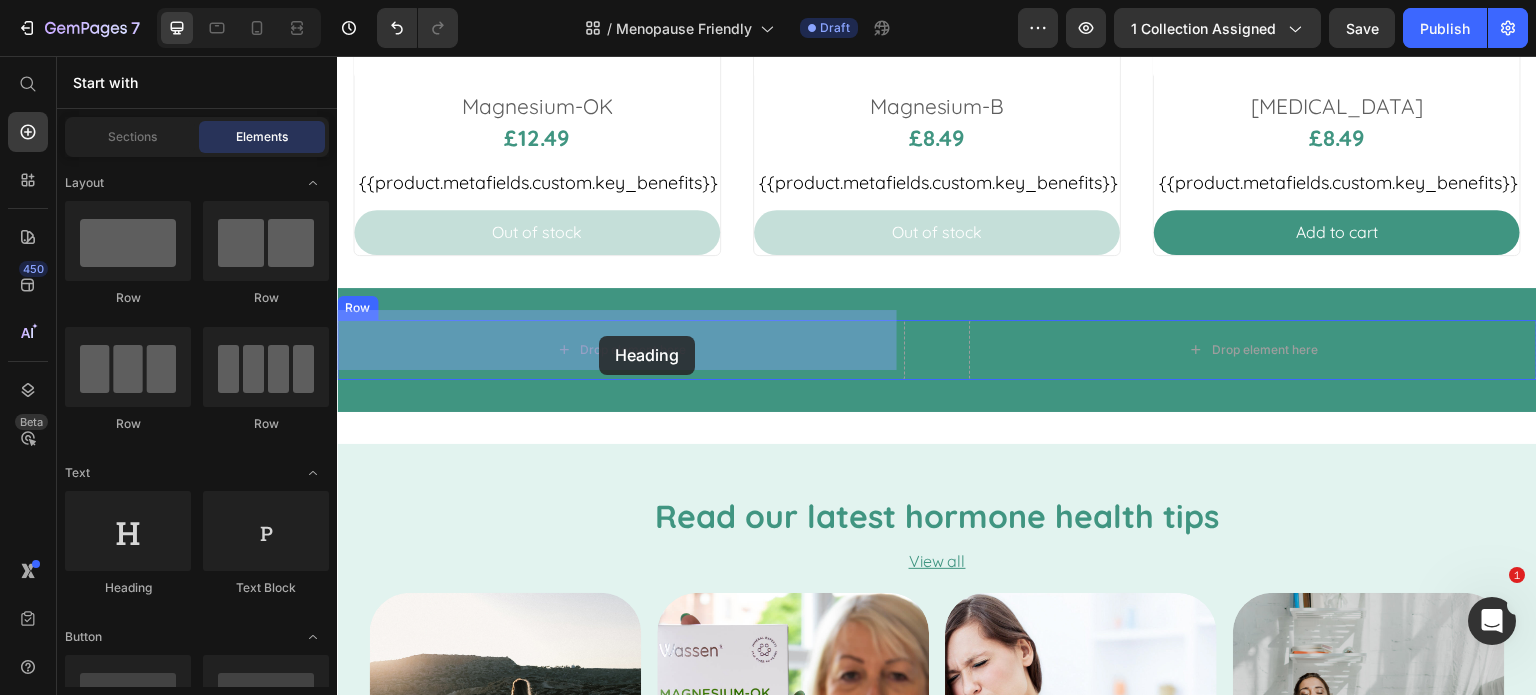drag, startPoint x: 477, startPoint y: 588, endPoint x: 599, endPoint y: 336, distance: 279.97858 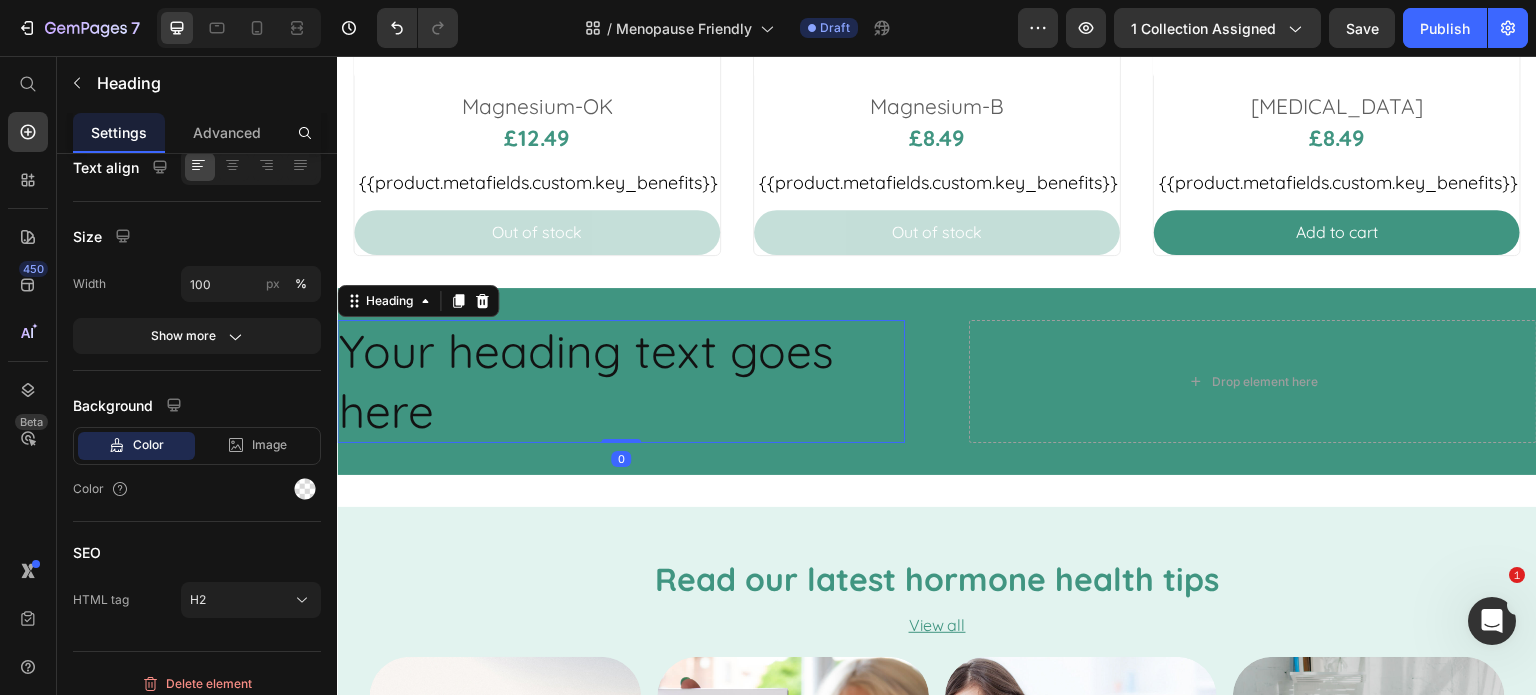 scroll, scrollTop: 0, scrollLeft: 0, axis: both 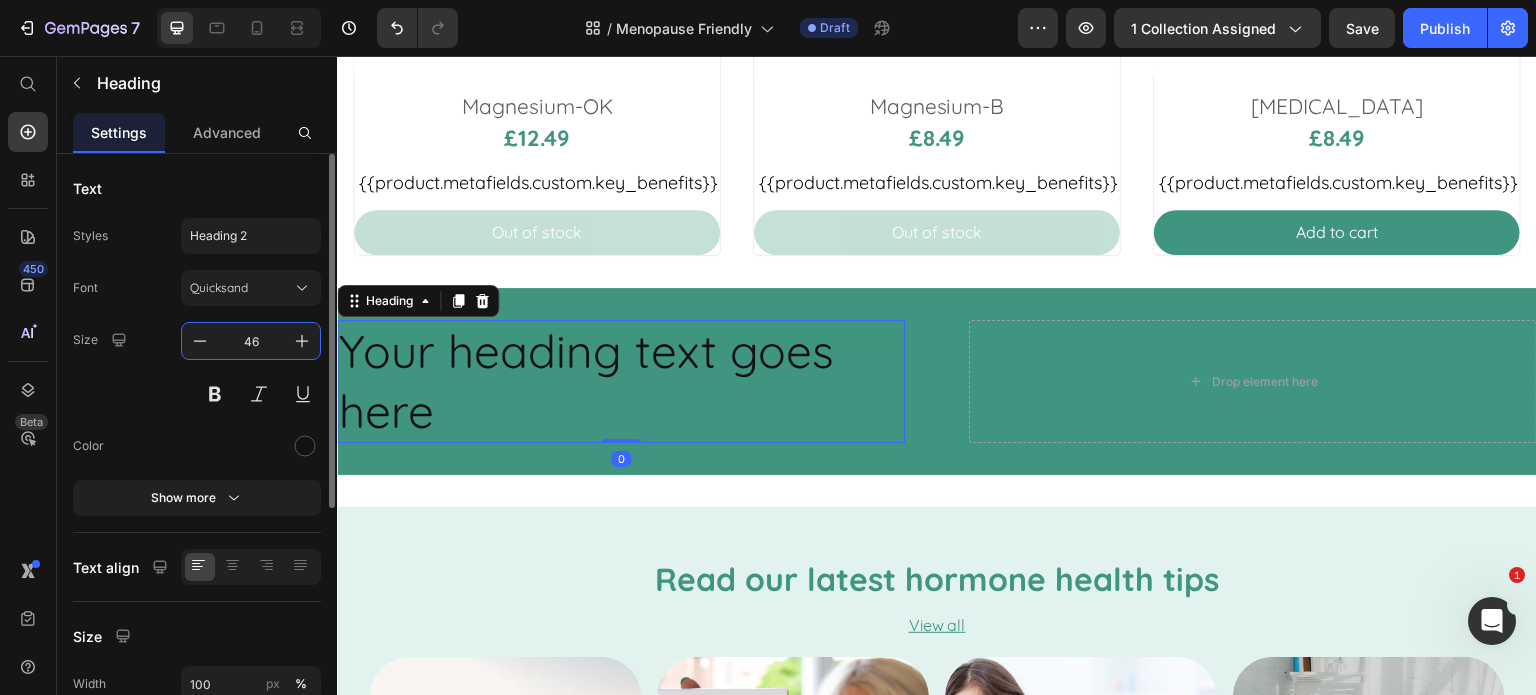 click on "46" at bounding box center [251, 341] 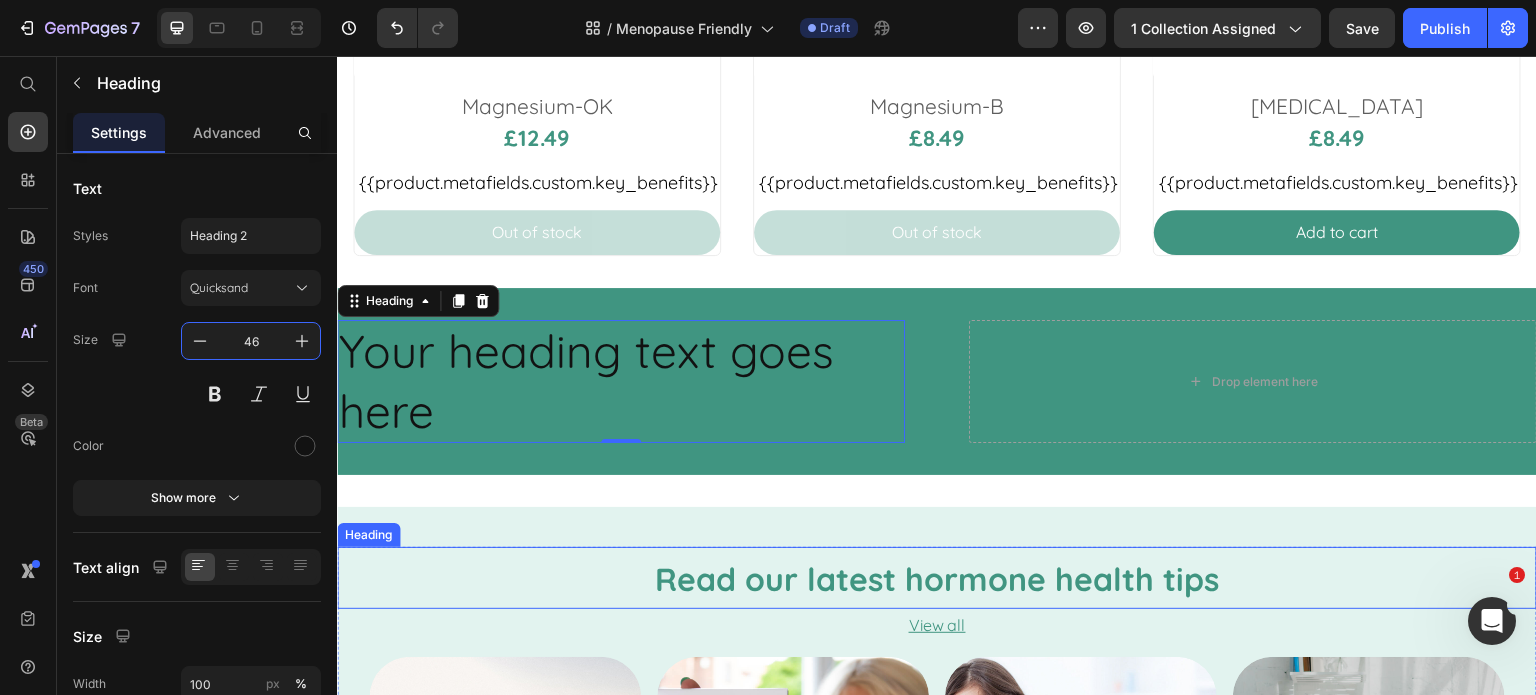 click on "Read our latest hormone health tips" at bounding box center [937, 579] 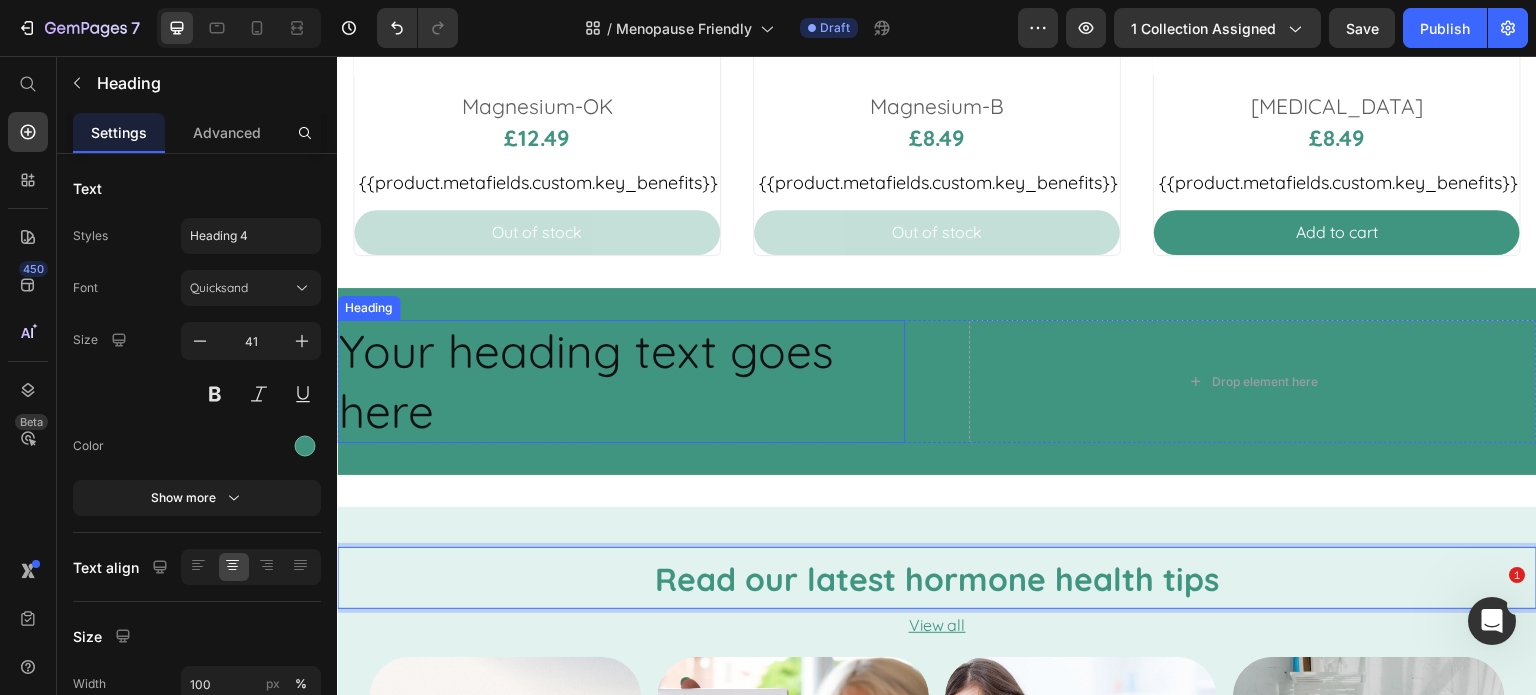 click on "Your heading text goes here" at bounding box center (621, 382) 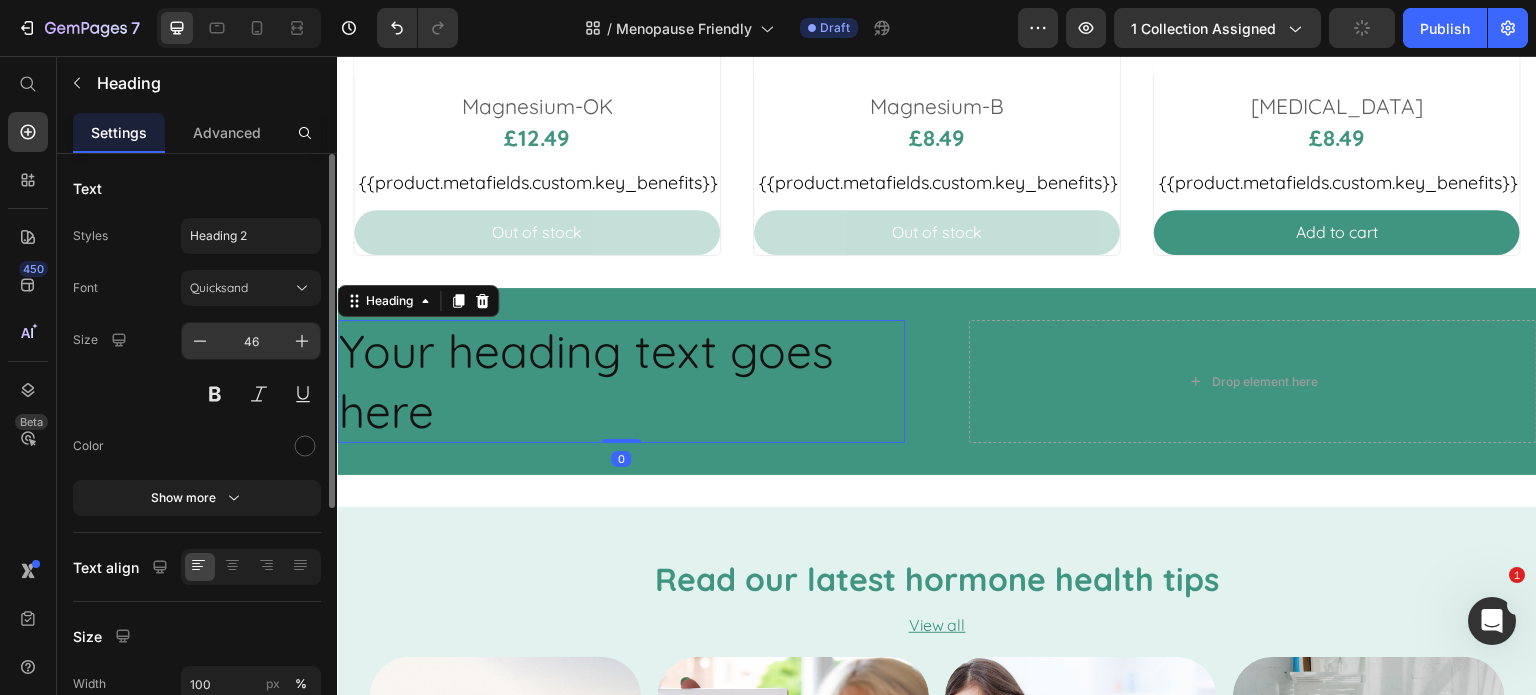 click on "46" at bounding box center [251, 341] 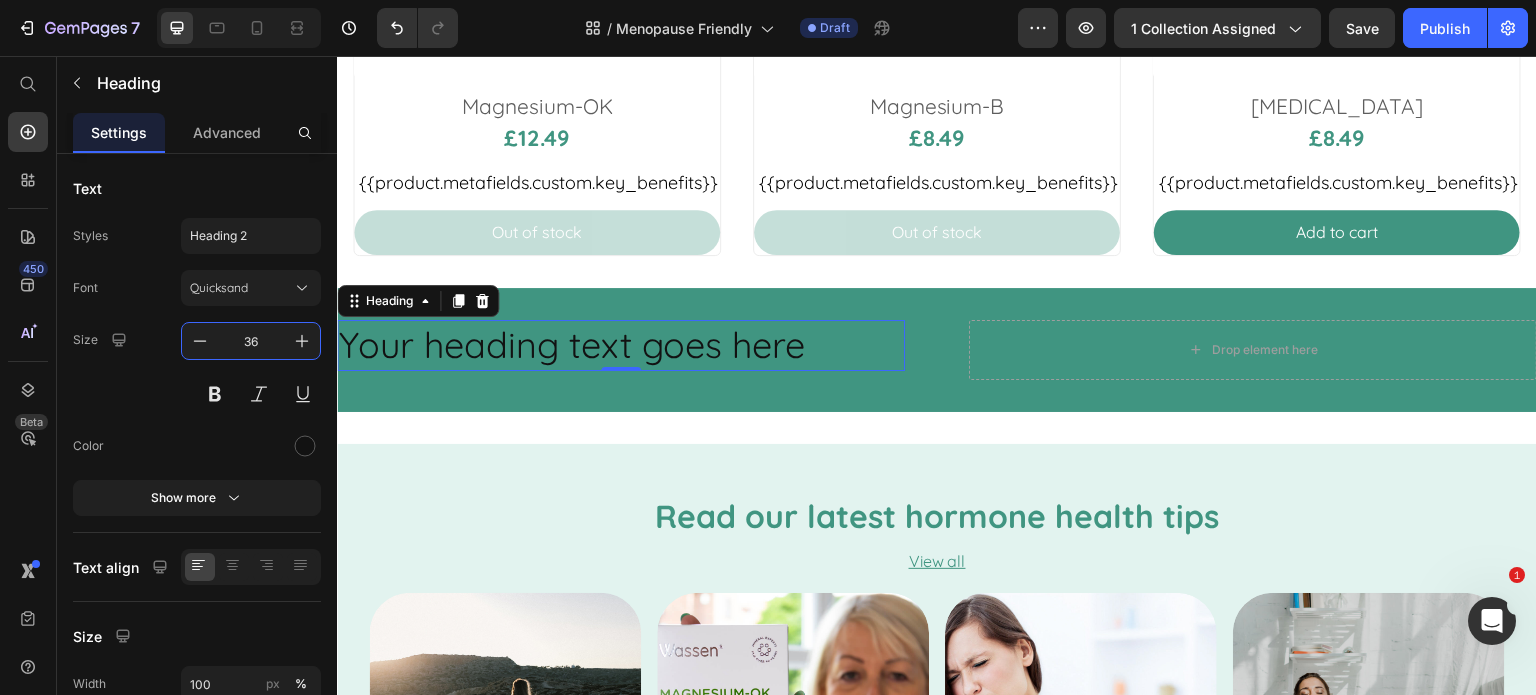 type on "36" 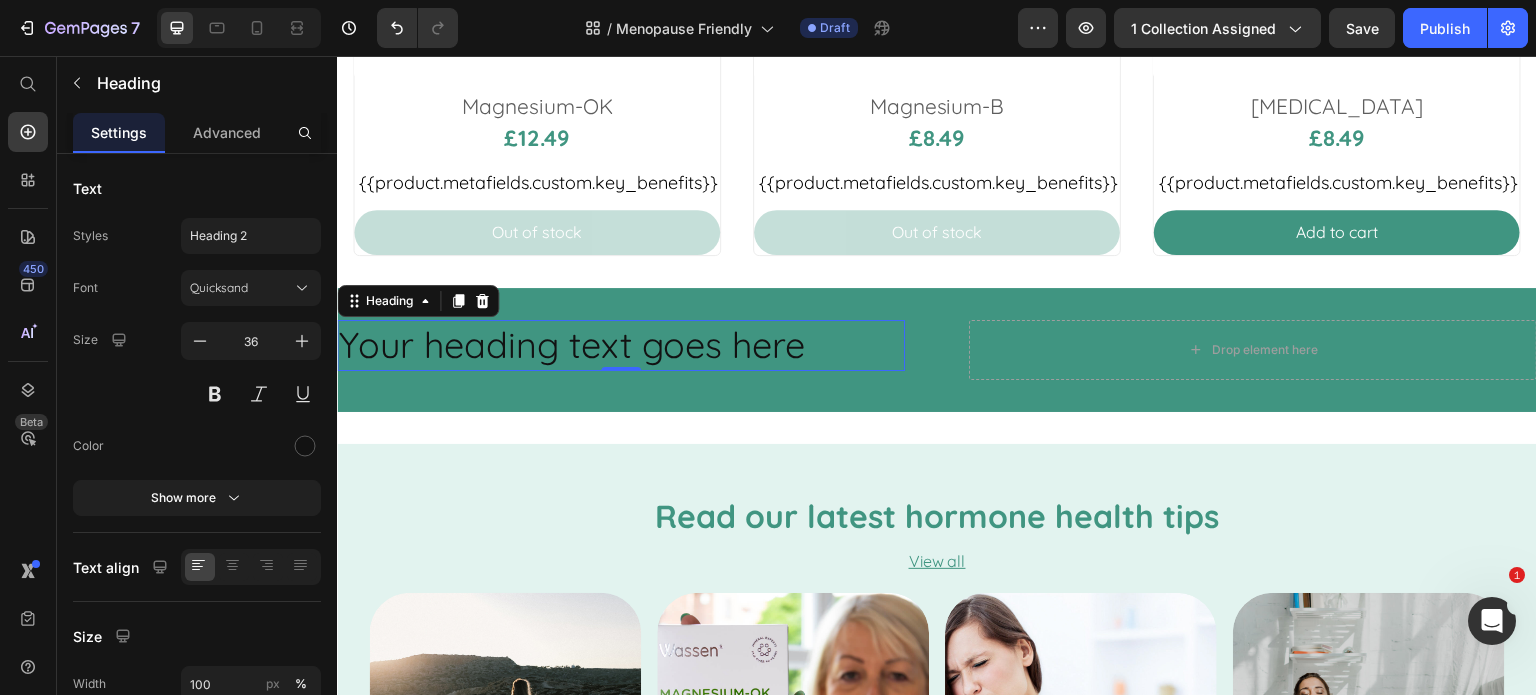 click on "Your heading text goes here" at bounding box center [621, 345] 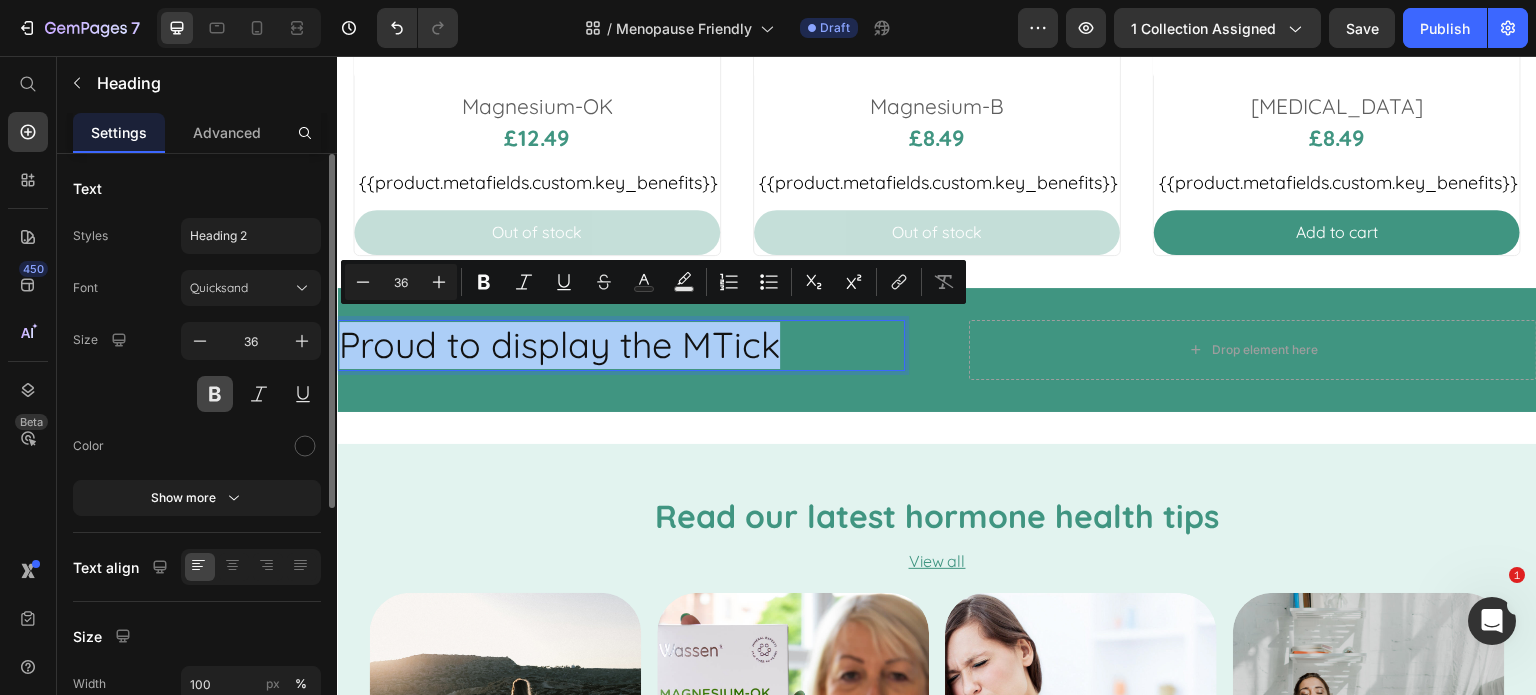 click at bounding box center (215, 394) 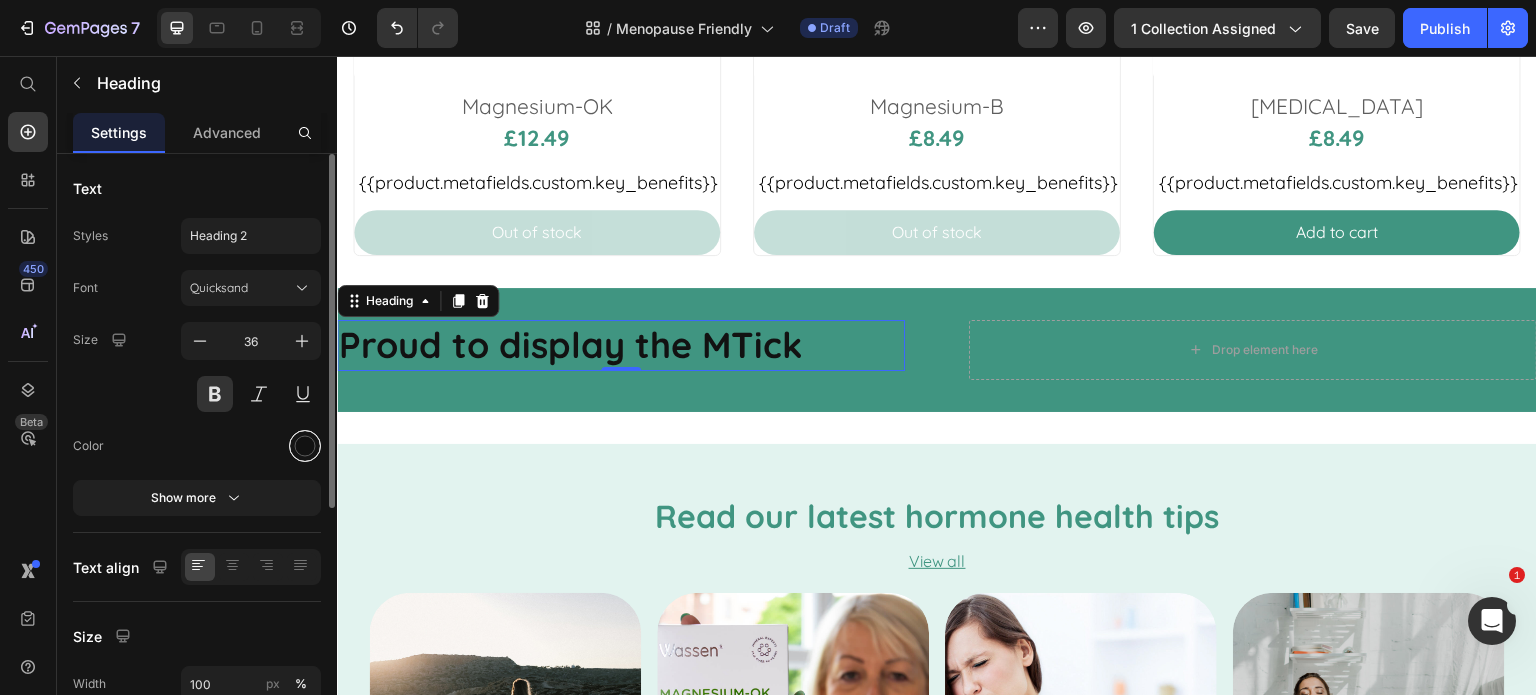 click at bounding box center [305, 446] 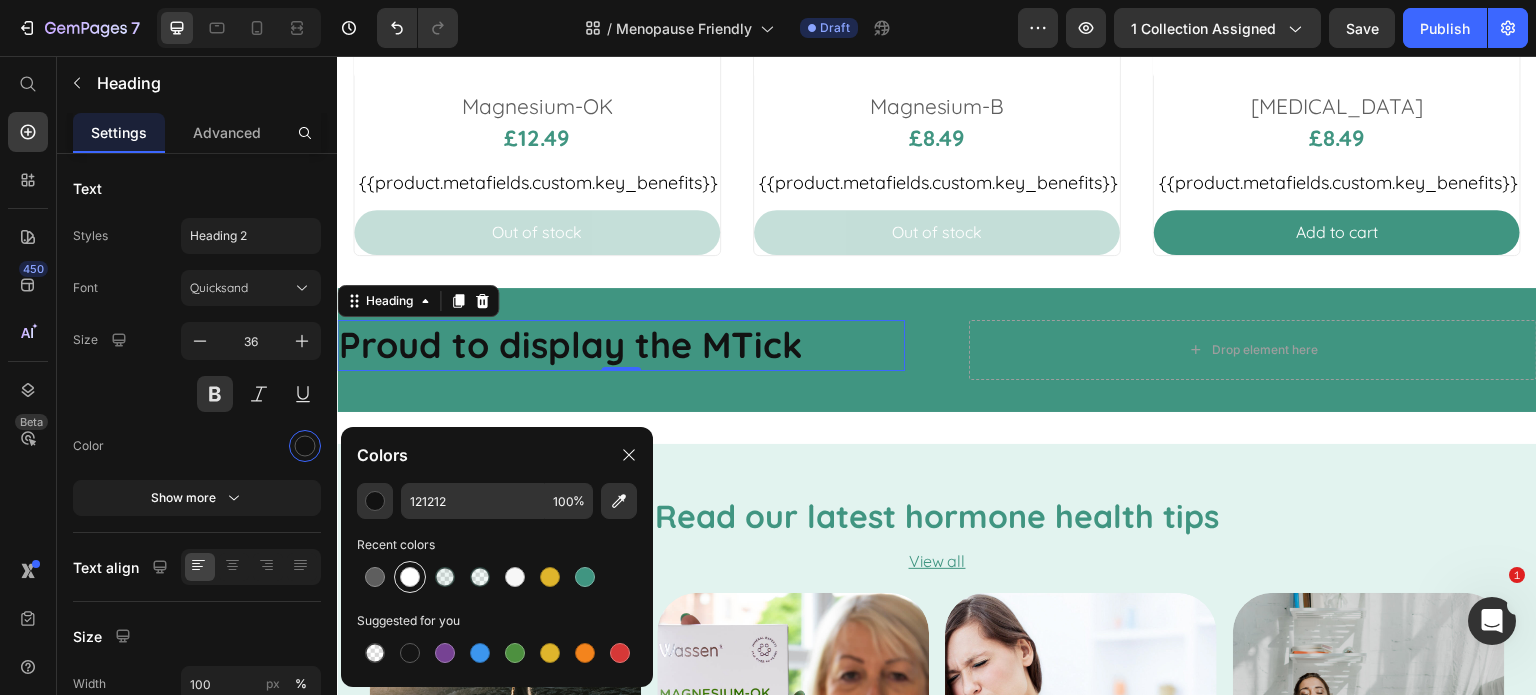 click at bounding box center [410, 577] 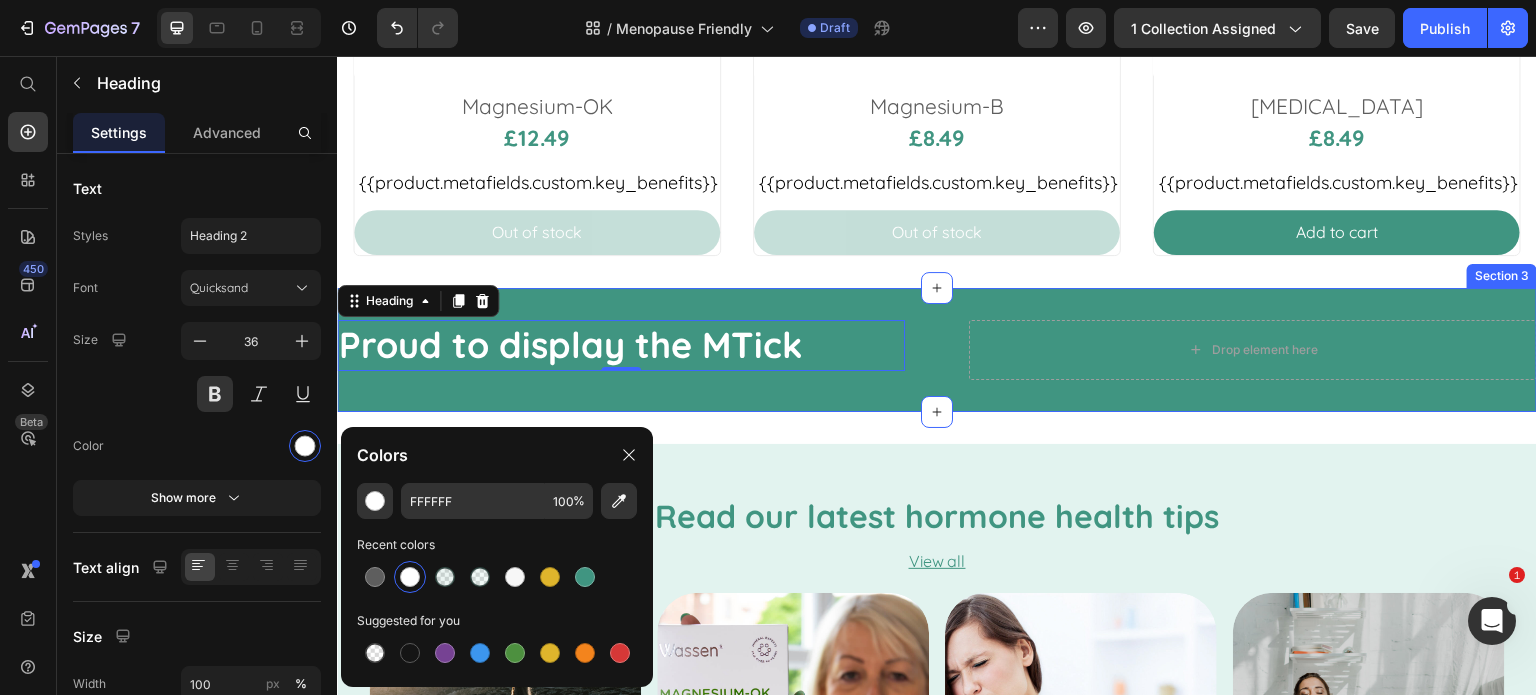 click on "Proud to display the MTick Heading   0
Drop element here Row Section 3" at bounding box center [937, 350] 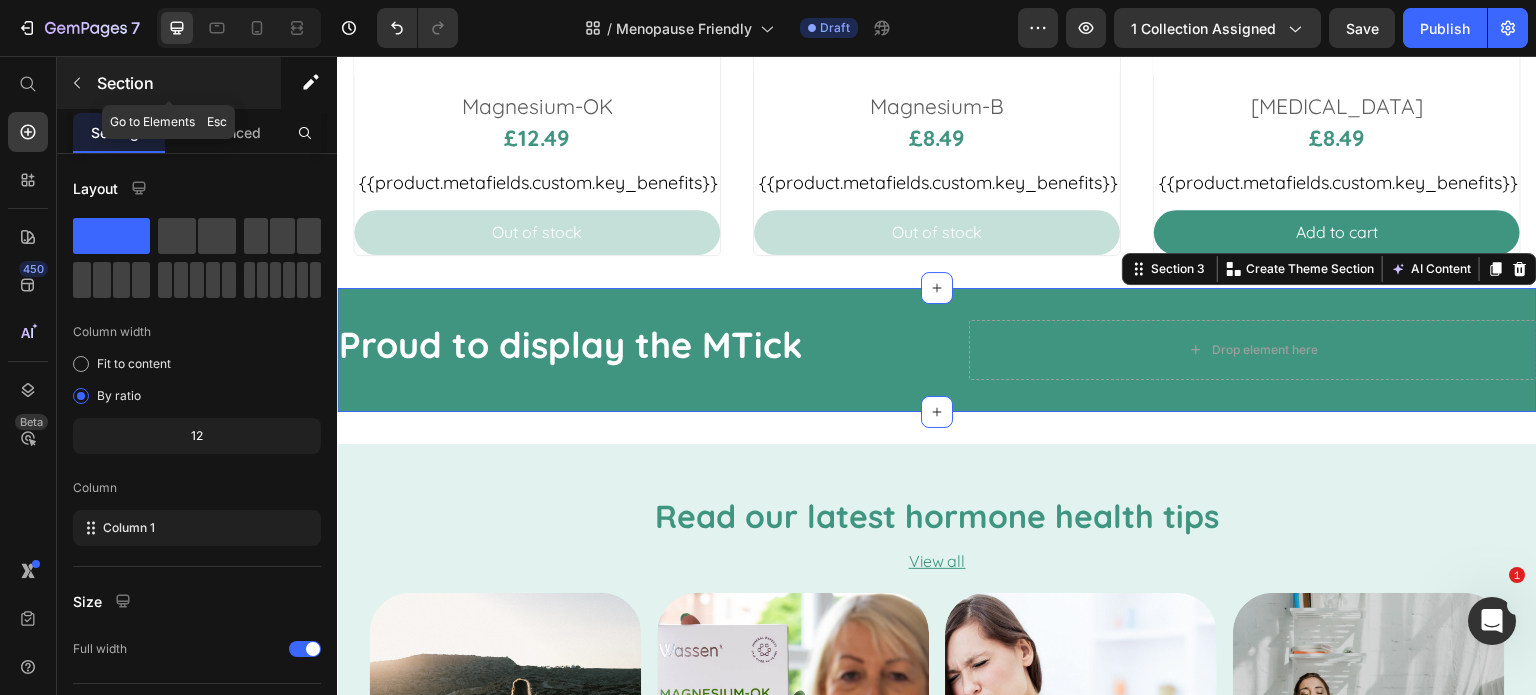 click 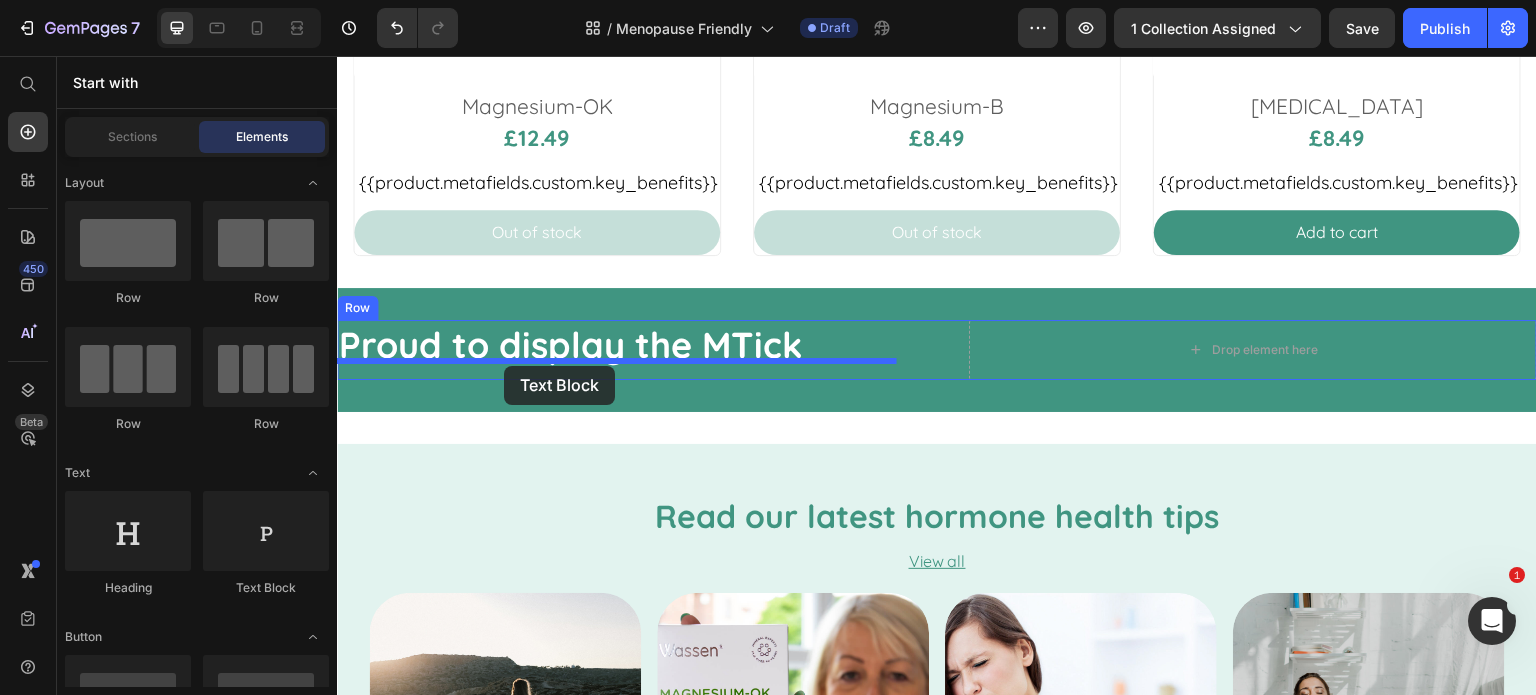 drag, startPoint x: 598, startPoint y: 575, endPoint x: 504, endPoint y: 366, distance: 229.16588 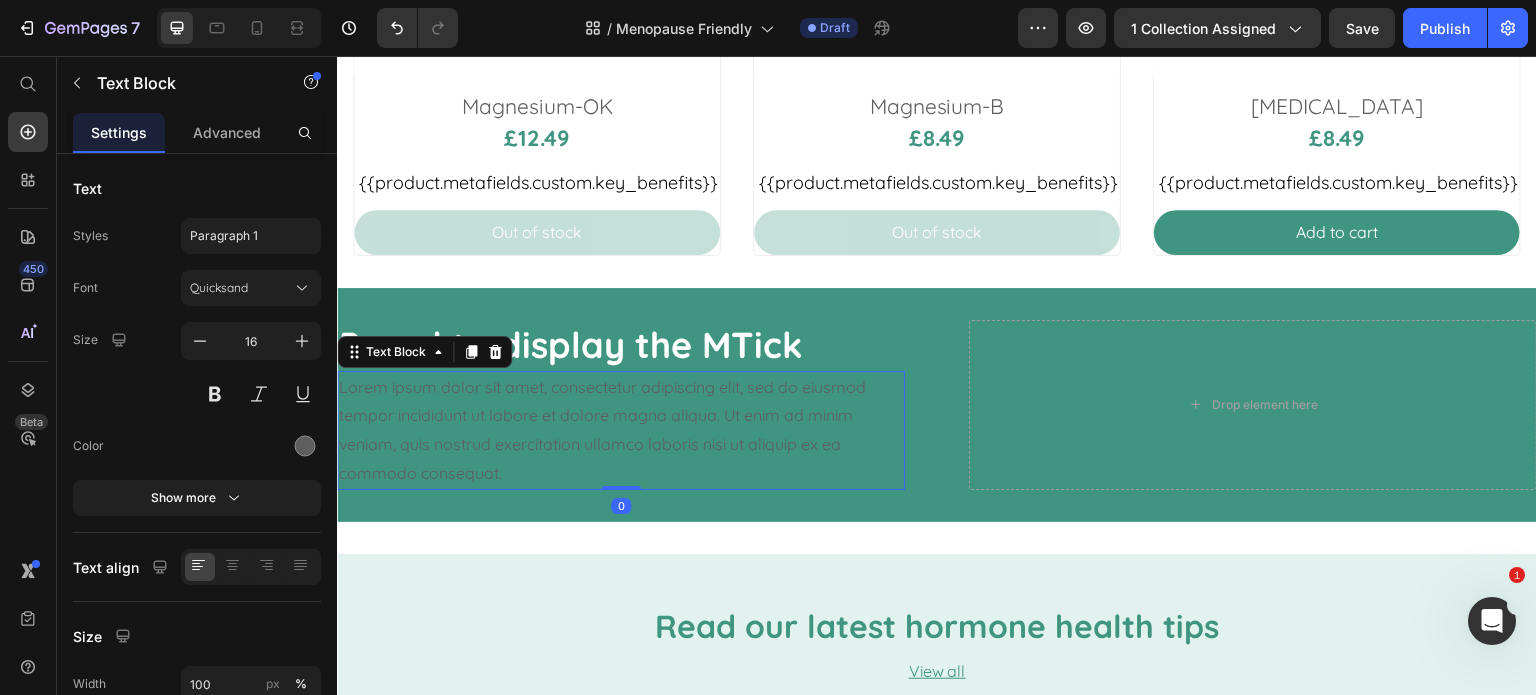 click on "Lorem ipsum dolor sit amet, consectetur adipiscing elit, sed do eiusmod tempor incididunt ut labore et dolore magna aliqua. Ut enim ad minim veniam, quis nostrud exercitation ullamco laboris nisi ut aliquip ex ea commodo consequat." at bounding box center (621, 430) 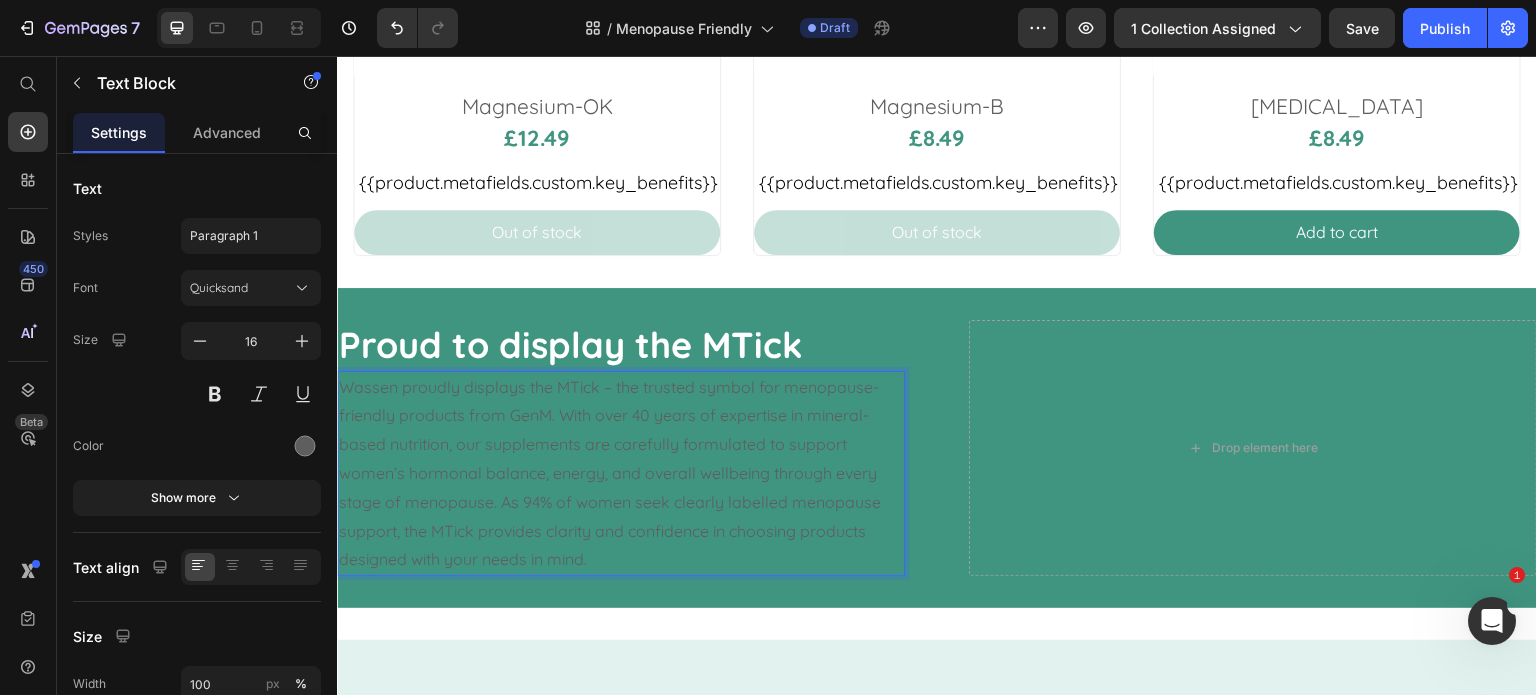 click on "Wassen proudly displays the MTick – the trusted symbol for menopause-friendly products from GenM. With over 40 years of expertise in mineral-based nutrition, our supplements are carefully formulated to support women’s hormonal balance, energy, and overall wellbeing through every stage of menopause. As 94% of women seek clearly labelled menopause support, the MTick provides clarity and confidence in choosing products designed with your needs in mind." at bounding box center [621, 474] 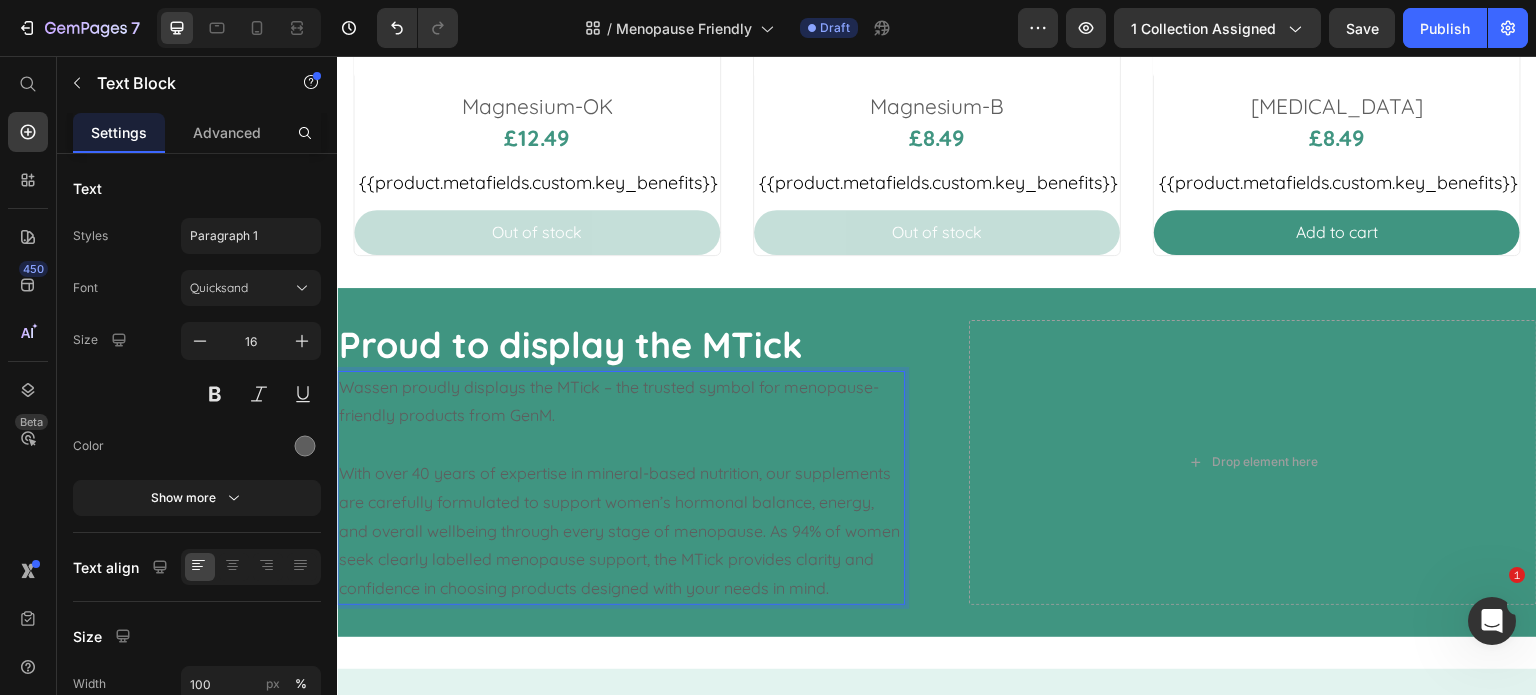 click on "With over 40 years of expertise in mineral-based nutrition, our supplements are carefully formulated to support women’s hormonal balance, energy, and overall wellbeing through every stage of menopause. As 94% of women seek clearly labelled menopause support, the MTick provides clarity and confidence in choosing products designed with your needs in mind." at bounding box center [621, 531] 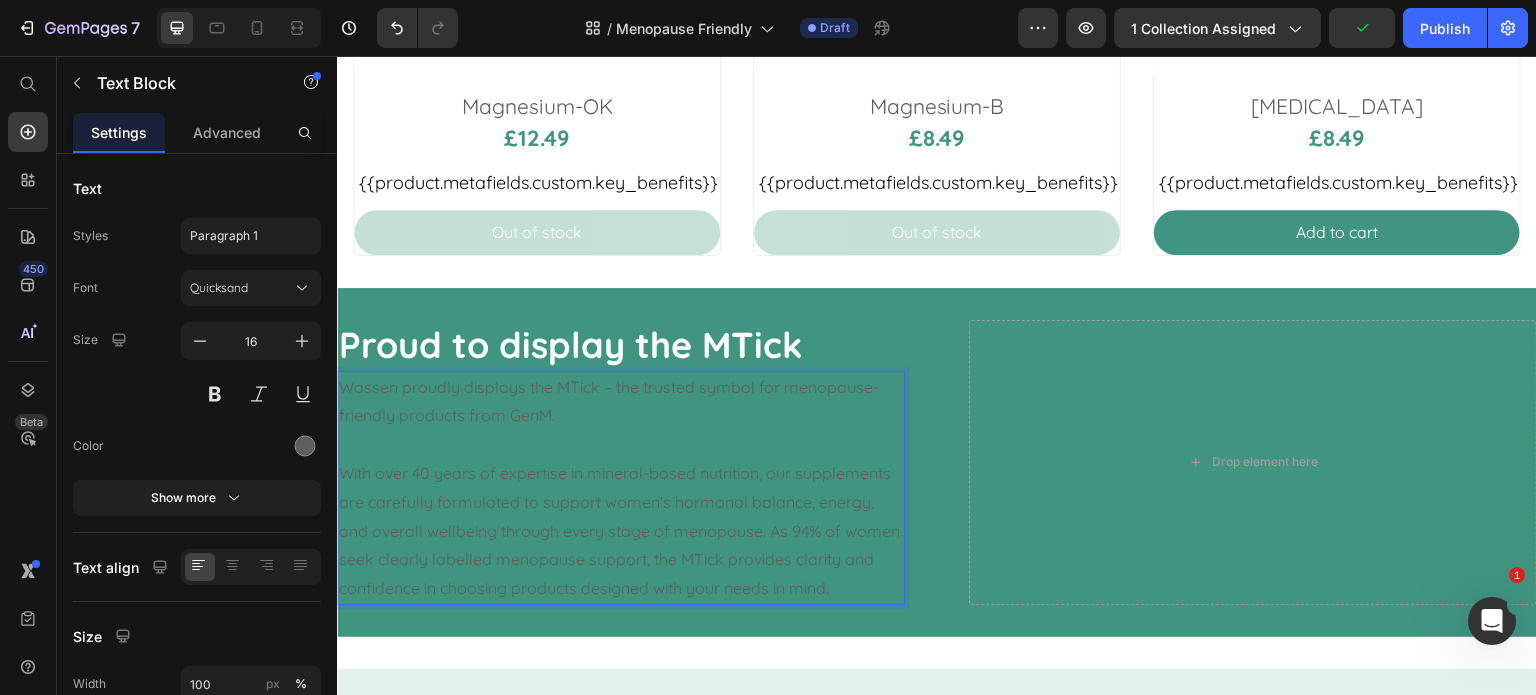 click on "With over 40 years of expertise in mineral-based nutrition, our supplements are carefully formulated to support women’s hormonal balance, energy, and overall wellbeing through every stage of menopause. As 94% of women seek clearly labelled menopause support, the MTick provides clarity and confidence in choosing products designed with your needs in mind." at bounding box center [621, 531] 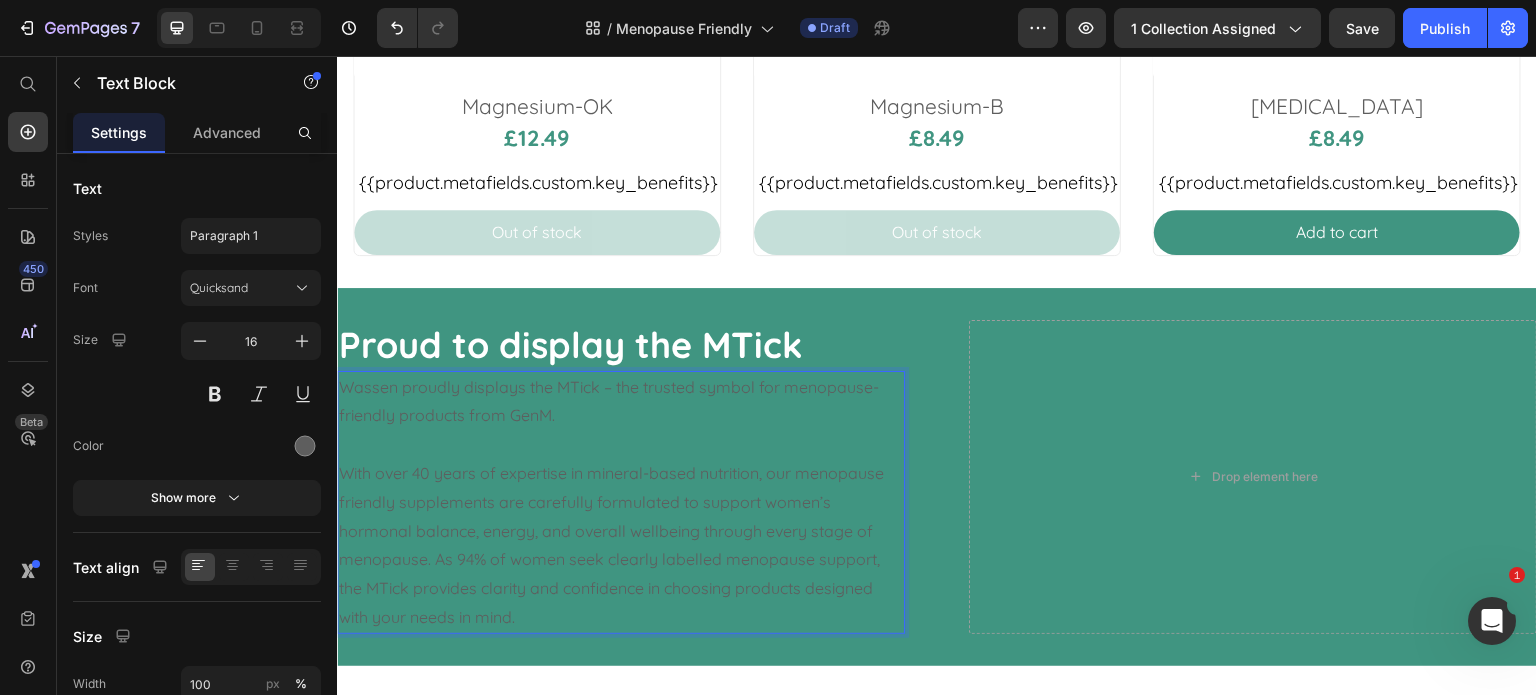 click on "With over 40 years of expertise in mineral-based nutrition, our menopause friendly supplements are carefully formulated to support women’s hormonal balance, energy, and overall wellbeing through every stage of menopause. As 94% of women seek clearly labelled menopause support, the MTick provides clarity and confidence in choosing products designed with your needs in mind." at bounding box center [621, 545] 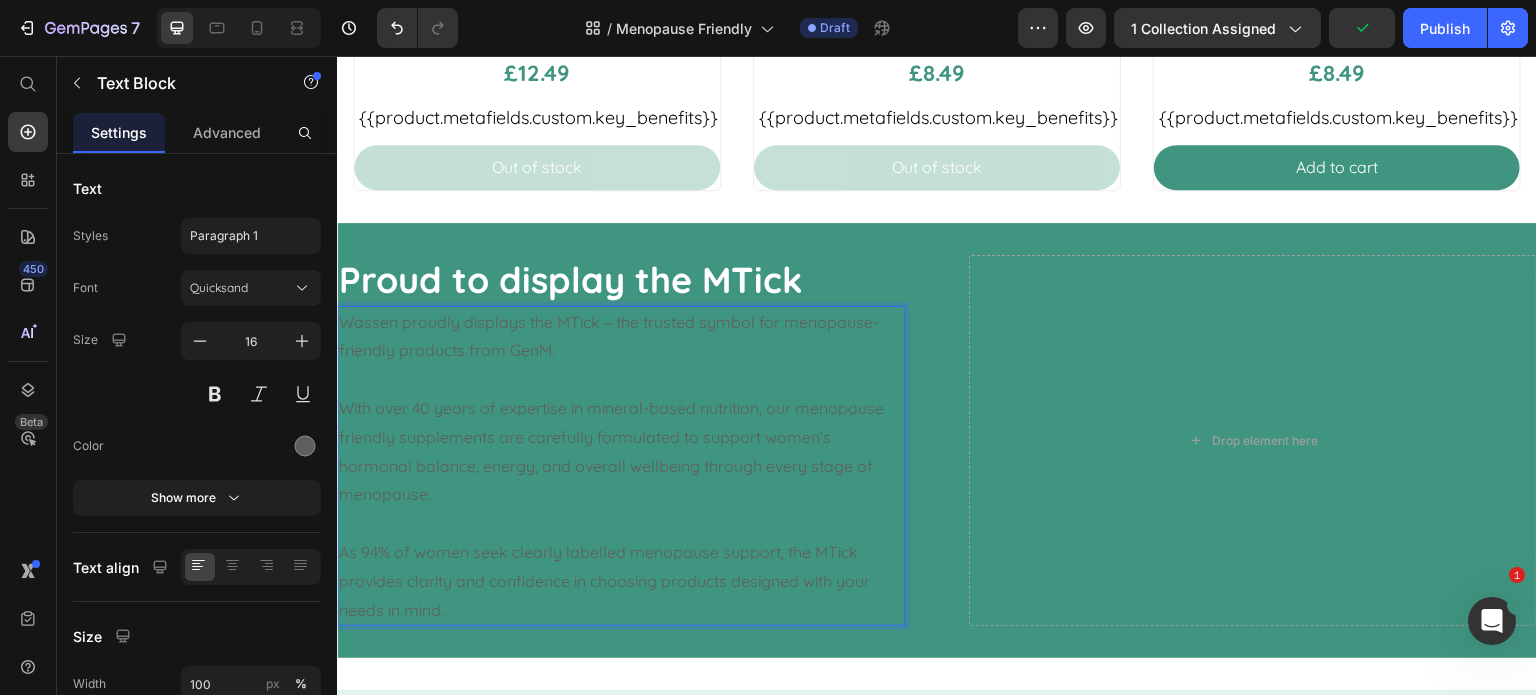 scroll, scrollTop: 1000, scrollLeft: 0, axis: vertical 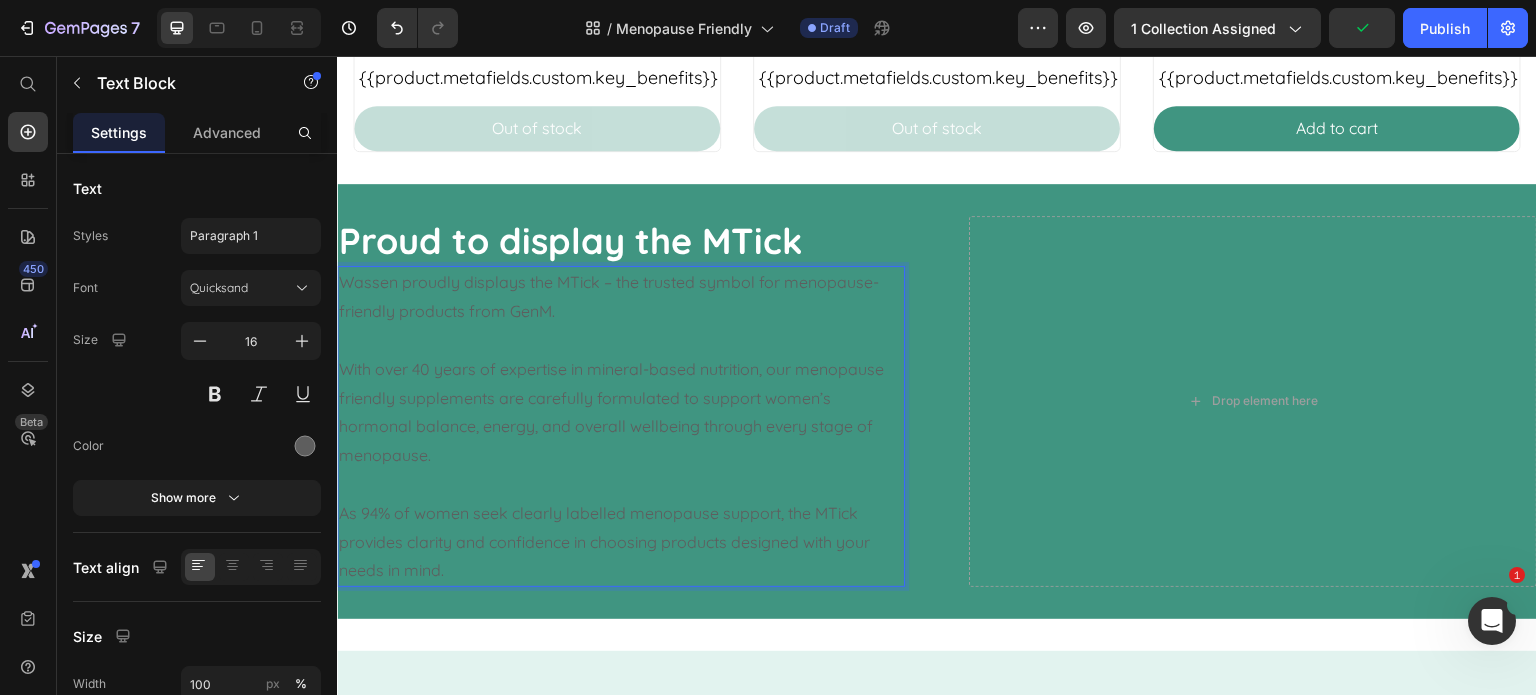 click on "As 94% of women seek clearly labelled menopause support, the MTick provides clarity and confidence in choosing products designed with your needs in mind." at bounding box center (621, 542) 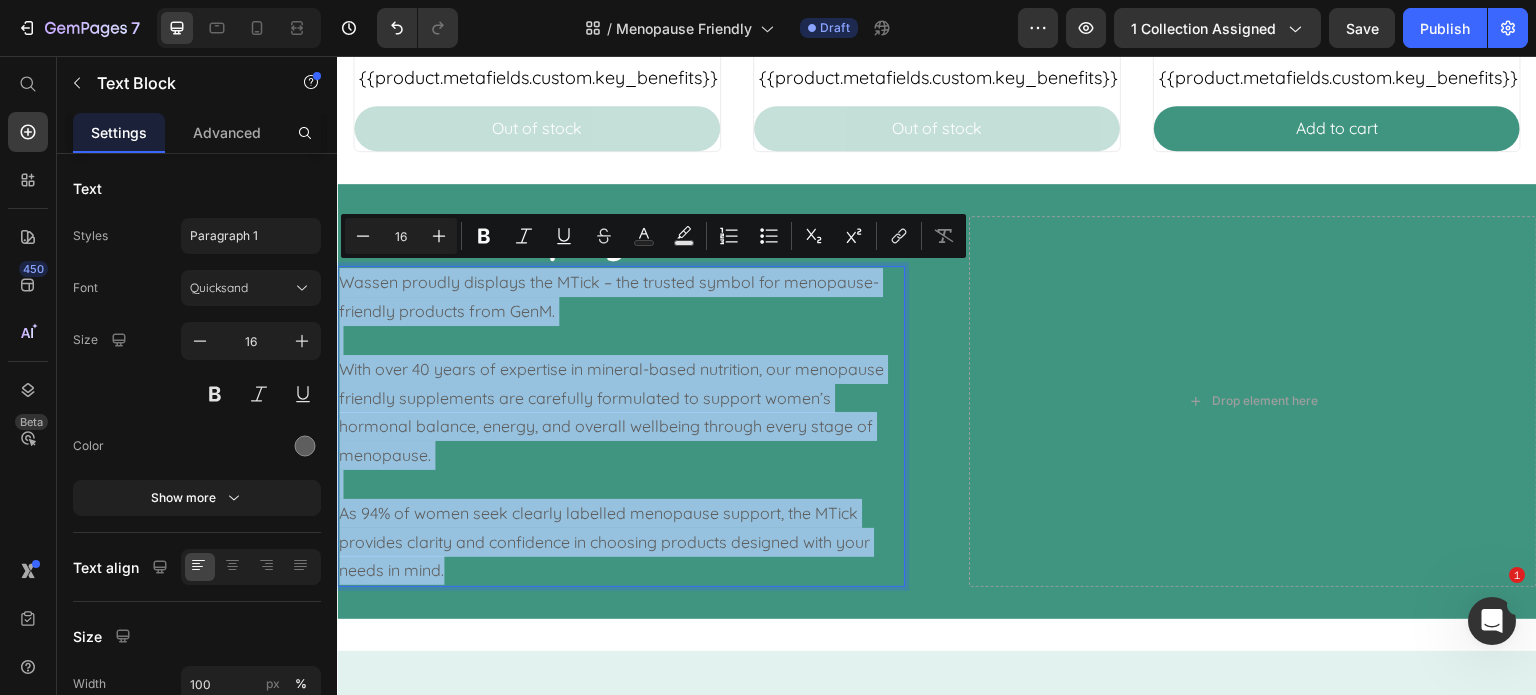 drag, startPoint x: 470, startPoint y: 564, endPoint x: 337, endPoint y: 279, distance: 314.50595 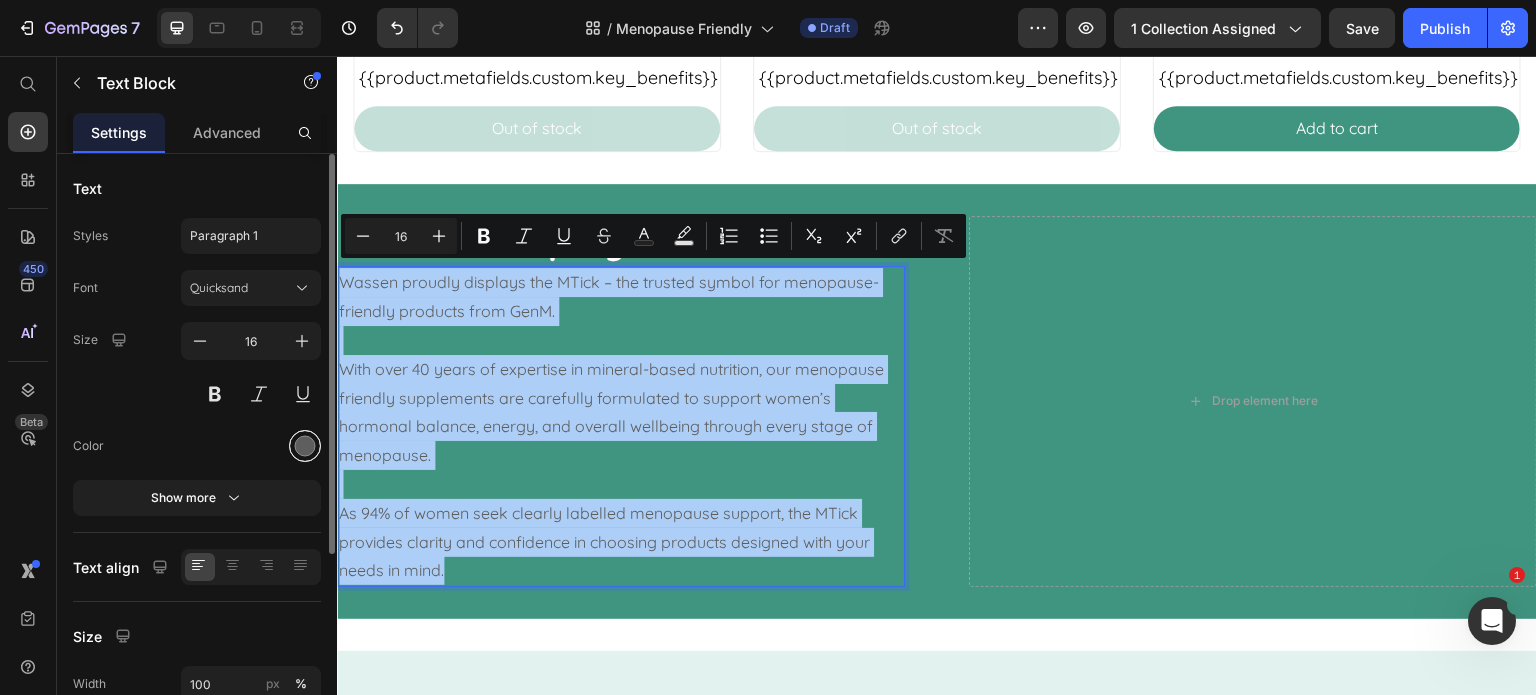 click at bounding box center [305, 446] 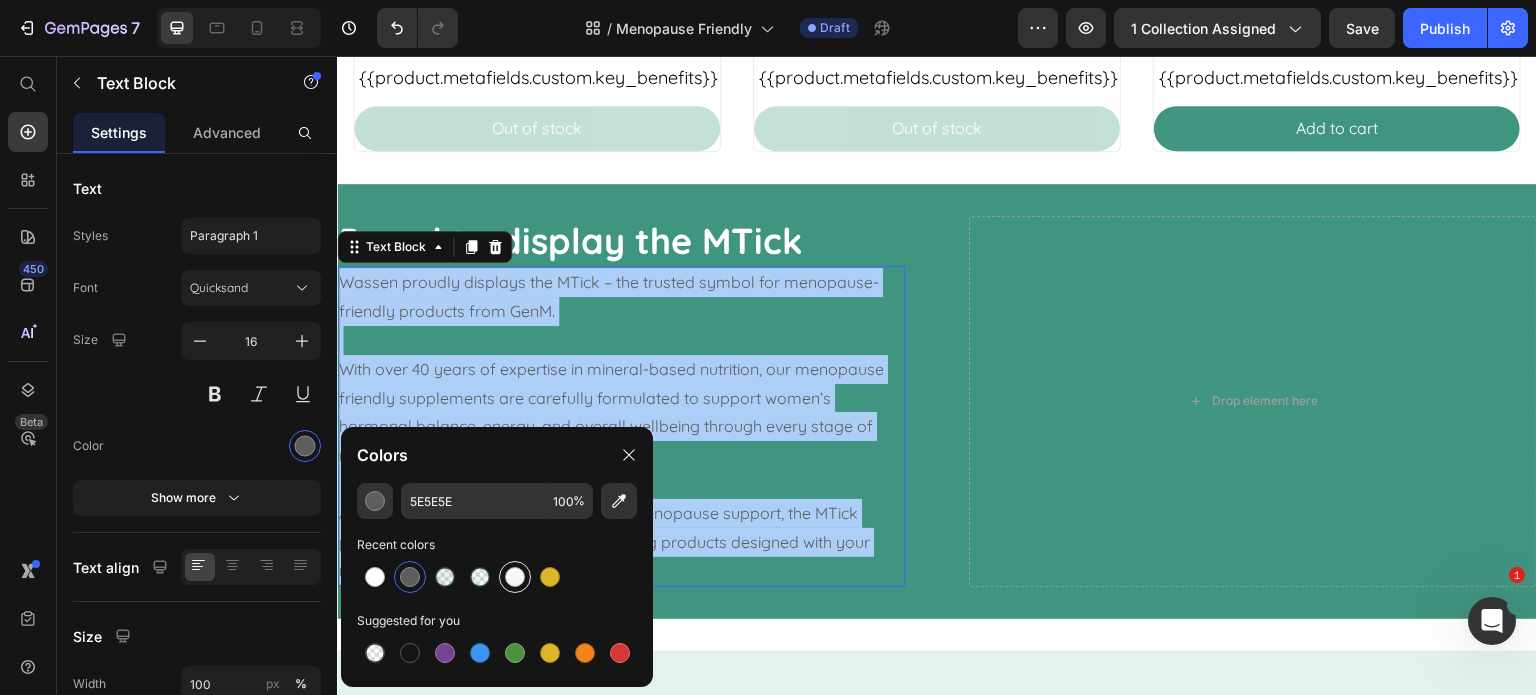 click at bounding box center (515, 577) 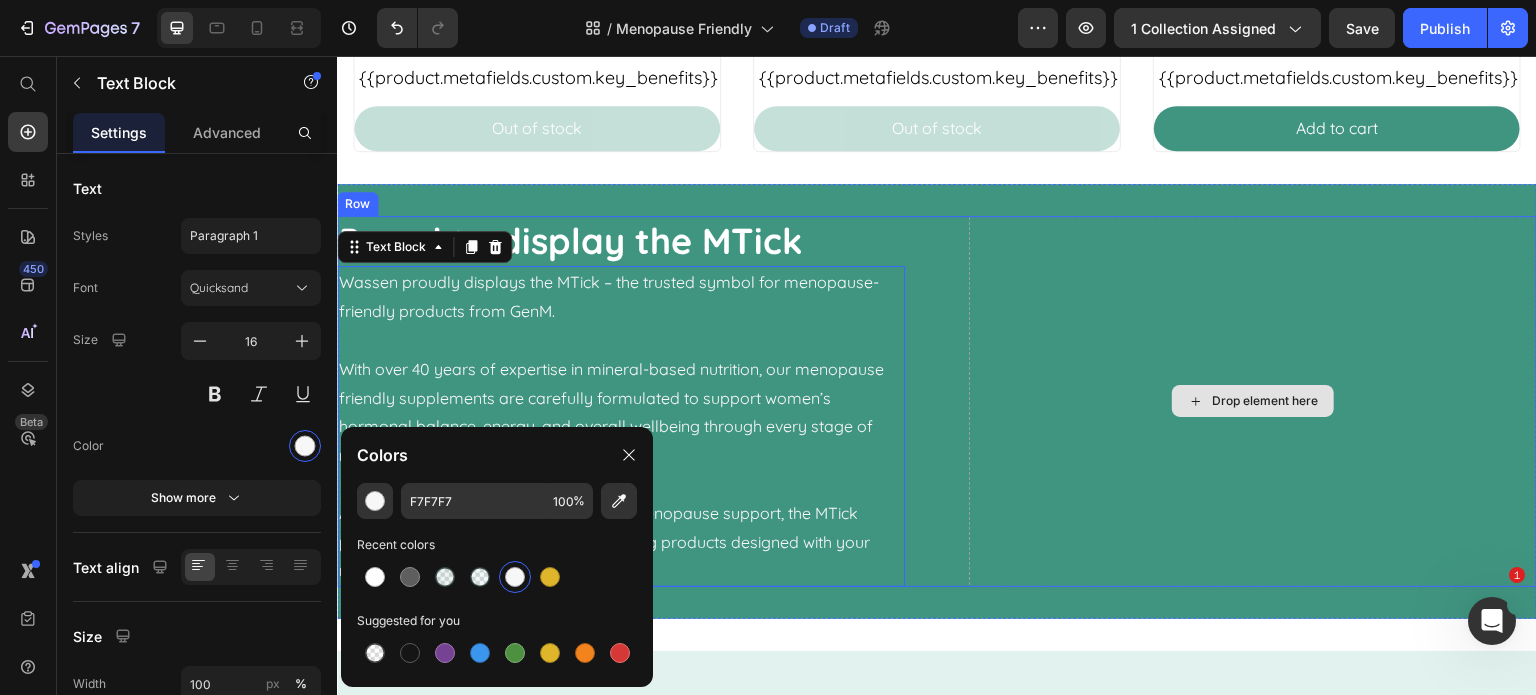 click on "Drop element here" at bounding box center [1253, 402] 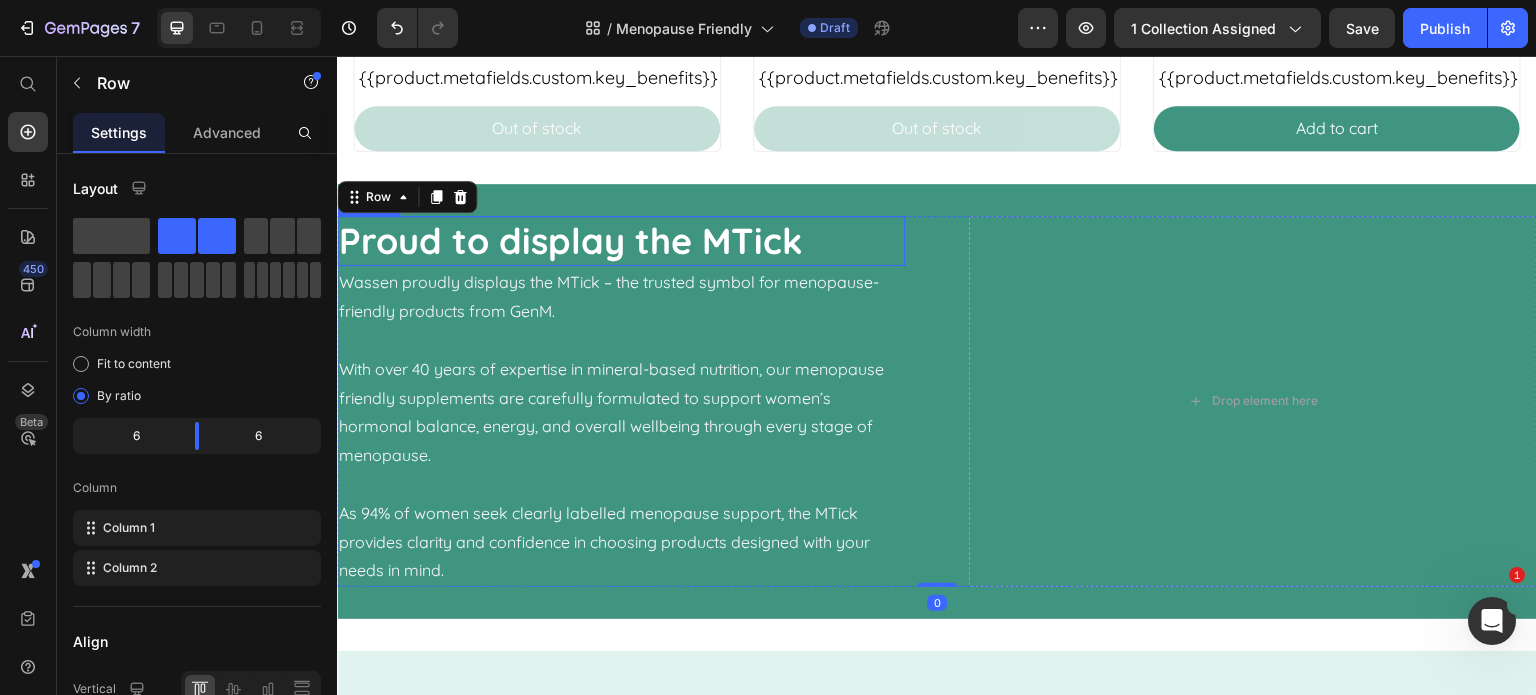 click on "Proud to display the MTick" at bounding box center [621, 241] 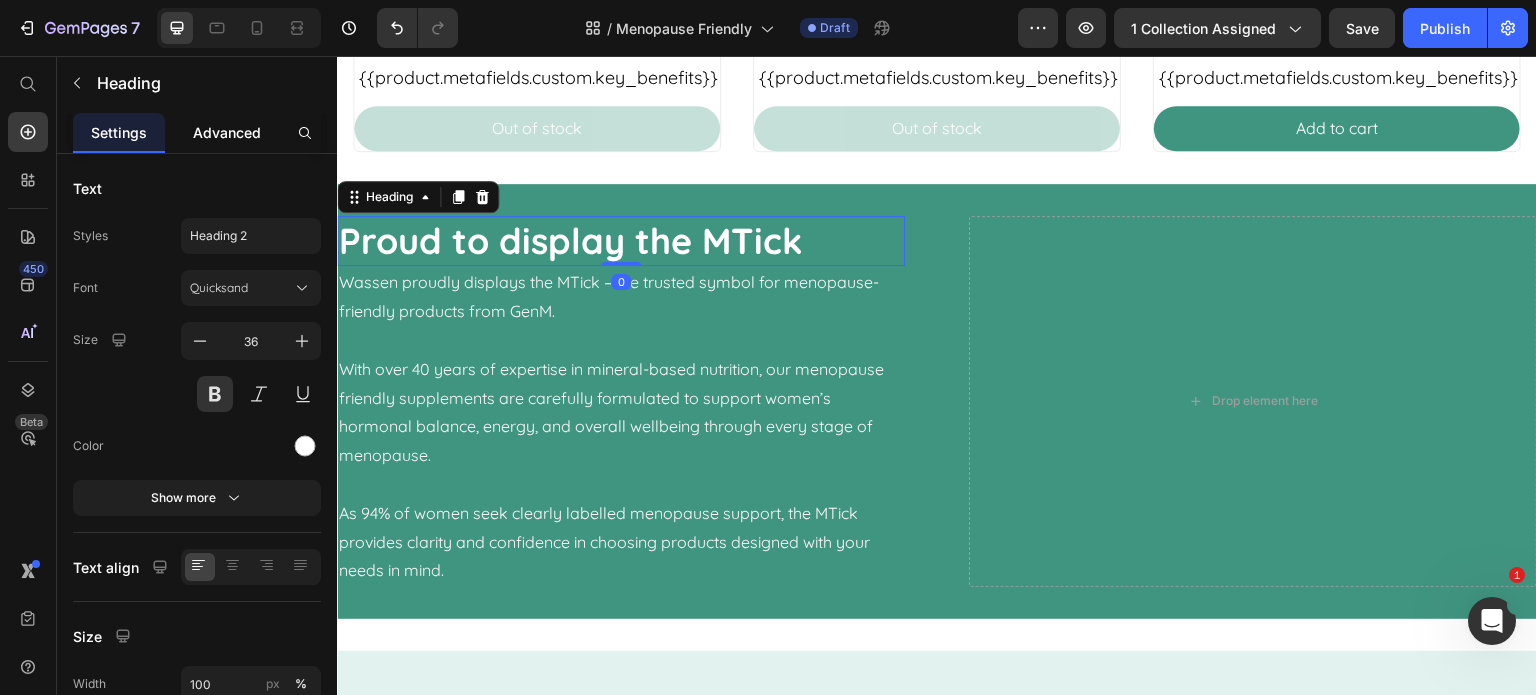 click on "Advanced" at bounding box center (227, 132) 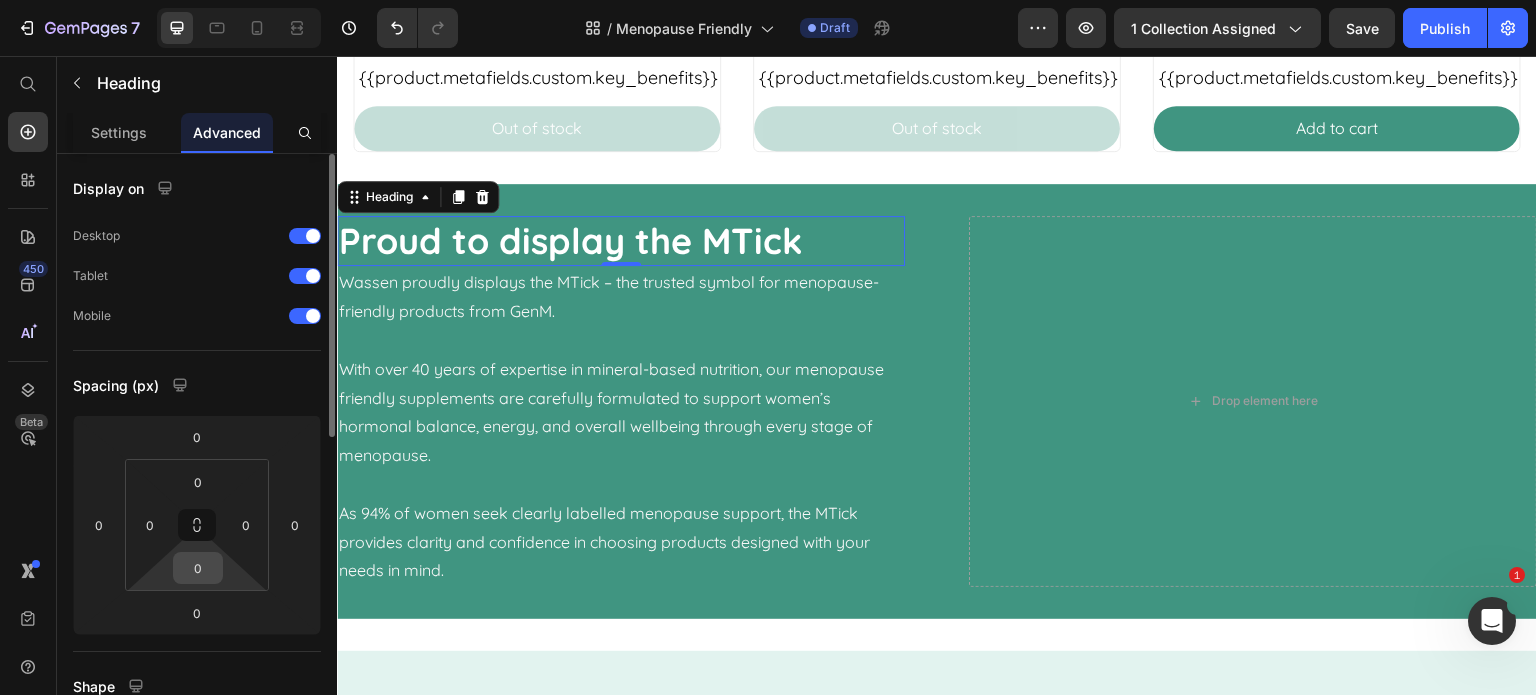 click on "0" at bounding box center [198, 568] 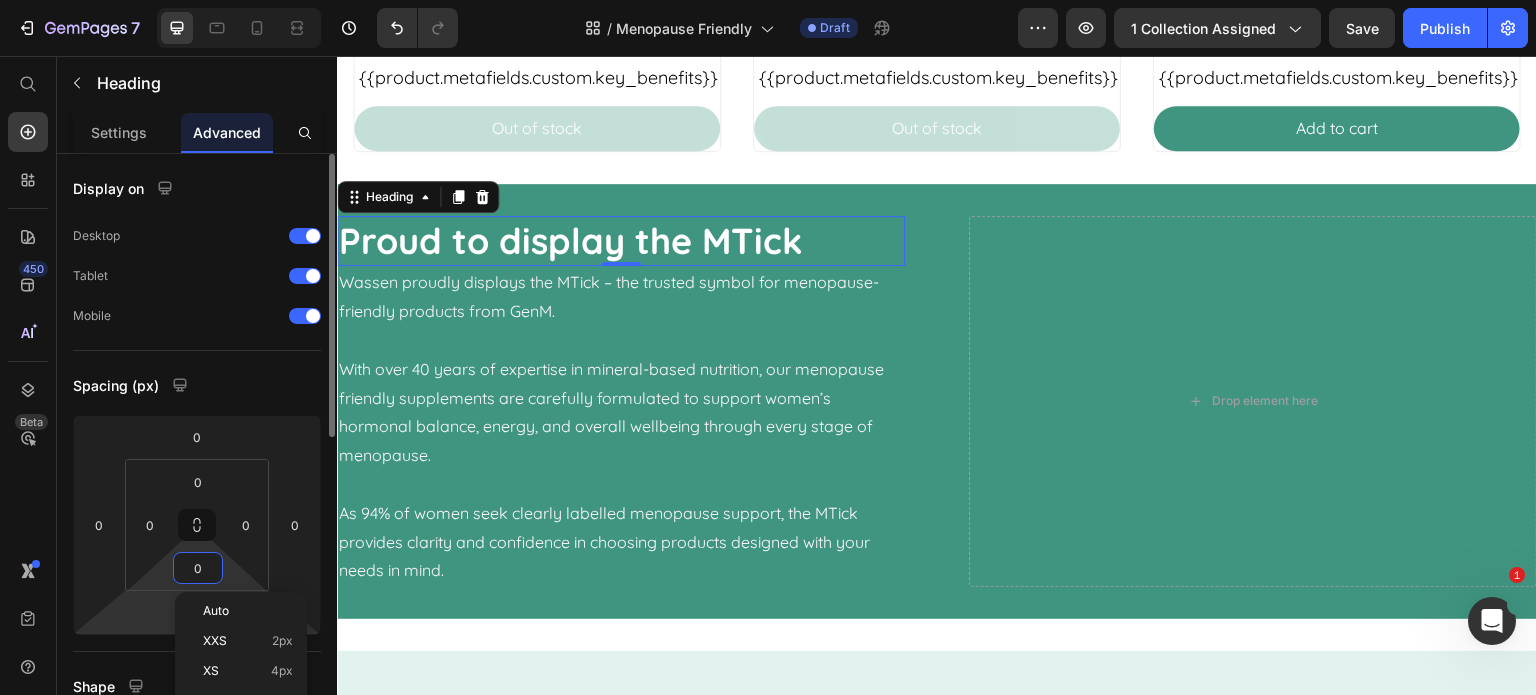 click on "7  Version history  /  Menopause Friendly Draft Preview 1 collection assigned  Save   Publish  450 Beta Start with Sections Elements Hero Section Product Detail Brands Trusted Badges Guarantee Product Breakdown How to use Testimonials Compare Bundle FAQs Social Proof Brand Story Product List Collection Blog List Contact Sticky Add to Cart Custom Footer Browse Library 450 Layout
Row
Row
Row
Row Text
Heading
Text Block Button
Button
Button
Sticky Back to top Media" at bounding box center [768, 0] 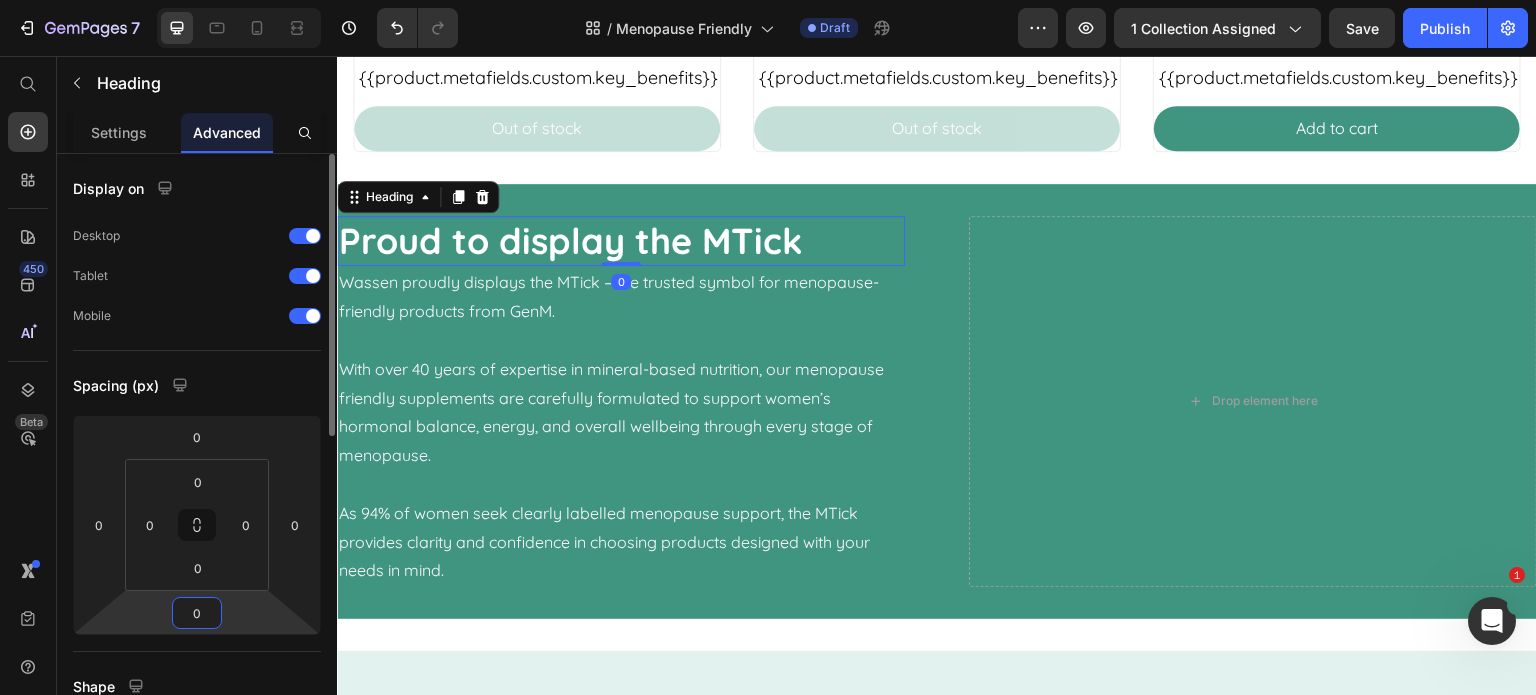 click on "0" at bounding box center [197, 613] 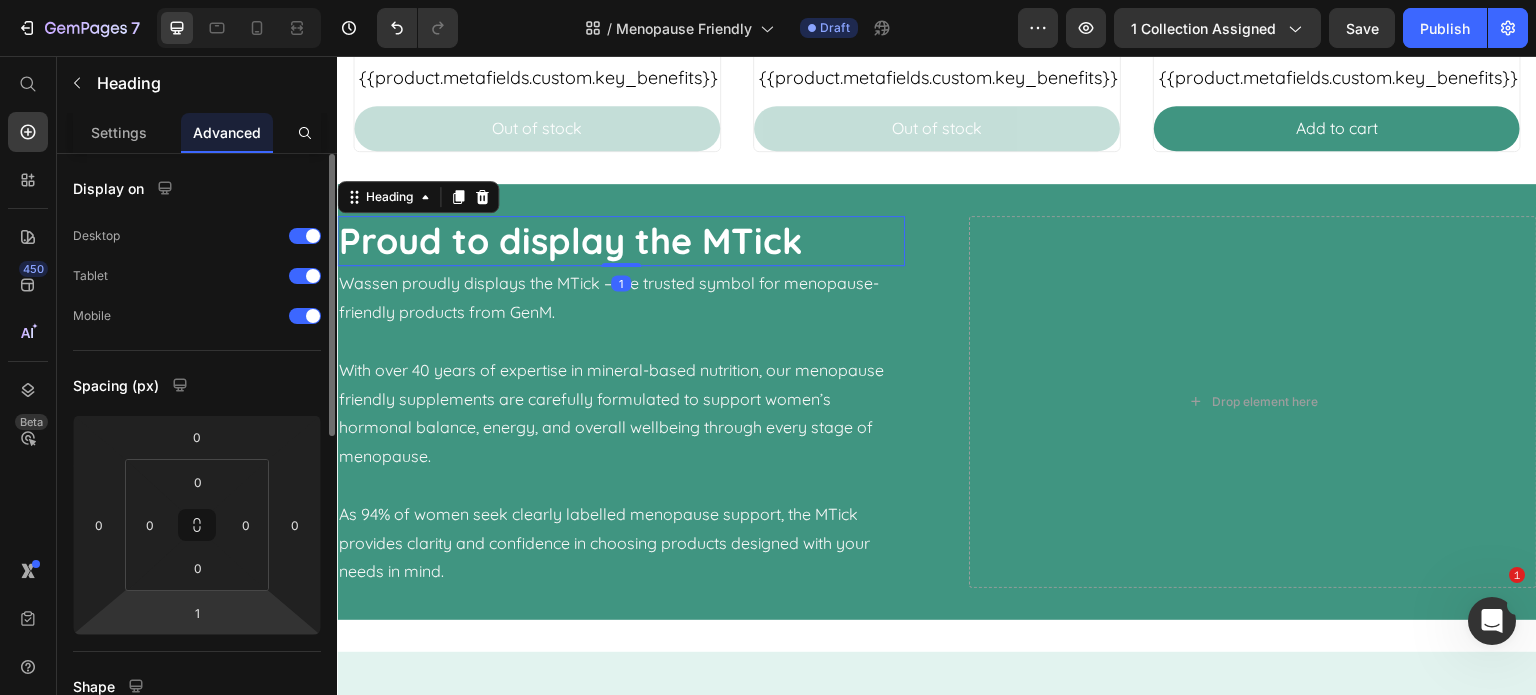 click on "7  Version history  /  Menopause Friendly Draft Preview 1 collection assigned  Save   Publish  450 Beta Start with Sections Elements Hero Section Product Detail Brands Trusted Badges Guarantee Product Breakdown How to use Testimonials Compare Bundle FAQs Social Proof Brand Story Product List Collection Blog List Contact Sticky Add to Cart Custom Footer Browse Library 450 Layout
Row
Row
Row
Row Text
Heading
Text Block Button
Button
Button
Sticky Back to top Media" at bounding box center [768, 0] 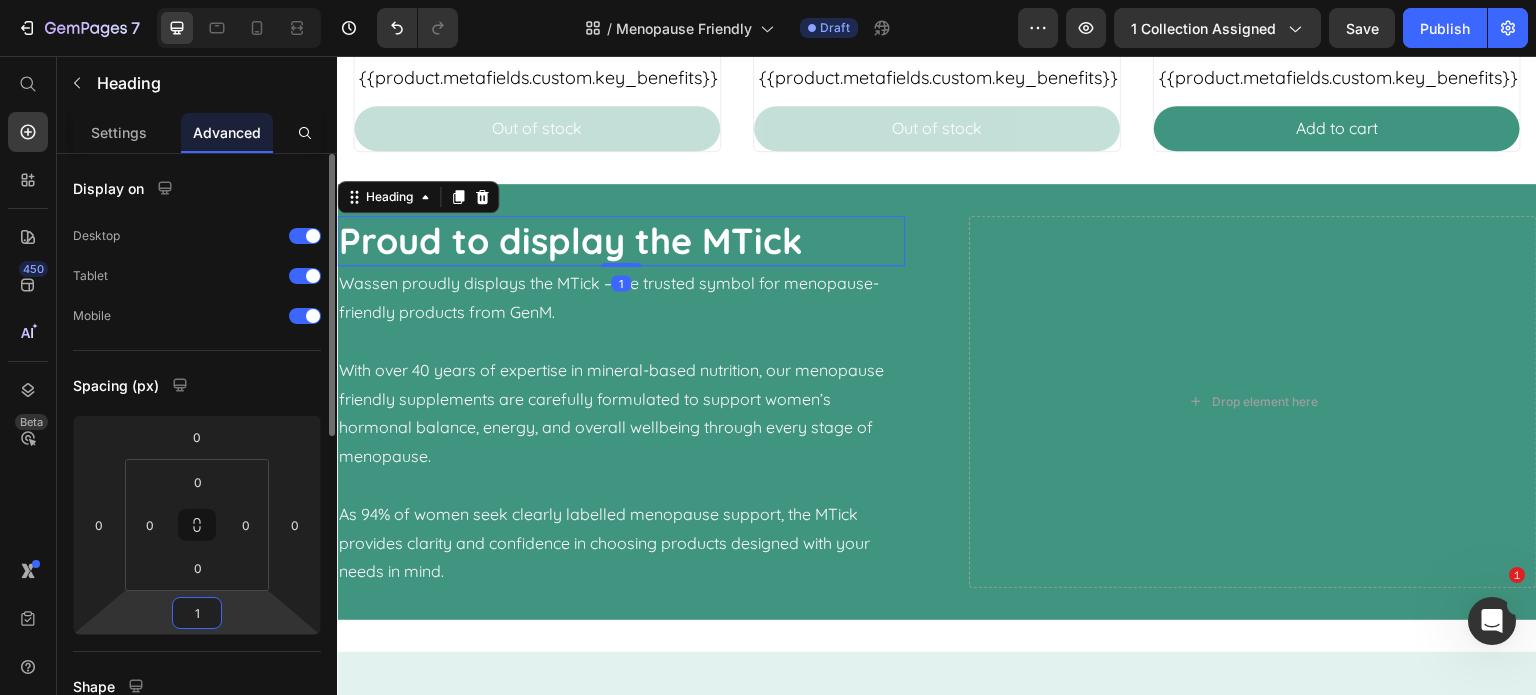 drag, startPoint x: 207, startPoint y: 609, endPoint x: 178, endPoint y: 609, distance: 29 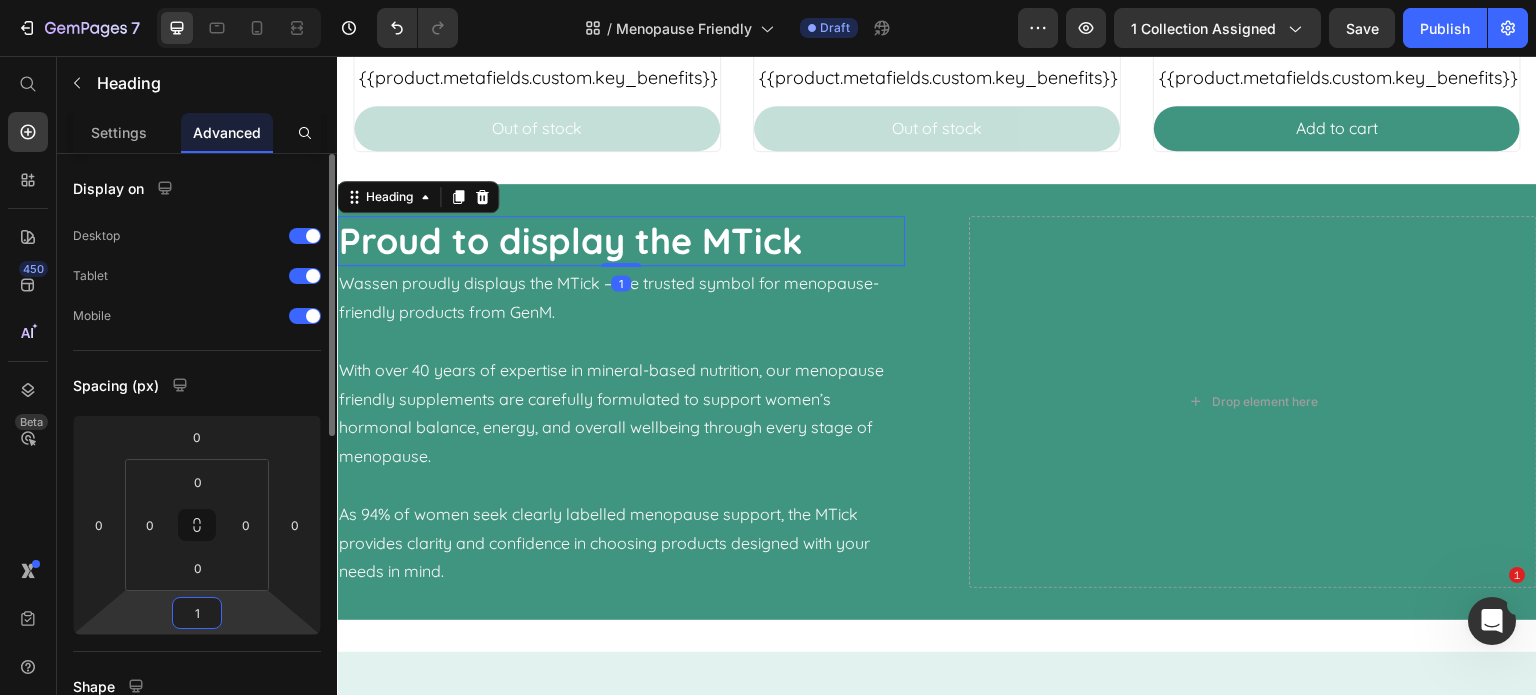 click on "1" at bounding box center (197, 613) 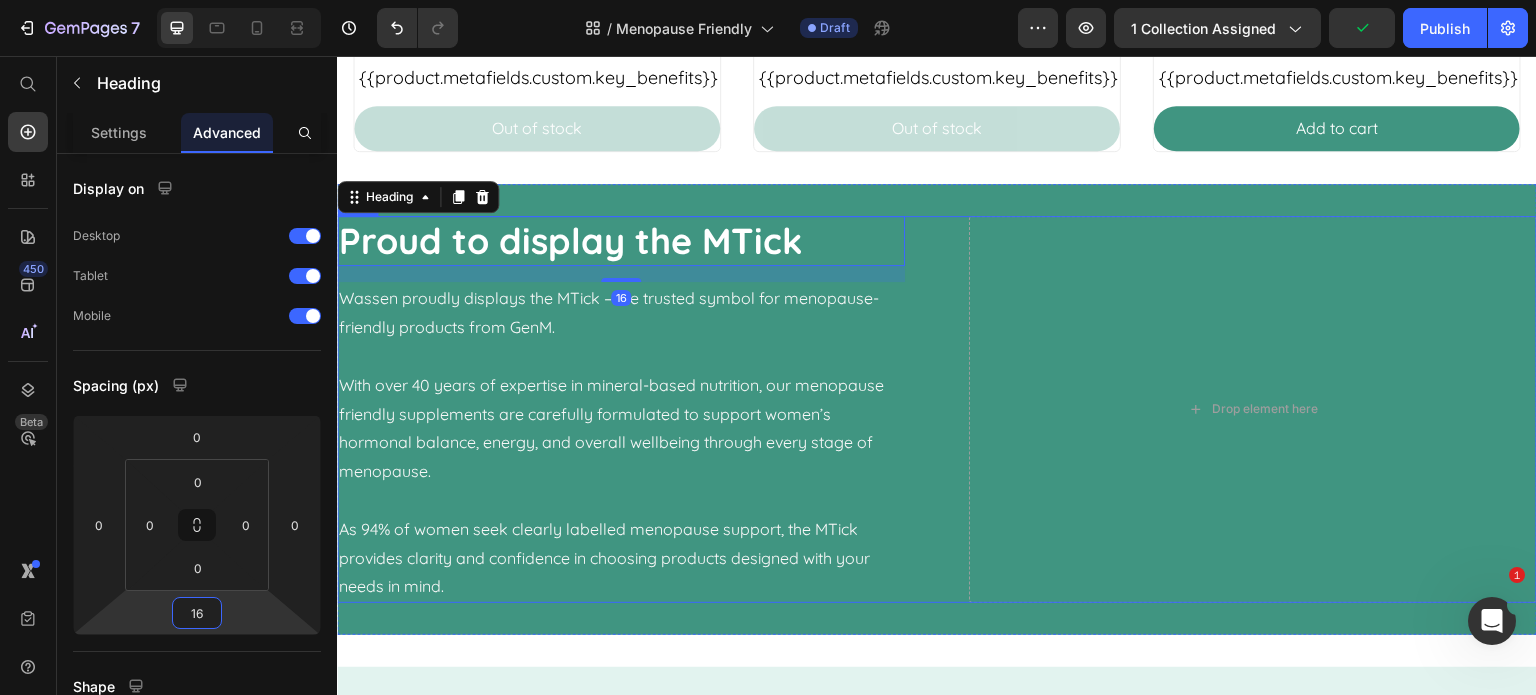 click on "Proud to display the MTick Heading   16 Wassen proudly displays the MTick – the trusted symbol for menopause-friendly products from GenM.  With over 40 years of expertise in mineral-based nutrition, our menopause friendly supplements are carefully formulated to support women’s hormonal balance, energy, and overall wellbeing through every stage of menopause.  As 94% of women seek clearly labelled menopause support, the MTick provides clarity and confidence in choosing products designed with your needs in mind. Text Block
Drop element here Row" at bounding box center (937, 410) 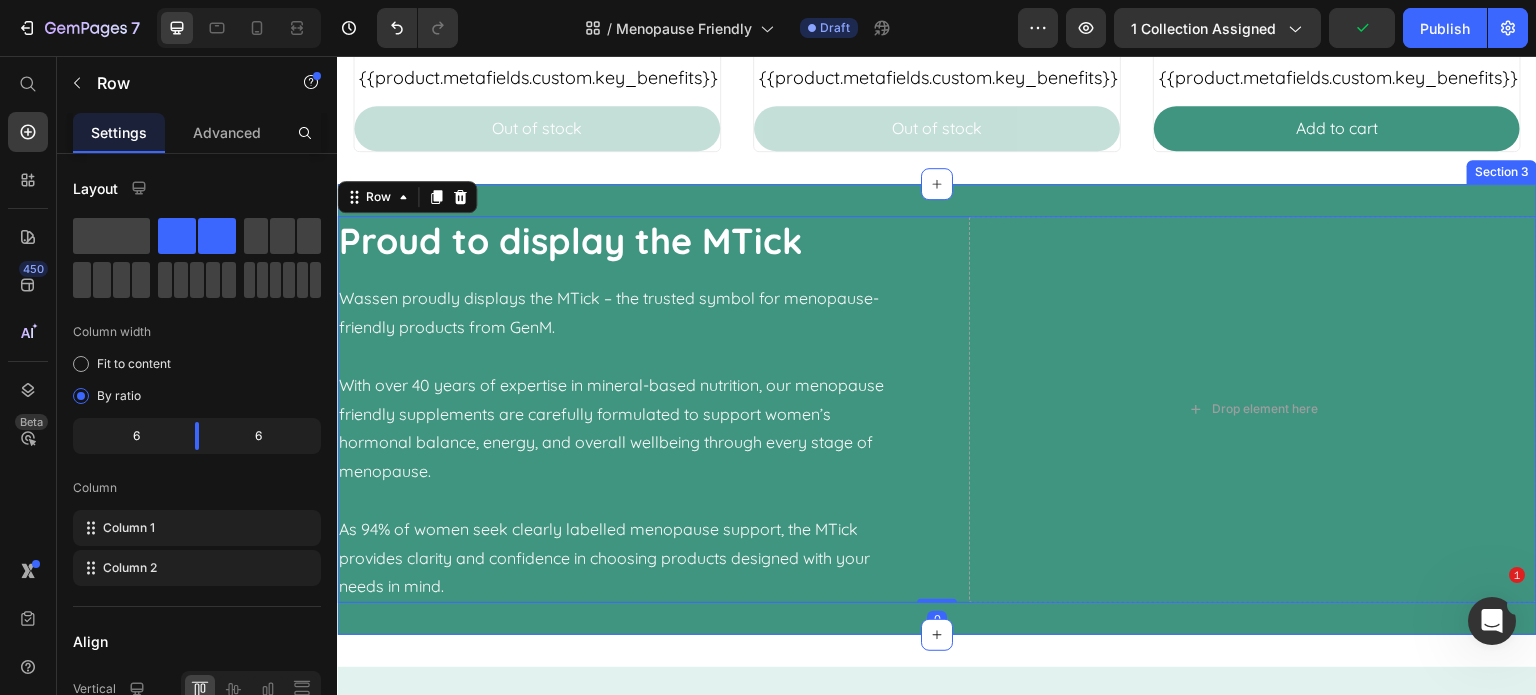 click on "Proud to display the MTick Heading Wassen proudly displays the MTick – the trusted symbol for menopause-friendly products from GenM.  With over 40 years of expertise in mineral-based nutrition, our menopause friendly supplements are carefully formulated to support women’s hormonal balance, energy, and overall wellbeing through every stage of menopause.  As 94% of women seek clearly labelled menopause support, the MTick provides clarity and confidence in choosing products designed with your needs in mind. Text Block
Drop element here Row   0 Section 3" at bounding box center [937, 410] 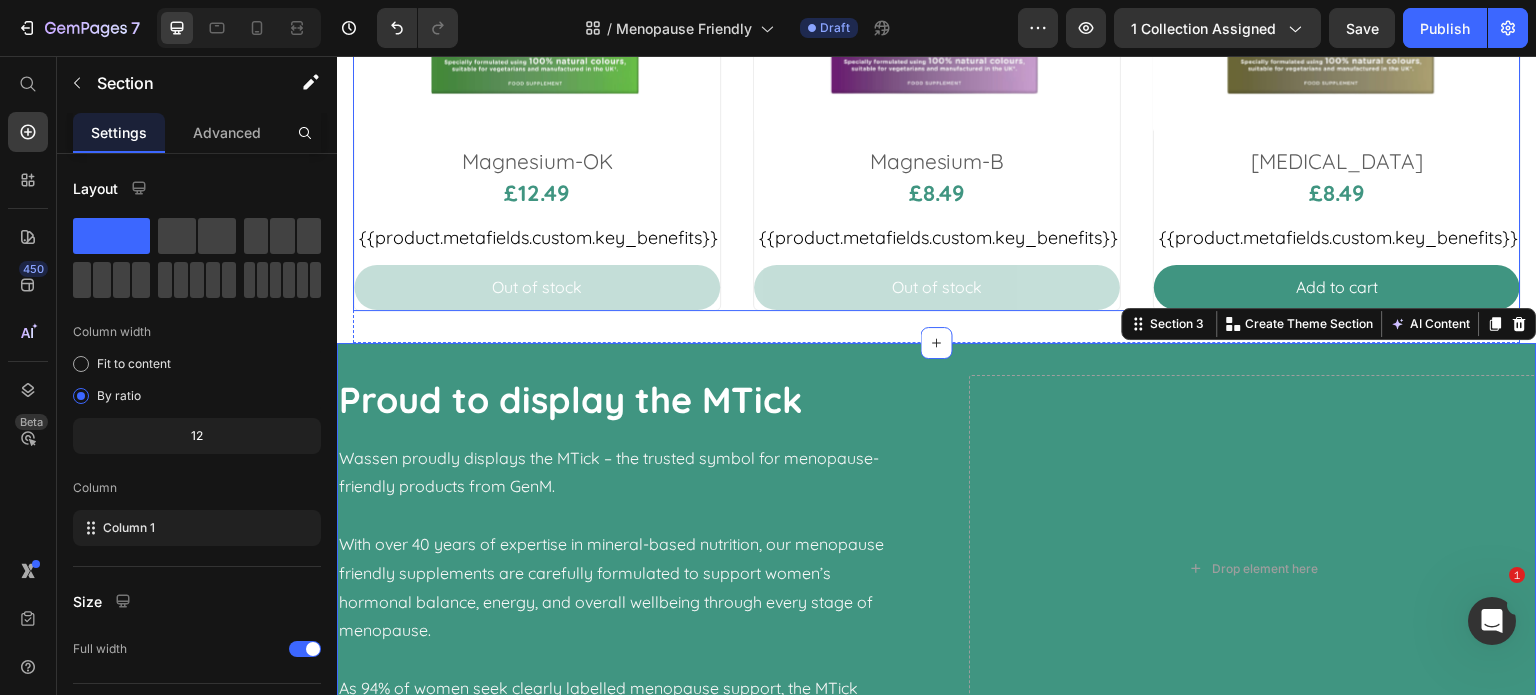 scroll, scrollTop: 900, scrollLeft: 0, axis: vertical 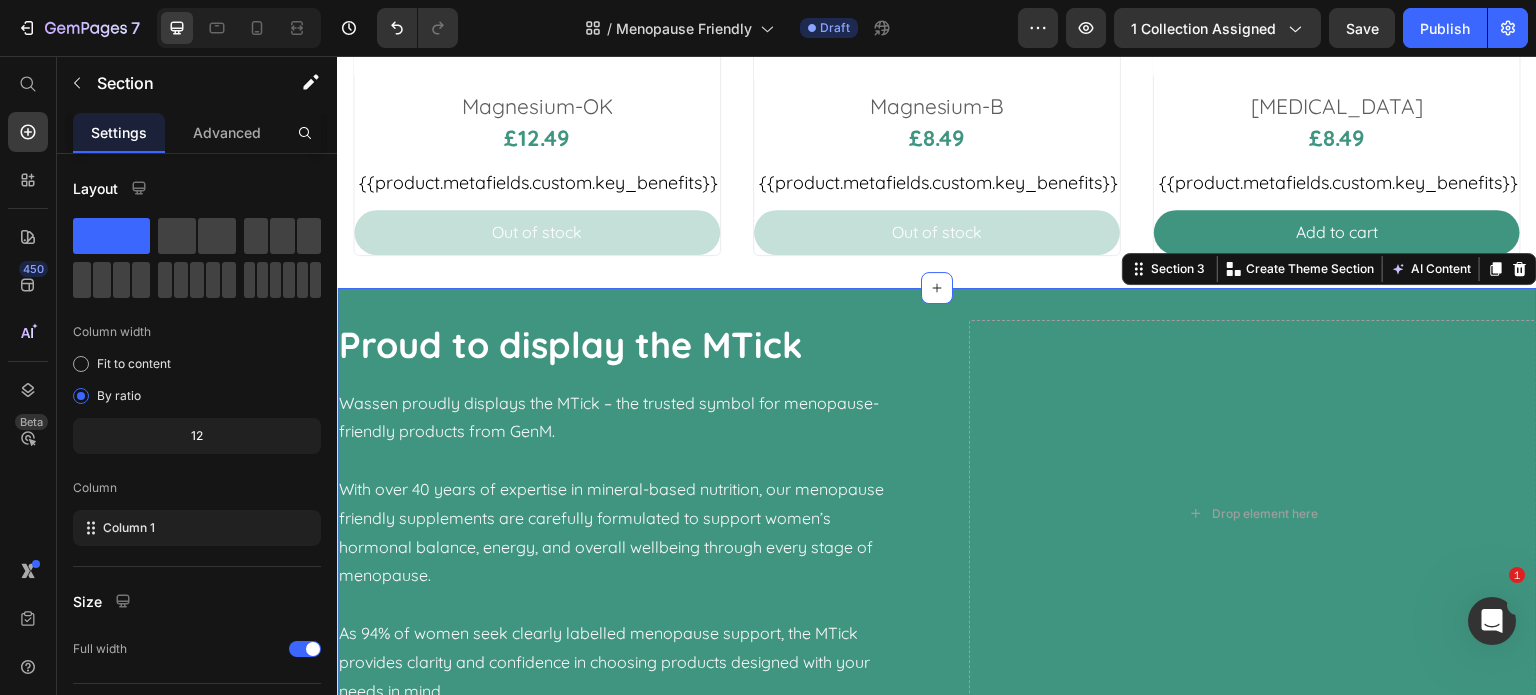click on "Proud to display the MTick Heading Wassen proudly displays the MTick – the trusted symbol for menopause-friendly products from GenM.  With over 40 years of expertise in mineral-based nutrition, our menopause friendly supplements are carefully formulated to support women’s hormonal balance, energy, and overall wellbeing through every stage of menopause.  As 94% of women seek clearly labelled menopause support, the MTick provides clarity and confidence in choosing products designed with your needs in mind. Text Block
Drop element here Row Section 3   Create Theme Section AI Content Write with GemAI What would you like to describe here? Tone and Voice Persuasive Product Energy + Cognition Sample Sachet Show more Generate" at bounding box center (937, 514) 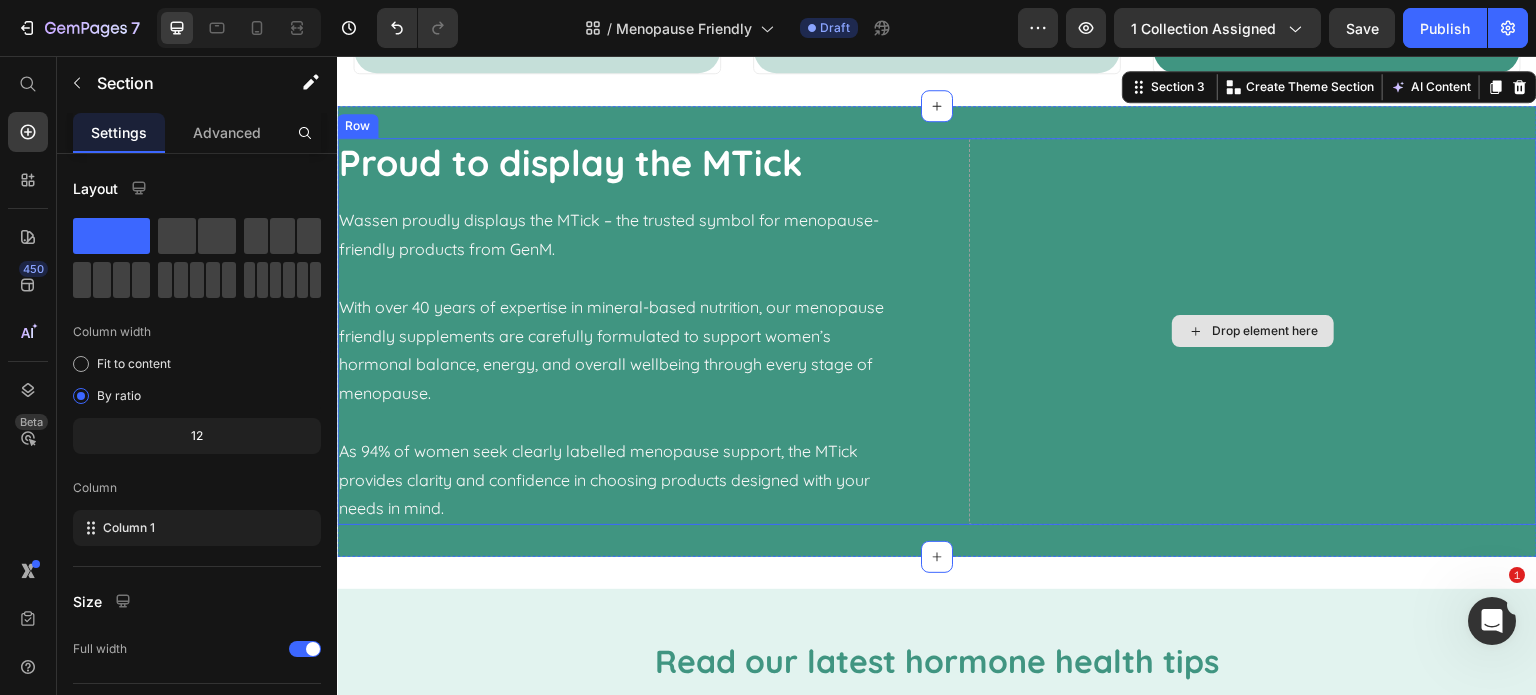 scroll, scrollTop: 1100, scrollLeft: 0, axis: vertical 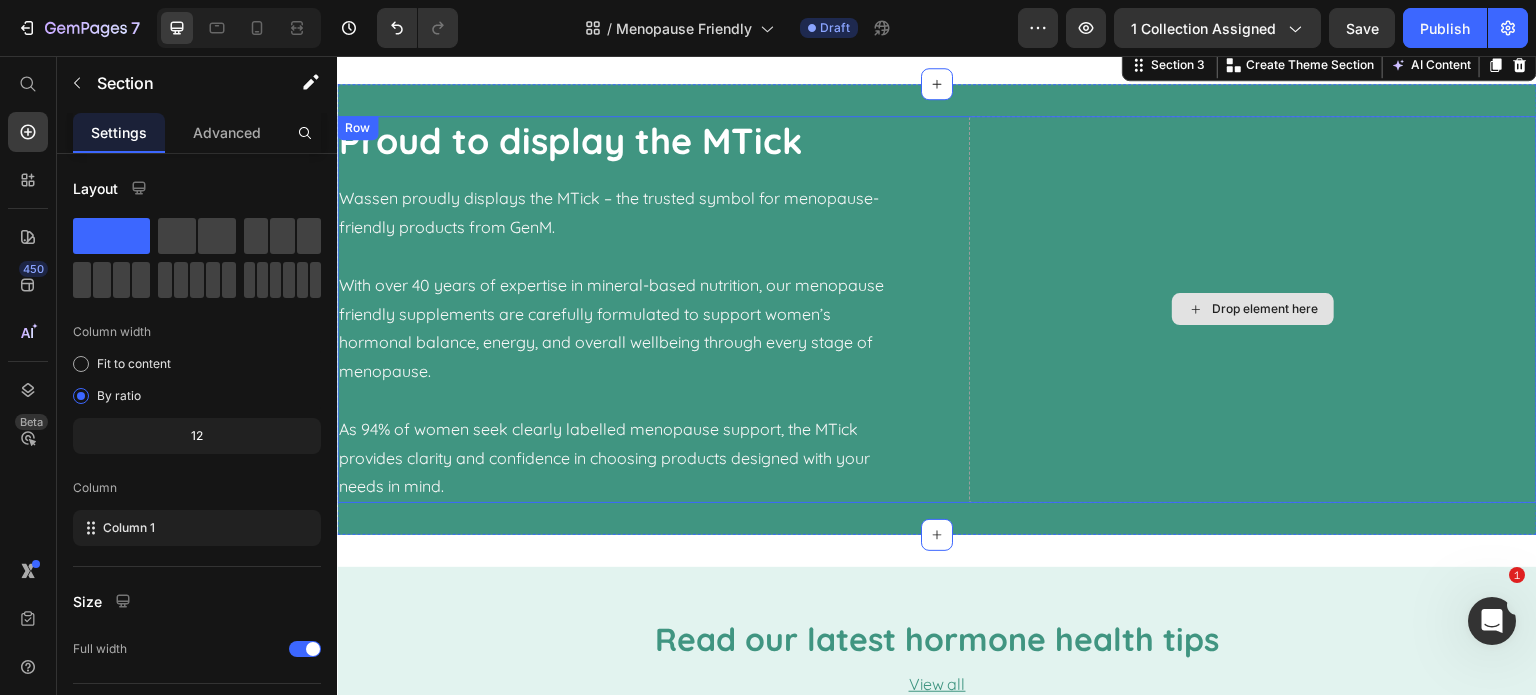click on "Drop element here" at bounding box center (1253, 310) 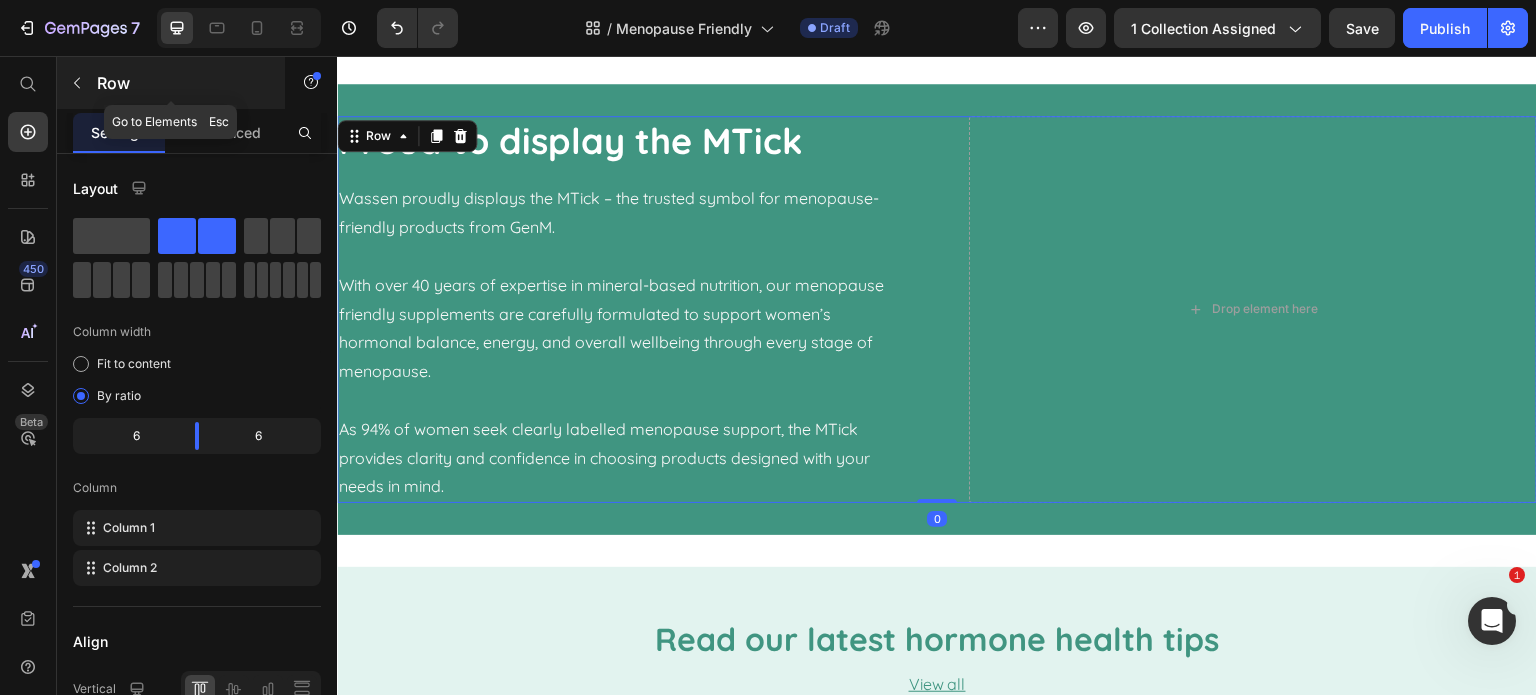 click 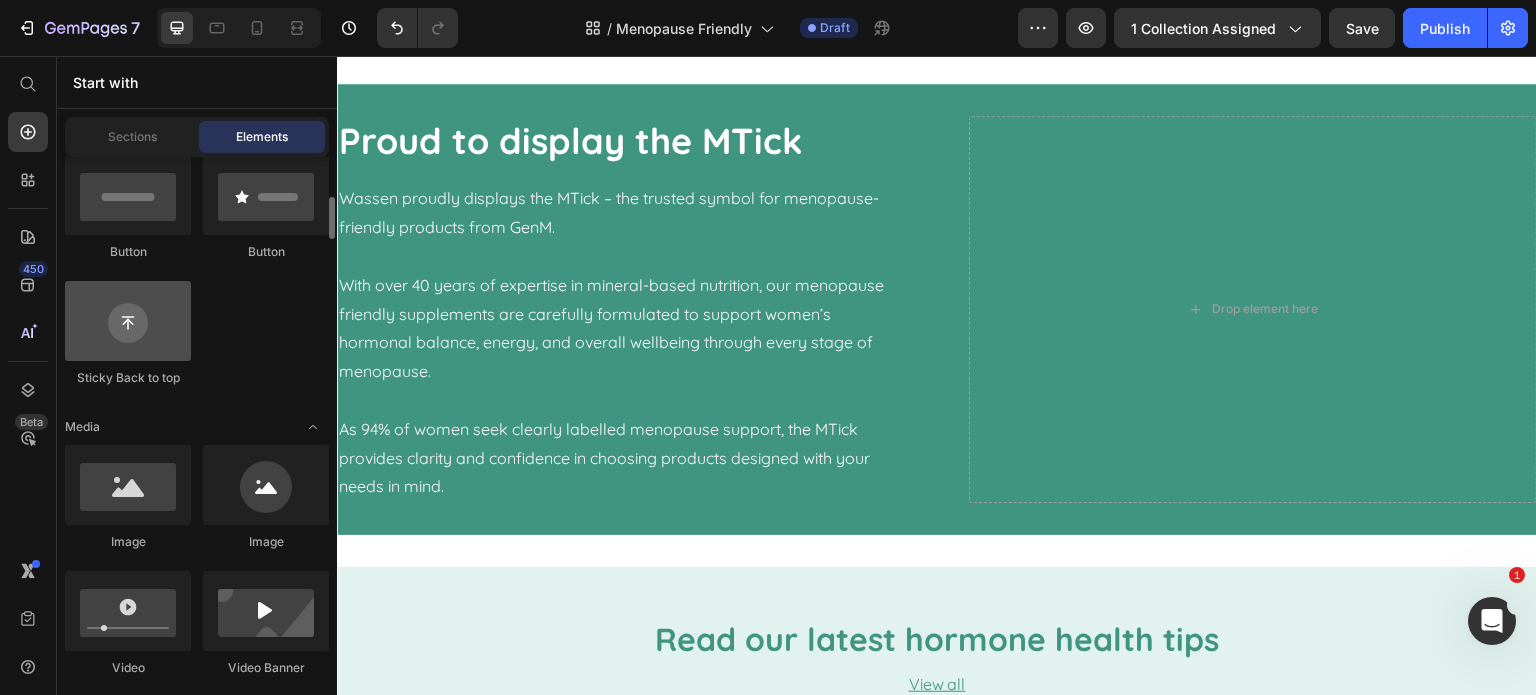 scroll, scrollTop: 600, scrollLeft: 0, axis: vertical 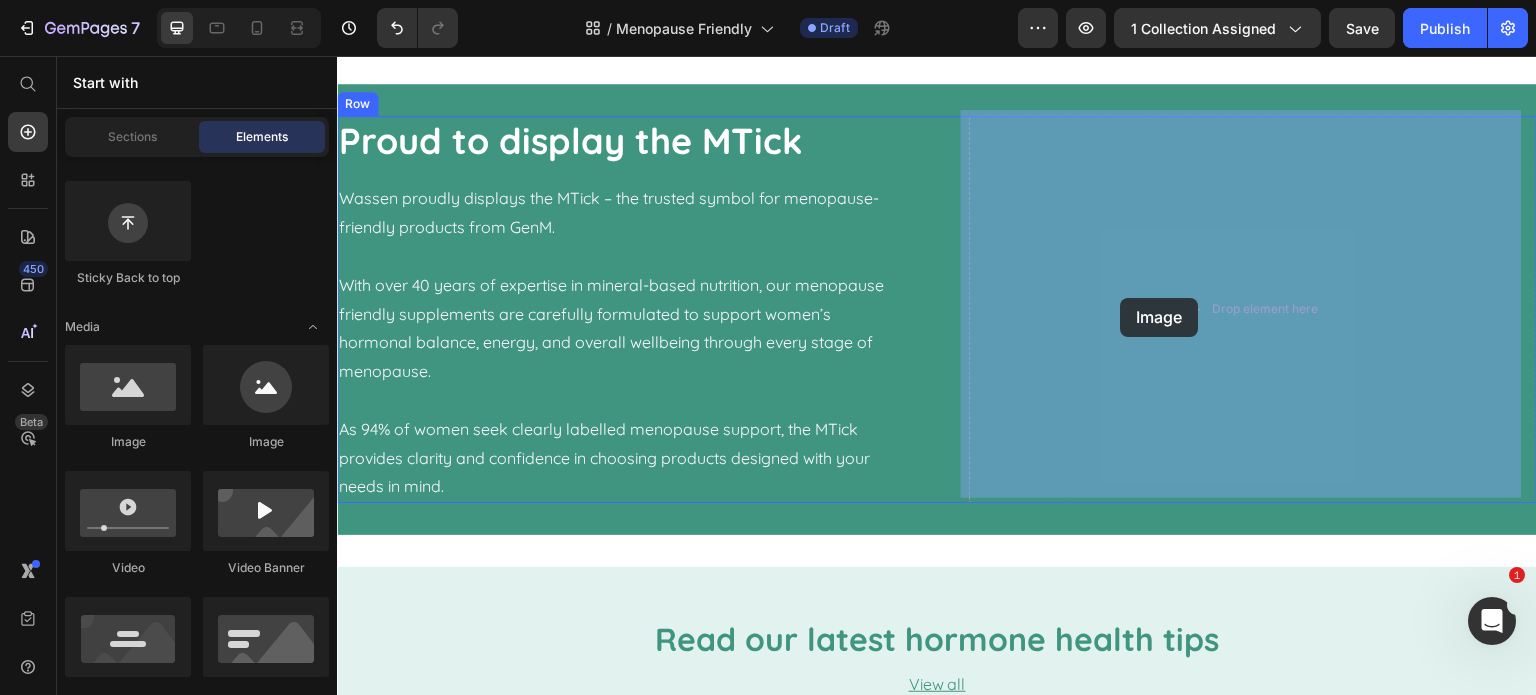 drag, startPoint x: 485, startPoint y: 467, endPoint x: 1136, endPoint y: 296, distance: 673.0839 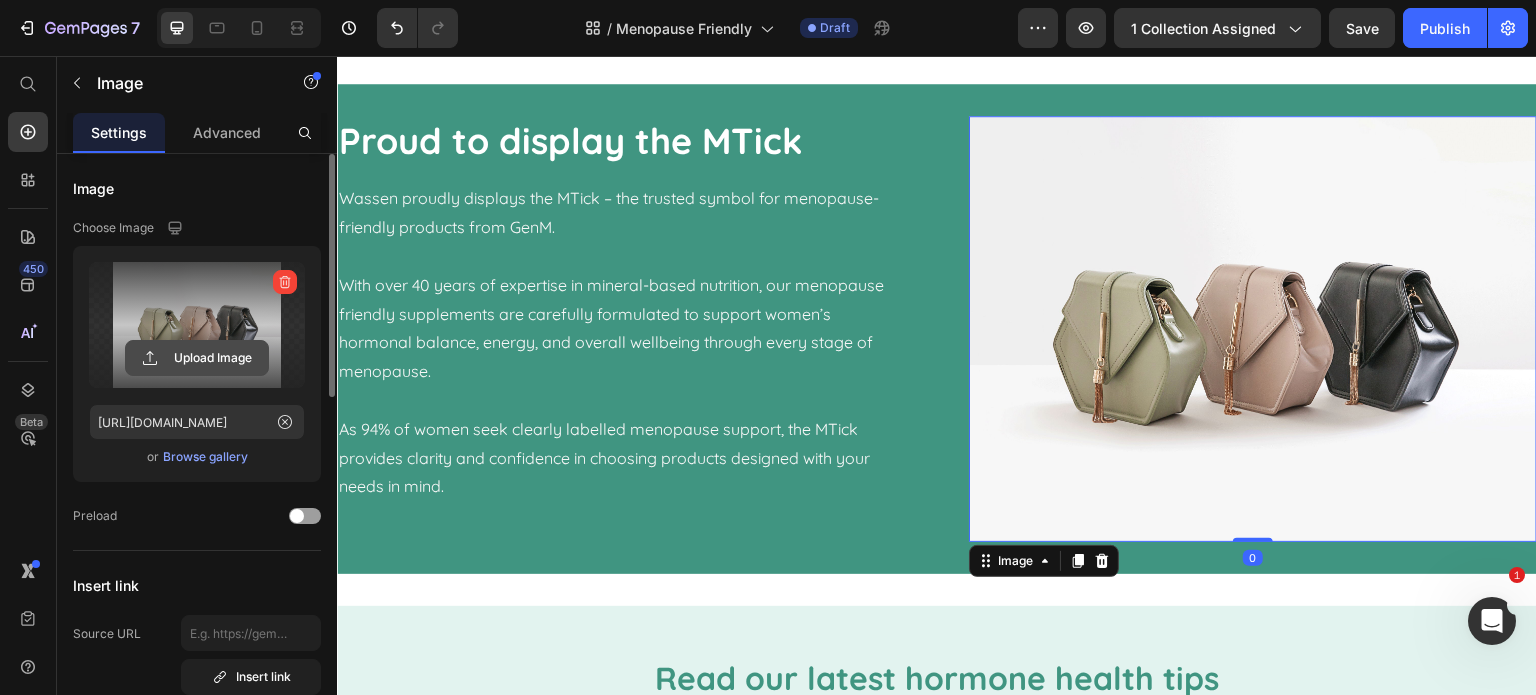 click 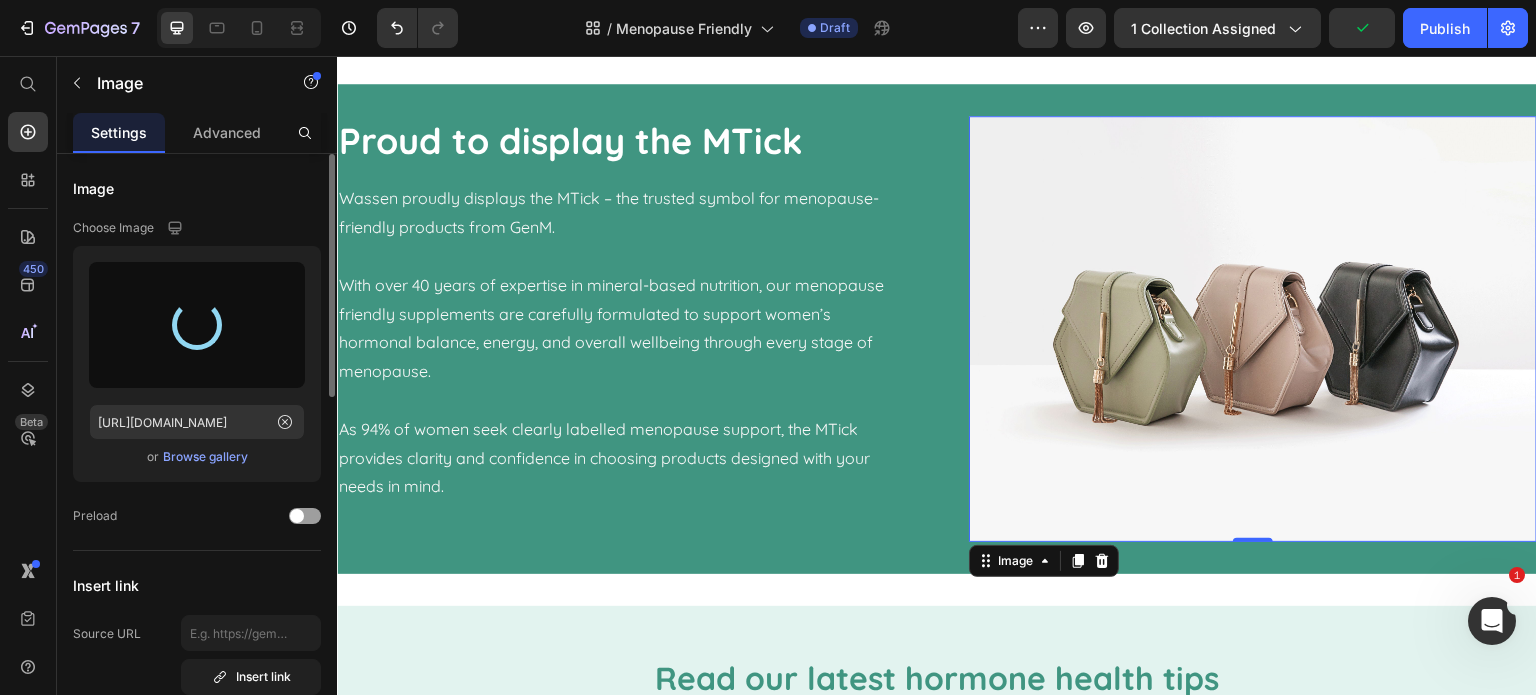 type on "[URL][DOMAIN_NAME]" 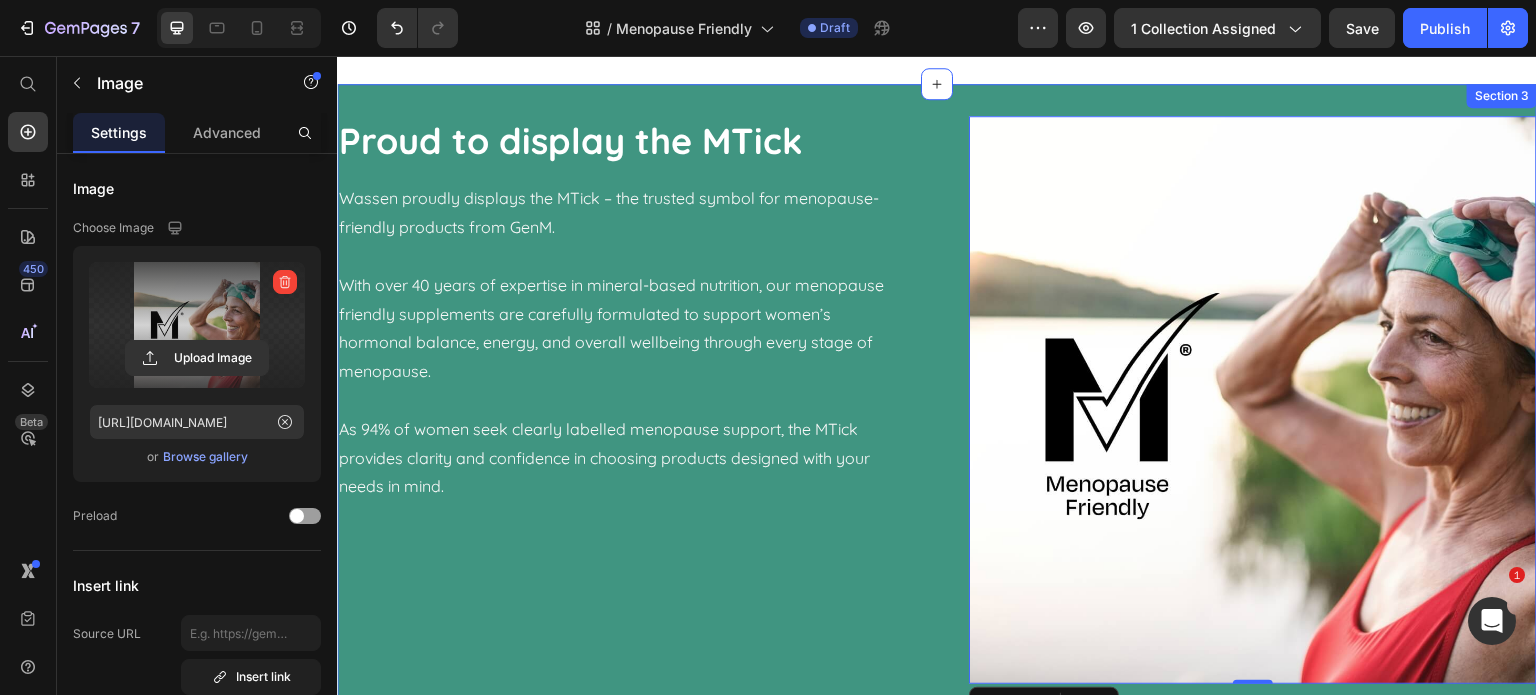 click on "Proud to display the MTick Heading Wassen proudly displays the MTick – the trusted symbol for menopause-friendly products from GenM.  With over 40 years of expertise in mineral-based nutrition, our menopause friendly supplements are carefully formulated to support women’s hormonal balance, energy, and overall wellbeing through every stage of menopause.  As 94% of women seek clearly labelled menopause support, the MTick provides clarity and confidence in choosing products designed with your needs in mind. Text Block Image   0 Row Section 3" at bounding box center [937, 400] 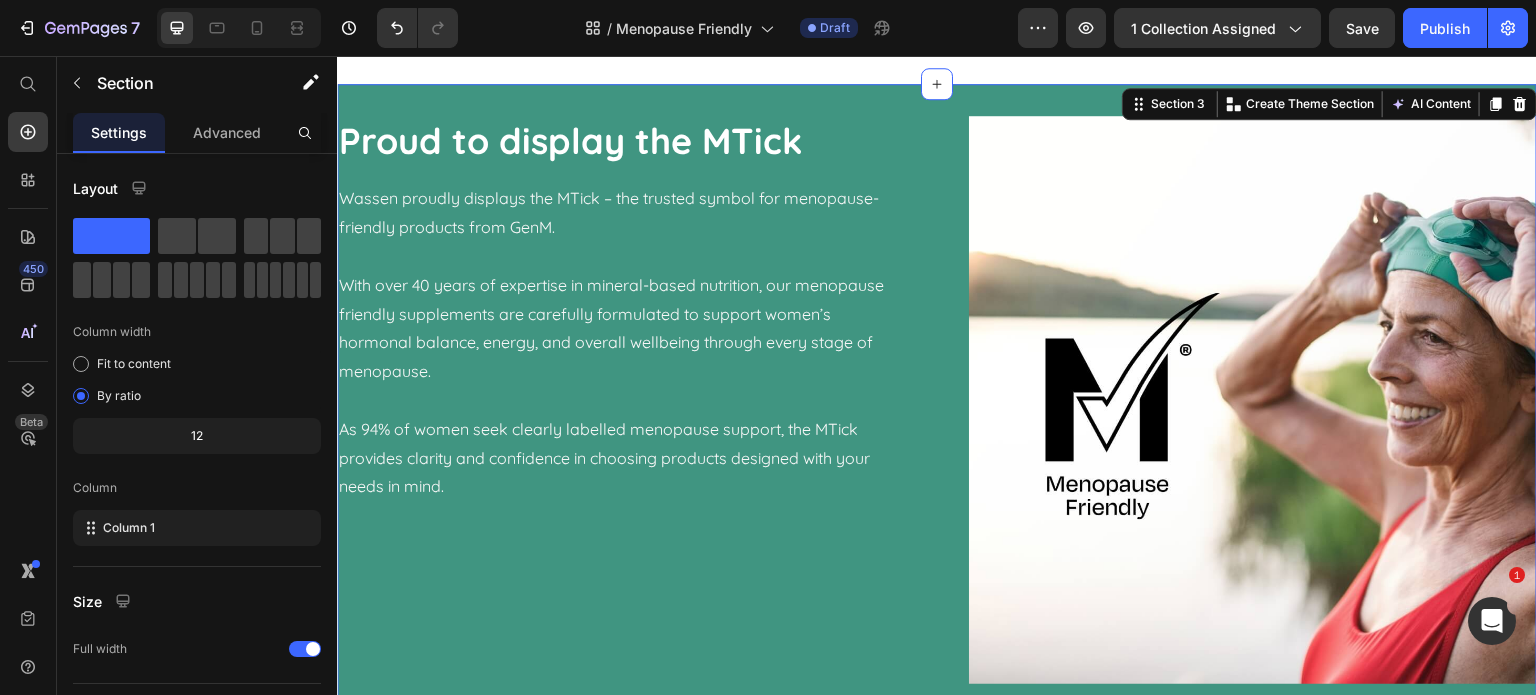 scroll, scrollTop: 208, scrollLeft: 0, axis: vertical 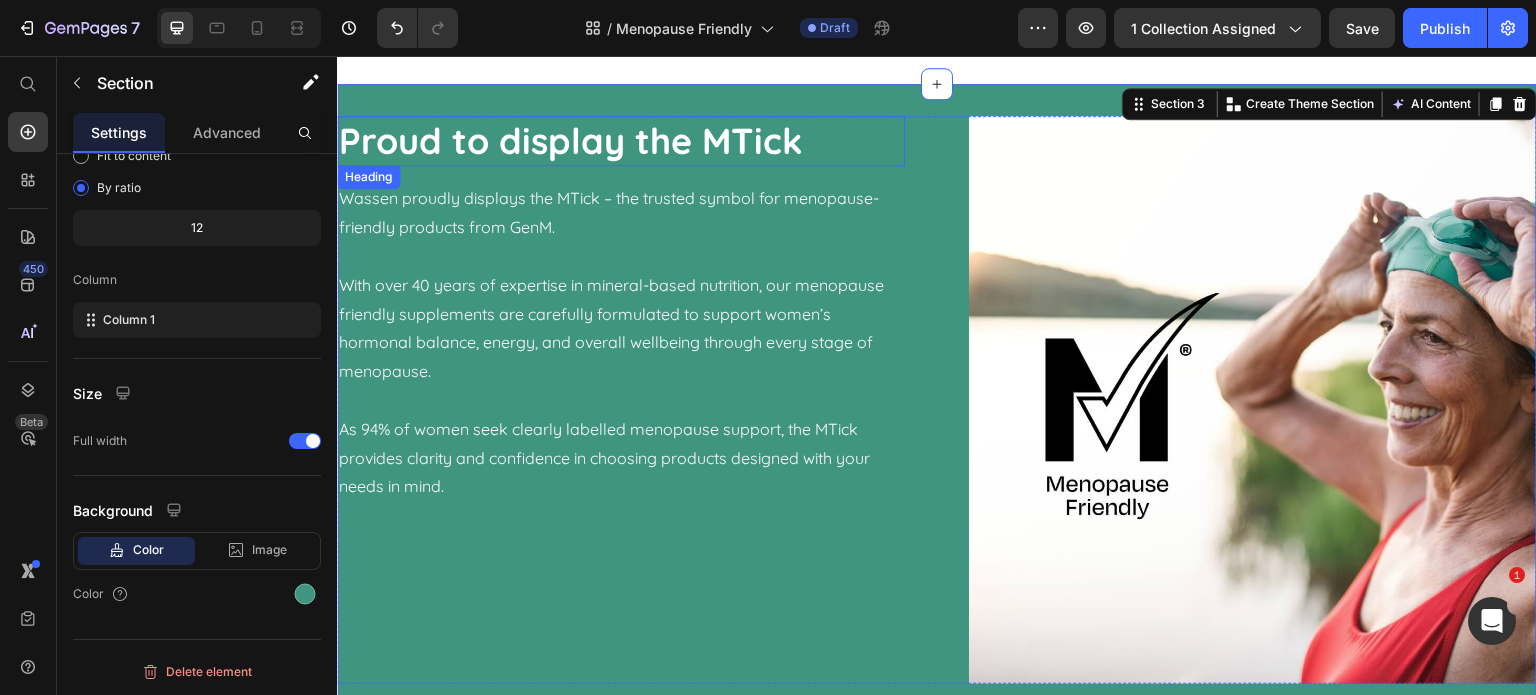 click on "Proud to display the MTick" at bounding box center [621, 141] 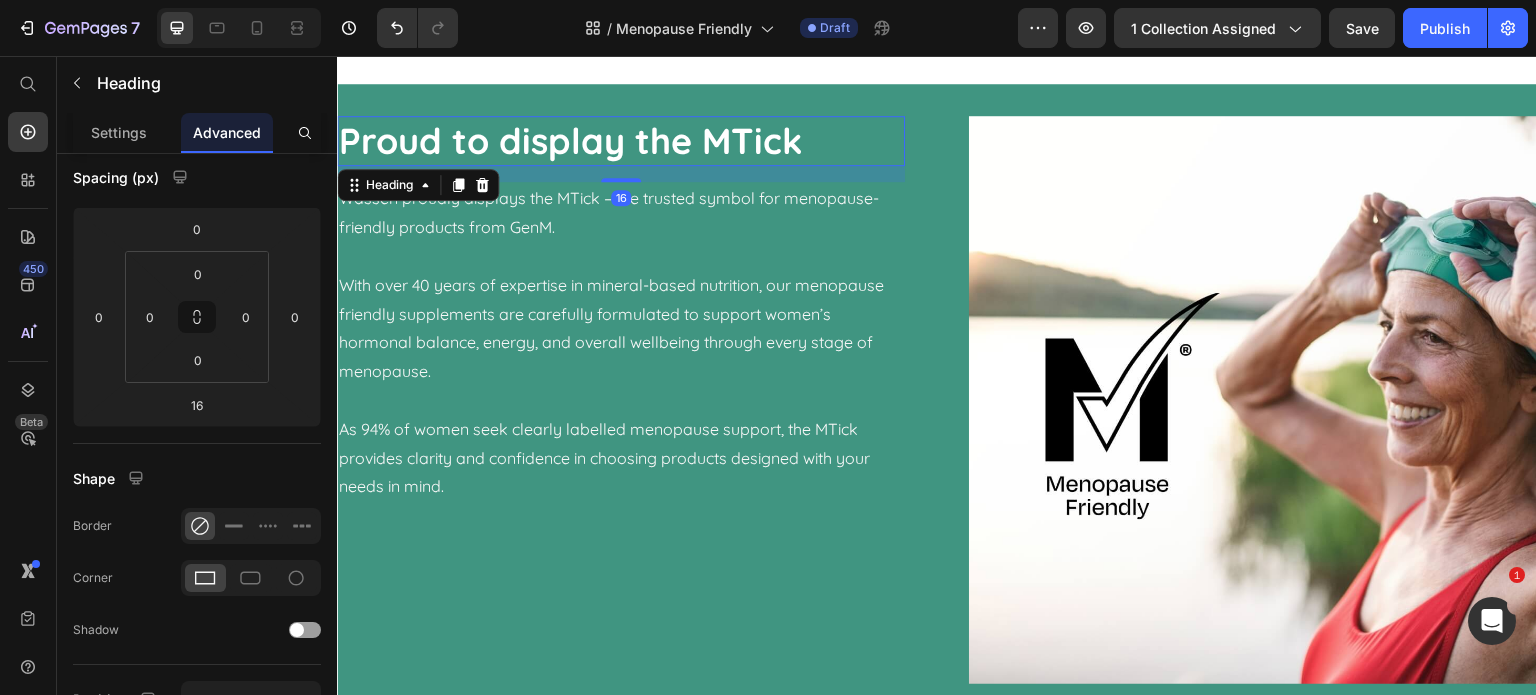 scroll, scrollTop: 0, scrollLeft: 0, axis: both 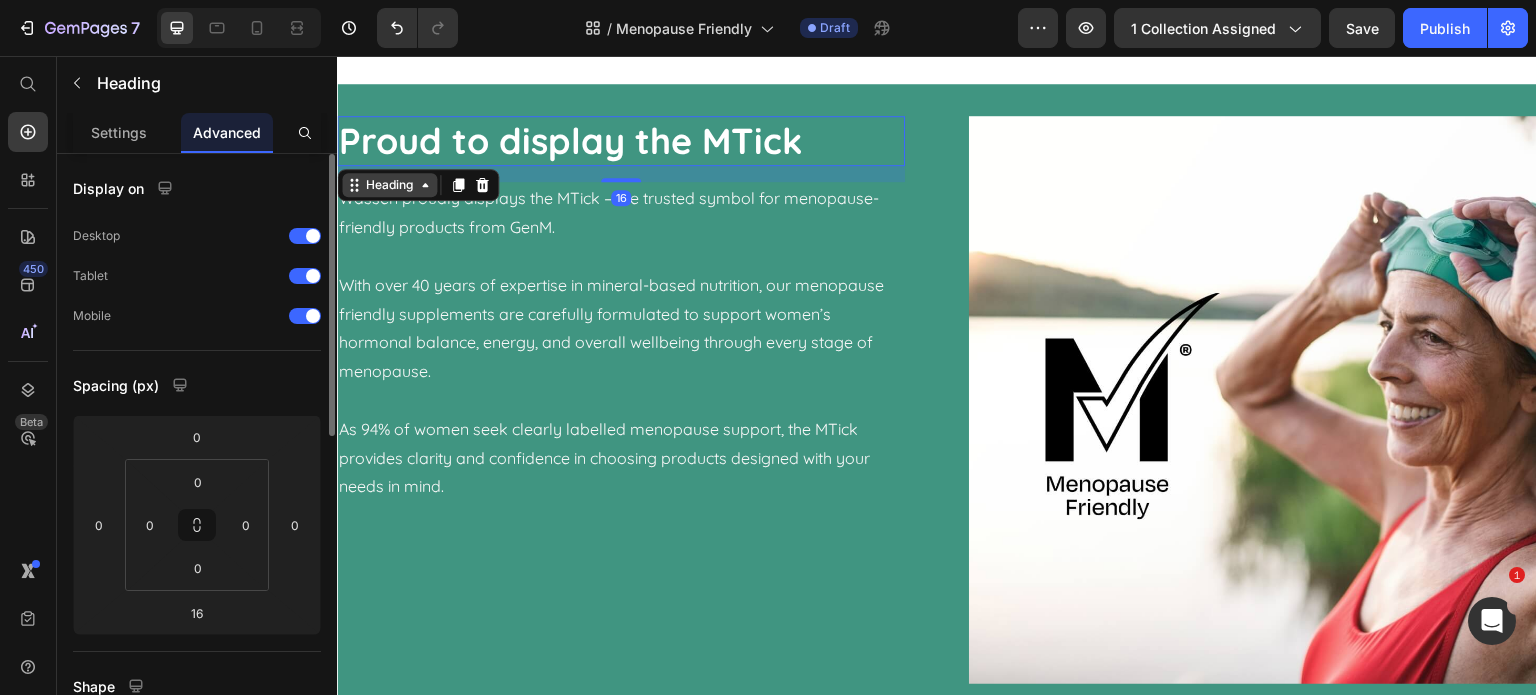 click on "Heading" at bounding box center (389, 185) 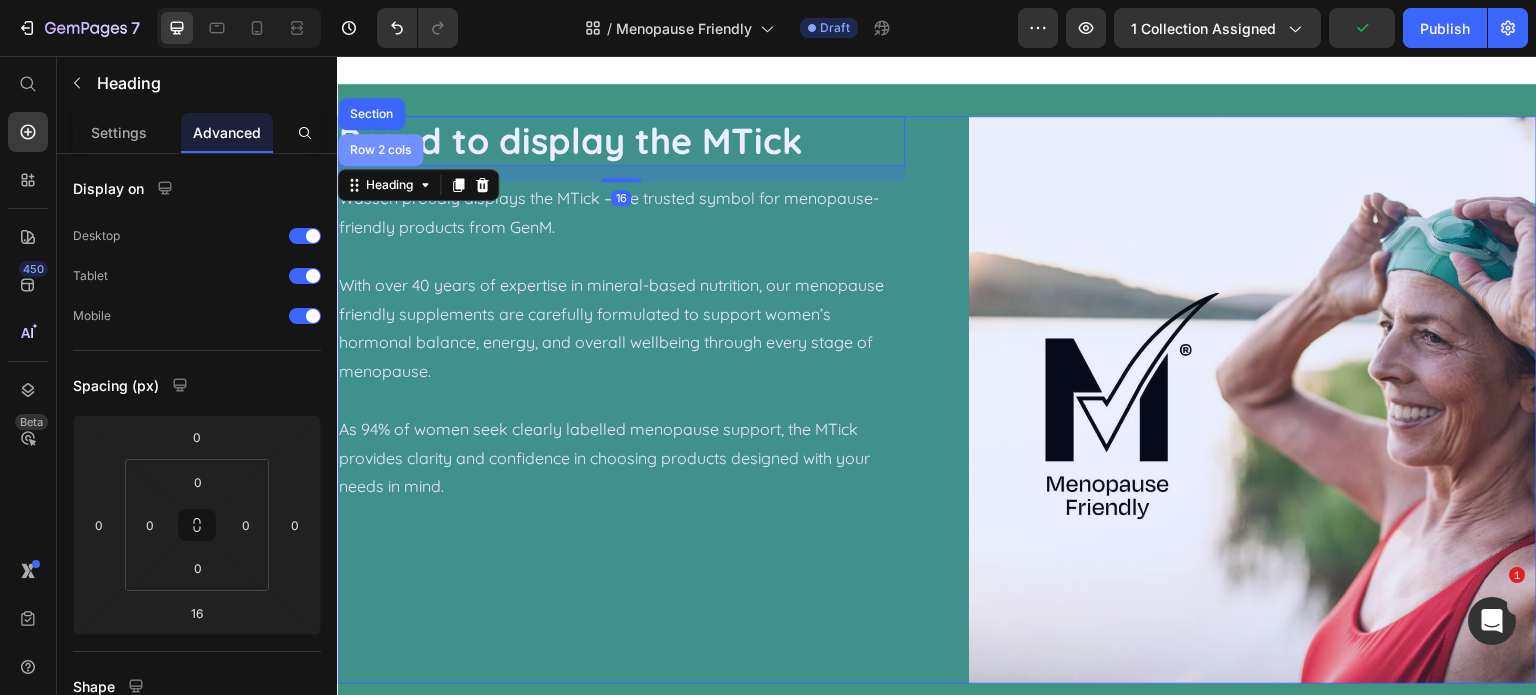 click on "Row 2 cols" at bounding box center [380, 150] 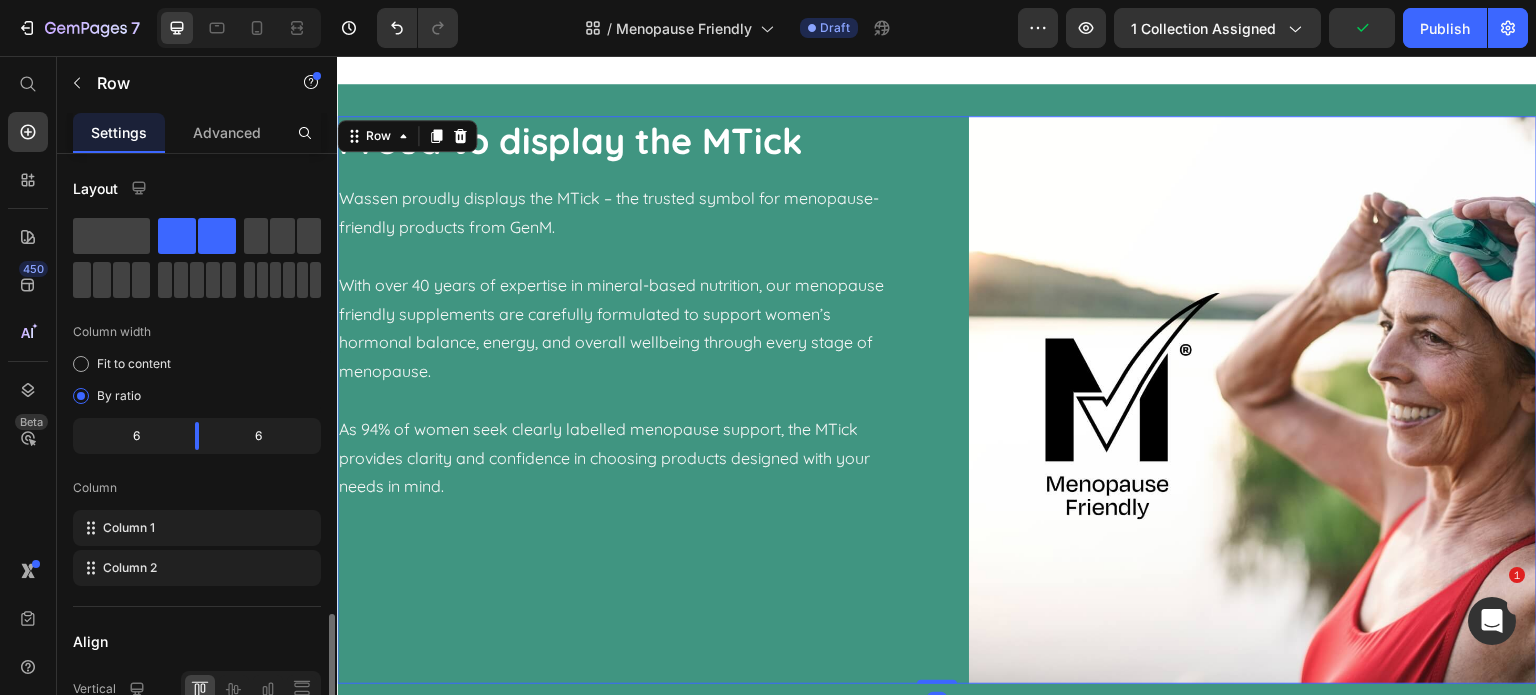 scroll, scrollTop: 400, scrollLeft: 0, axis: vertical 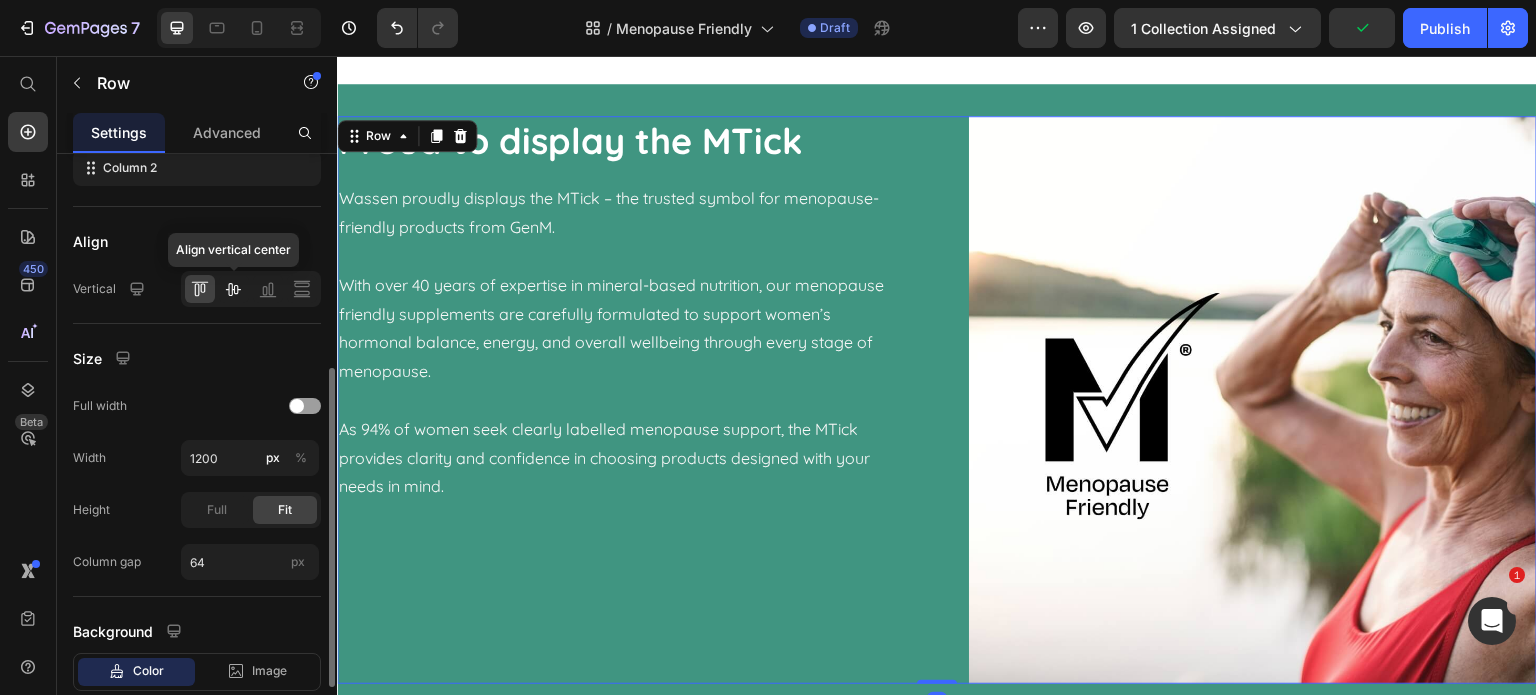 click 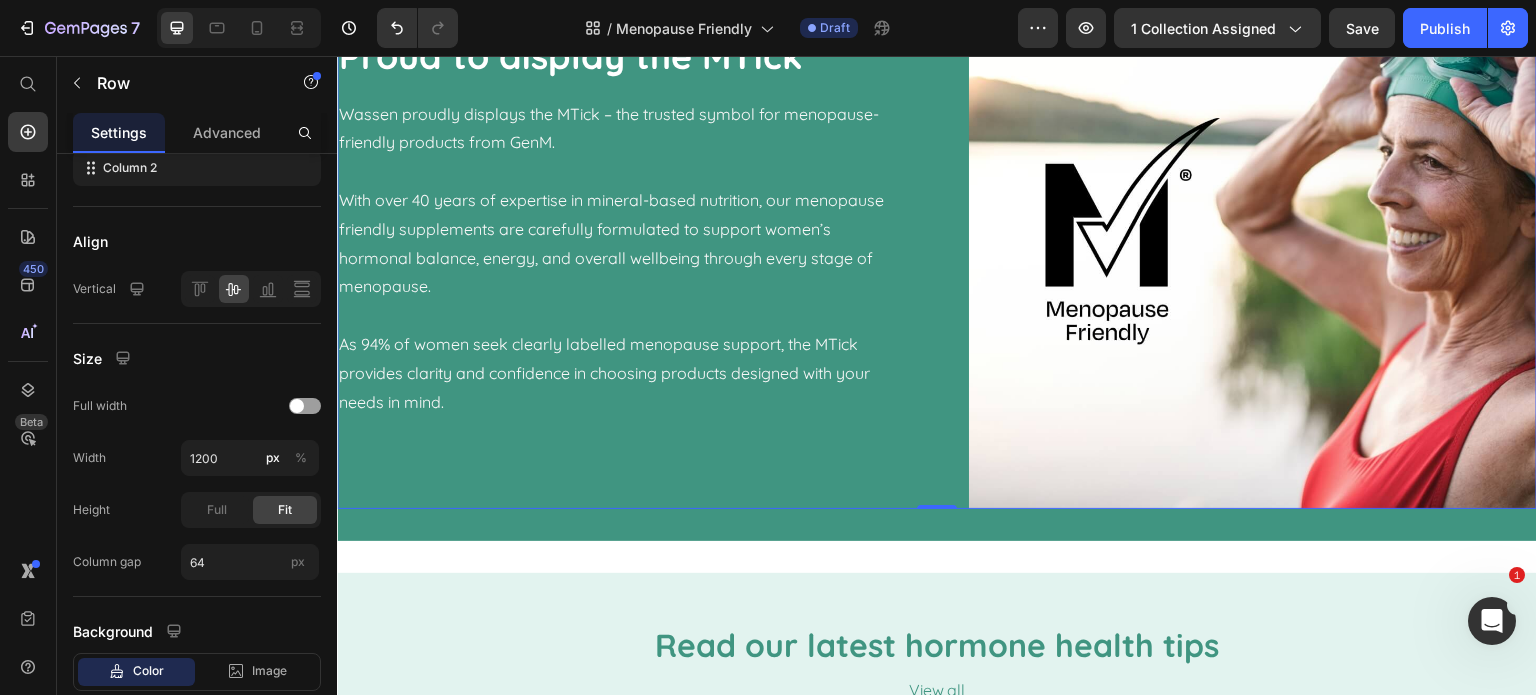 scroll, scrollTop: 1300, scrollLeft: 0, axis: vertical 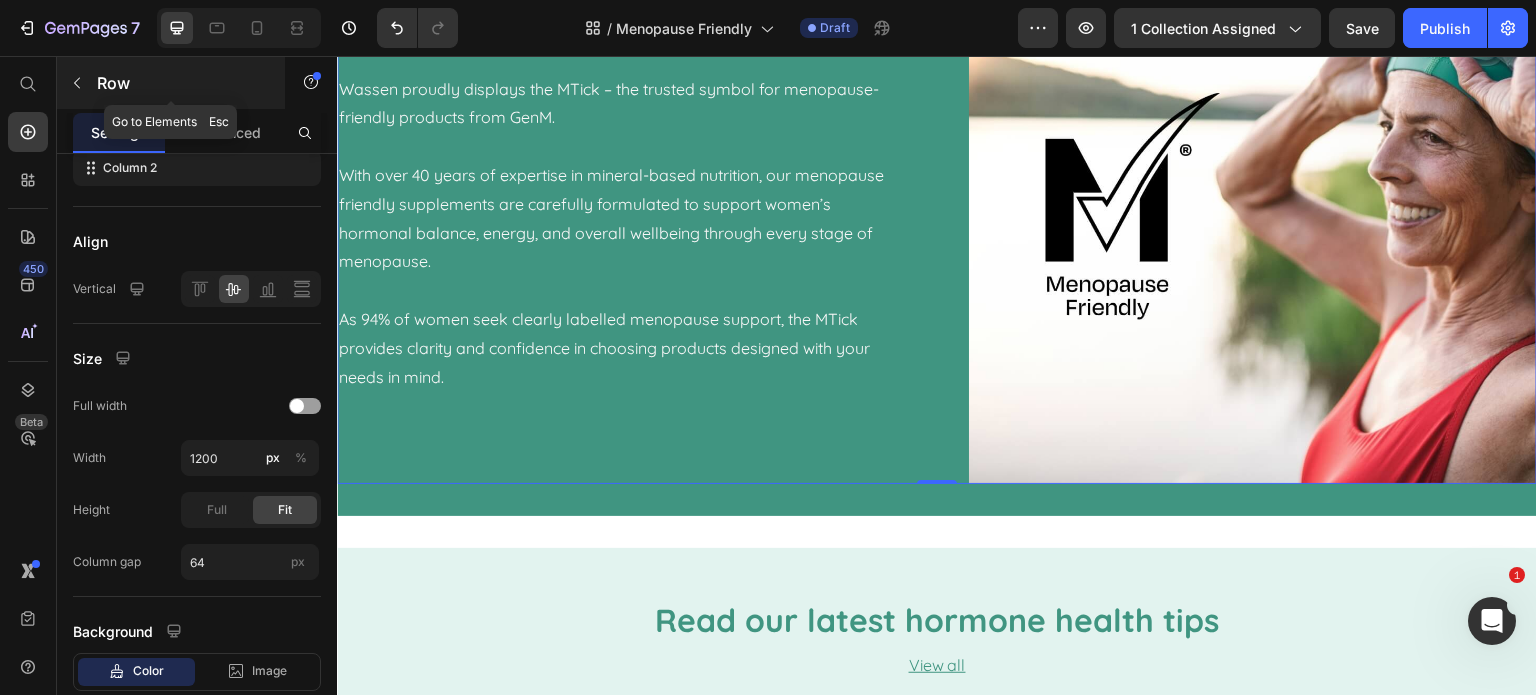 click at bounding box center (77, 83) 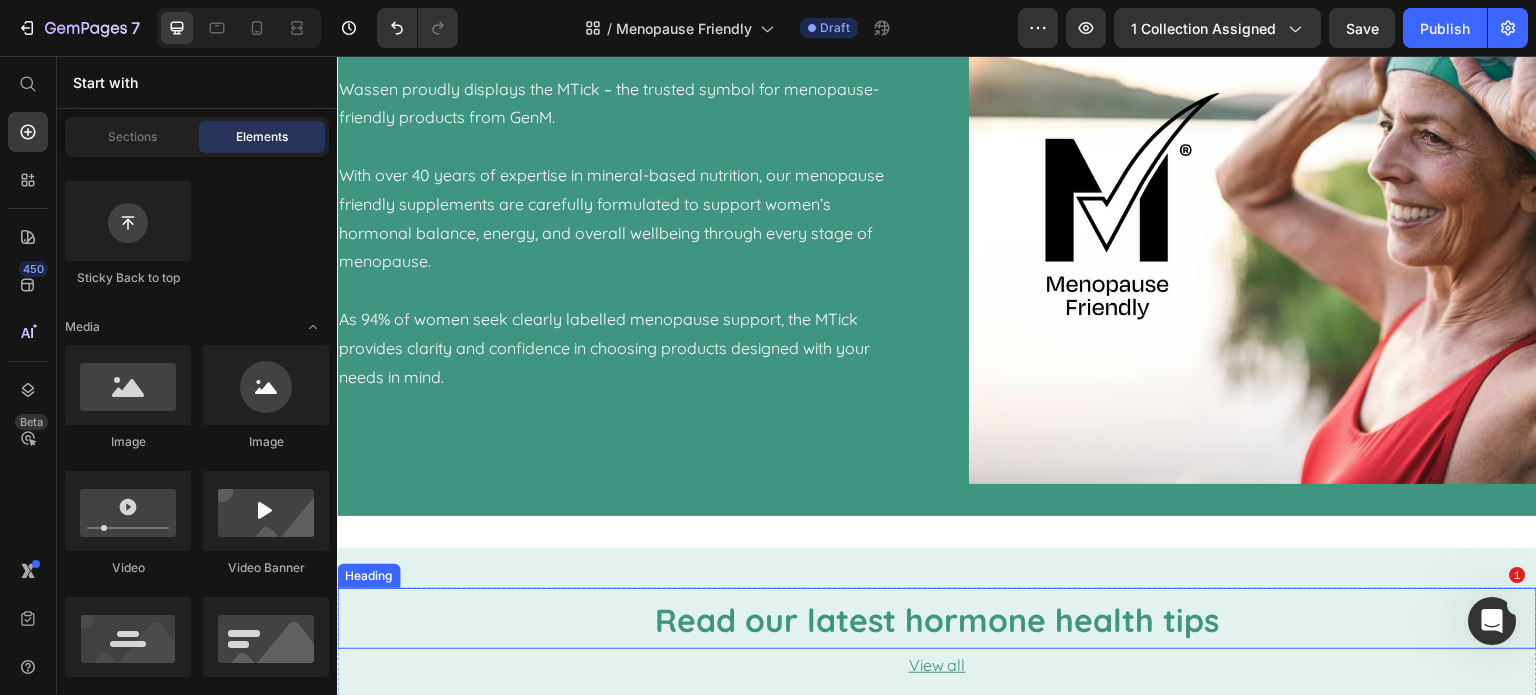 click on "Read our latest hormone health tips" at bounding box center [937, 620] 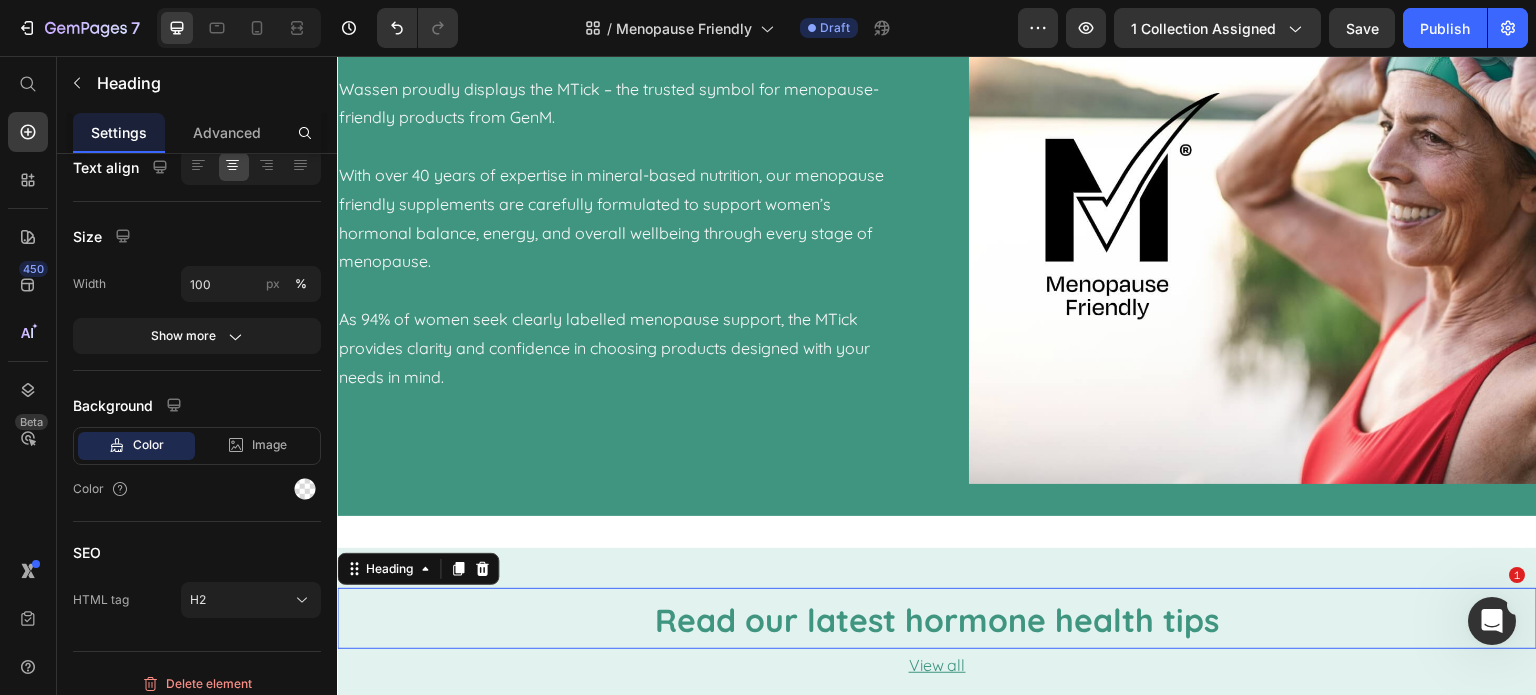 scroll, scrollTop: 0, scrollLeft: 0, axis: both 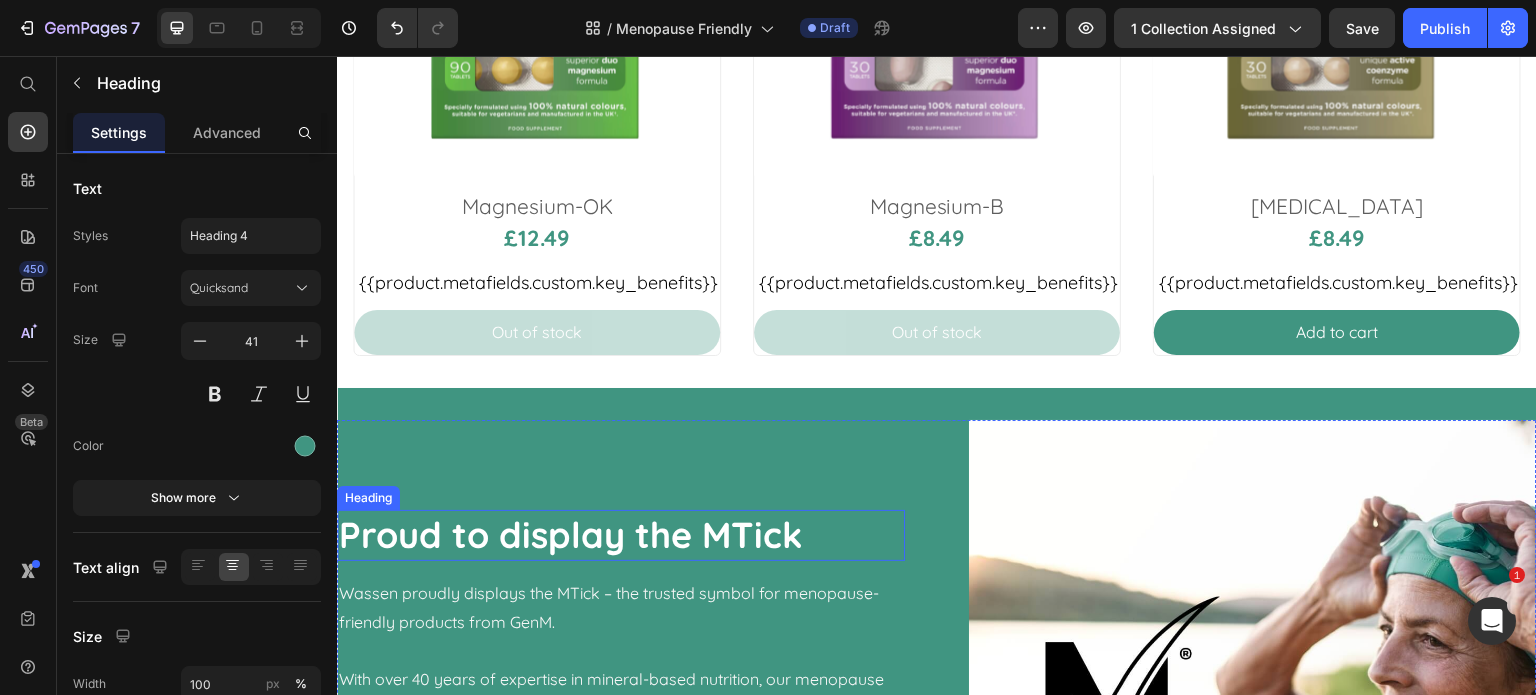 click on "Proud to display the MTick" at bounding box center (621, 535) 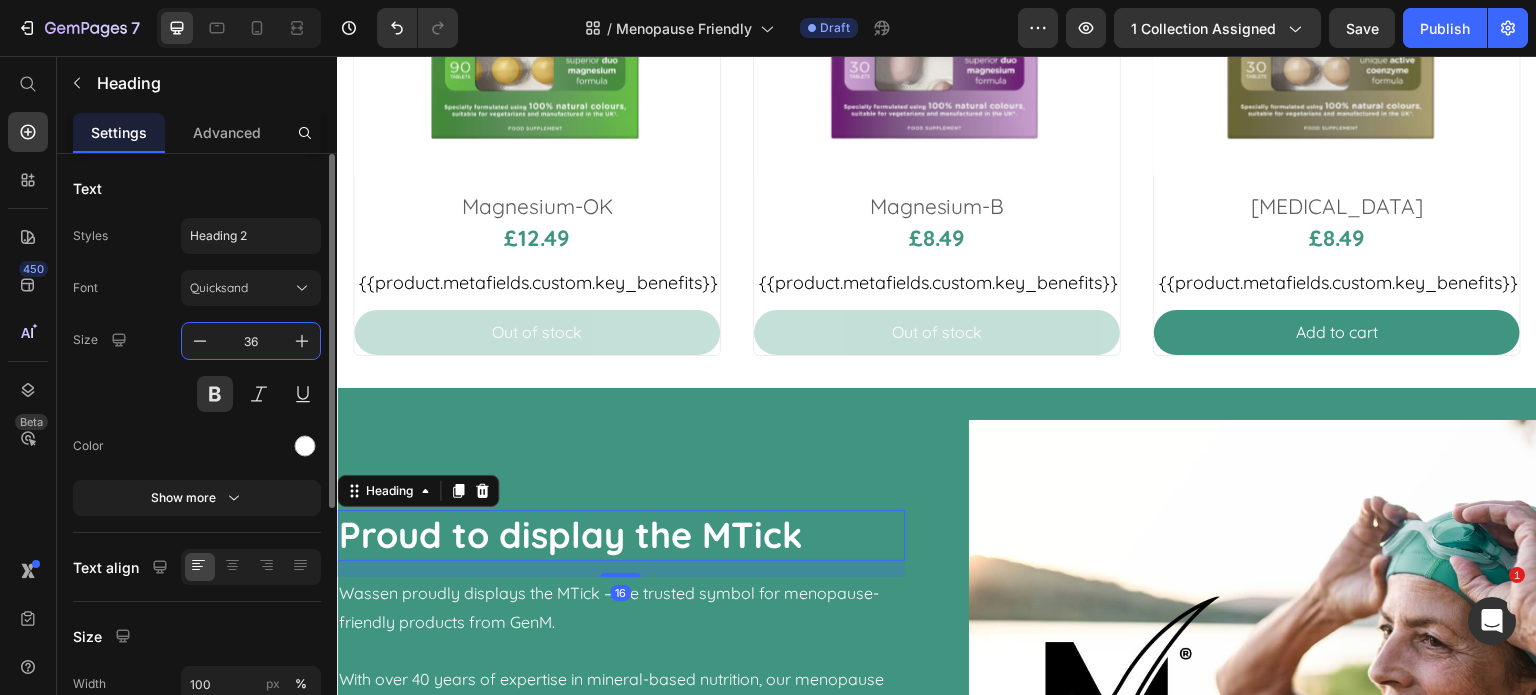 click on "36" at bounding box center (251, 341) 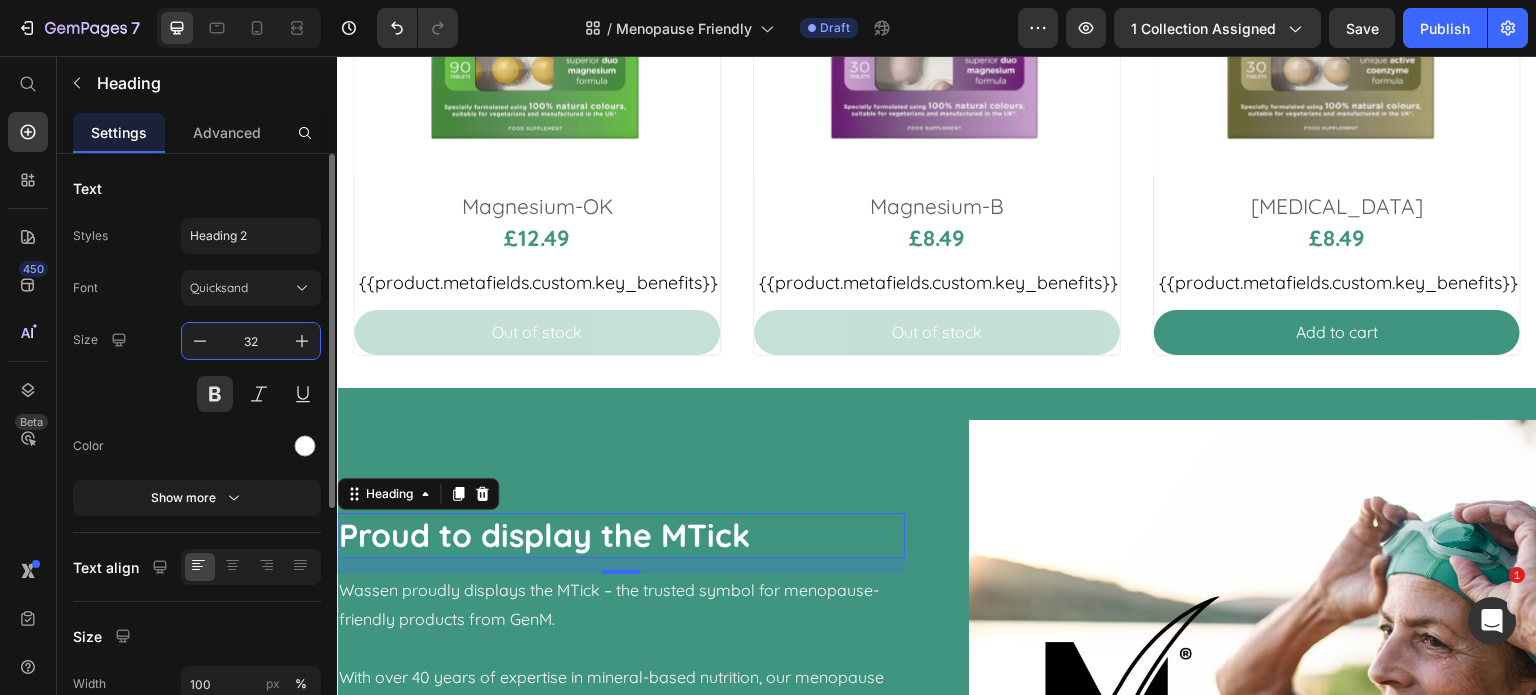 type on "32" 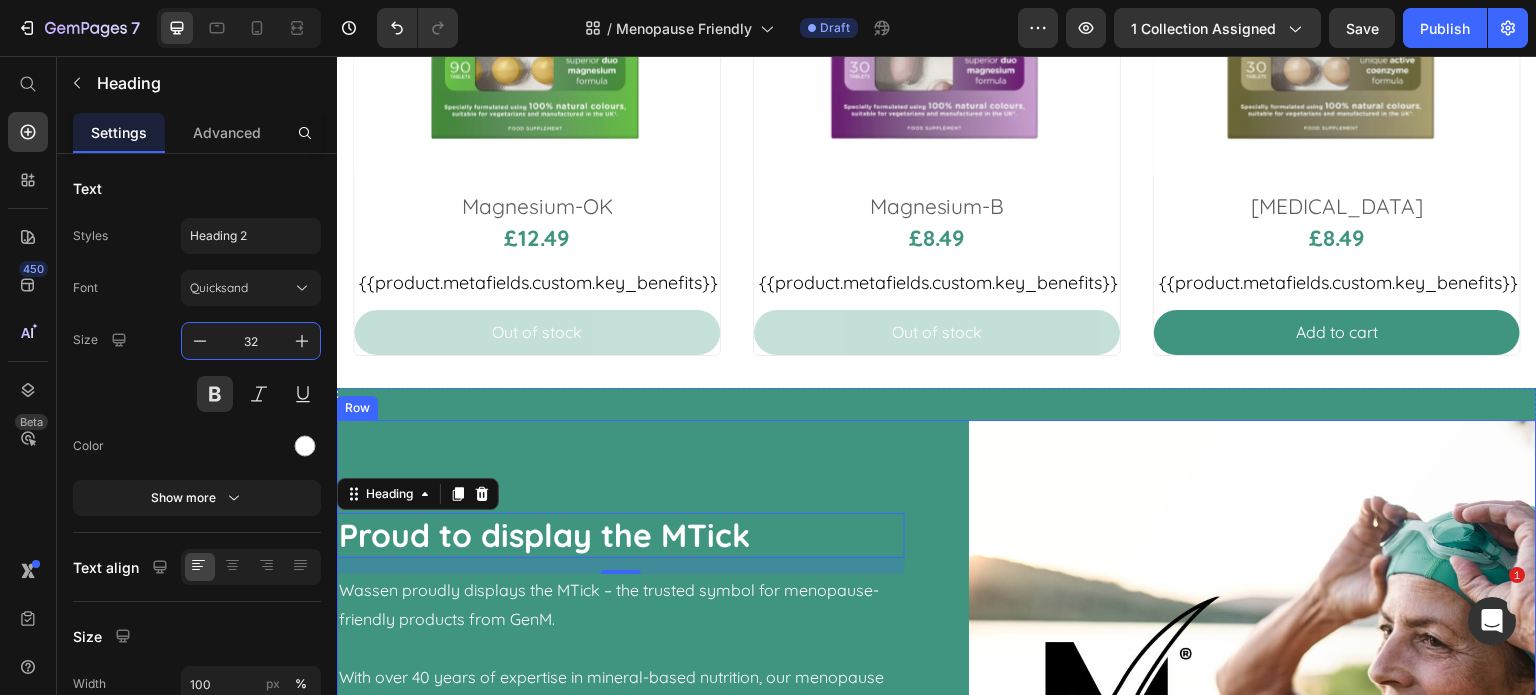 click on "Proud to display the MTick Heading   16 Wassen proudly displays the MTick – the trusted symbol for menopause-friendly products from GenM.  With over 40 years of expertise in mineral-based nutrition, our menopause friendly supplements are carefully formulated to support women’s hormonal balance, energy, and overall wellbeing through every stage of menopause.  As 94% of women seek clearly labelled menopause support, the MTick provides clarity and confidence in choosing products designed with your needs in mind. Text Block" at bounding box center (621, 704) 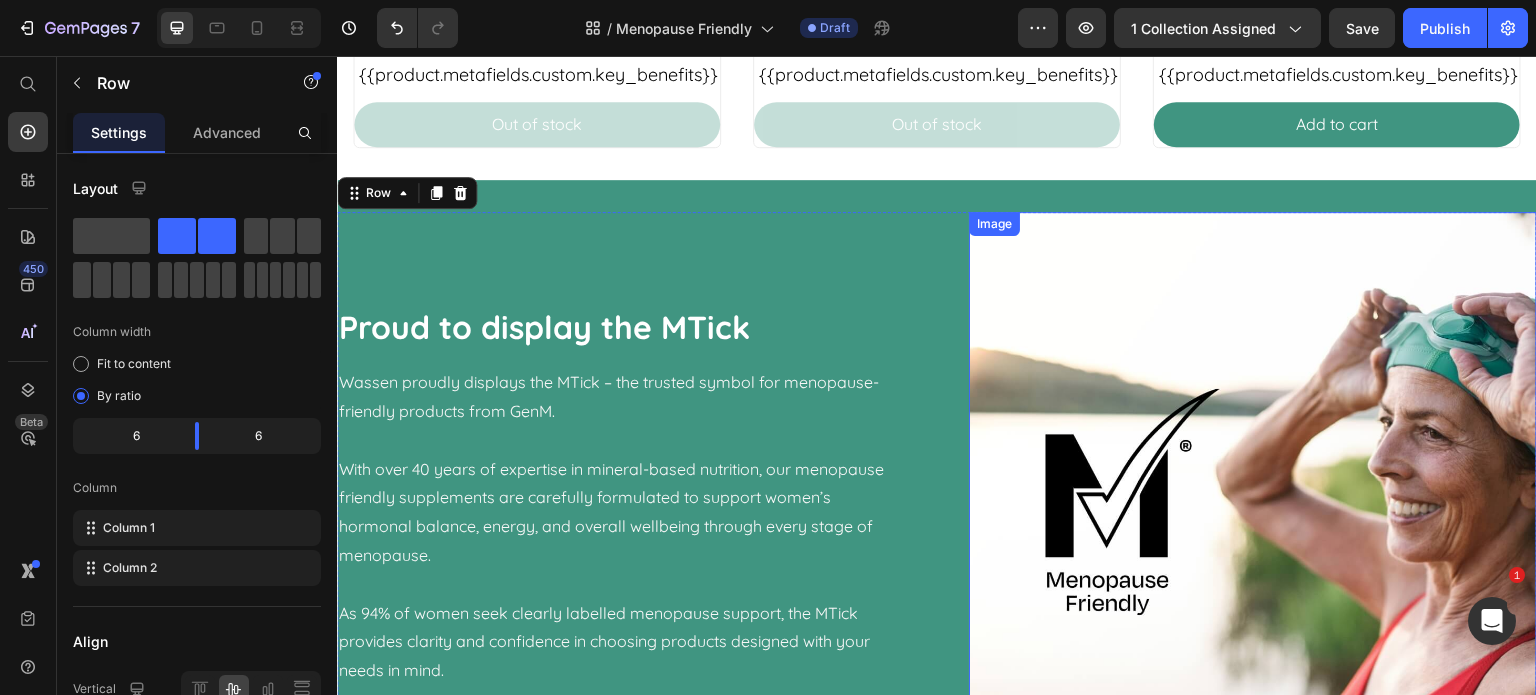 scroll, scrollTop: 900, scrollLeft: 0, axis: vertical 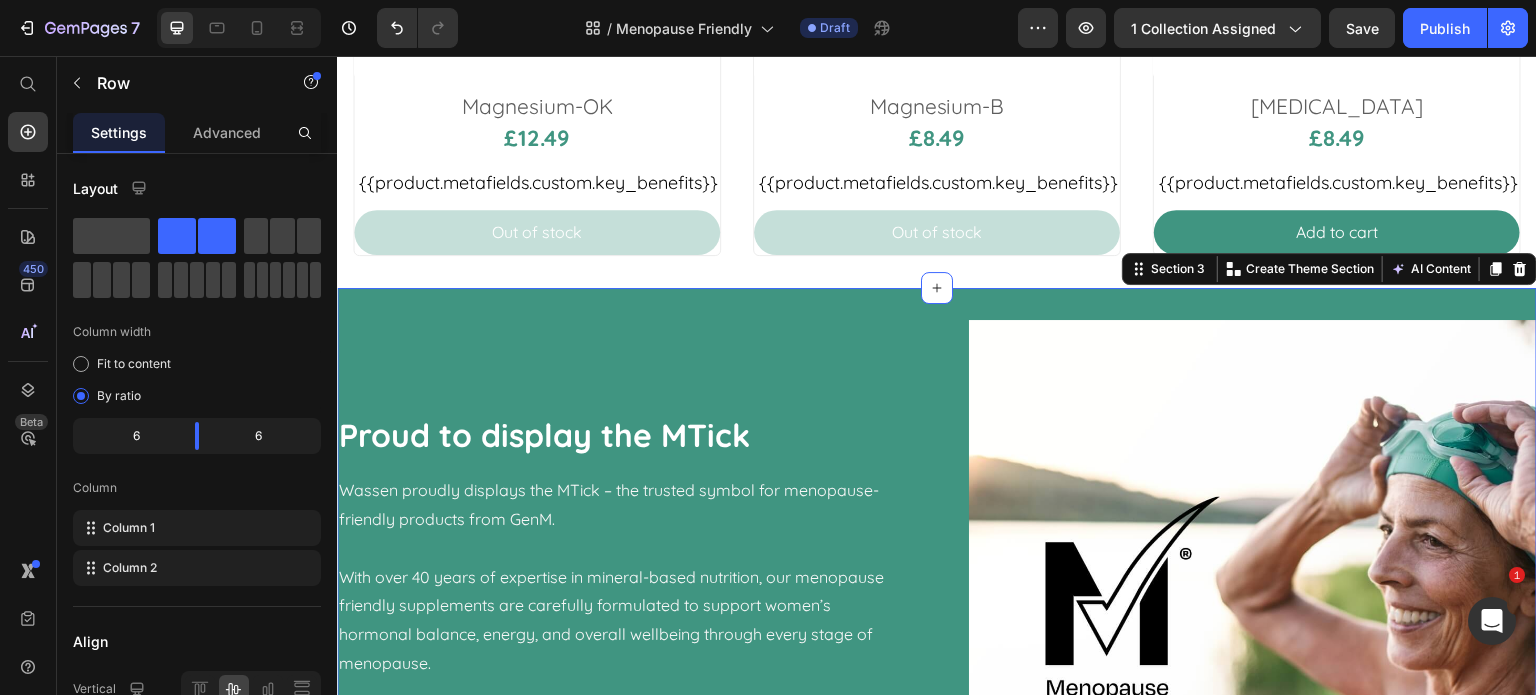 click on "Proud to display the MTick Heading Wassen proudly displays the MTick – the trusted symbol for menopause-friendly products from GenM.  With over 40 years of expertise in mineral-based nutrition, our menopause friendly supplements are carefully formulated to support women’s hormonal balance, energy, and overall wellbeing through every stage of menopause.  As 94% of women seek clearly labelled menopause support, the MTick provides clarity and confidence in choosing products designed with your needs in mind. Text Block Image Row Section 3   Create Theme Section AI Content Write with GemAI What would you like to describe here? Tone and Voice Persuasive Product Energy + Cognition Sample Sachet Show more Generate" at bounding box center (937, 604) 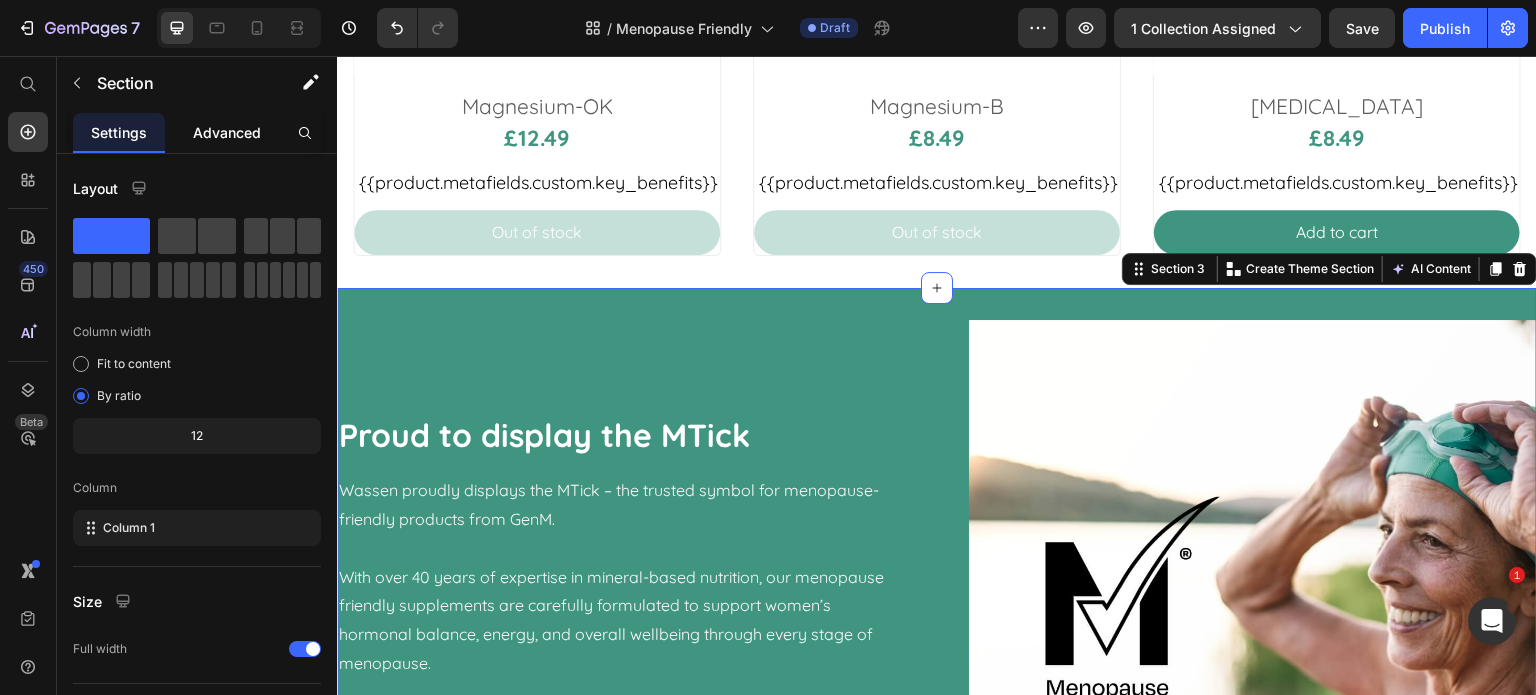 click on "Advanced" 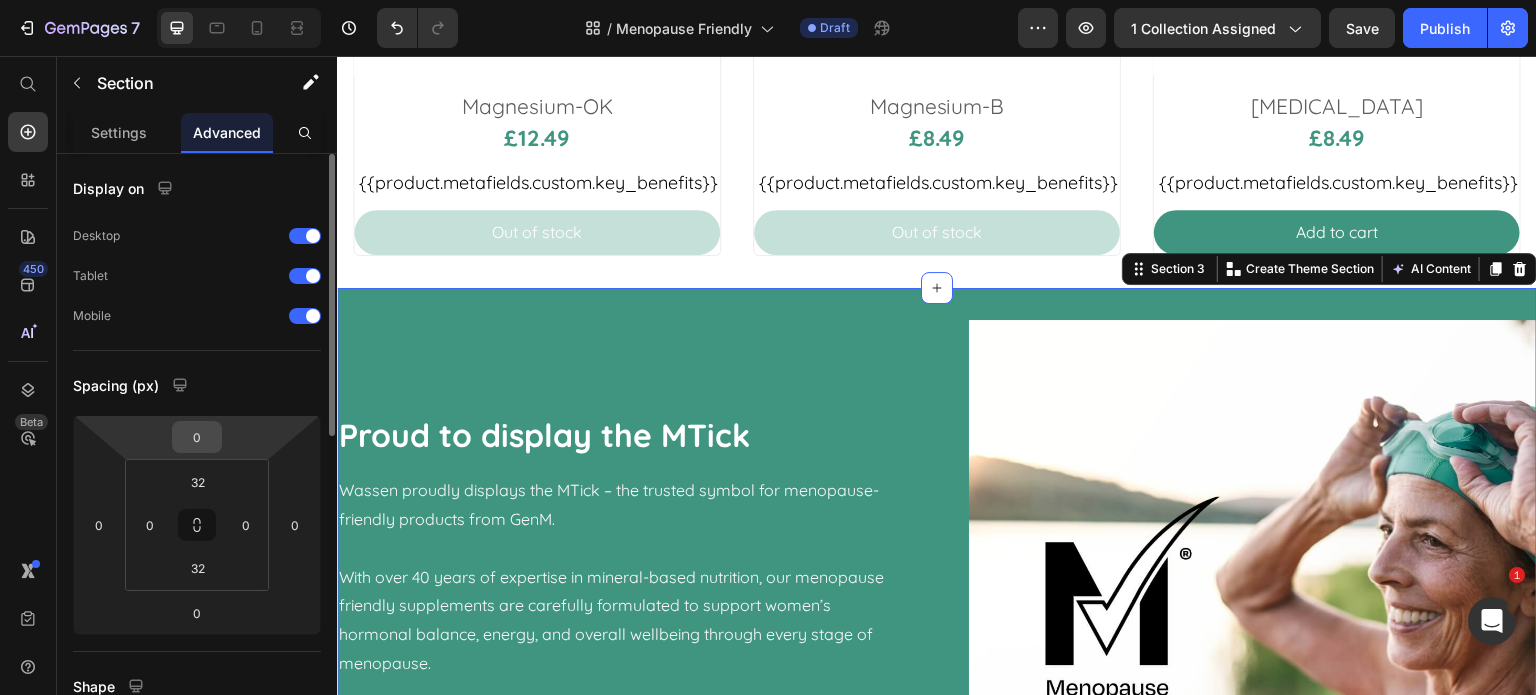 click on "0" at bounding box center (197, 437) 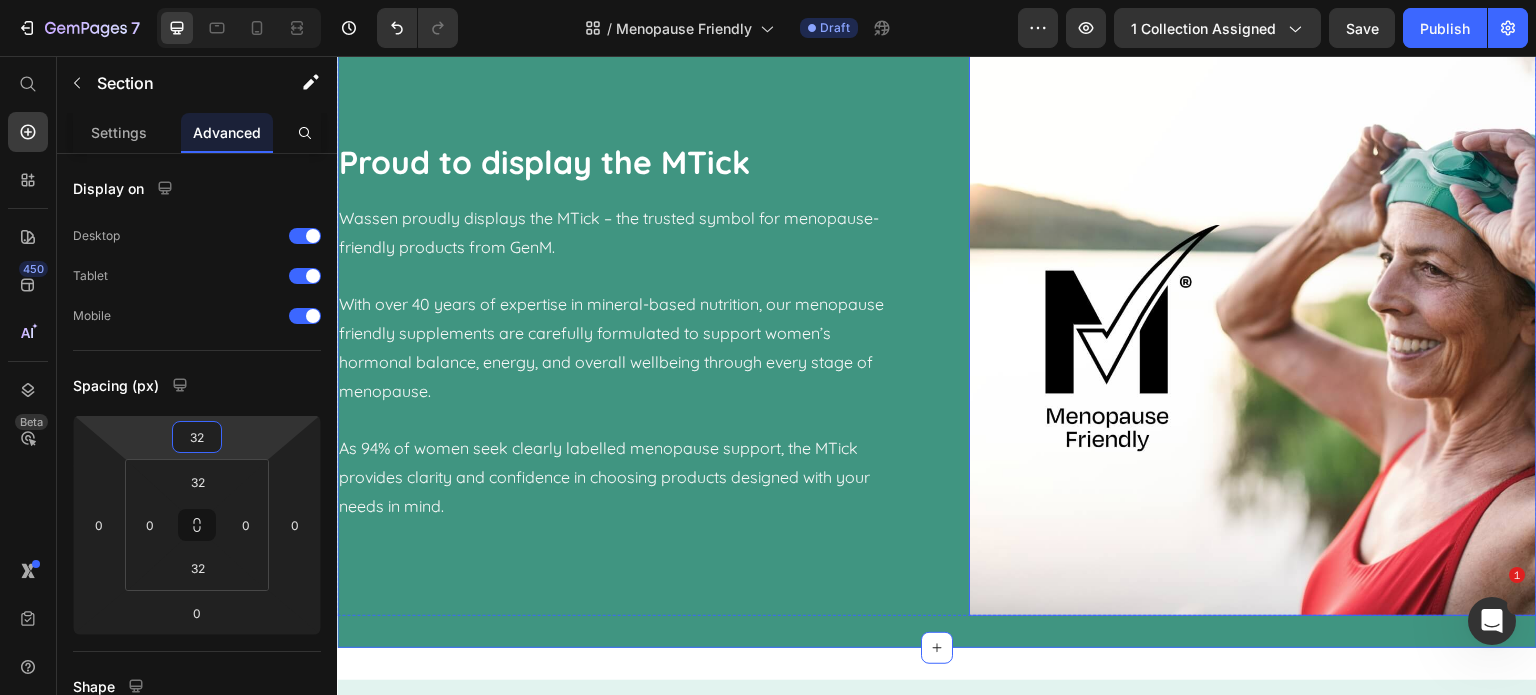 scroll, scrollTop: 1300, scrollLeft: 0, axis: vertical 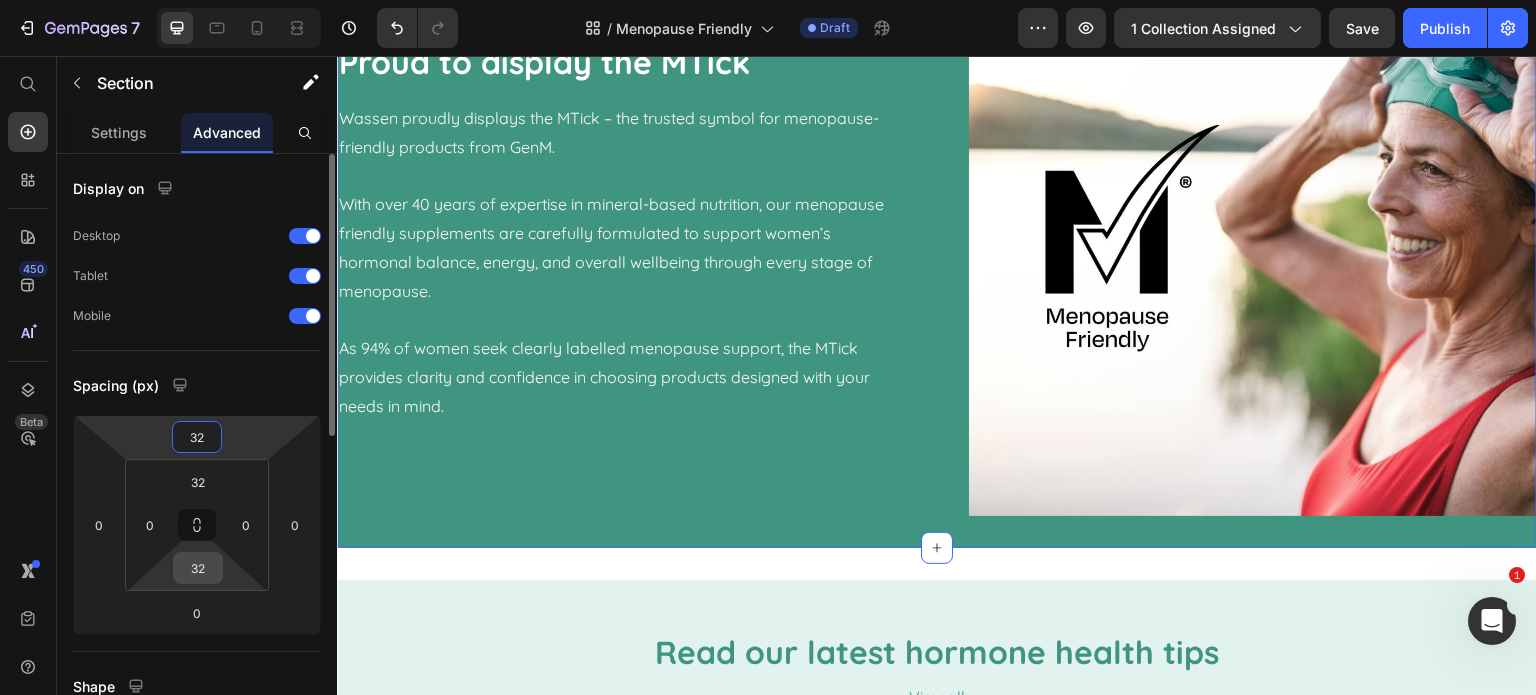 type on "32" 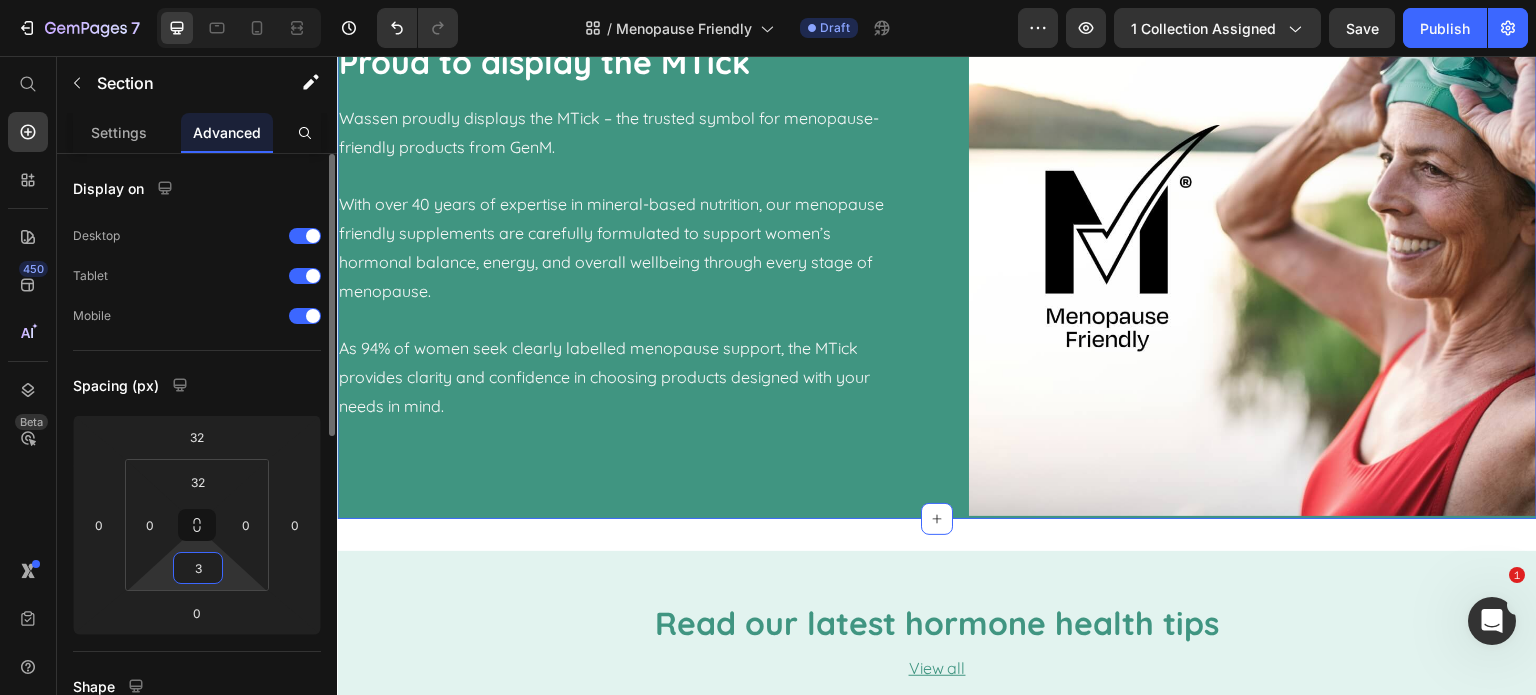 type on "32" 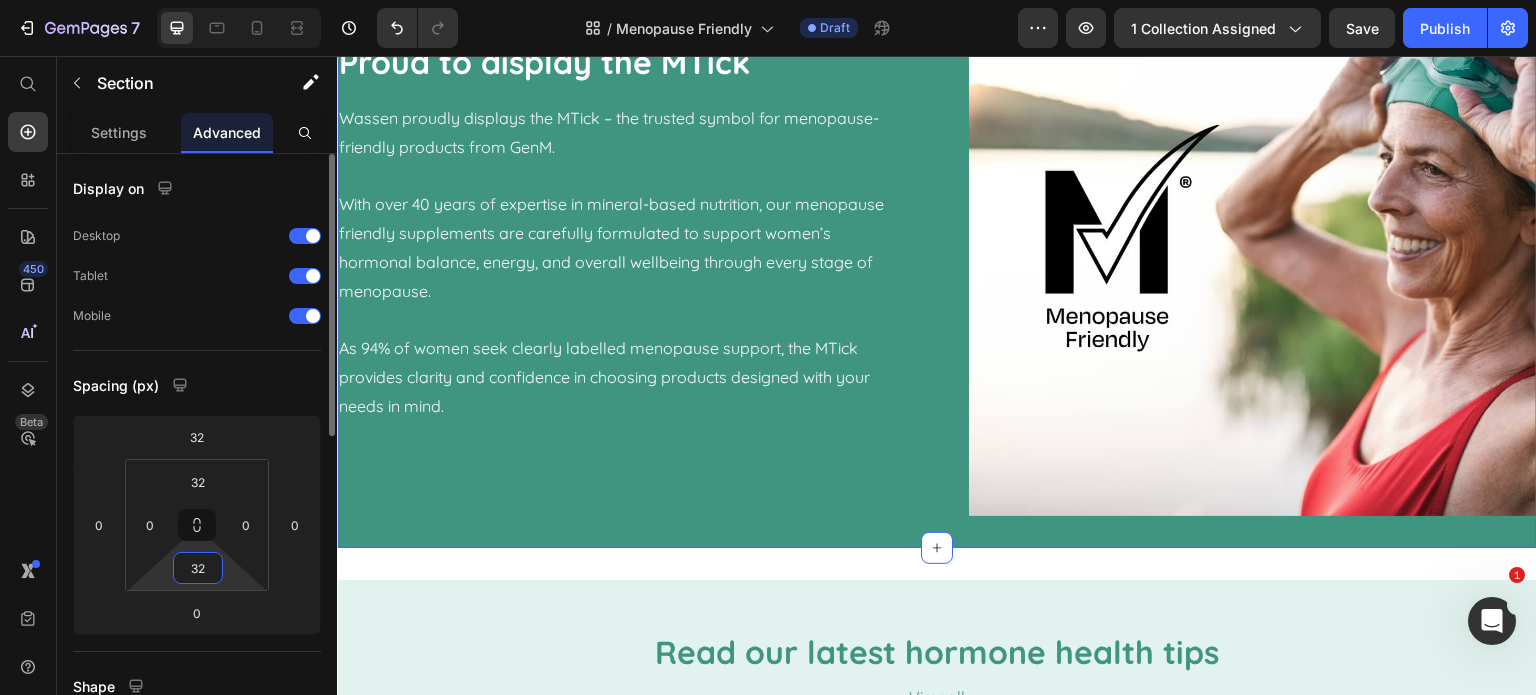 drag, startPoint x: 207, startPoint y: 566, endPoint x: 175, endPoint y: 568, distance: 32.06244 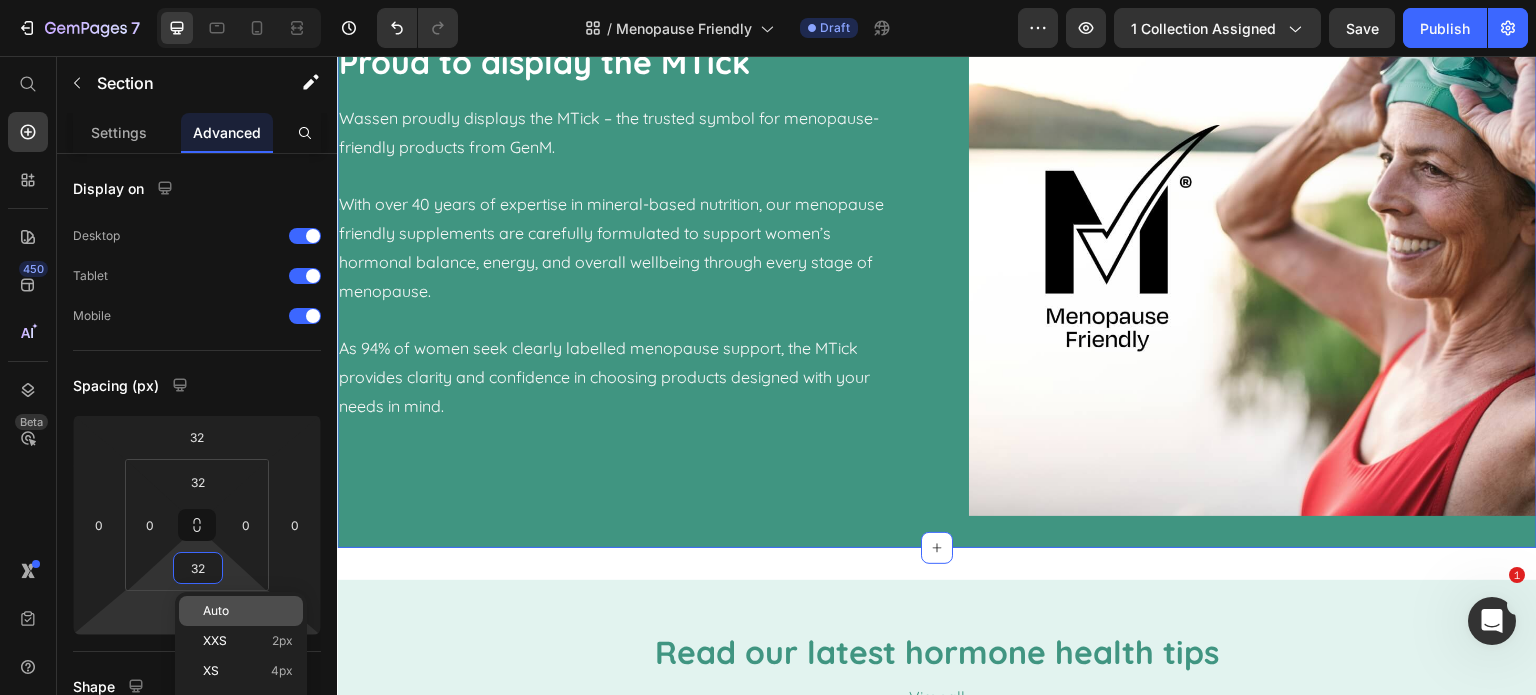 click on "7  Version history  /  Menopause Friendly Draft Preview 1 collection assigned  Save   Publish  450 Beta Start with Sections Elements Hero Section Product Detail Brands Trusted Badges Guarantee Product Breakdown How to use Testimonials Compare Bundle FAQs Social Proof Brand Story Product List Collection Blog List Contact Sticky Add to Cart Custom Footer Browse Library 450 Layout
Row
Row
Row
Row Text
Heading
Text Block Button
Button
Button
Sticky Back to top Media" at bounding box center [768, 0] 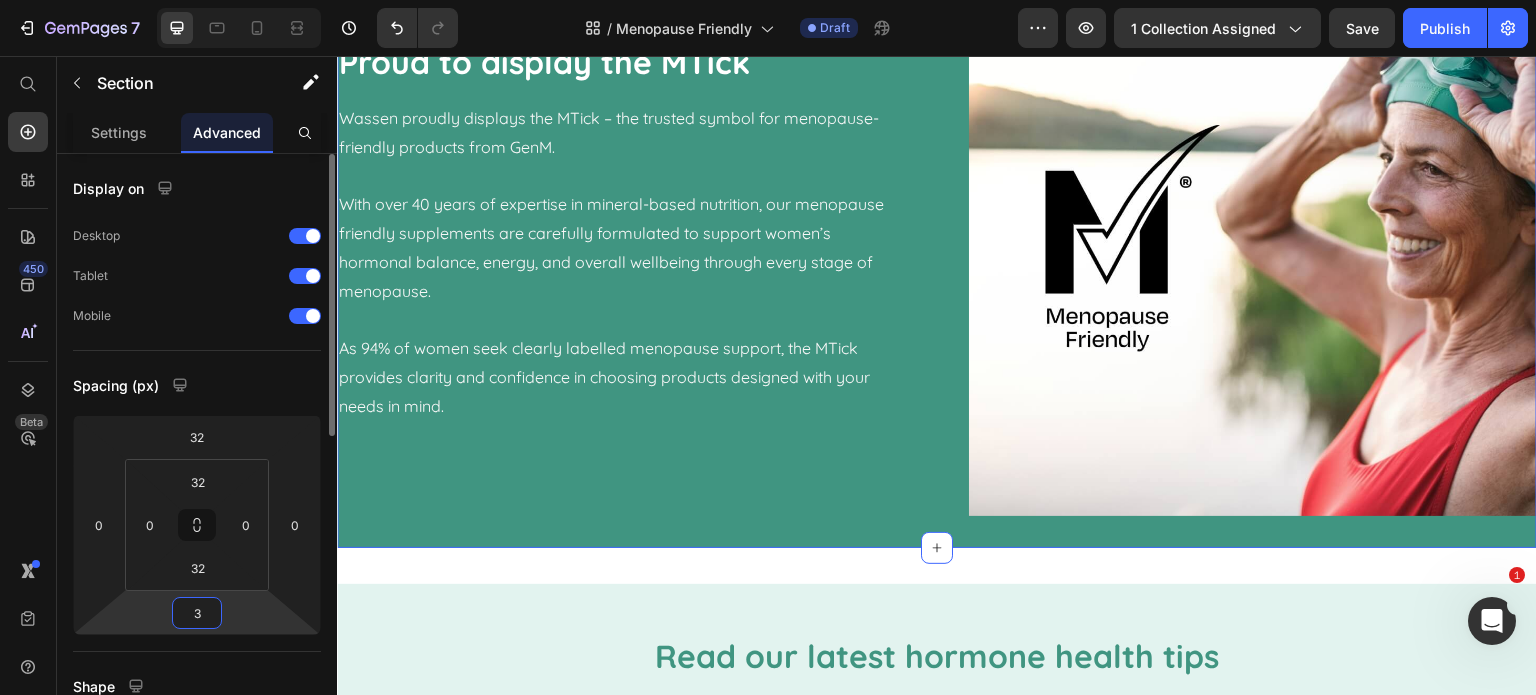 type on "32" 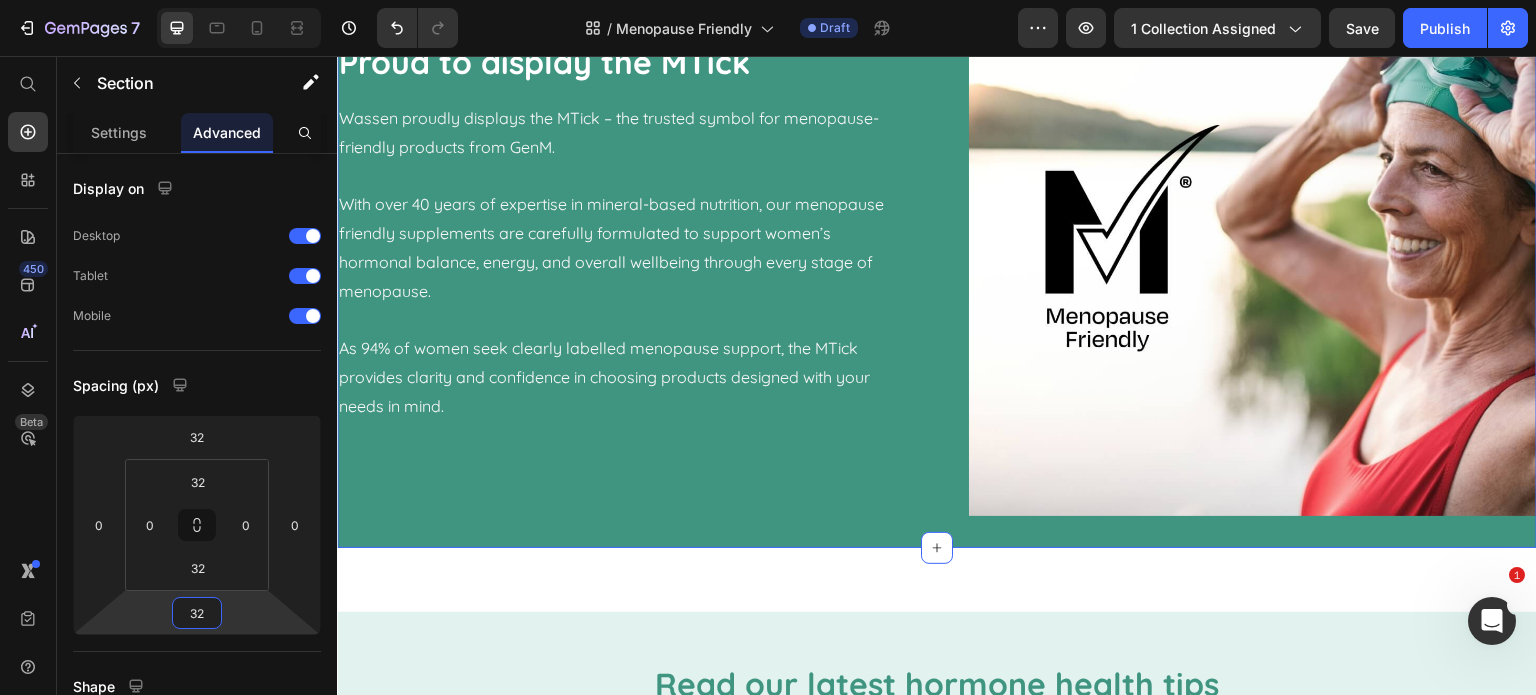 click on "Product Images Magnesium-OK Product Title £12.49 Product Price {{product.metafields.custom.key_benefits}} Custom Code Out of stock Add to Cart Row Product Images Magnesium-B Product Title £8.49 Product Price {{product.metafields.custom.key_benefits}} Custom Code Out of stock Add to Cart Row Product Images [MEDICAL_DATA] Product Title £8.49 Product Price {{product.metafields.custom.key_benefits}} Custom Code Add to cart Add to Cart Row Product List Section 2 Proud to display the MTick Heading Wassen proudly displays the MTick – the trusted symbol for menopause-friendly products from GenM.  With over 40 years of expertise in mineral-based nutrition, our menopause friendly supplements are carefully formulated to support women’s hormonal balance, energy, and overall wellbeing through every stage of menopause.  As 94% of women seek clearly labelled menopause support, the MTick provides clarity and confidence in choosing products designed with your needs in mind. Text Block Image Row Section 3   AI Content" at bounding box center (937, -7) 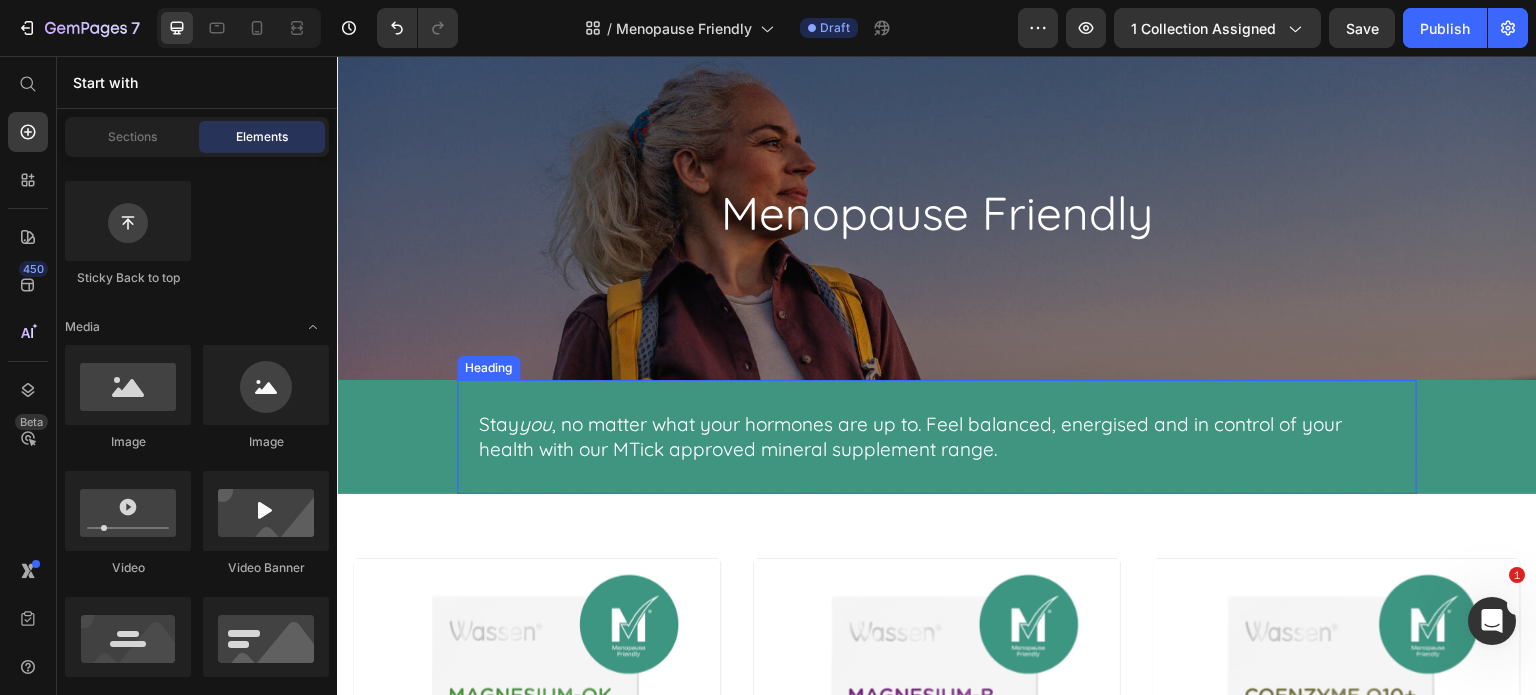 scroll, scrollTop: 0, scrollLeft: 0, axis: both 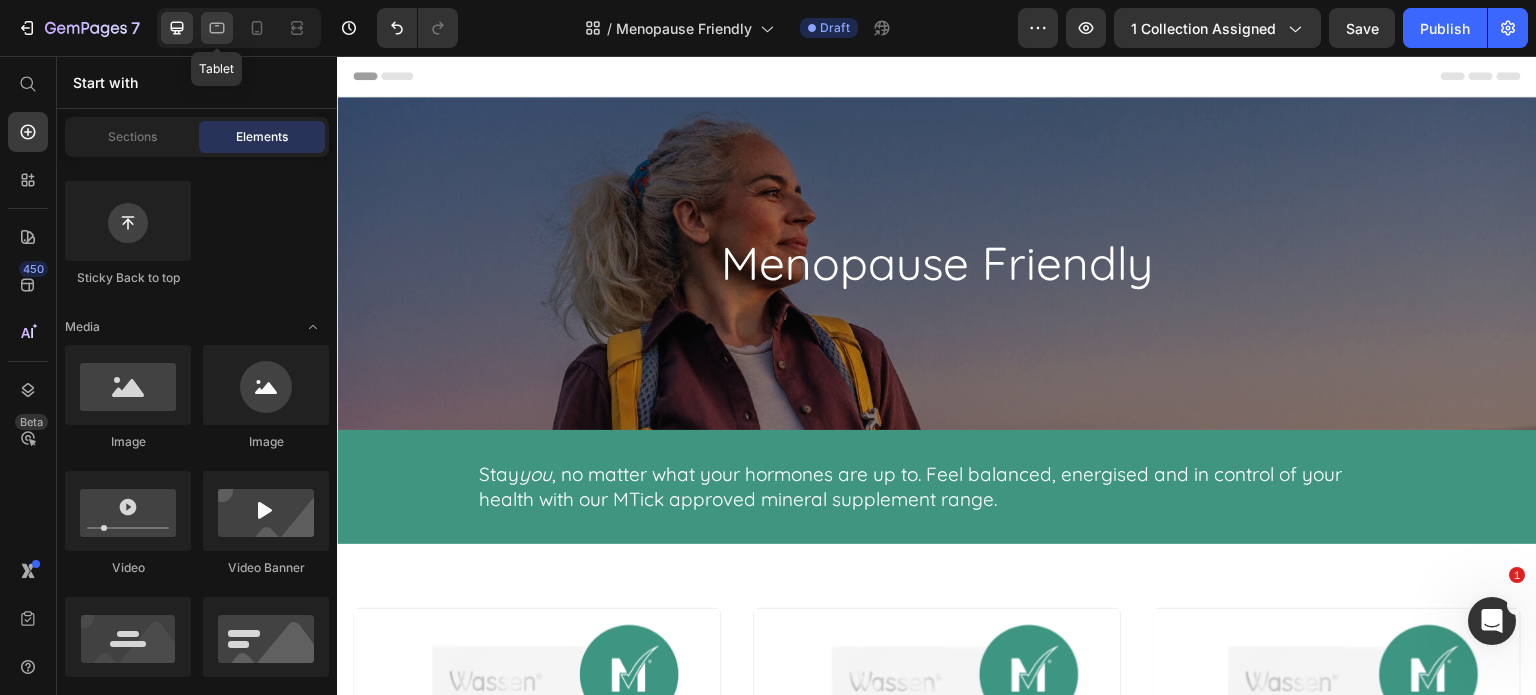 click 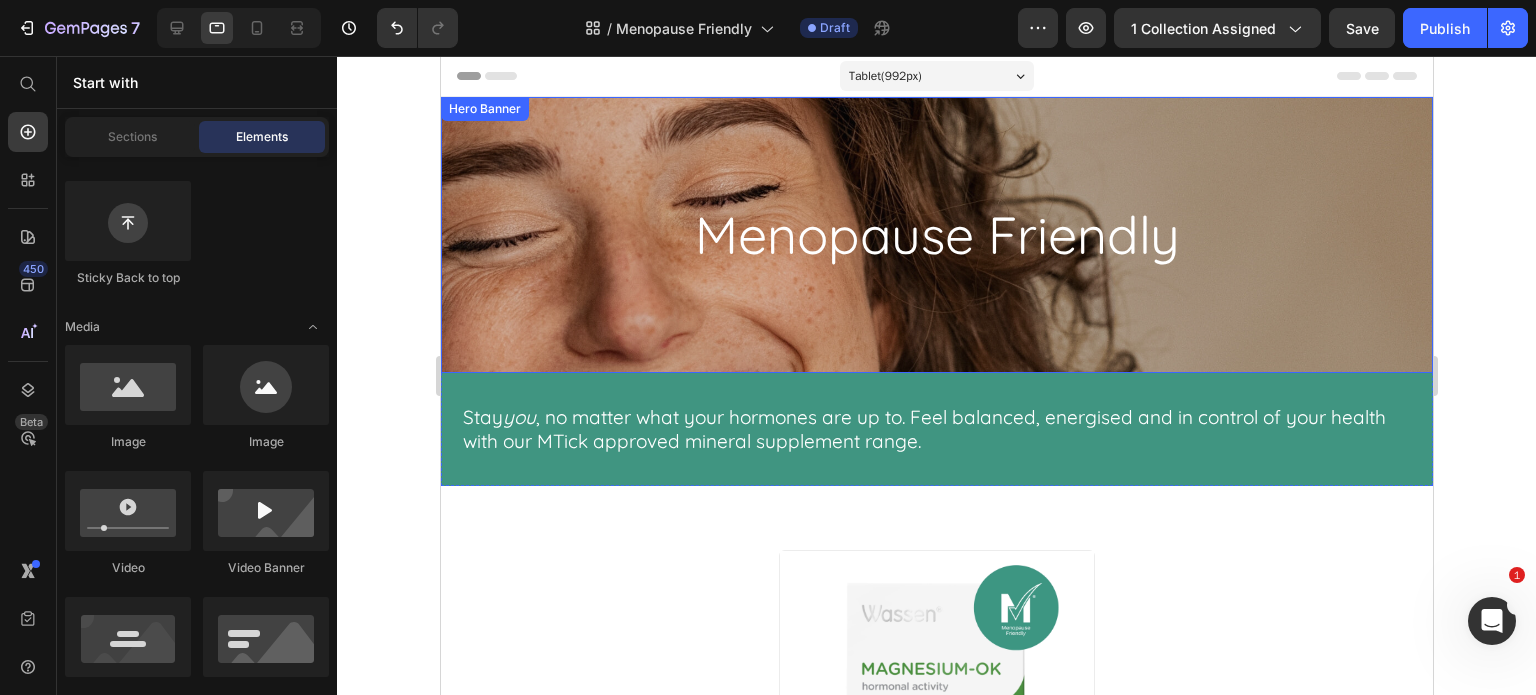 click at bounding box center [936, 235] 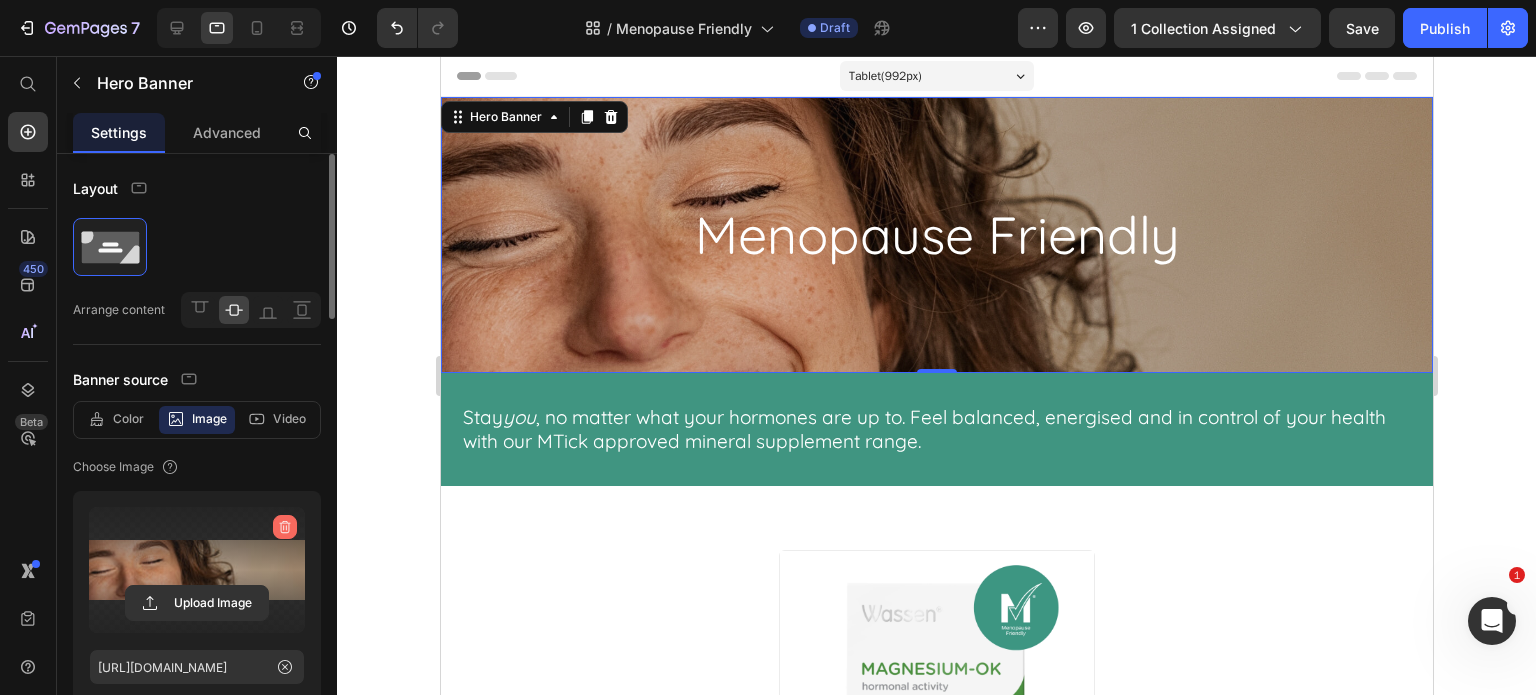 click 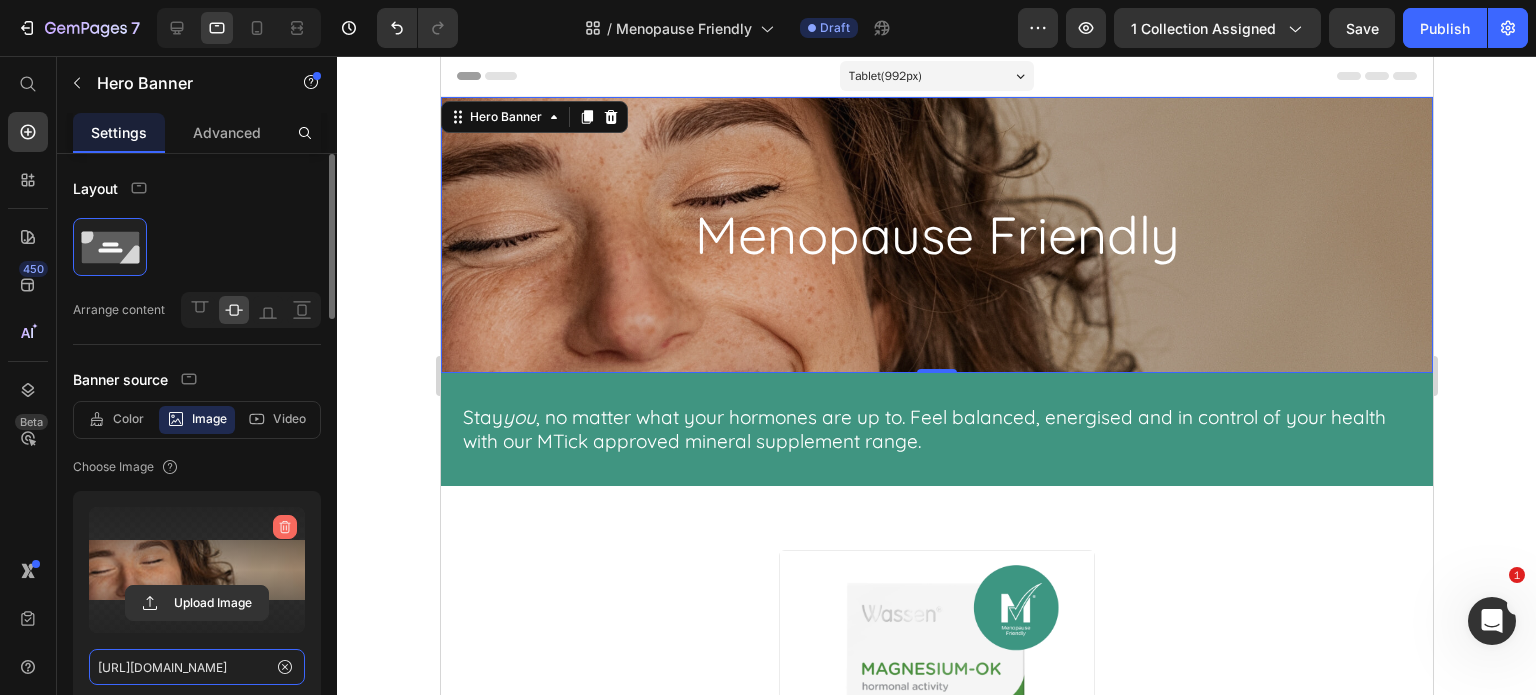 type 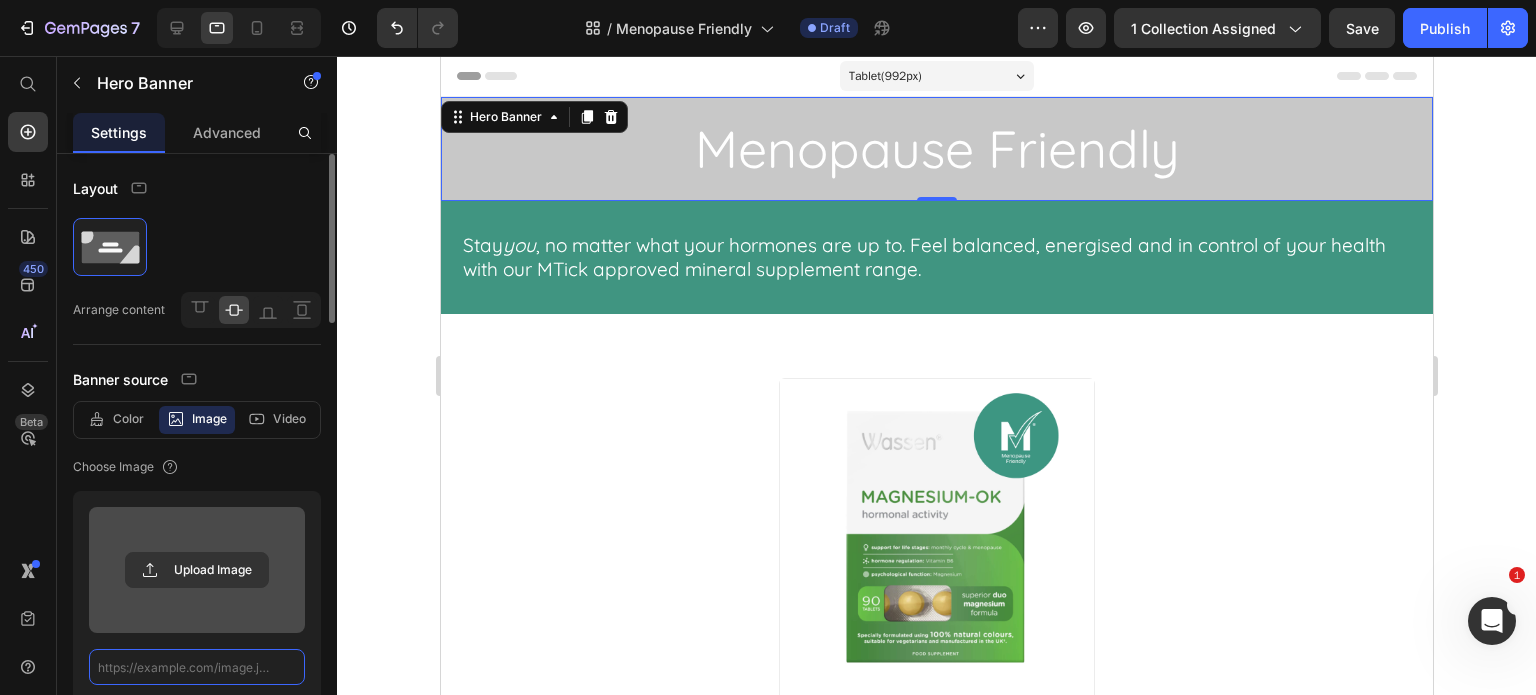 scroll, scrollTop: 0, scrollLeft: 0, axis: both 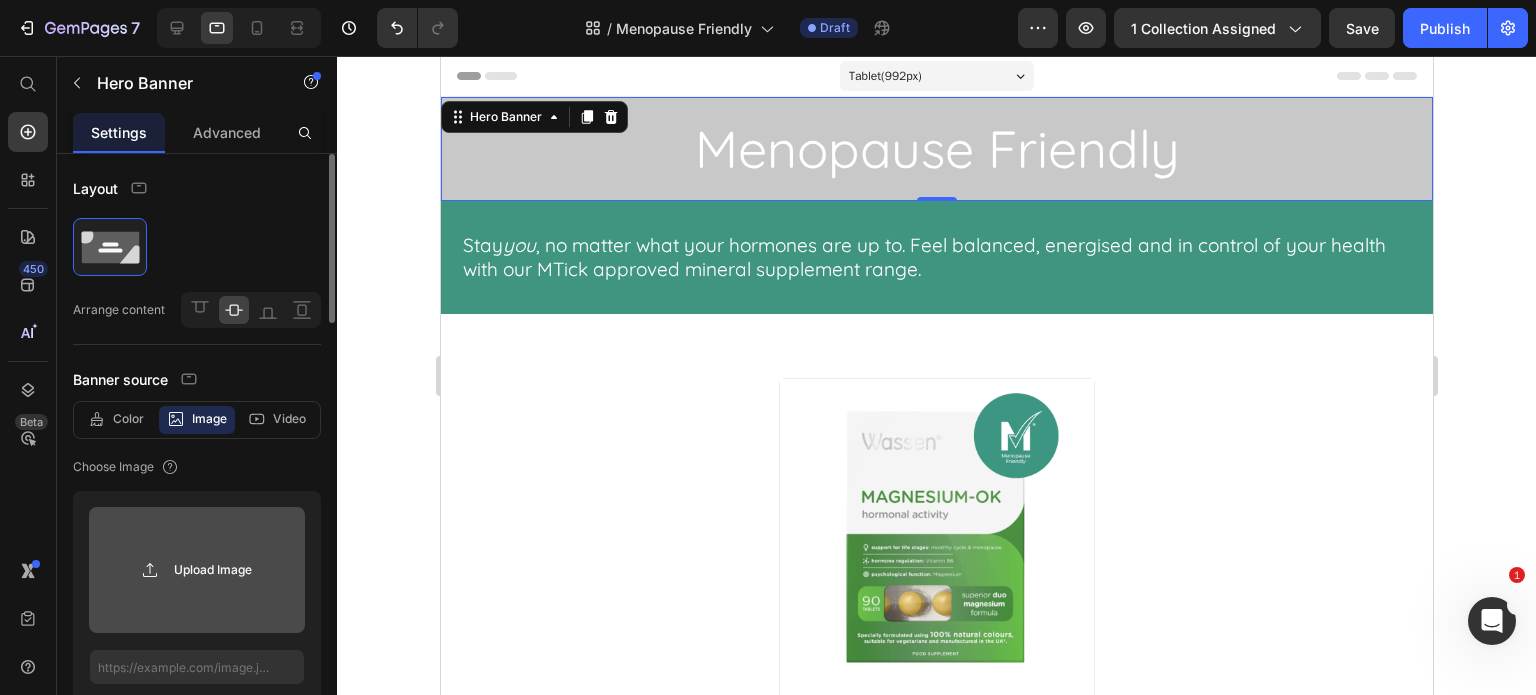 click 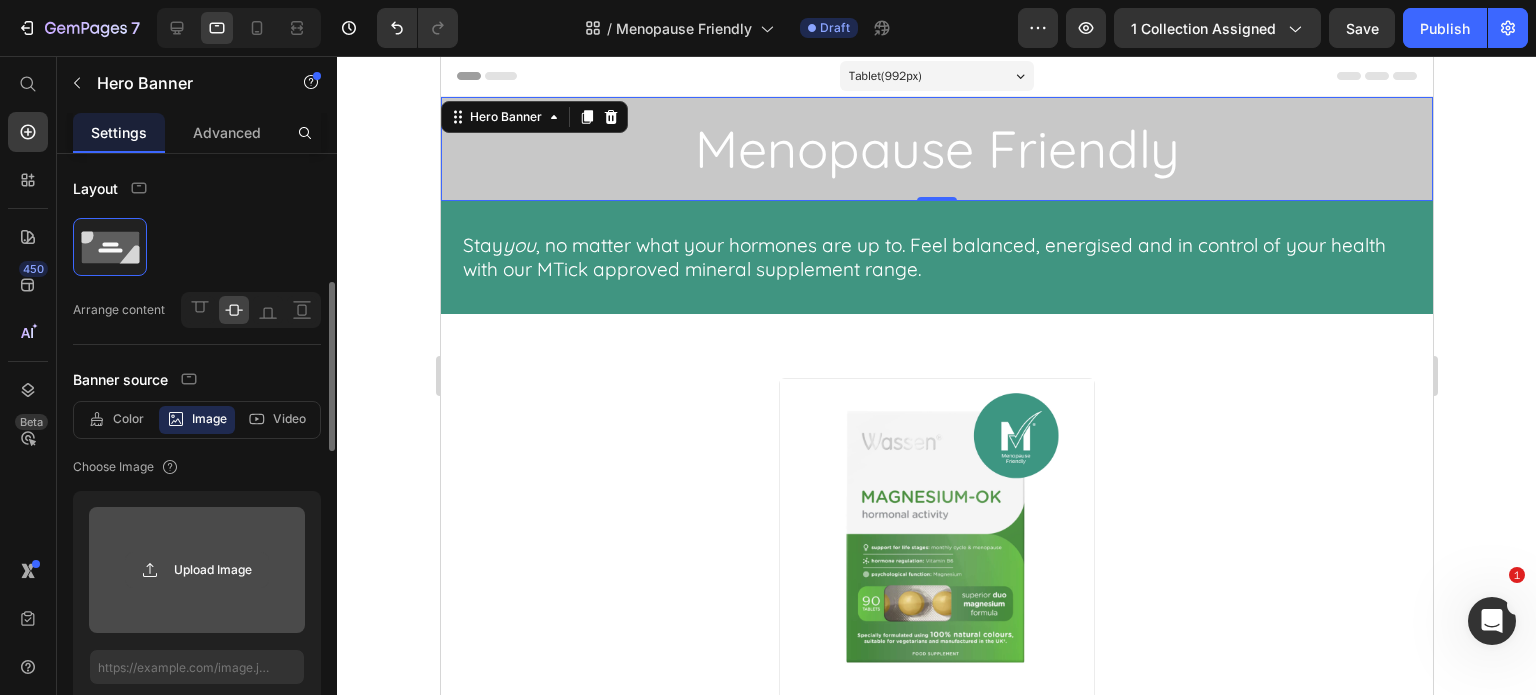 scroll, scrollTop: 100, scrollLeft: 0, axis: vertical 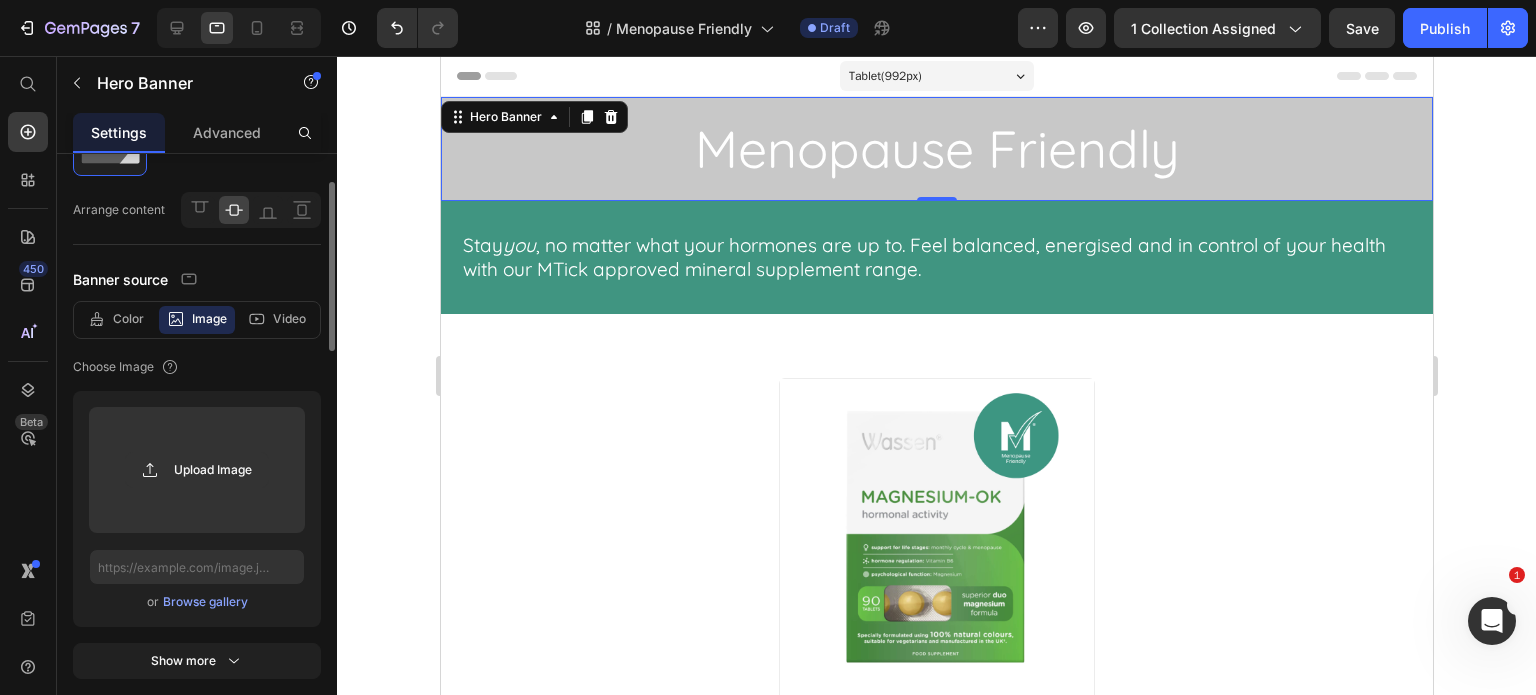 click on "Browse gallery" at bounding box center (205, 602) 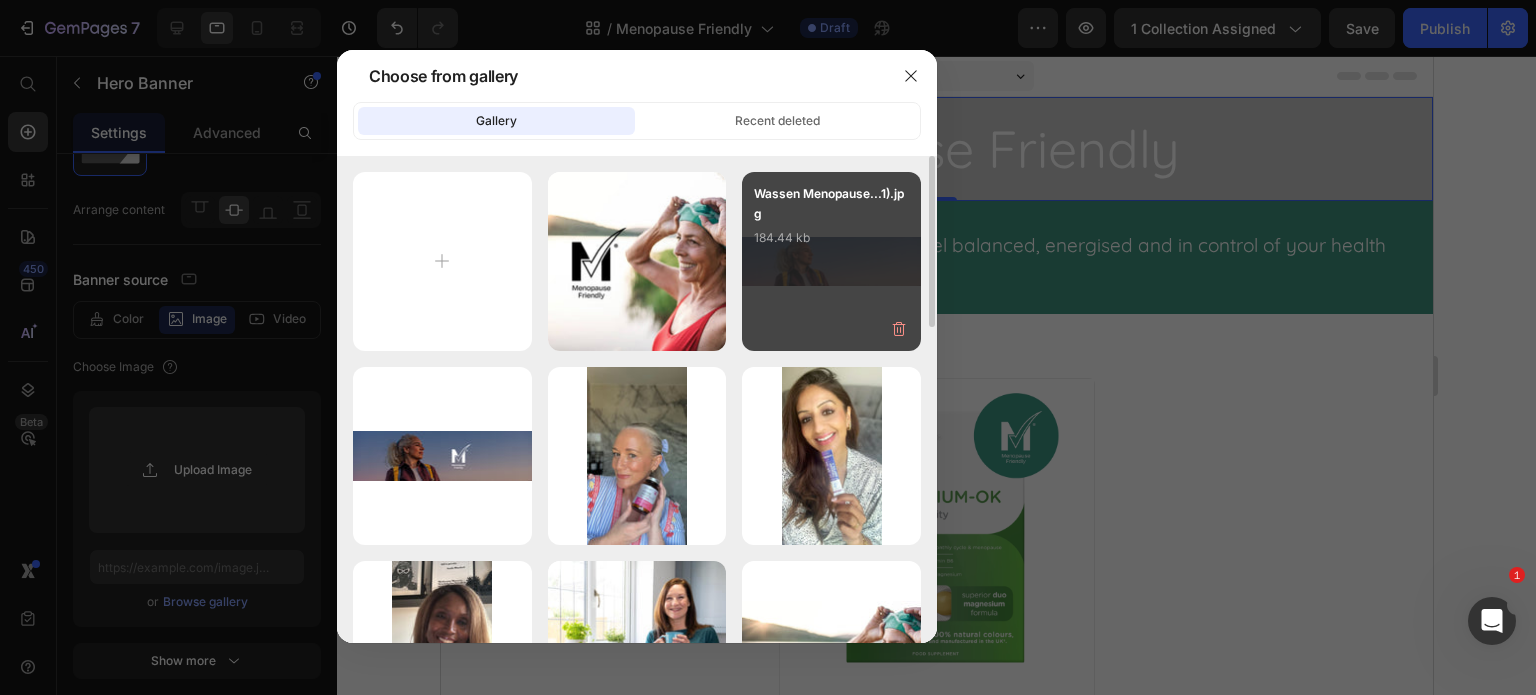 click on "Wassen Menopause...1).jpg 184.44 kb" at bounding box center [831, 224] 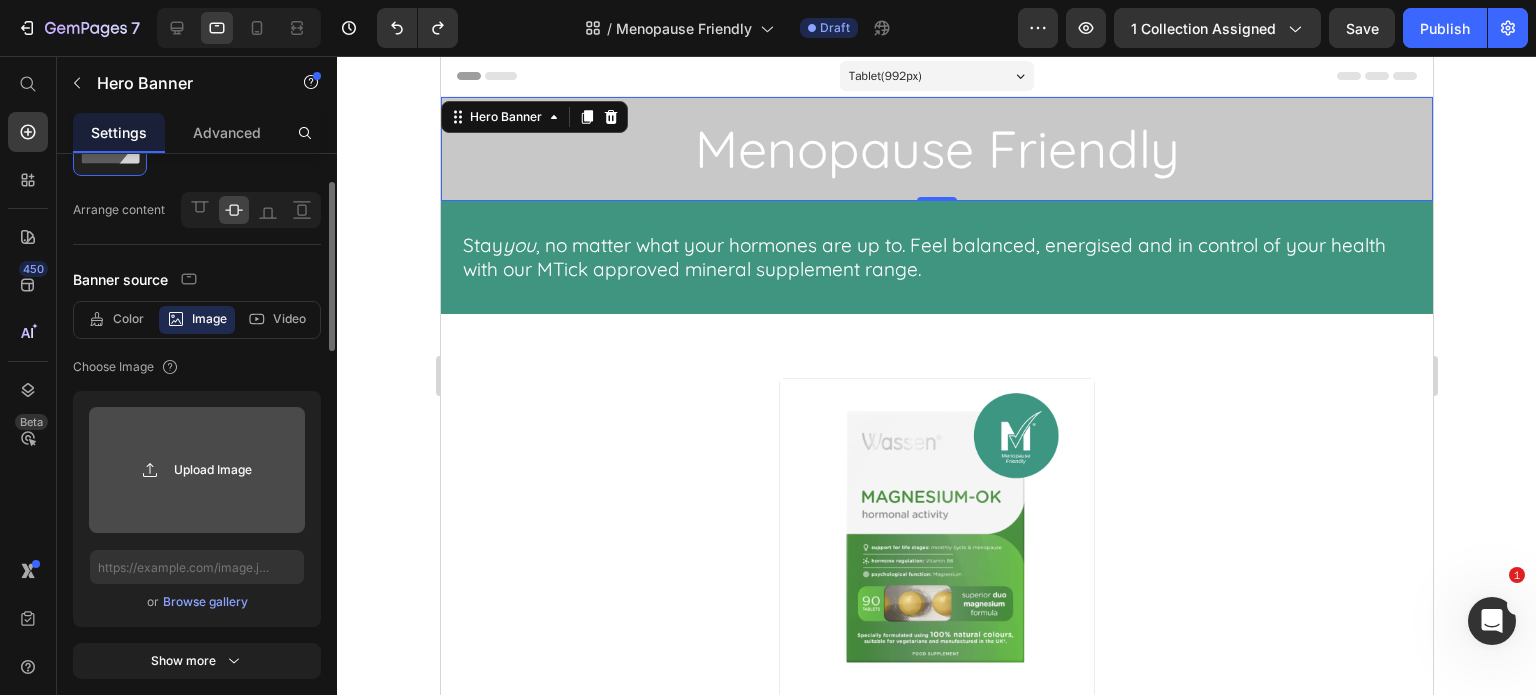 type on "[URL][DOMAIN_NAME]" 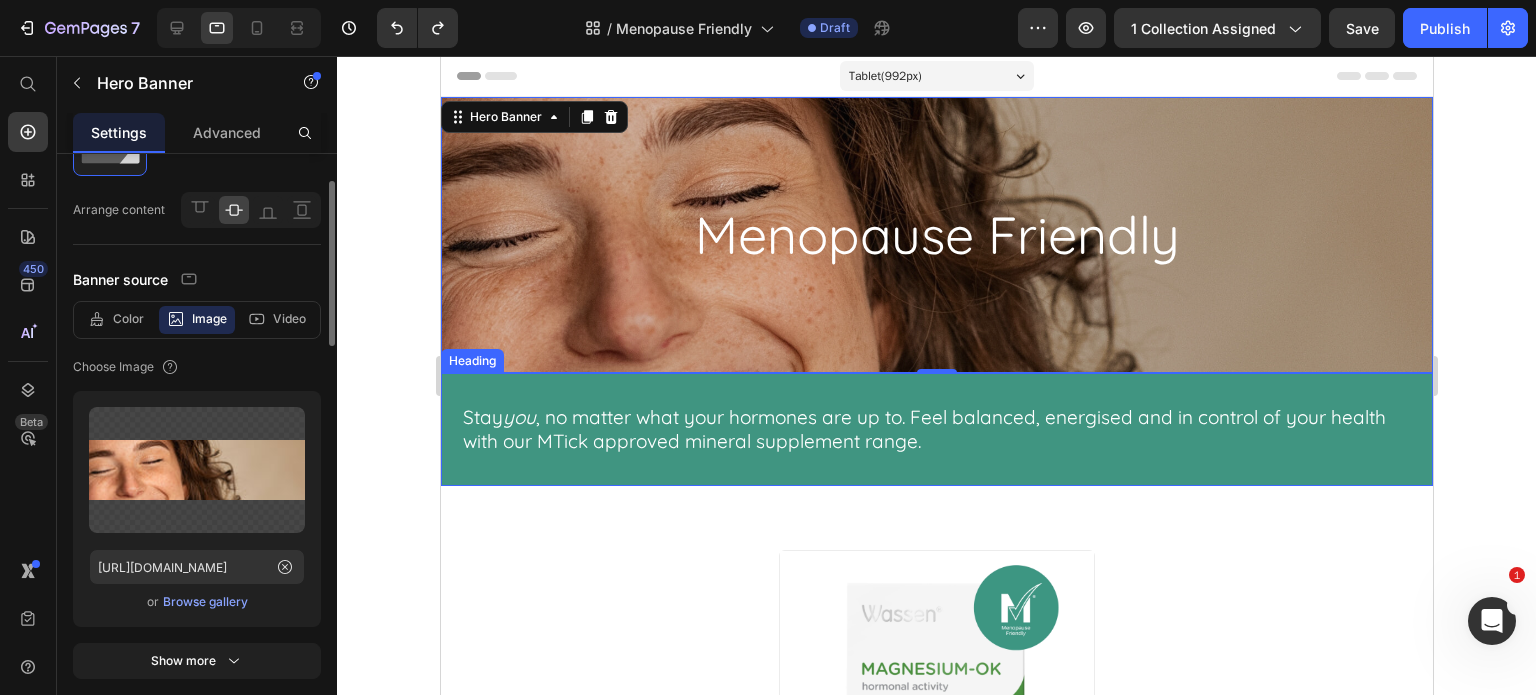 click on "Browse gallery" at bounding box center [205, 602] 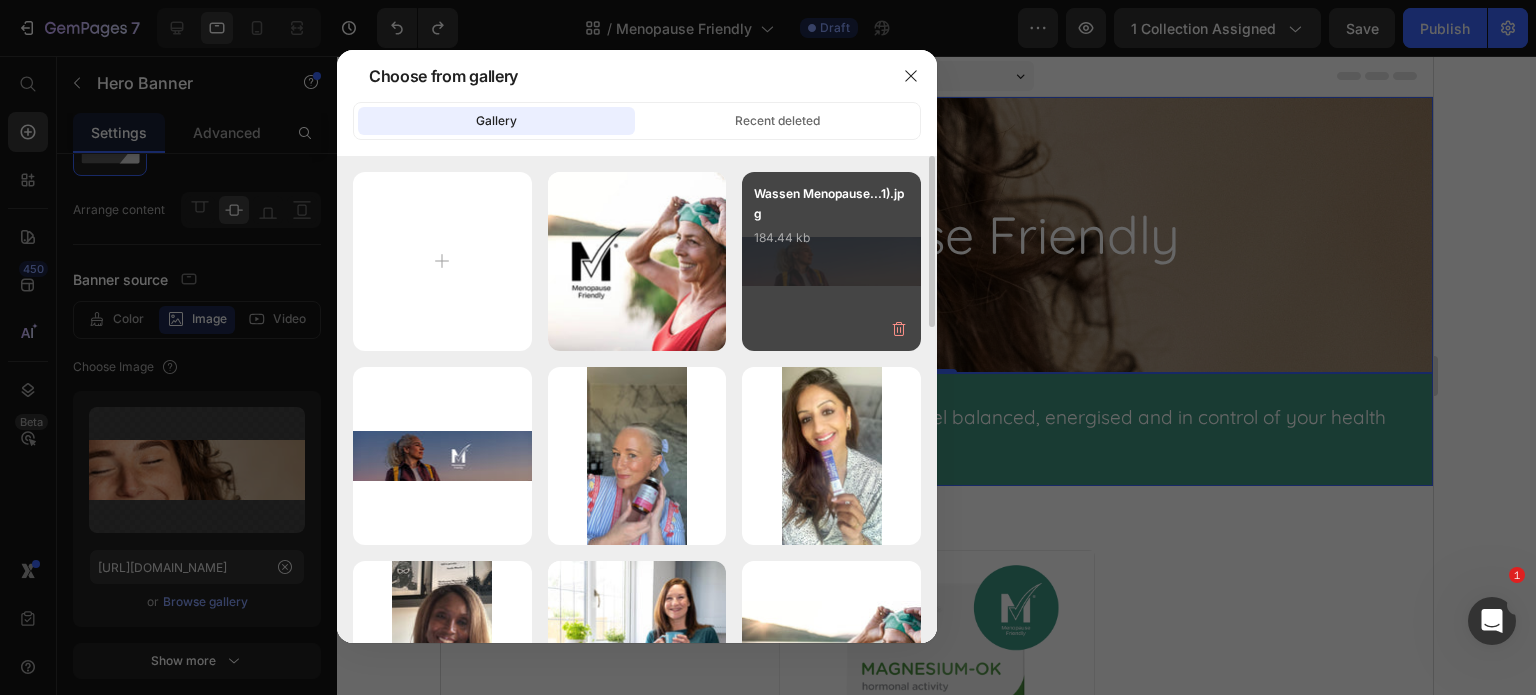 click on "Wassen Menopause...1).jpg 184.44 kb" at bounding box center [831, 261] 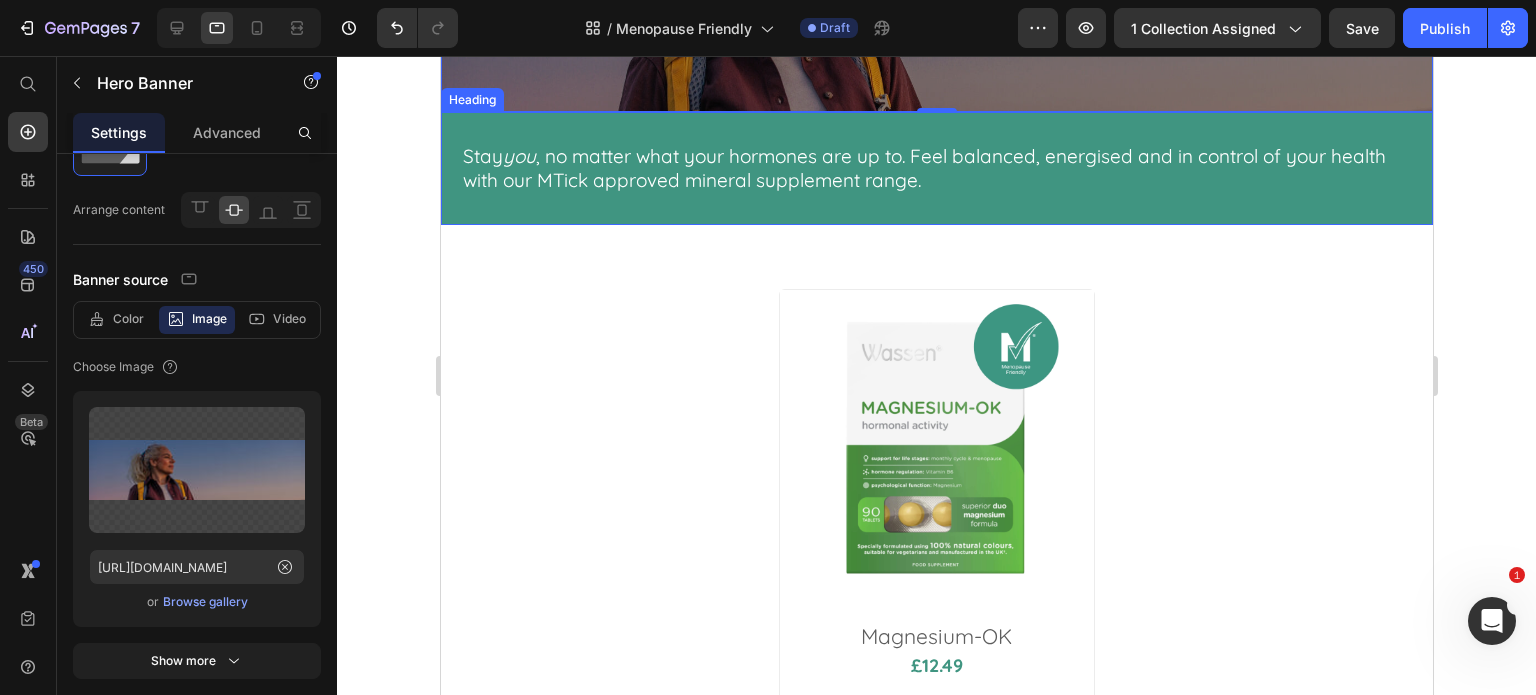 scroll, scrollTop: 400, scrollLeft: 0, axis: vertical 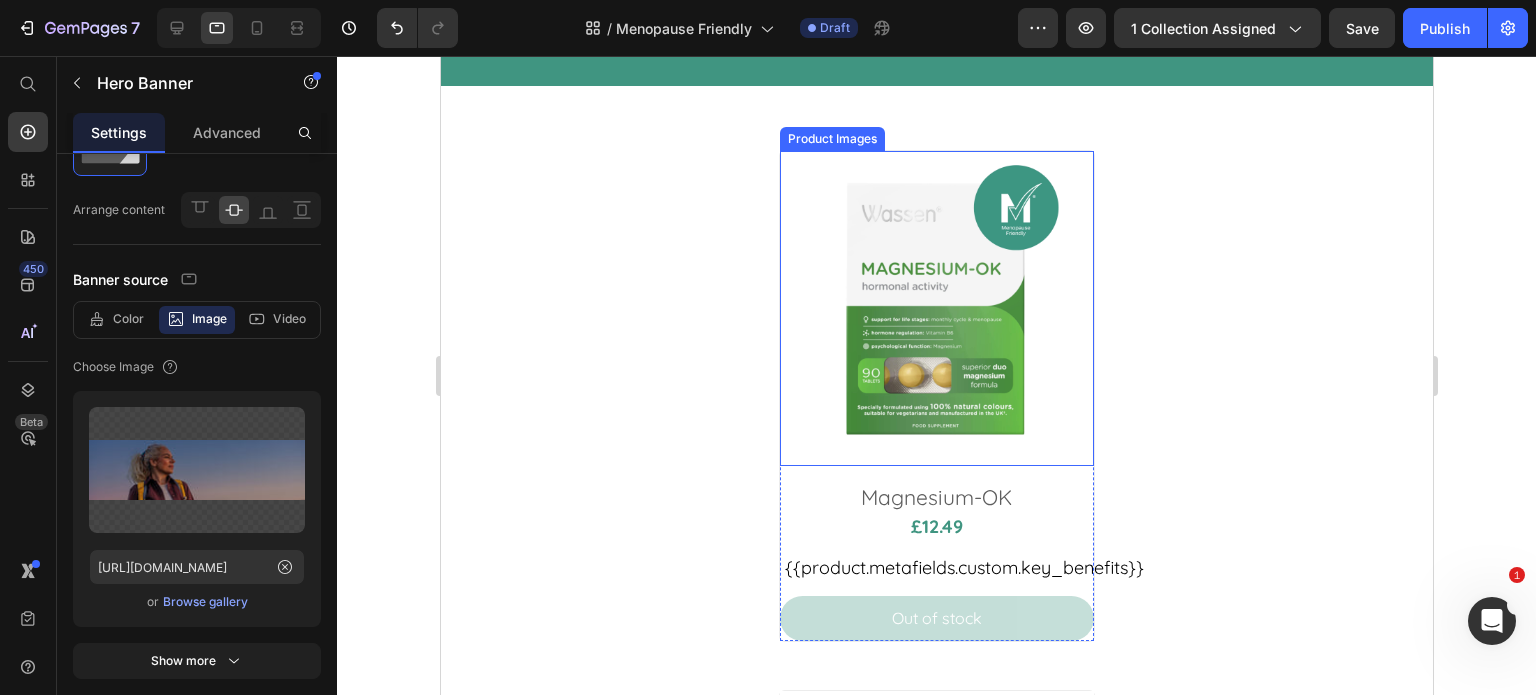 click at bounding box center [936, 308] 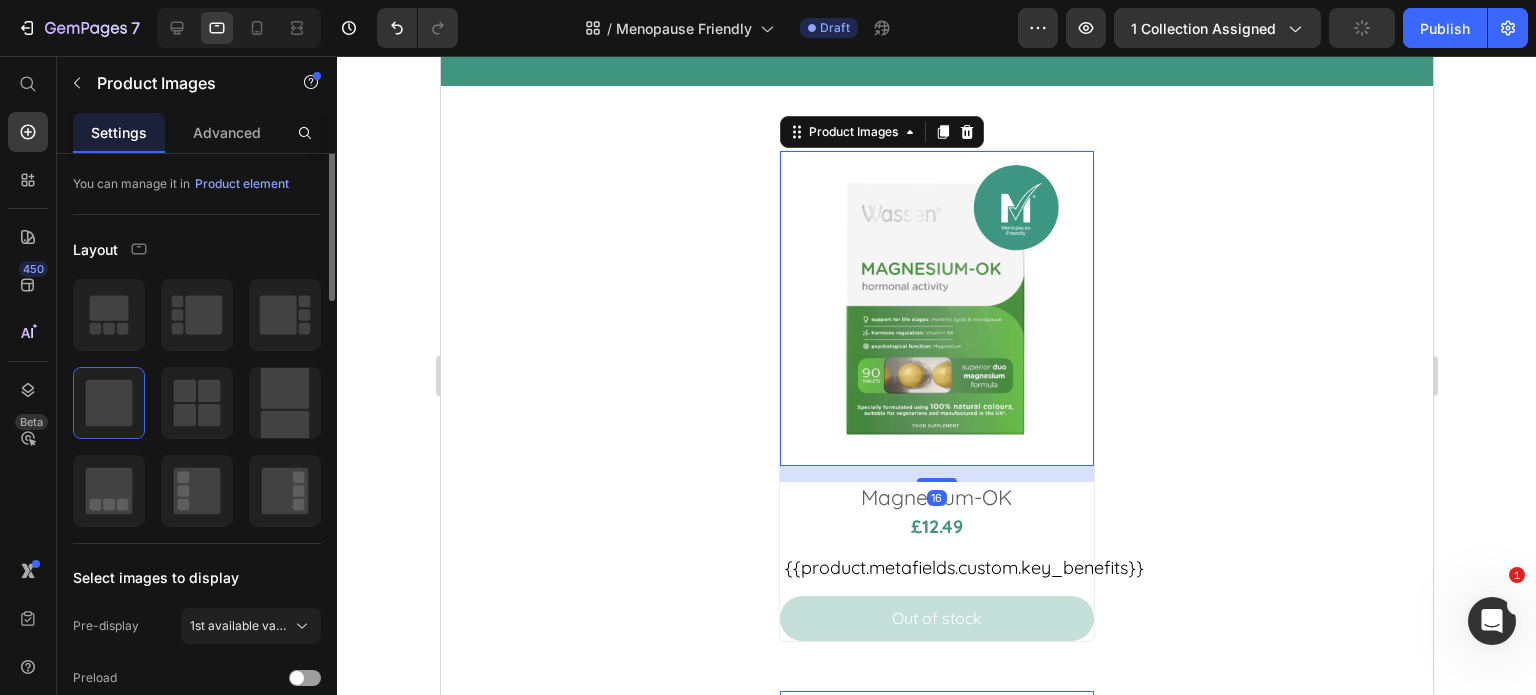 scroll, scrollTop: 0, scrollLeft: 0, axis: both 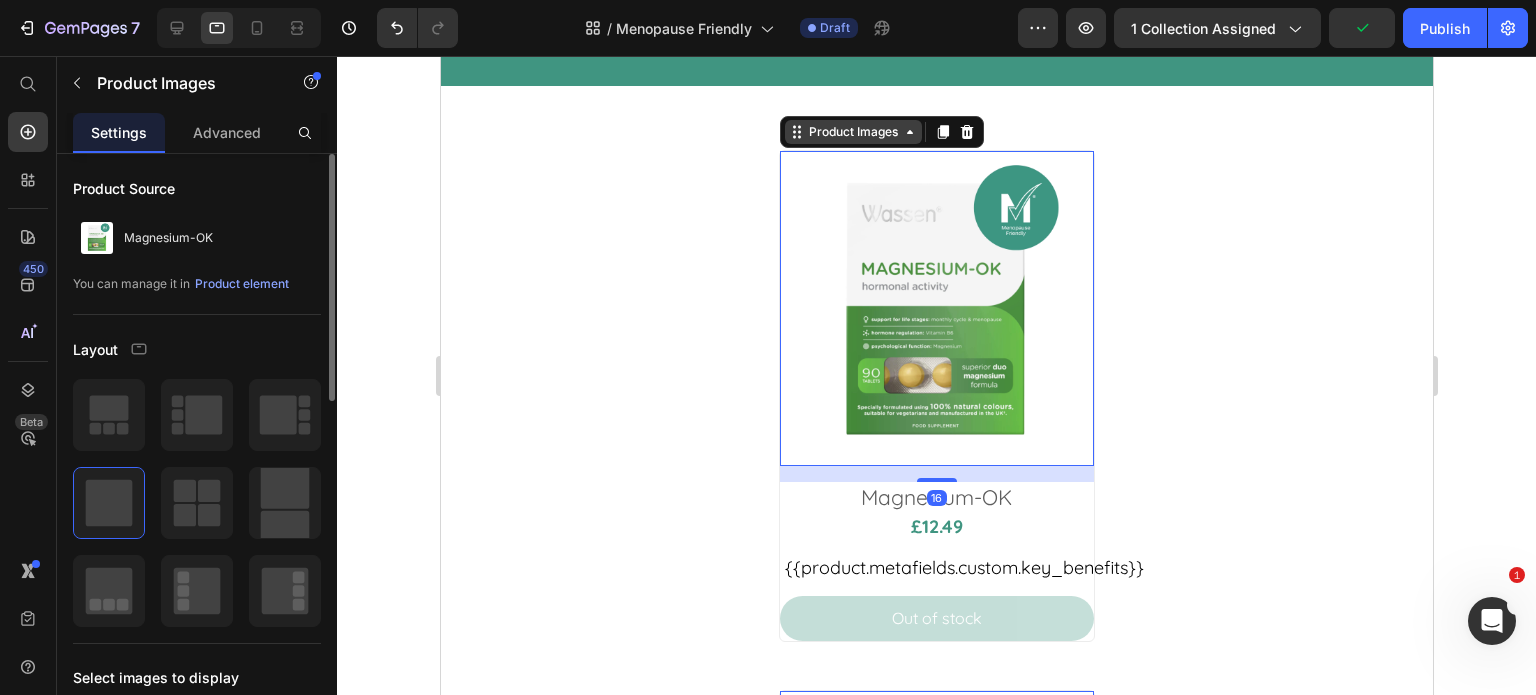 click on "Product Images" at bounding box center (852, 132) 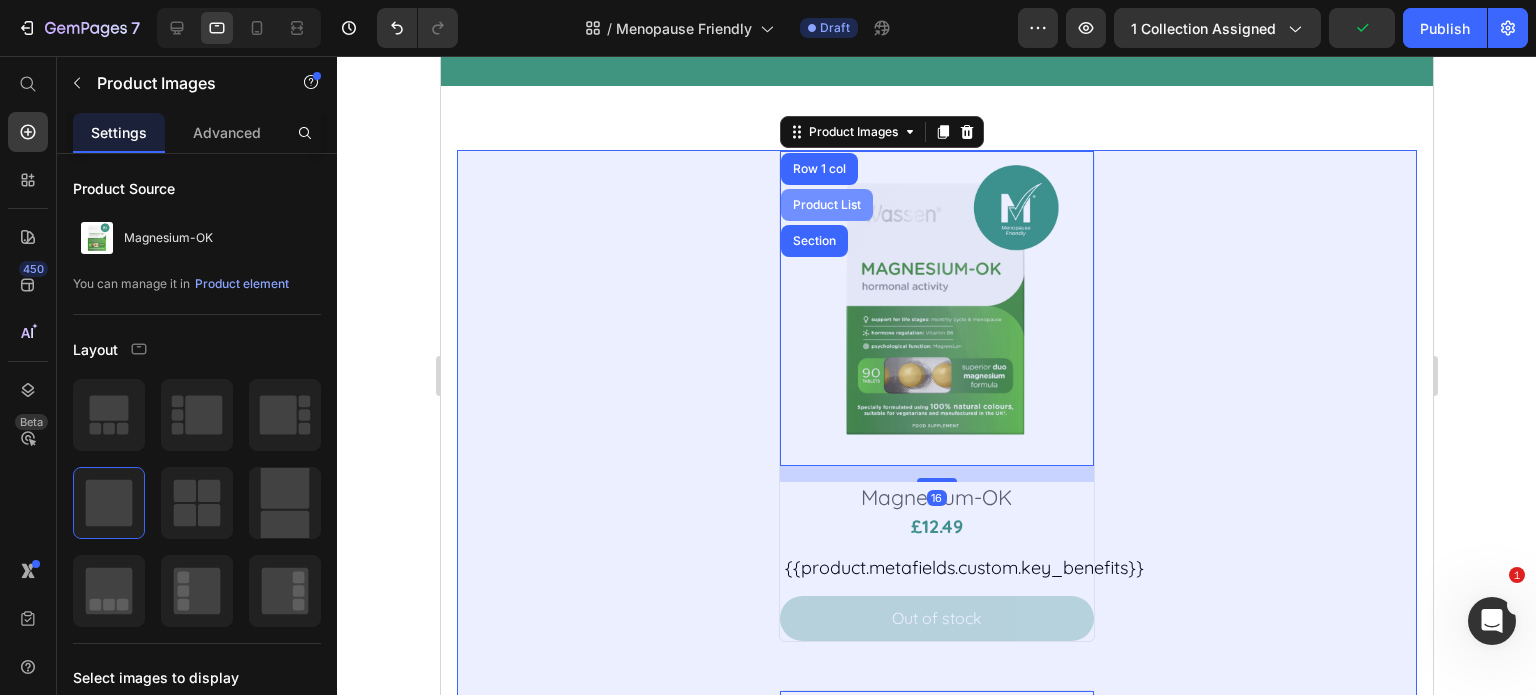 click on "Product List" at bounding box center (826, 205) 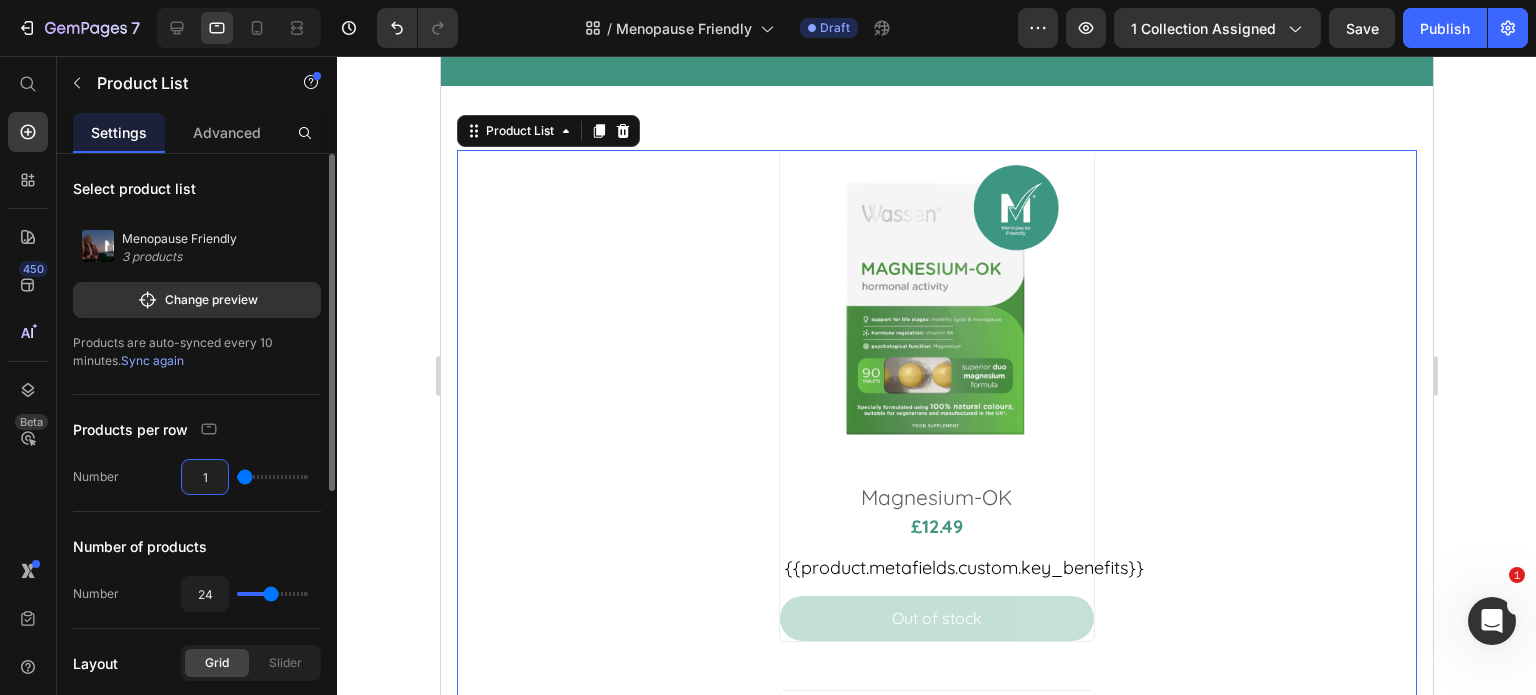 click on "1" at bounding box center [205, 477] 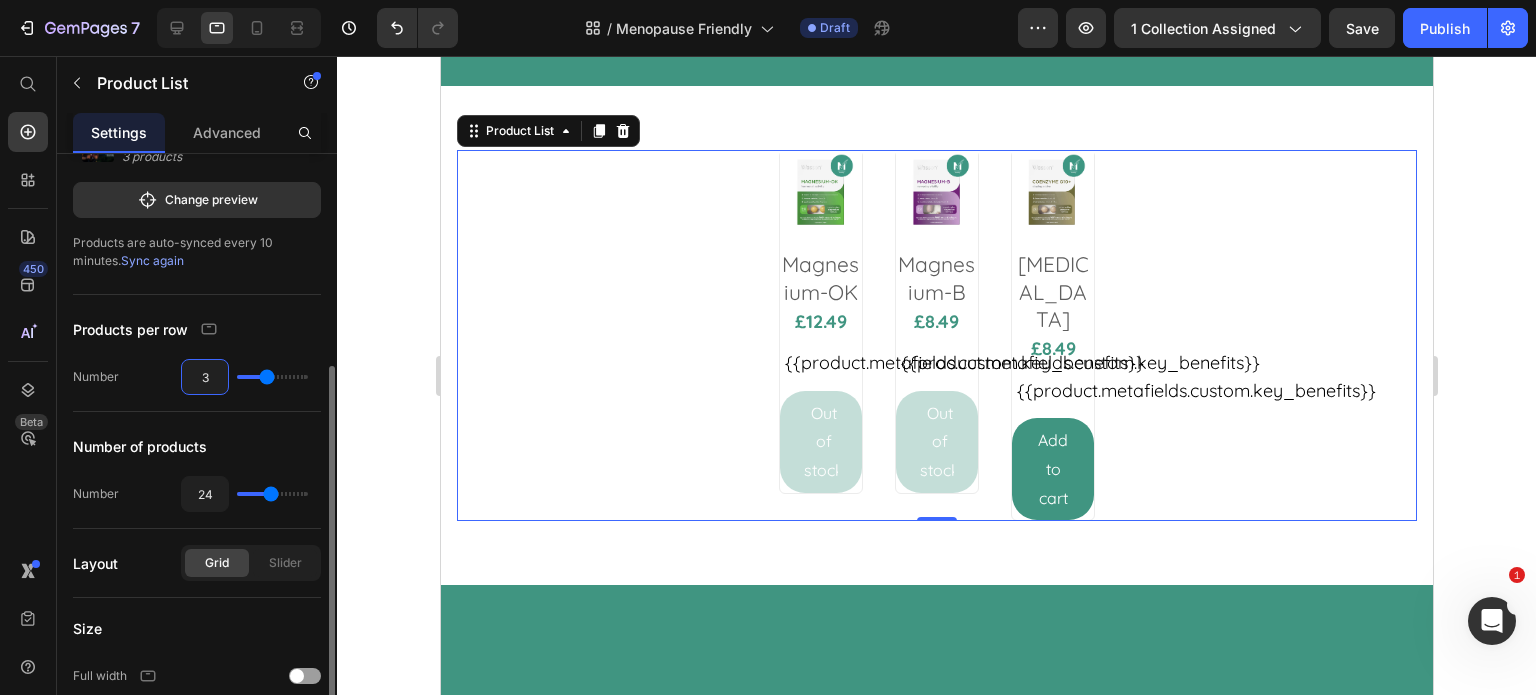 scroll, scrollTop: 200, scrollLeft: 0, axis: vertical 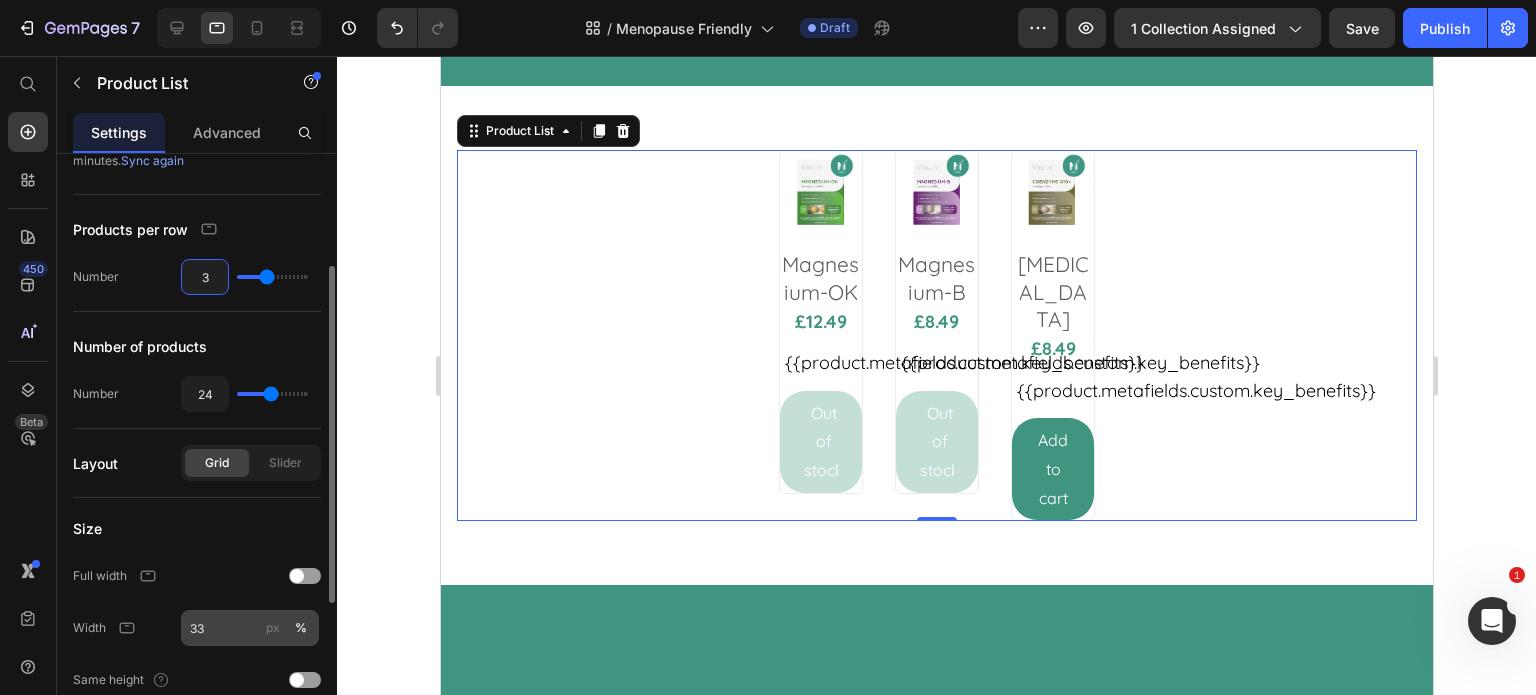 type on "3" 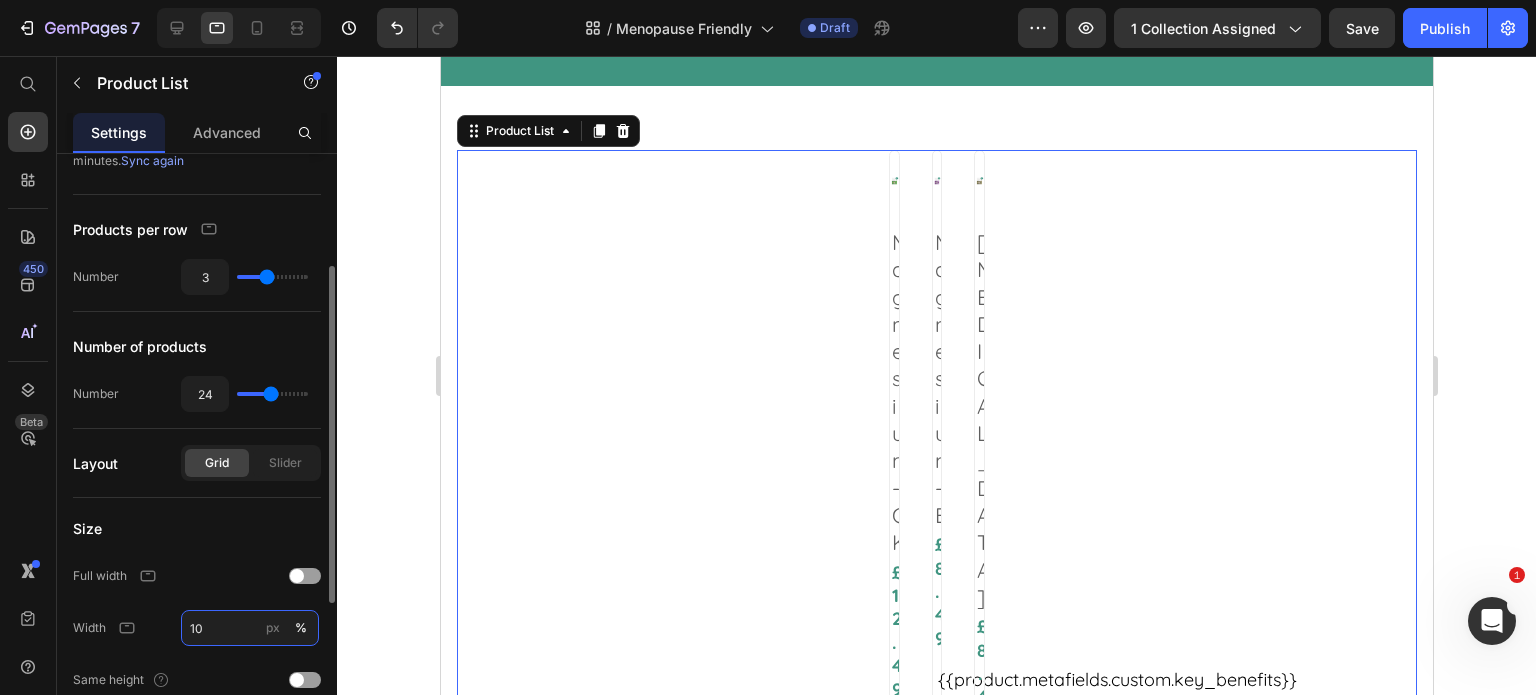 type on "100" 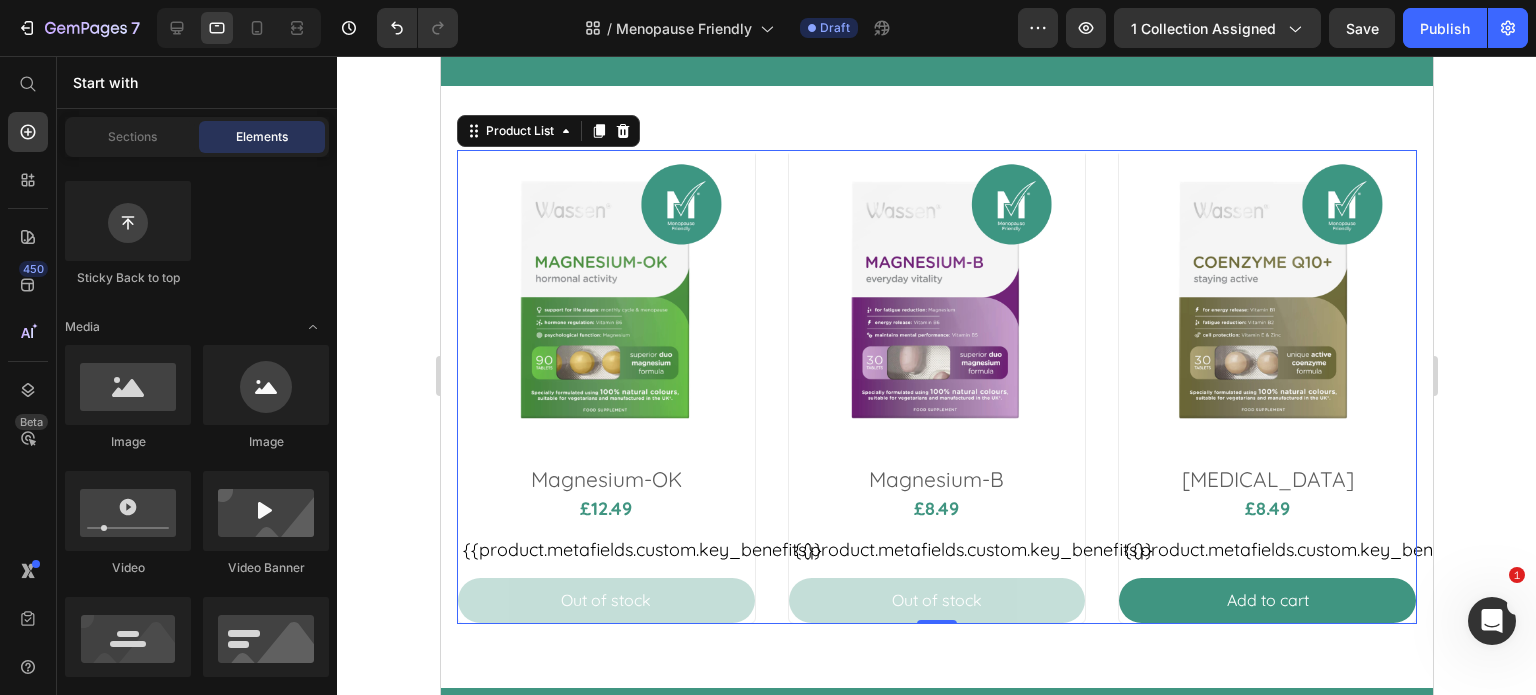 click on "Menopause Friendly Heading Hero Banner Stay  you , no matter what your hormones are up to. Feel balanced, energised and in control of your health with our MTick approved mineral supplement range. Heading Row Row Section 1 Product Images Magnesium-OK Product Title £12.49 Product Price {{product.metafields.custom.key_benefits}} Custom Code Out of stock Add to Cart Row Product Images Magnesium-B Product Title £8.49 Product Price {{product.metafields.custom.key_benefits}} Custom Code Out of stock Add to Cart Row Product Images [MEDICAL_DATA] Product Title £8.49 Product Price {{product.metafields.custom.key_benefits}} Custom Code Add to cart Add to Cart Row Product List   0 Section 2 Root" at bounding box center [936, 772] 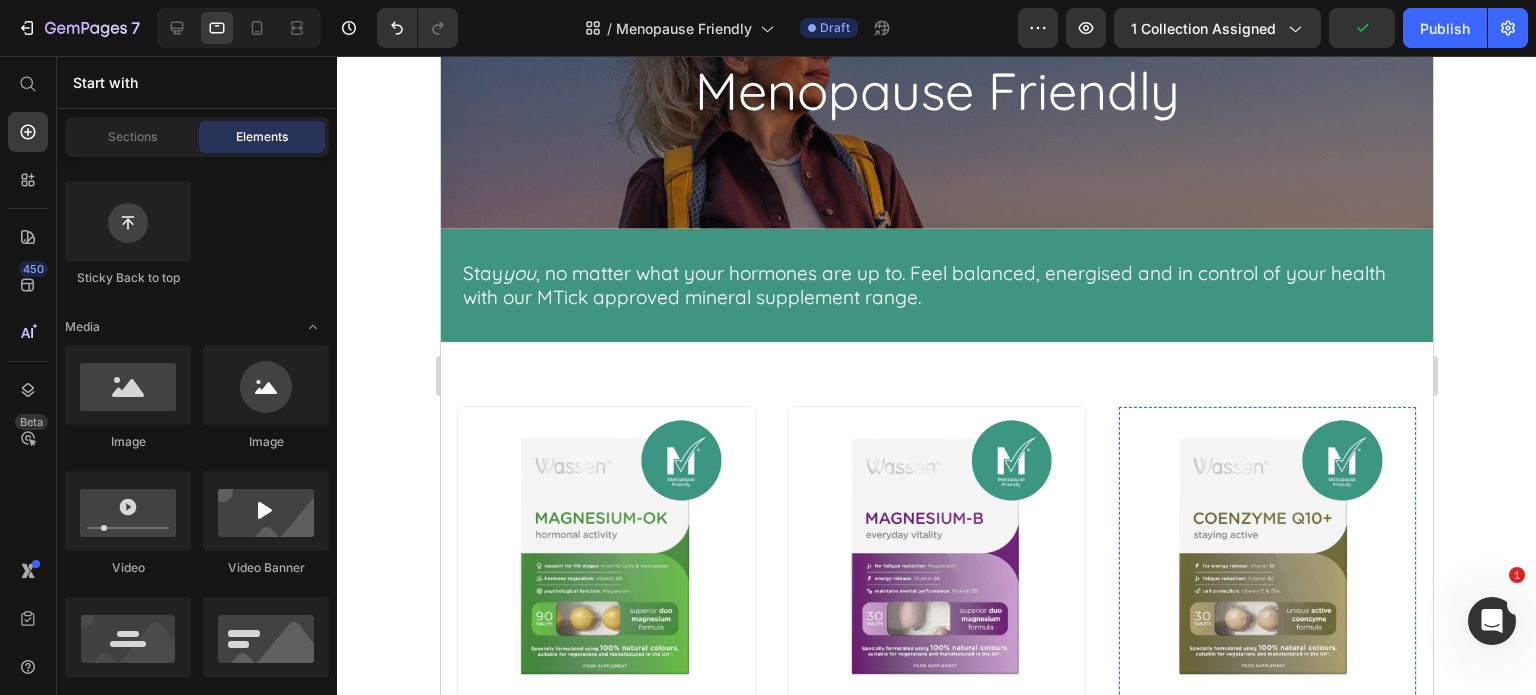 scroll, scrollTop: 0, scrollLeft: 0, axis: both 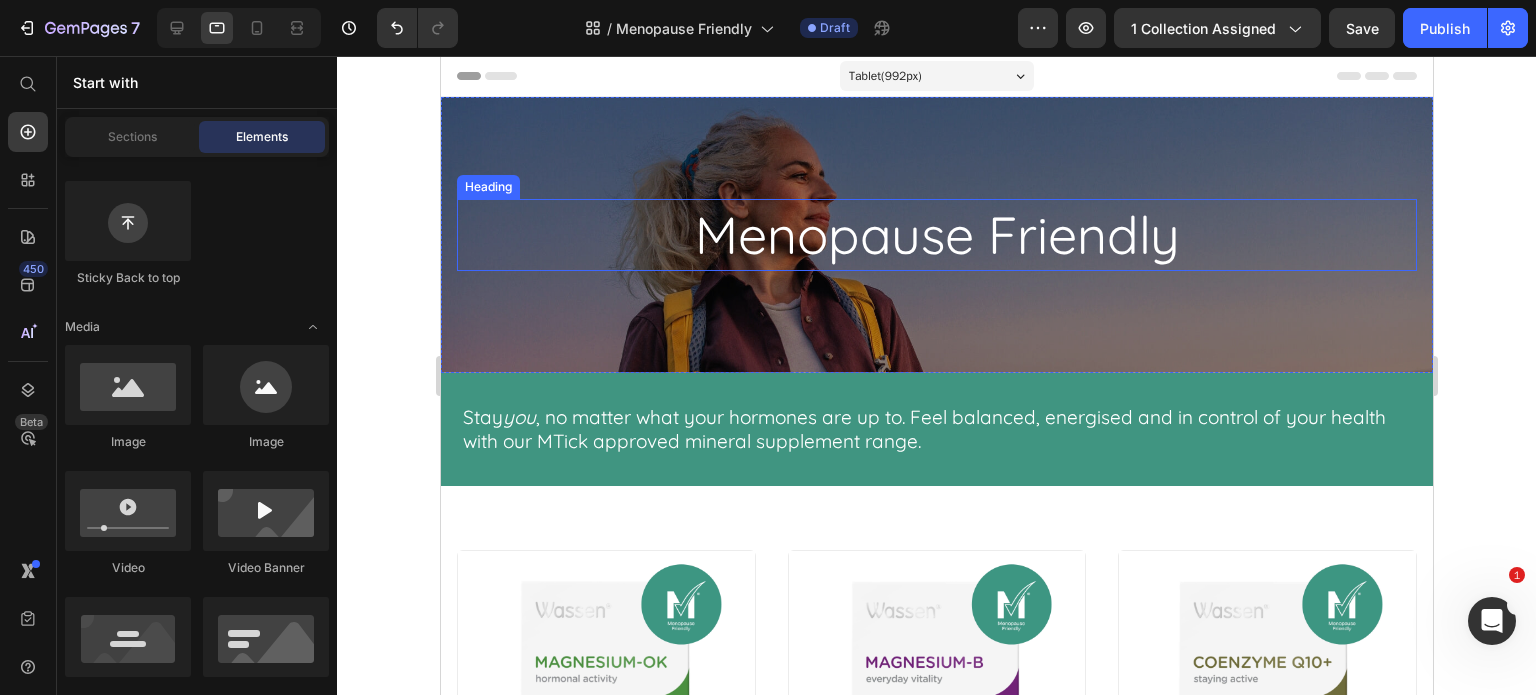 click on "Menopause Friendly" at bounding box center [936, 235] 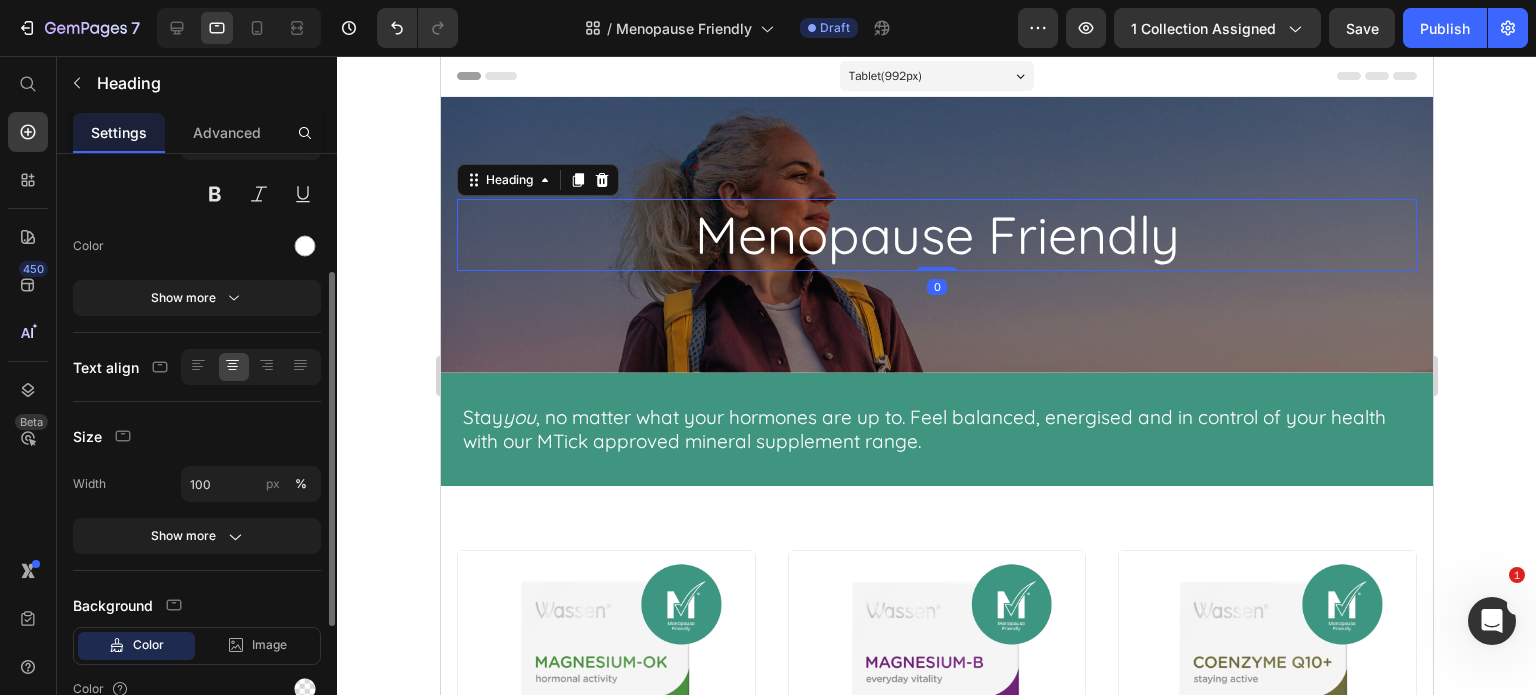 scroll, scrollTop: 0, scrollLeft: 0, axis: both 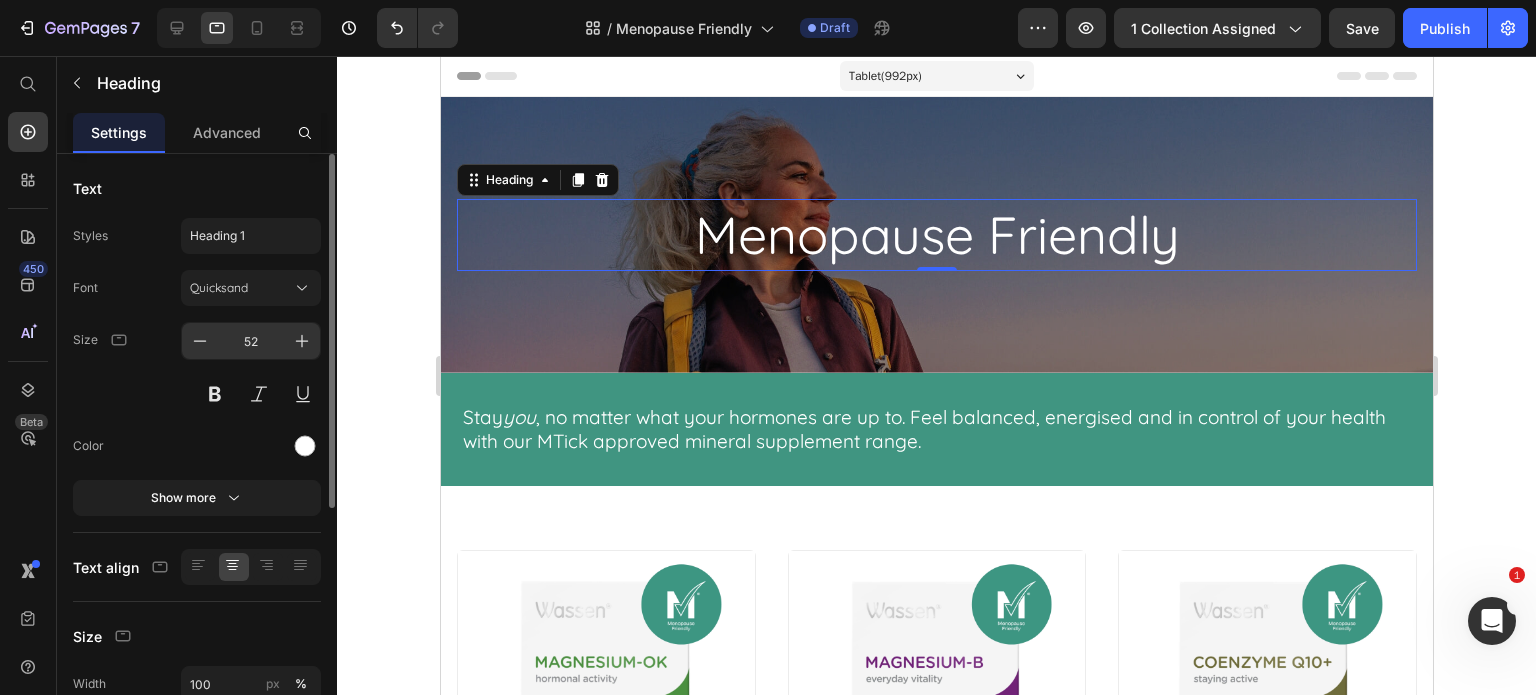 click on "52" at bounding box center [251, 341] 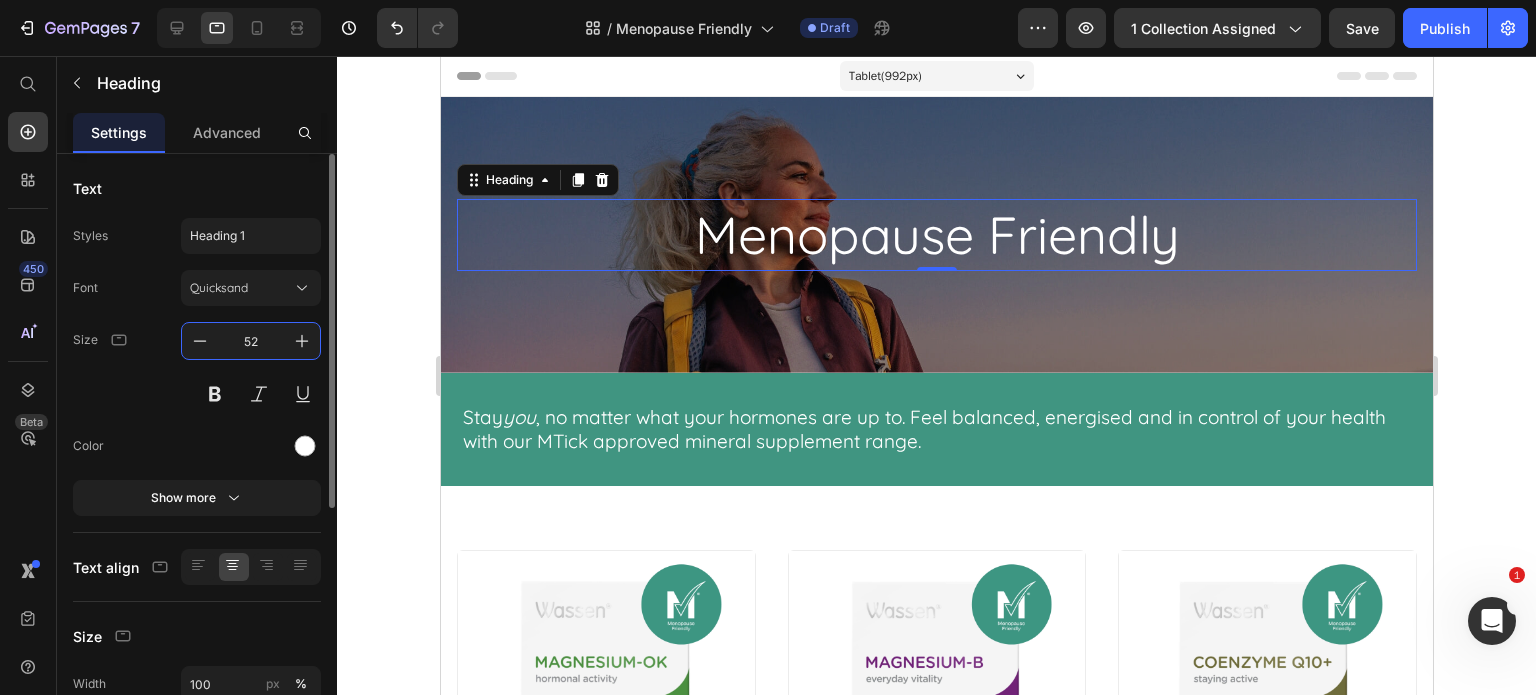 type on "3" 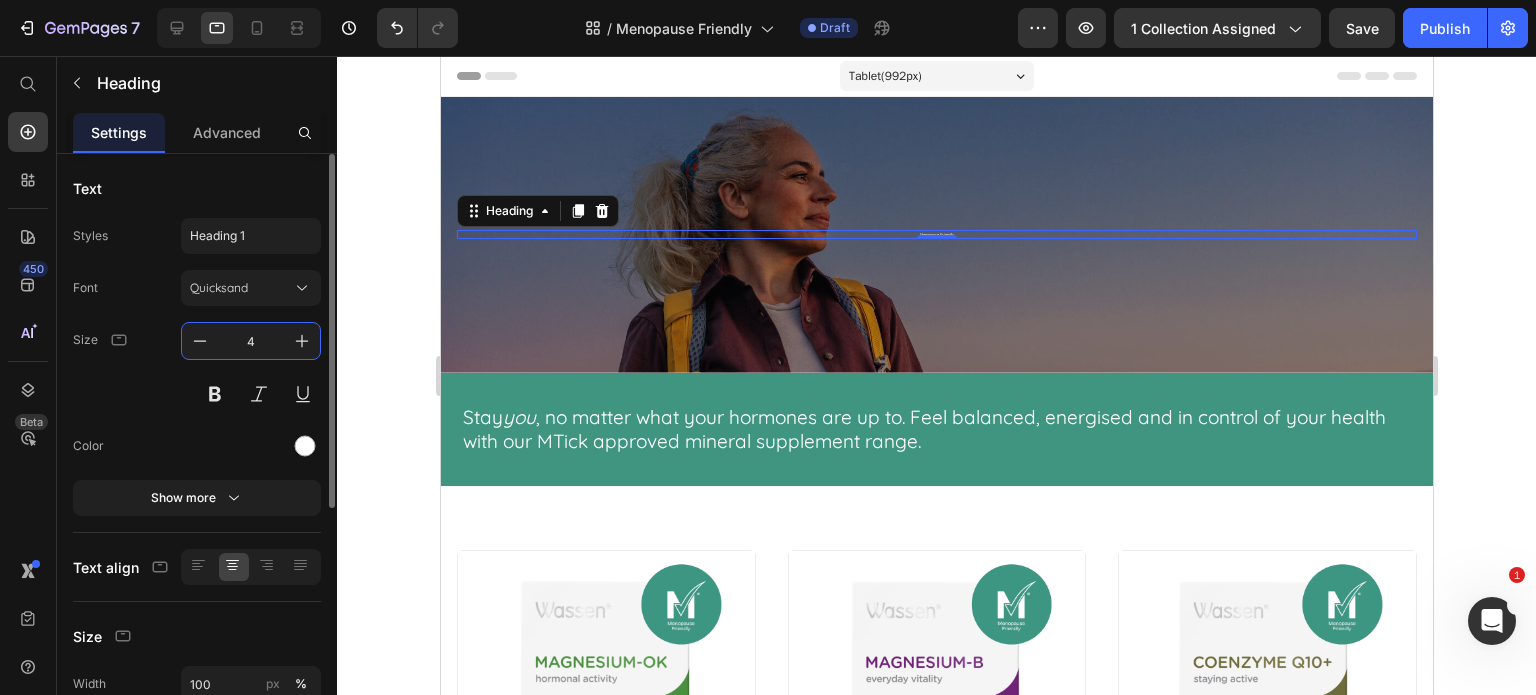 type on "42" 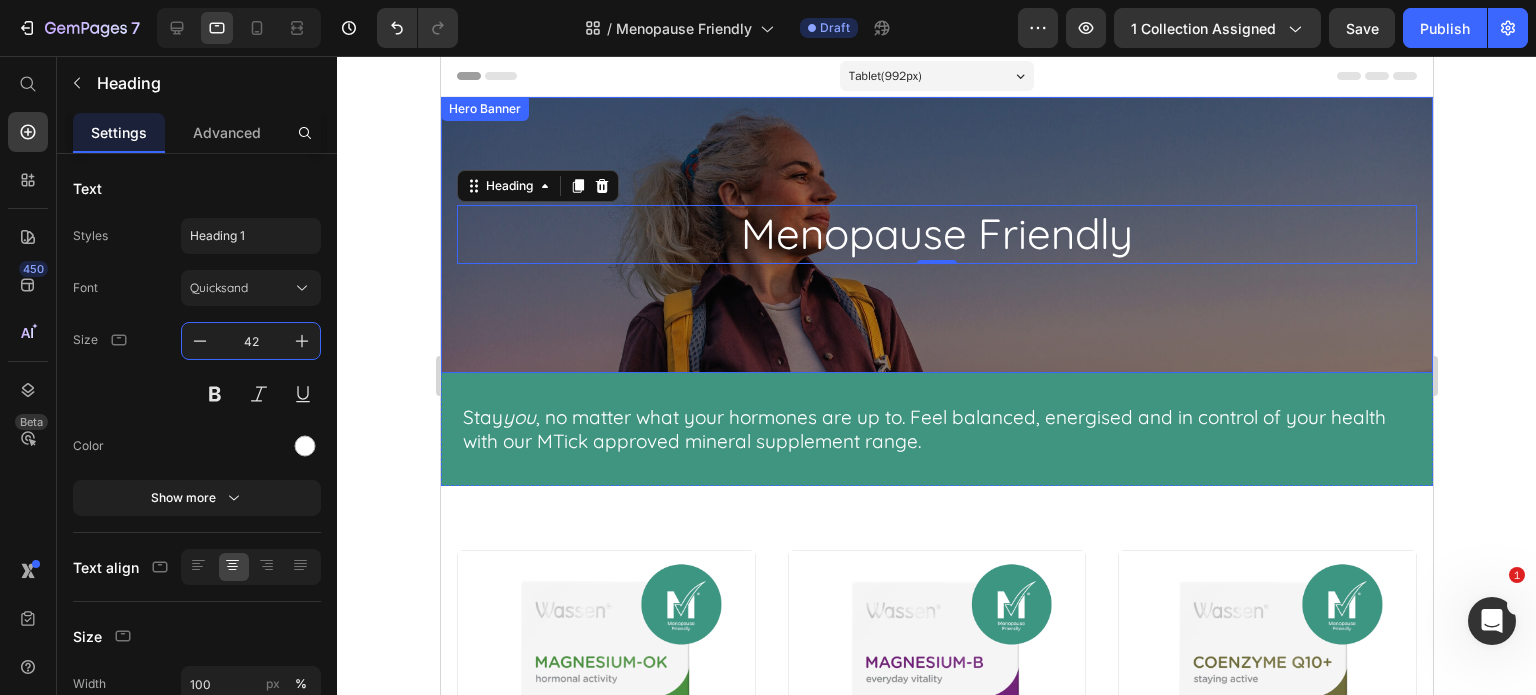 click at bounding box center [936, 235] 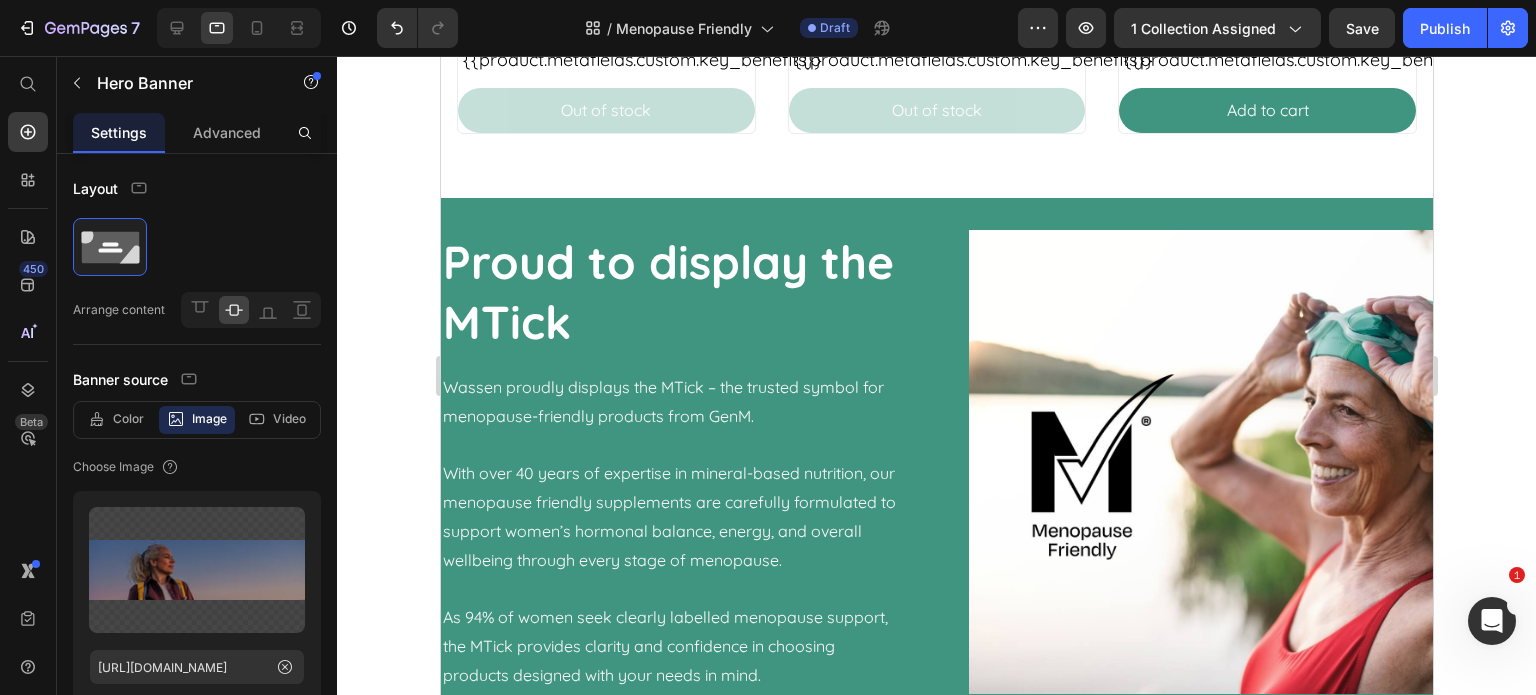 scroll, scrollTop: 900, scrollLeft: 0, axis: vertical 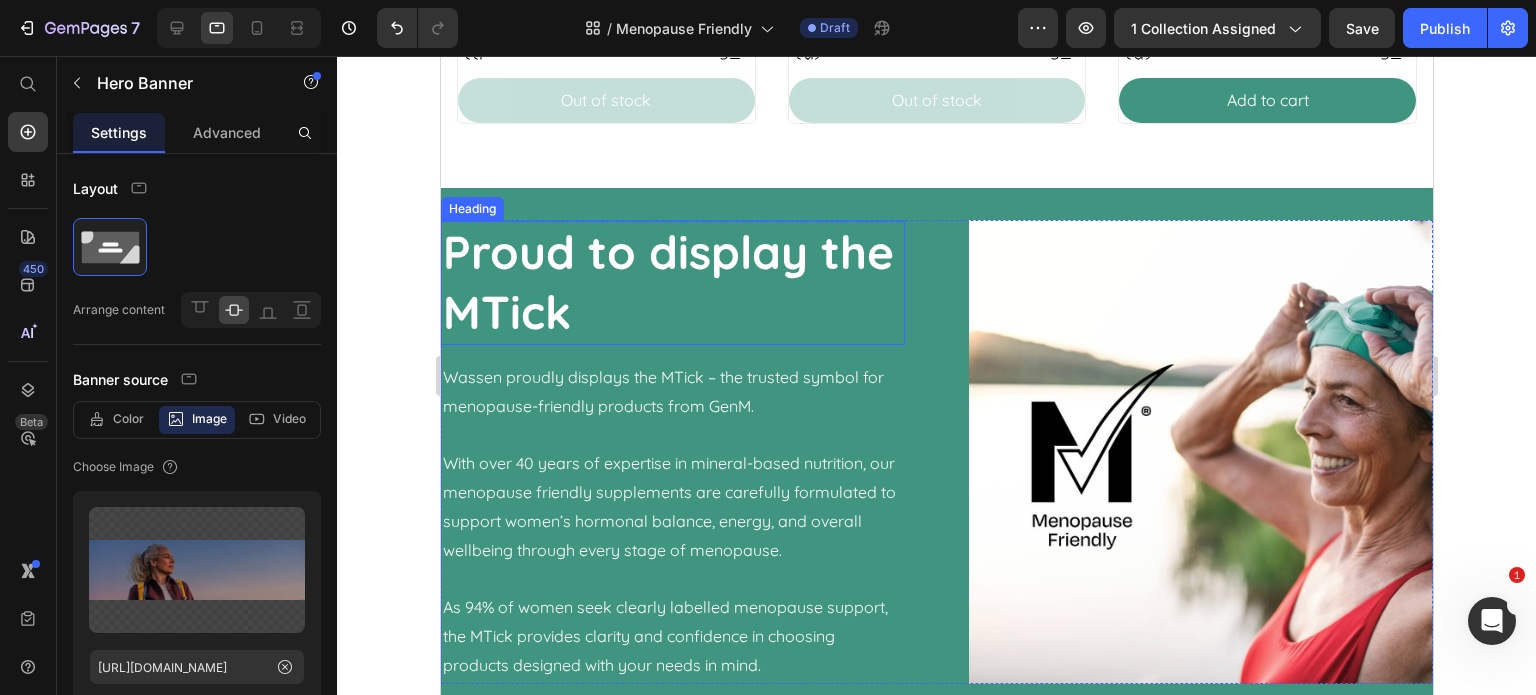 click on "Proud to display the MTick" at bounding box center [672, 283] 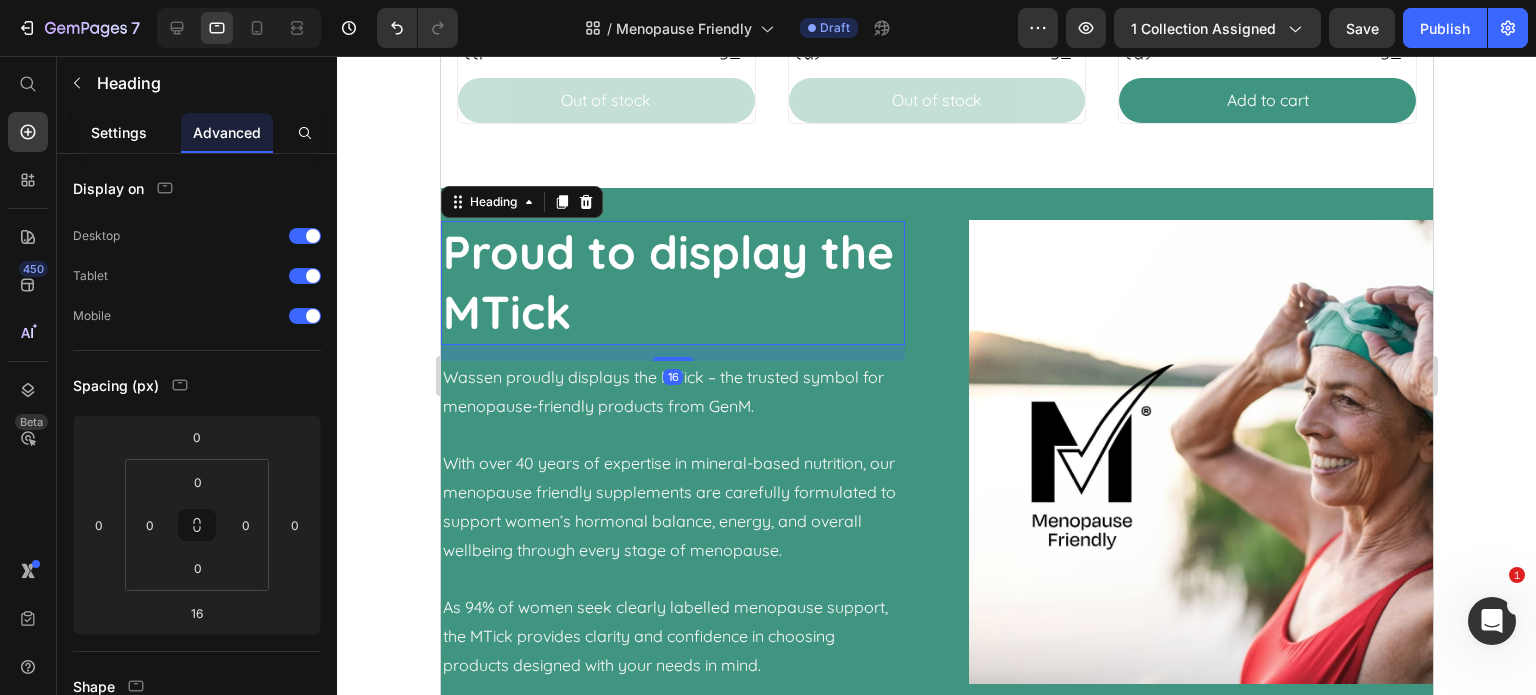 click on "Settings" at bounding box center (119, 132) 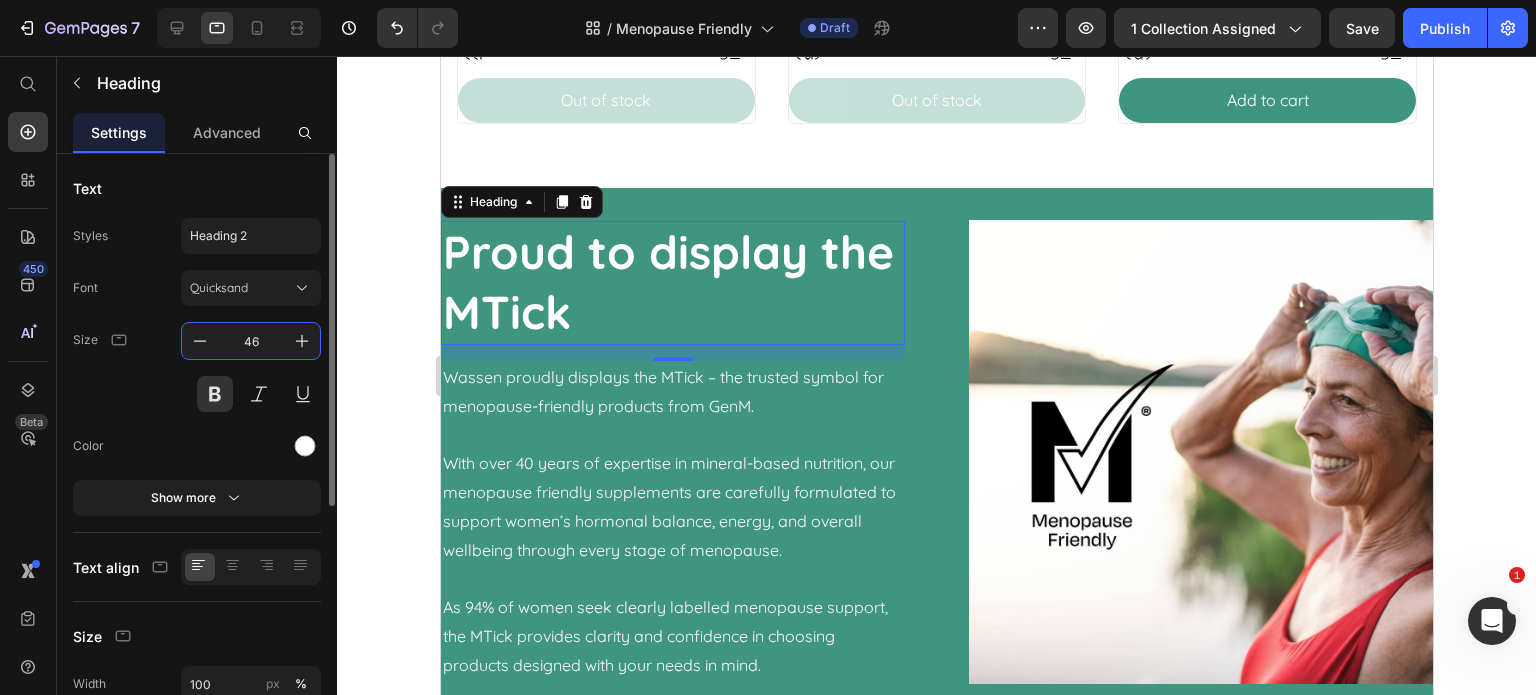 click on "46" at bounding box center [251, 341] 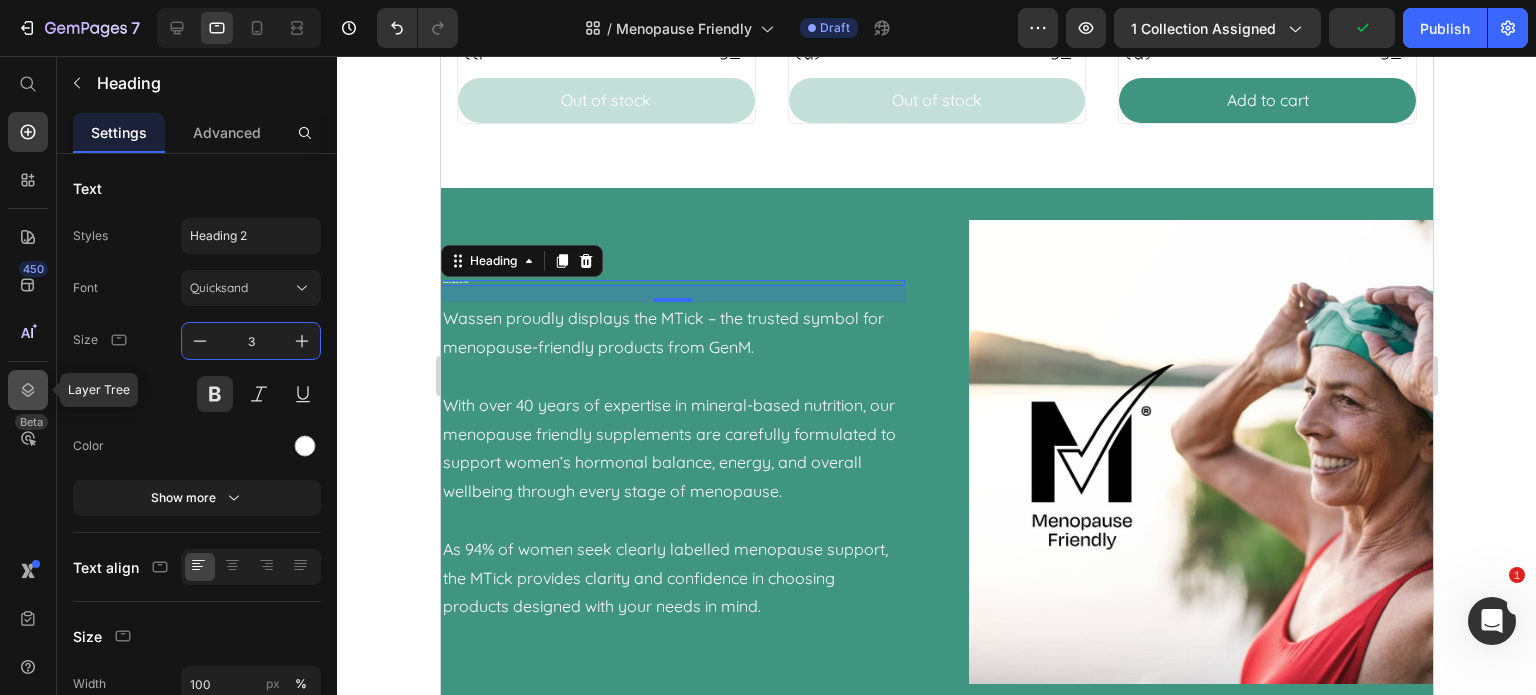 type on "36" 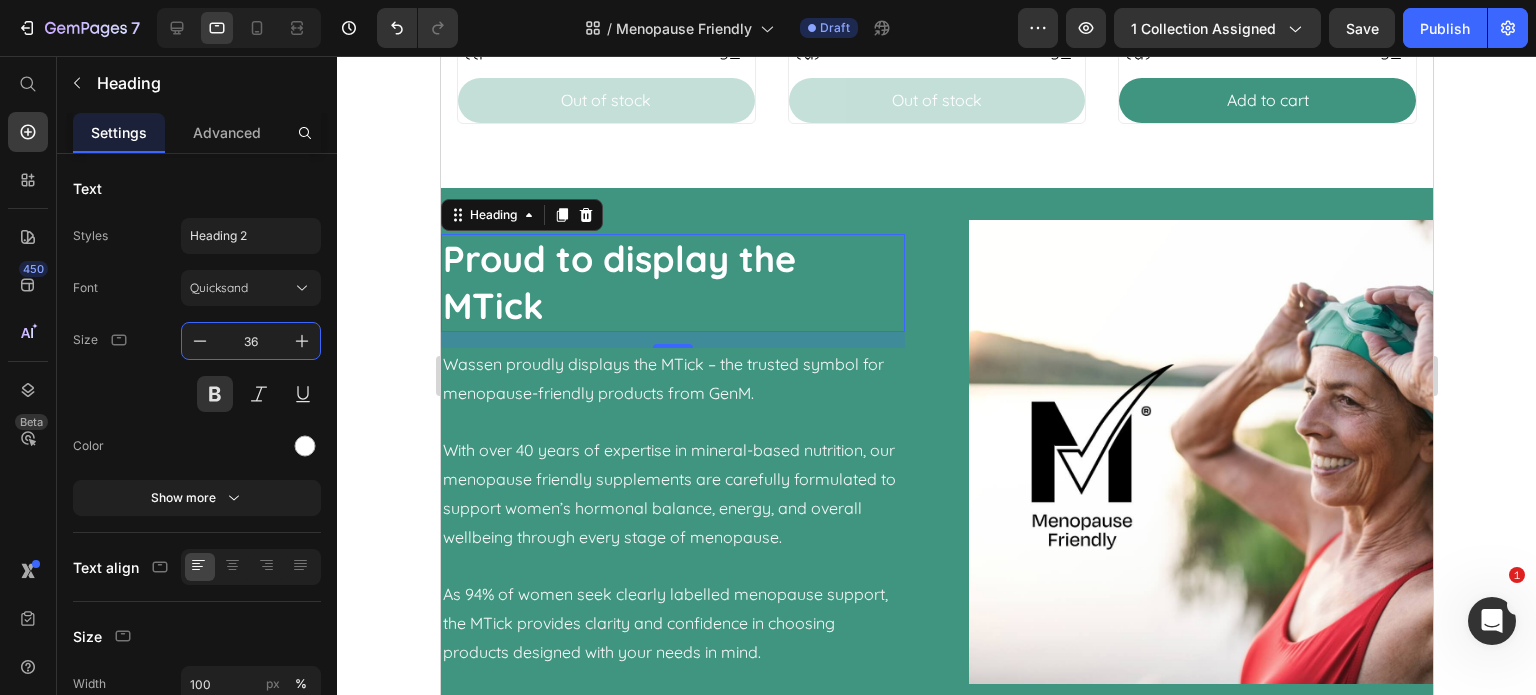 click on "Proud to display the MTick Heading   16 Wassen proudly displays the MTick – the trusted symbol for menopause-friendly products from GenM.    With over 40 years of expertise in mineral-based nutrition, our menopause friendly supplements are carefully formulated to support women’s hormonal balance, energy, and overall wellbeing through every stage of menopause.    As 94% of women seek clearly labelled menopause support, the MTick provides clarity and confidence in choosing products designed with your needs in mind. Text Block Image Row Section 3" at bounding box center (936, 452) 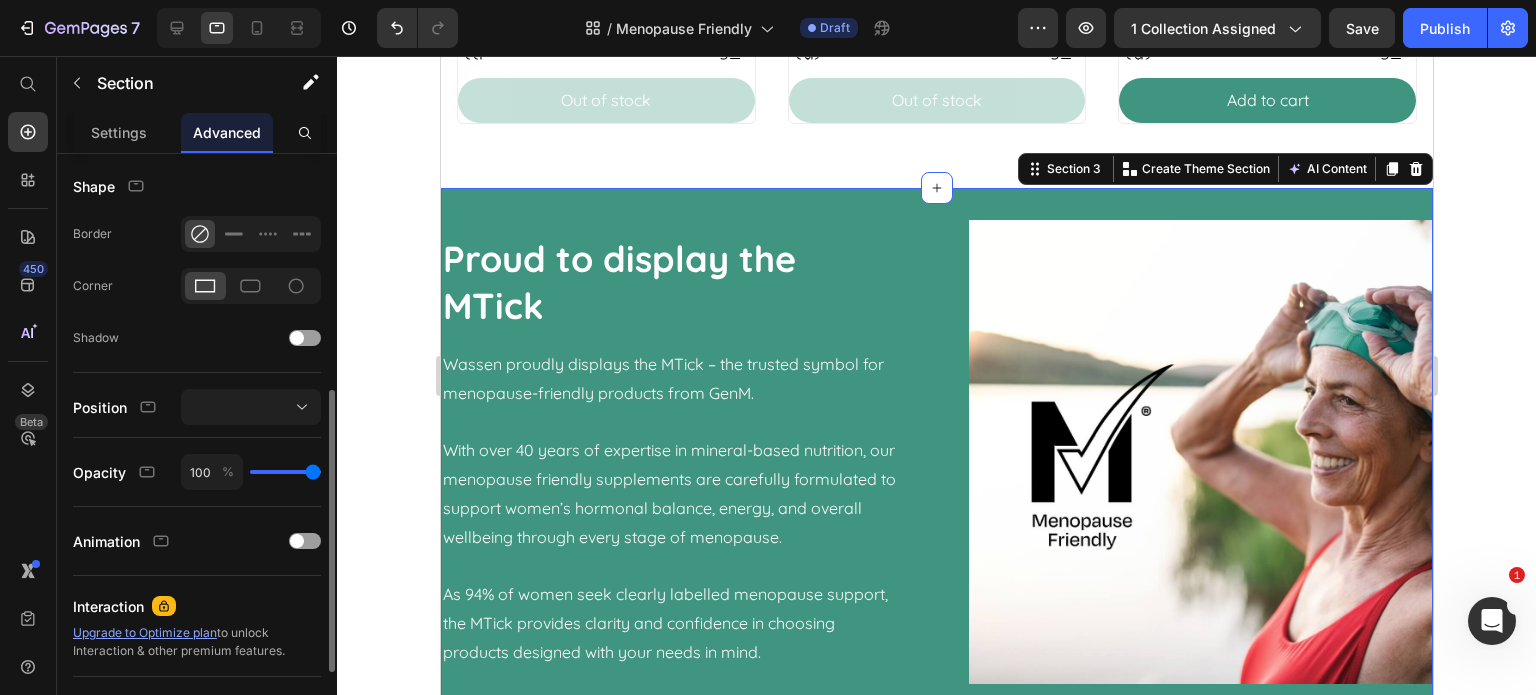 scroll, scrollTop: 668, scrollLeft: 0, axis: vertical 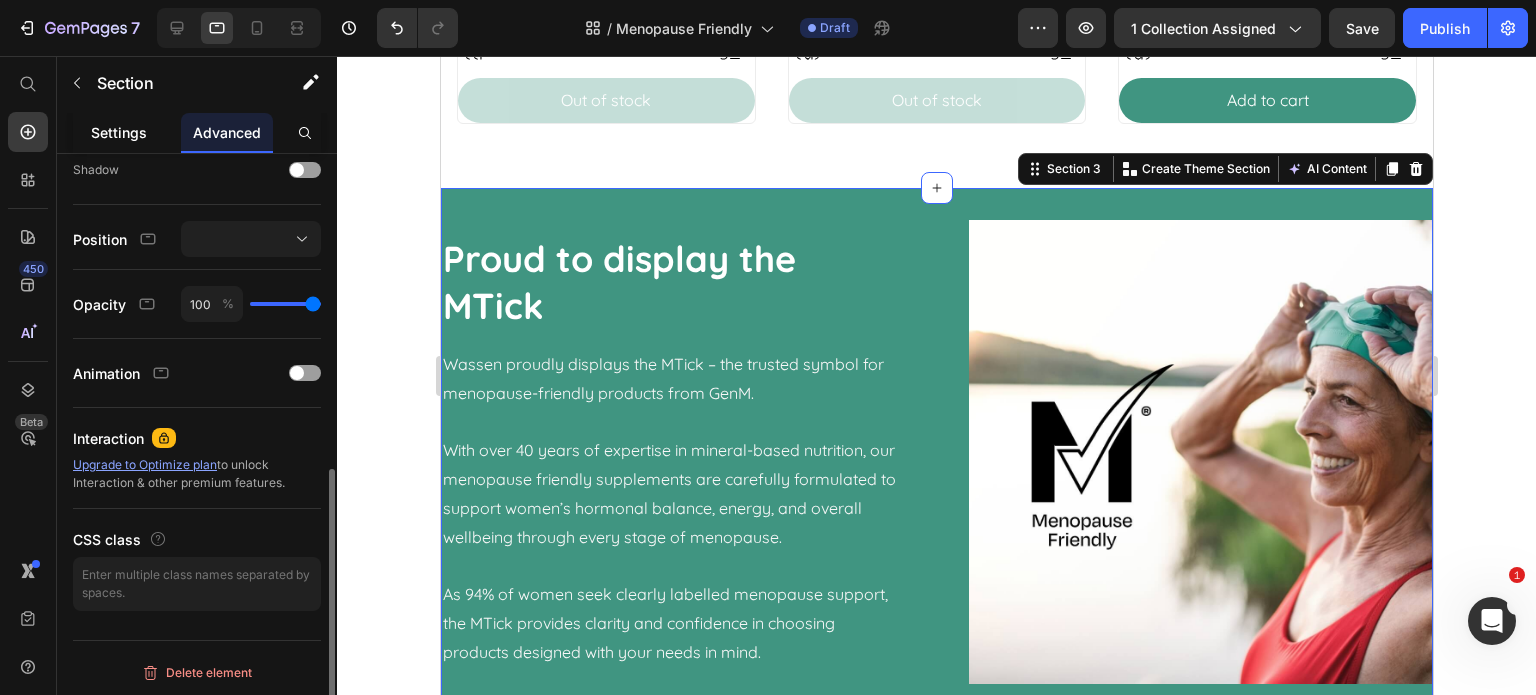 click on "Settings" at bounding box center [119, 132] 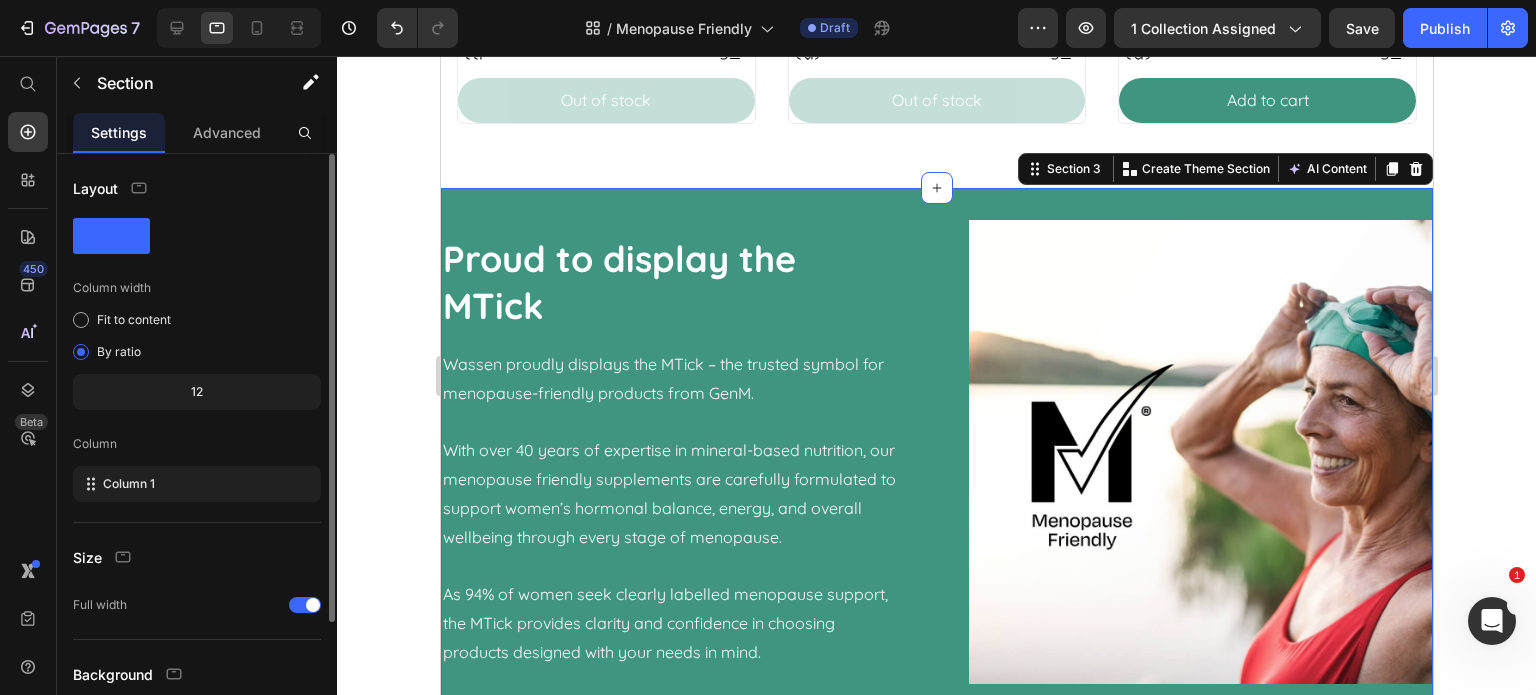 scroll, scrollTop: 164, scrollLeft: 0, axis: vertical 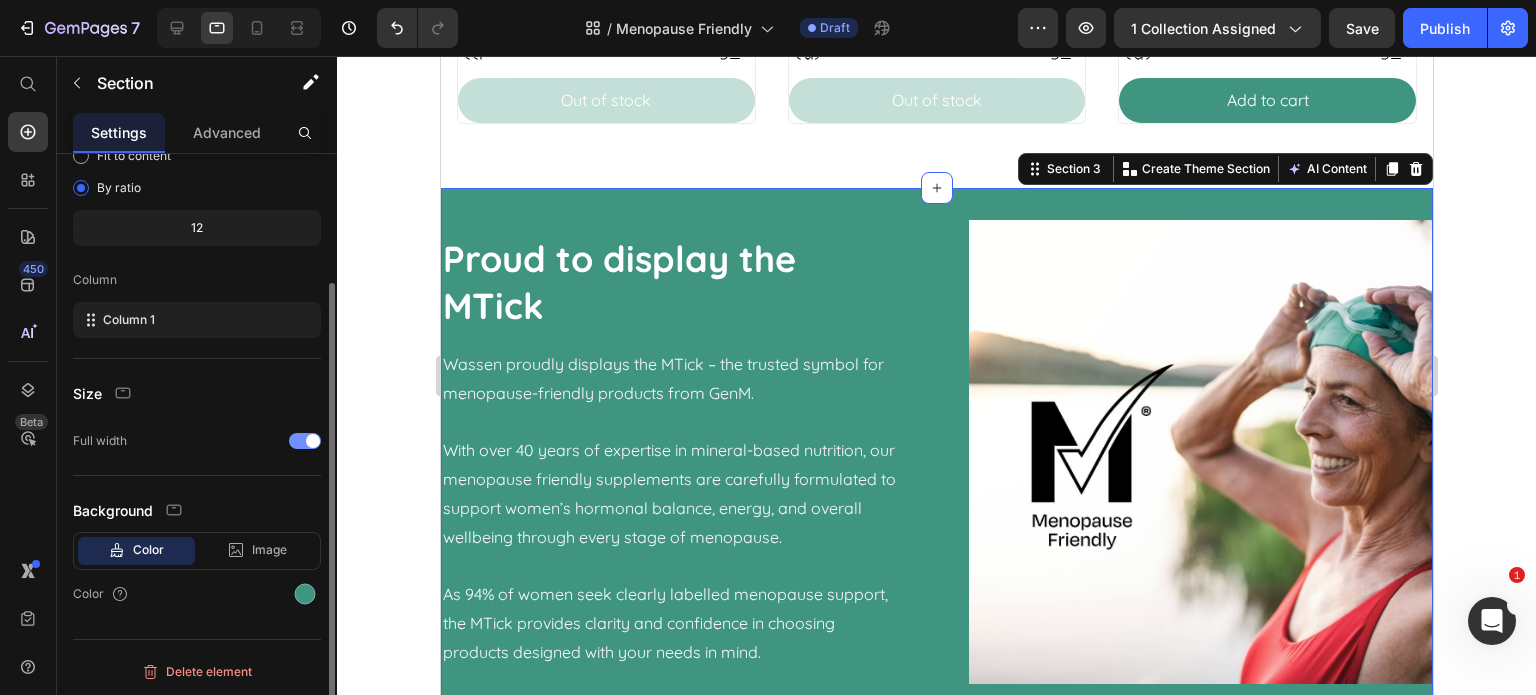 click at bounding box center [305, 441] 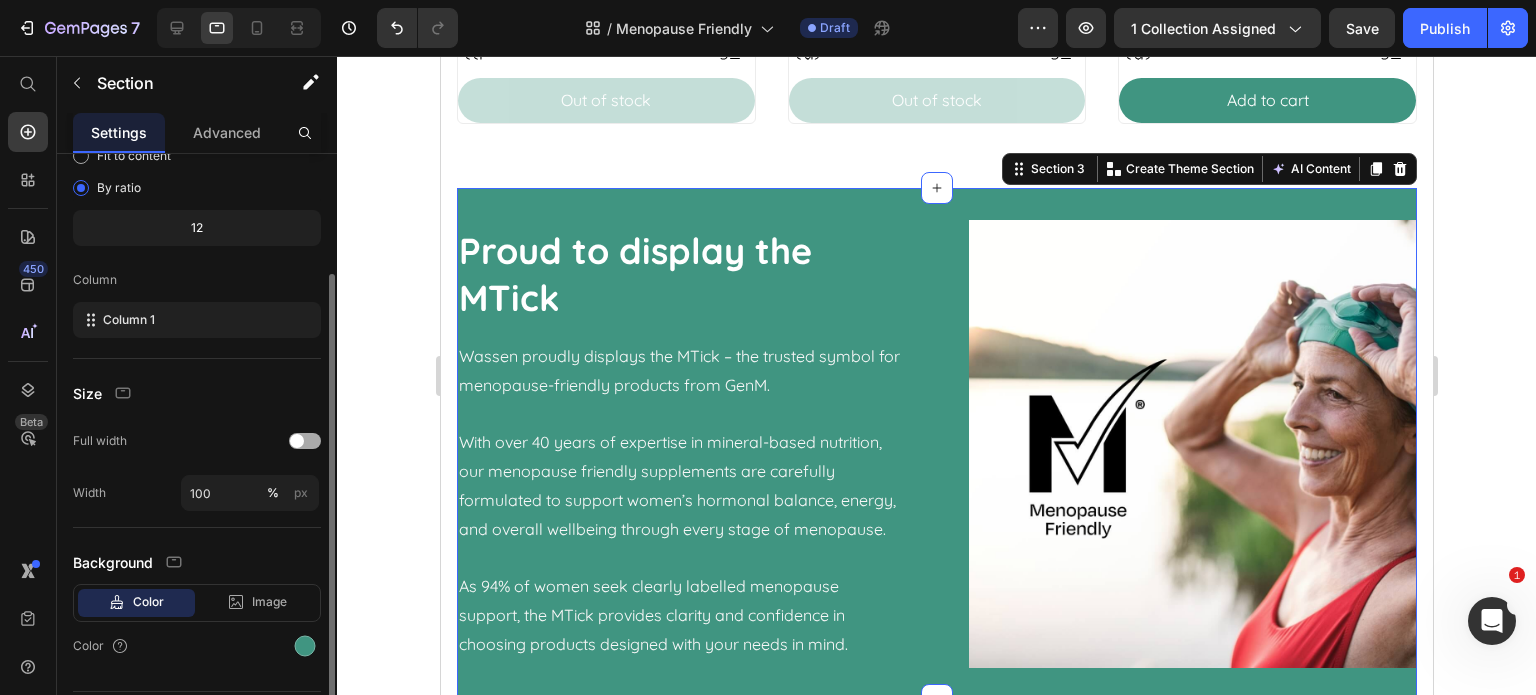click on "Full width" 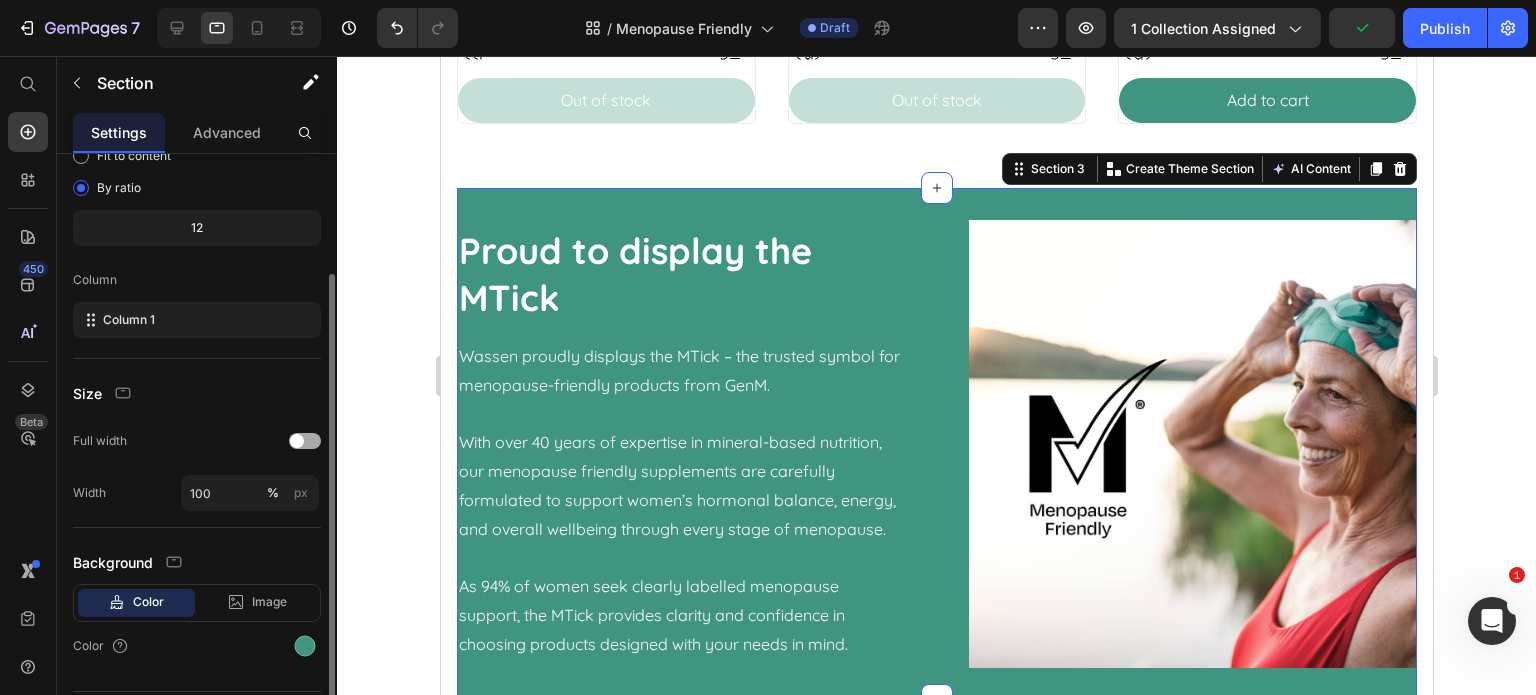 click at bounding box center [297, 441] 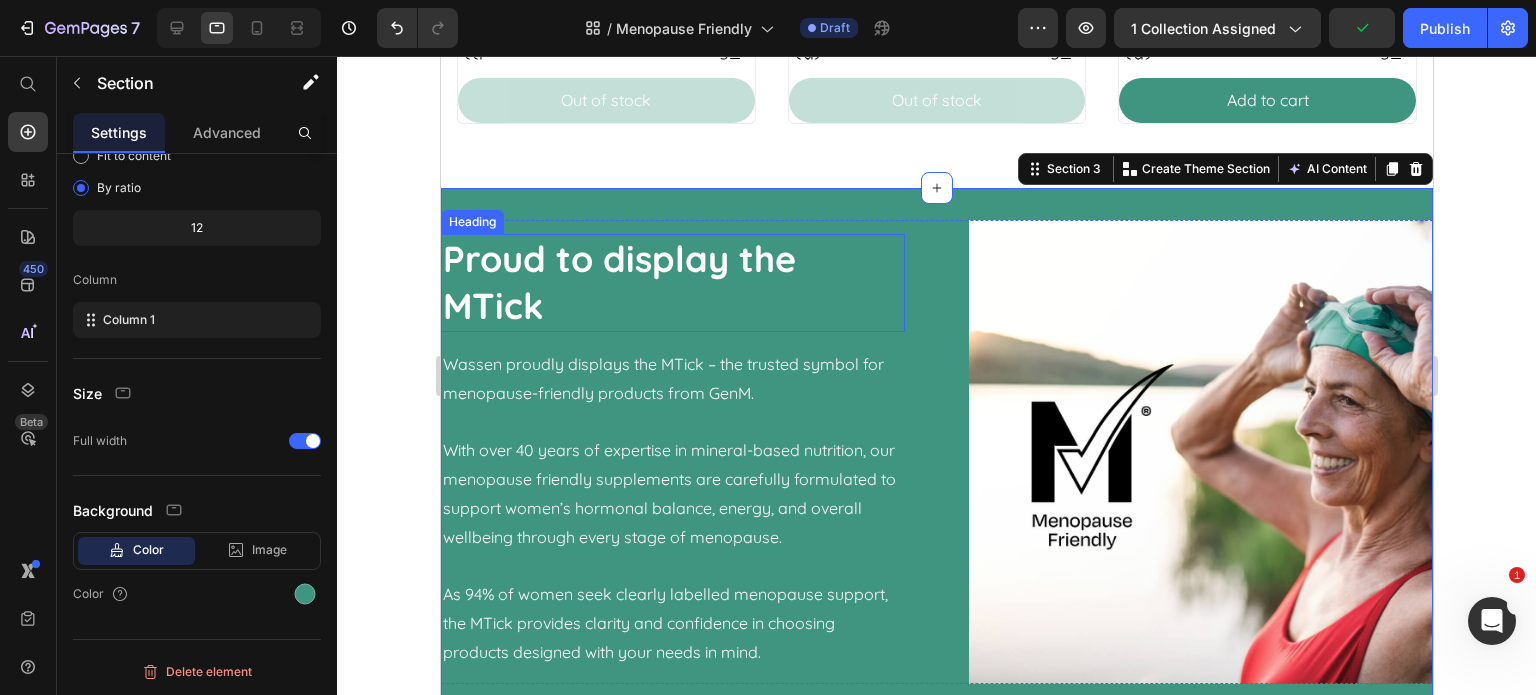 click on "Proud to display the MTick" at bounding box center (672, 283) 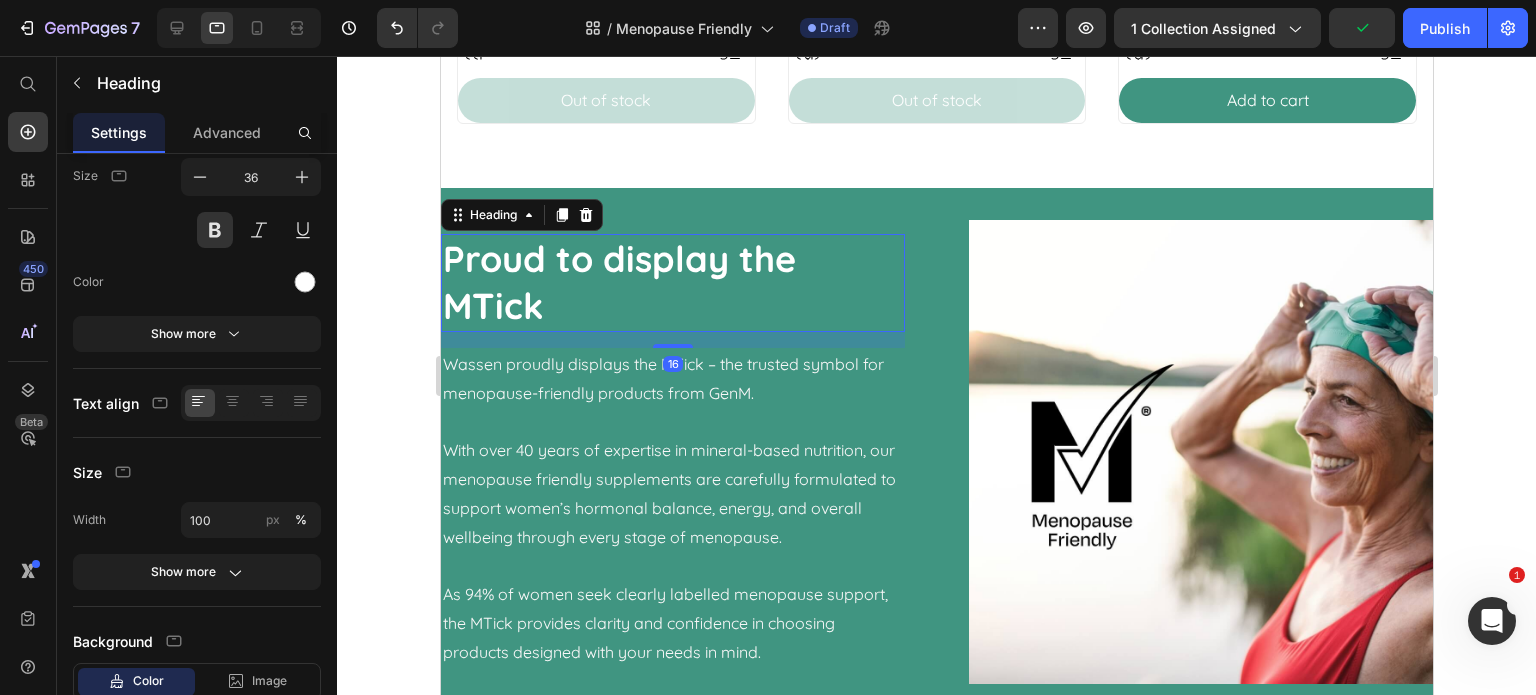 scroll, scrollTop: 0, scrollLeft: 0, axis: both 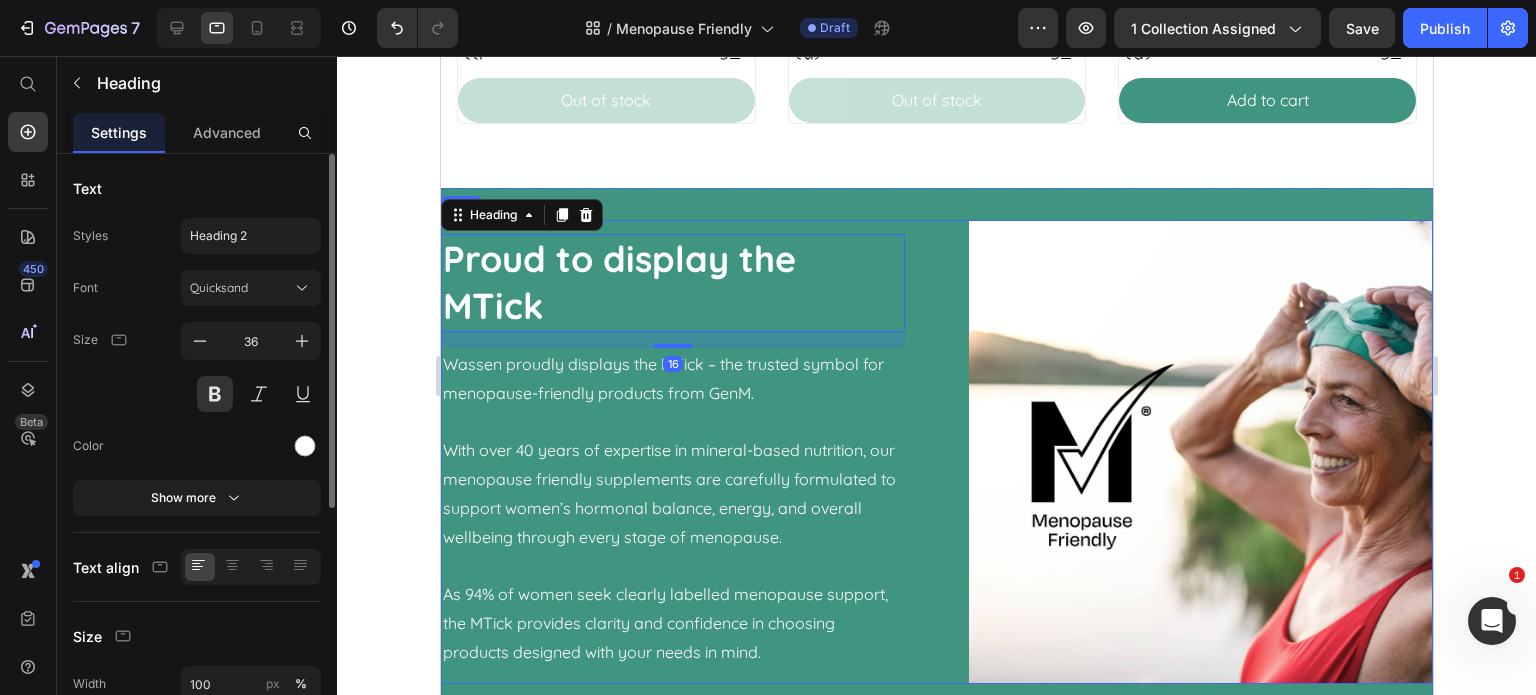 click on "Proud to display the MTick Heading   16 Wassen proudly displays the MTick – the trusted symbol for menopause-friendly products from GenM.    With over 40 years of expertise in mineral-based nutrition, our menopause friendly supplements are carefully formulated to support women’s hormonal balance, energy, and overall wellbeing through every stage of menopause.    As 94% of women seek clearly labelled menopause support, the MTick provides clarity and confidence in choosing products designed with your needs in mind. Text Block" at bounding box center (672, 452) 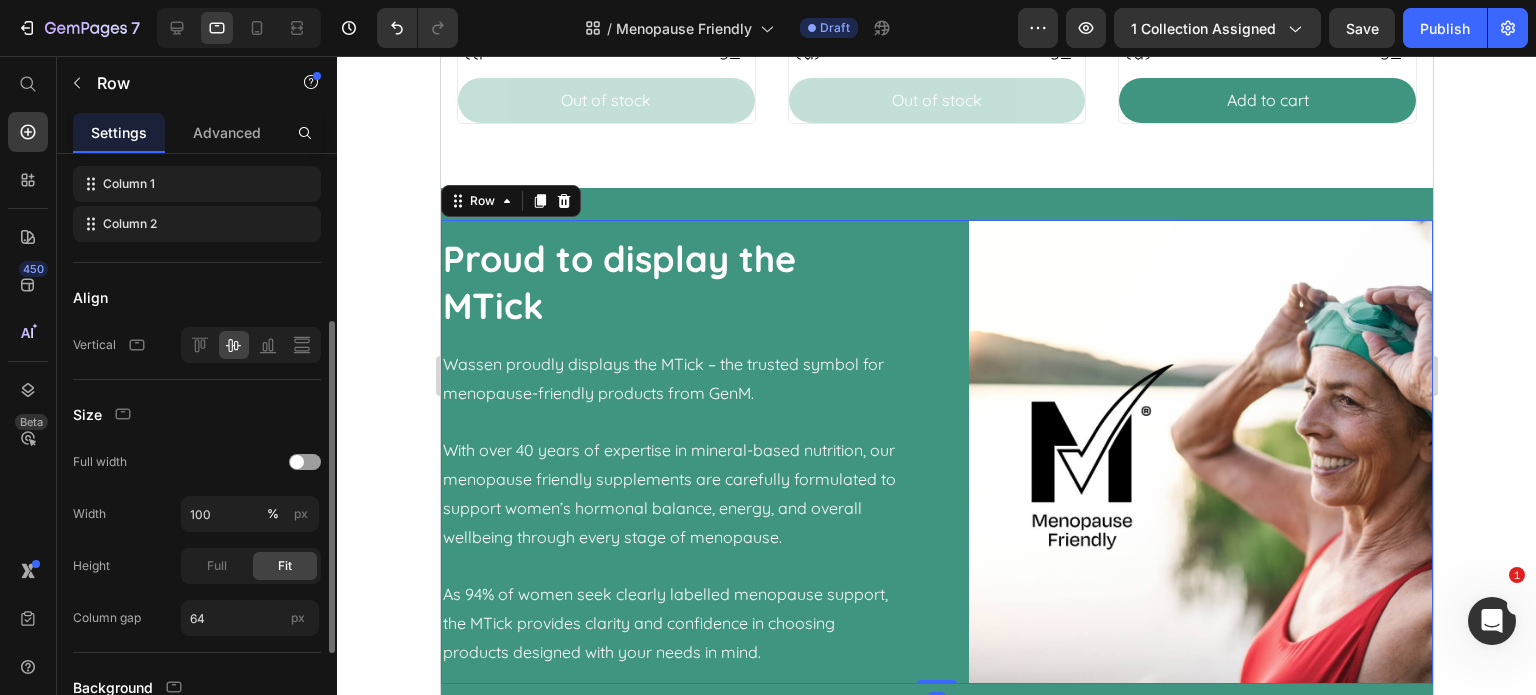 scroll, scrollTop: 400, scrollLeft: 0, axis: vertical 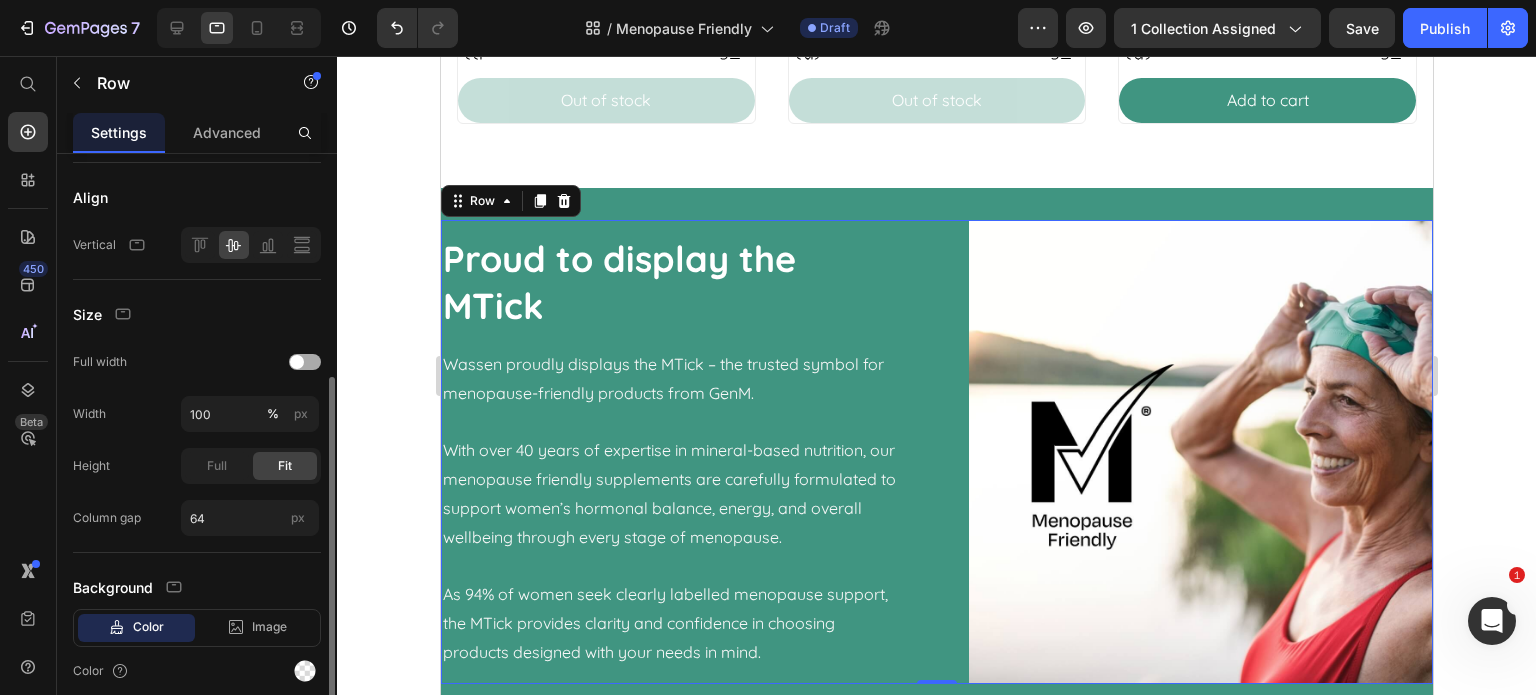 click at bounding box center [297, 362] 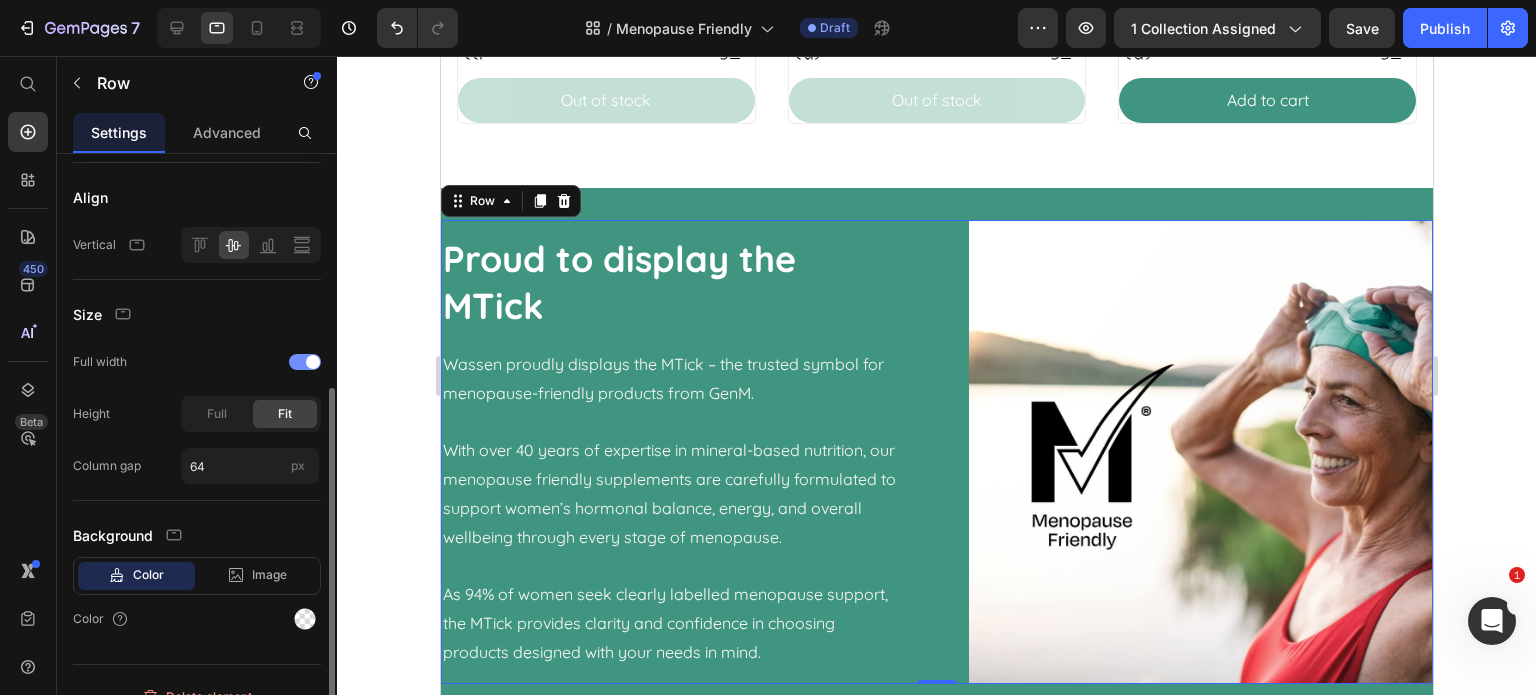 click at bounding box center [305, 362] 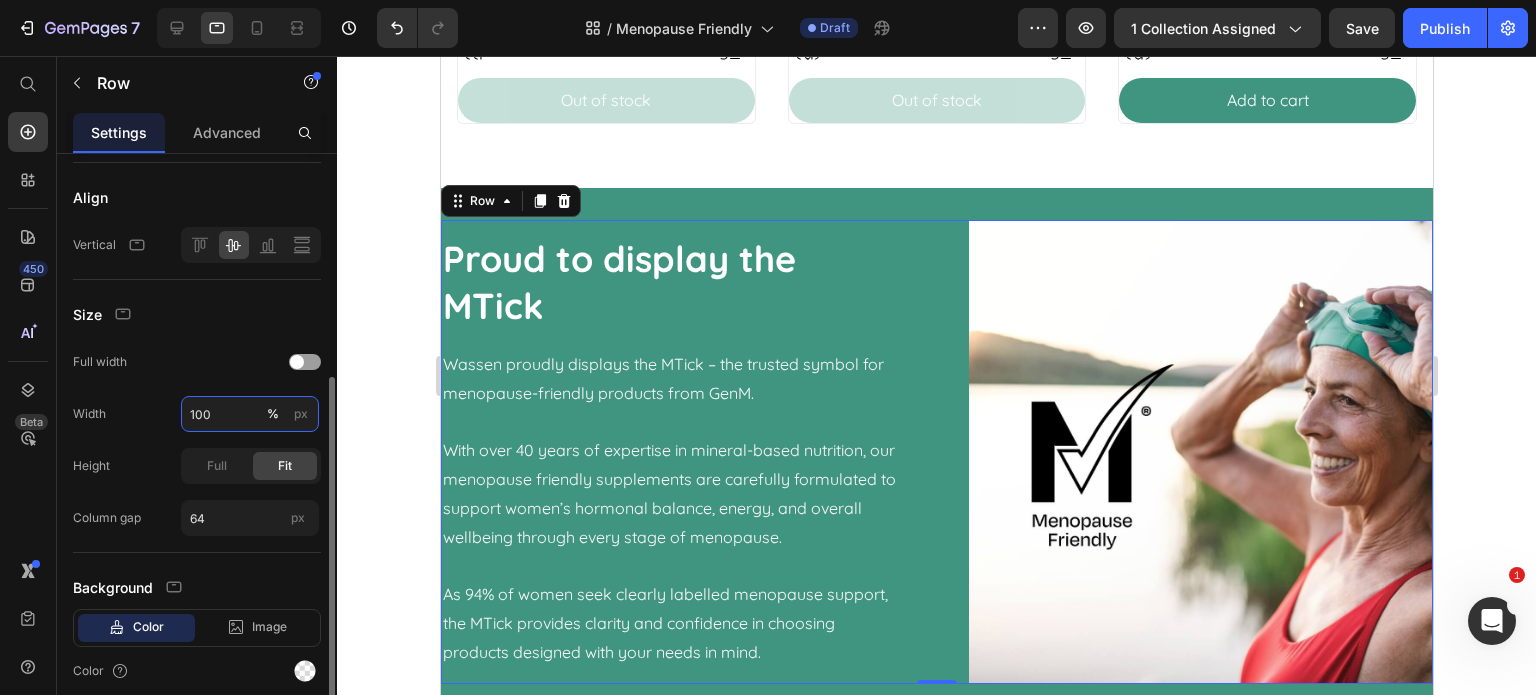 click on "100" at bounding box center (250, 414) 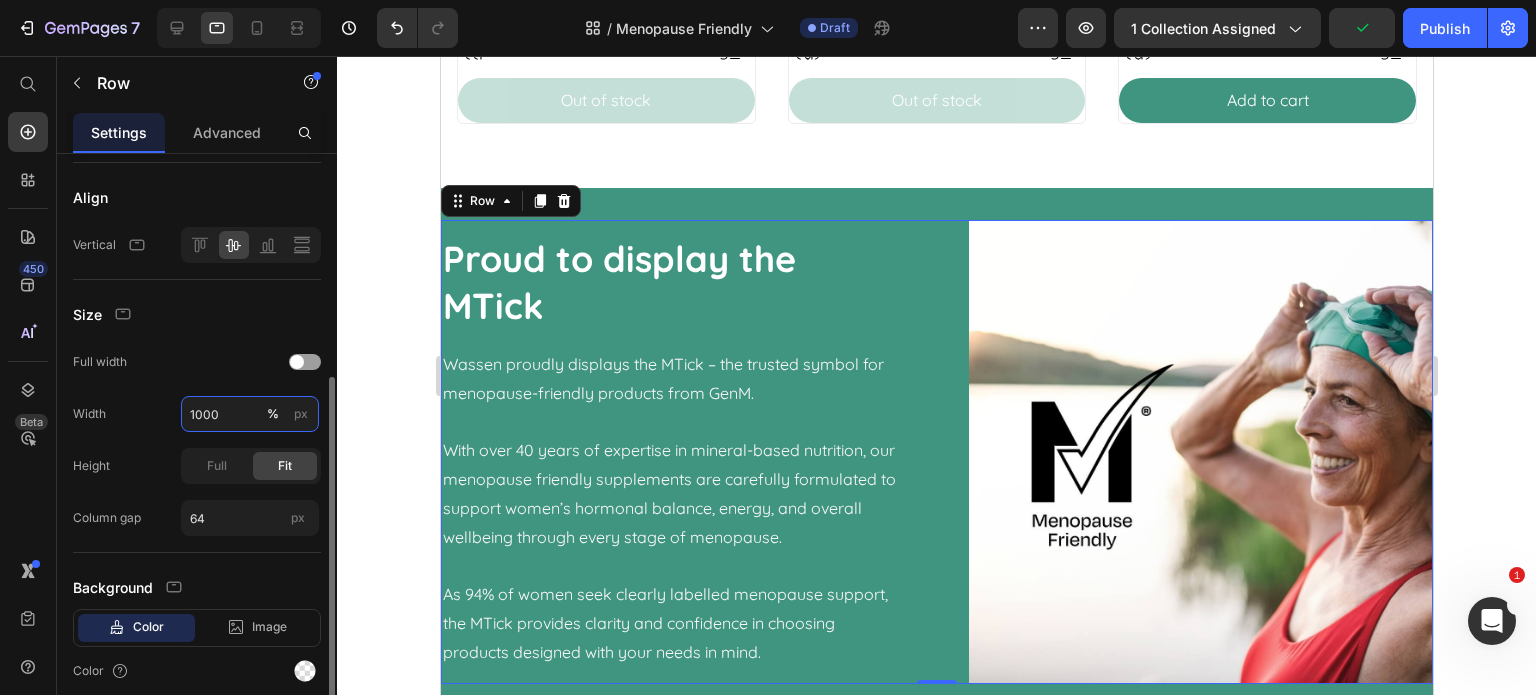drag, startPoint x: 220, startPoint y: 407, endPoint x: 172, endPoint y: 407, distance: 48 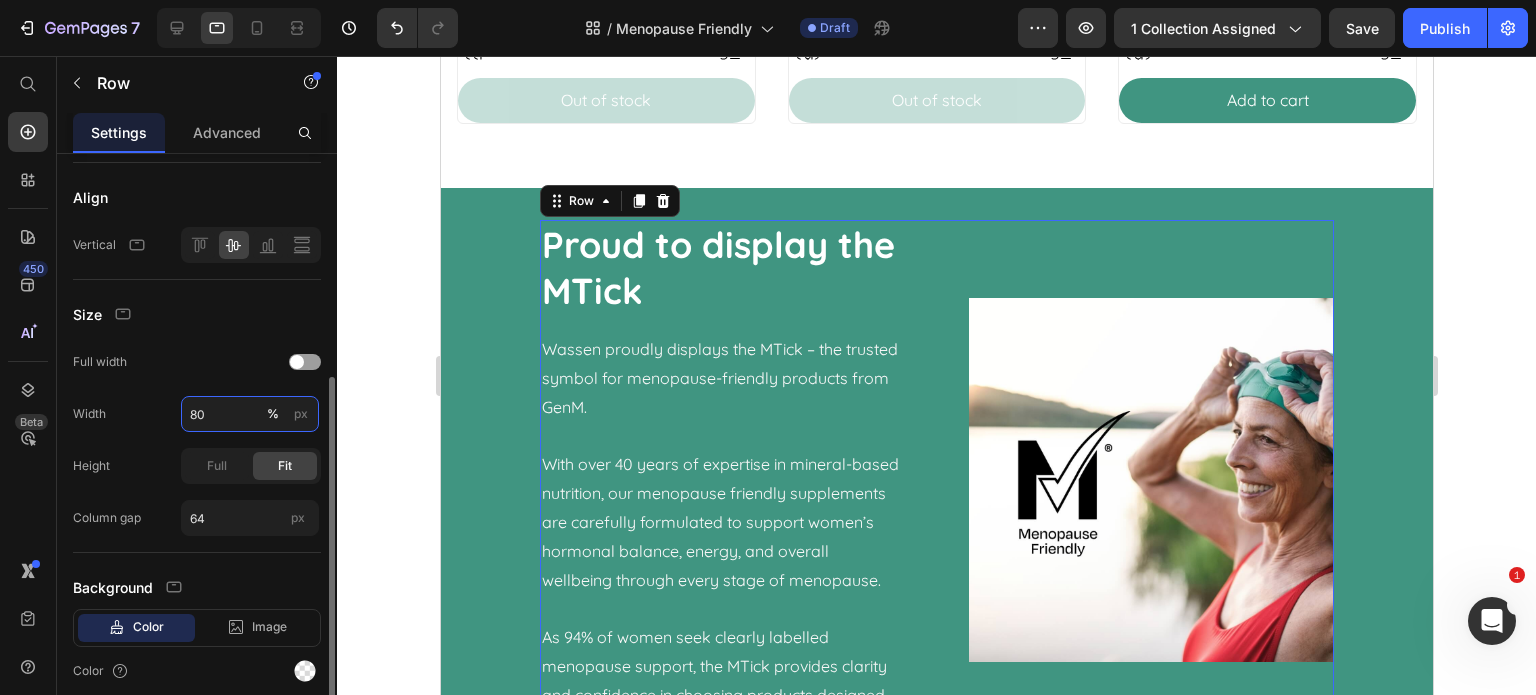 drag, startPoint x: 174, startPoint y: 411, endPoint x: 143, endPoint y: 414, distance: 31.144823 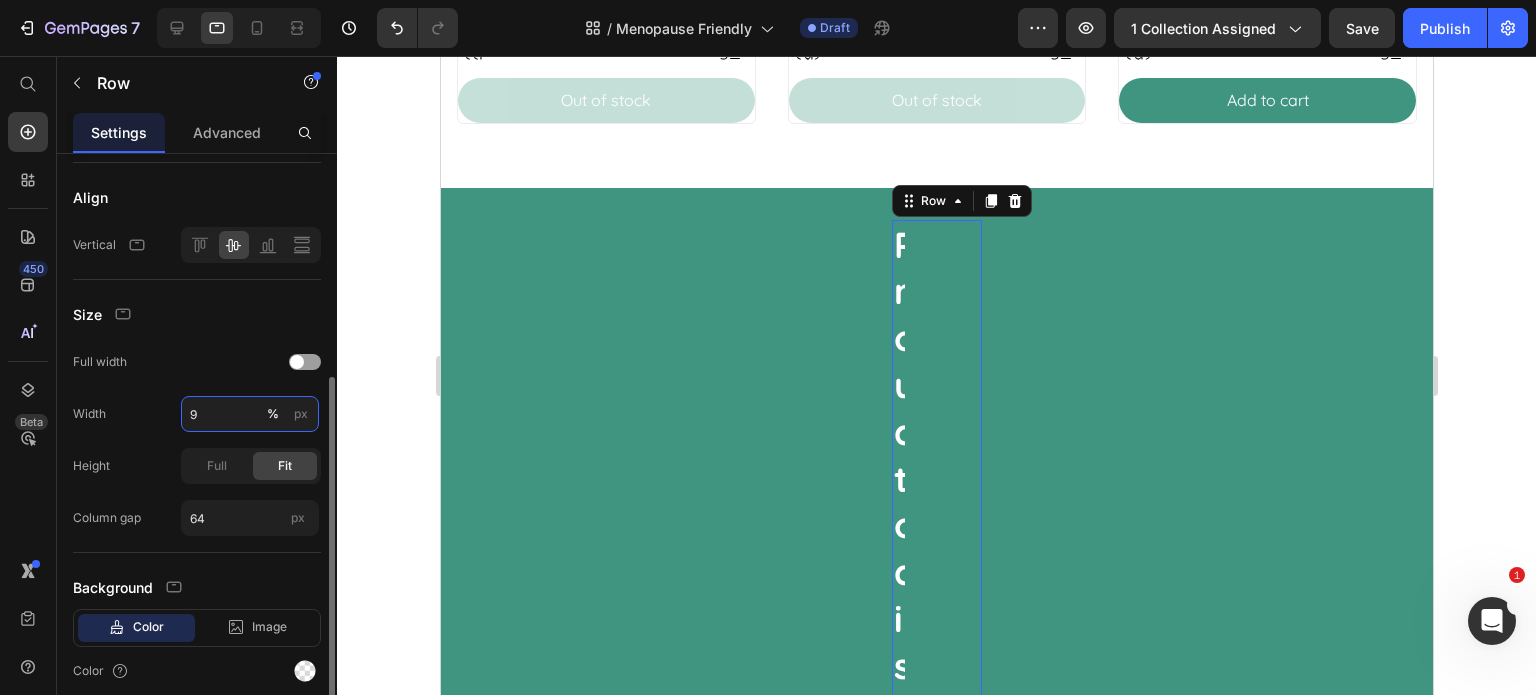 type on "90" 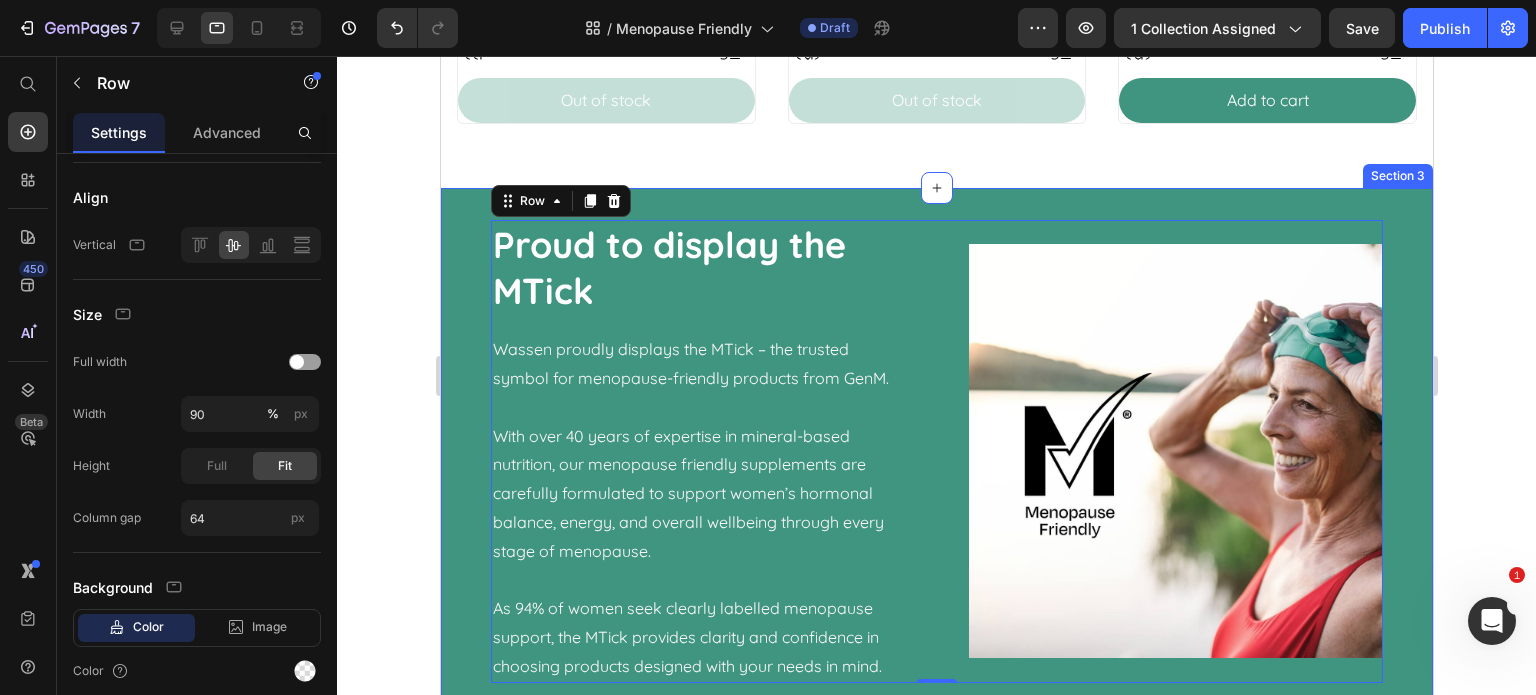 click on "Proud to display the MTick Heading Wassen proudly displays the MTick – the trusted symbol for menopause-friendly products from GenM.    With over 40 years of expertise in mineral-based nutrition, our menopause friendly supplements are carefully formulated to support women’s hormonal balance, energy, and overall wellbeing through every stage of menopause.    As 94% of women seek clearly labelled menopause support, the MTick provides clarity and confidence in choosing products designed with your needs in mind. Text Block Image Row   0" at bounding box center (936, 451) 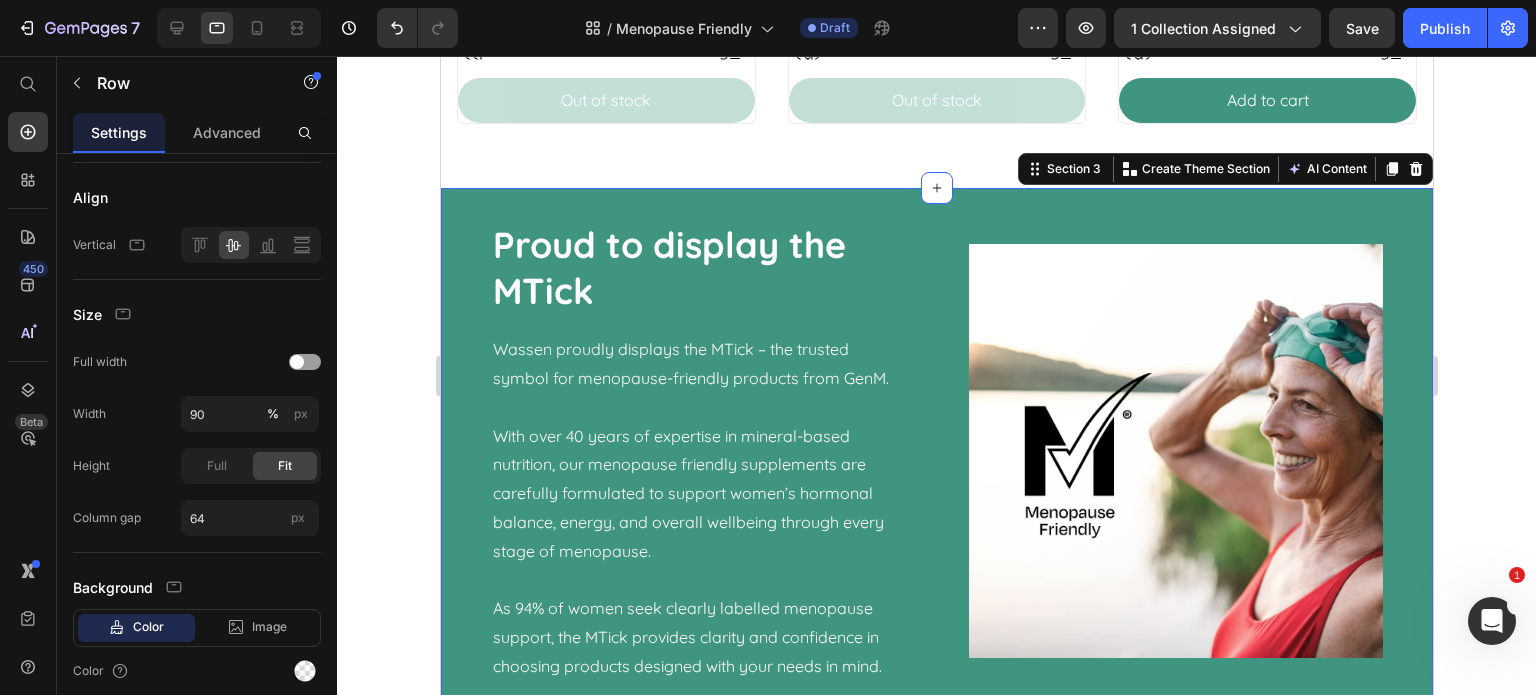 scroll, scrollTop: 0, scrollLeft: 0, axis: both 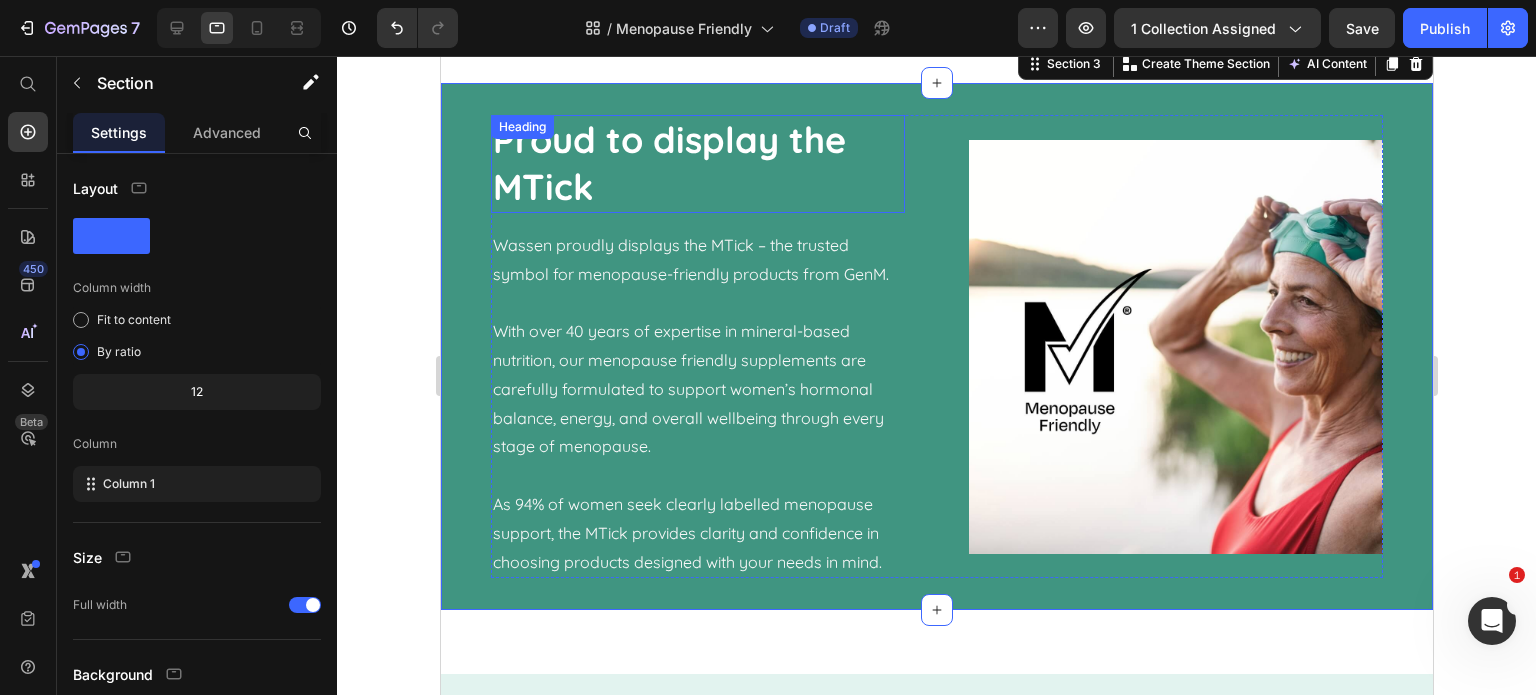 click on "Proud to display the MTick" at bounding box center [697, 164] 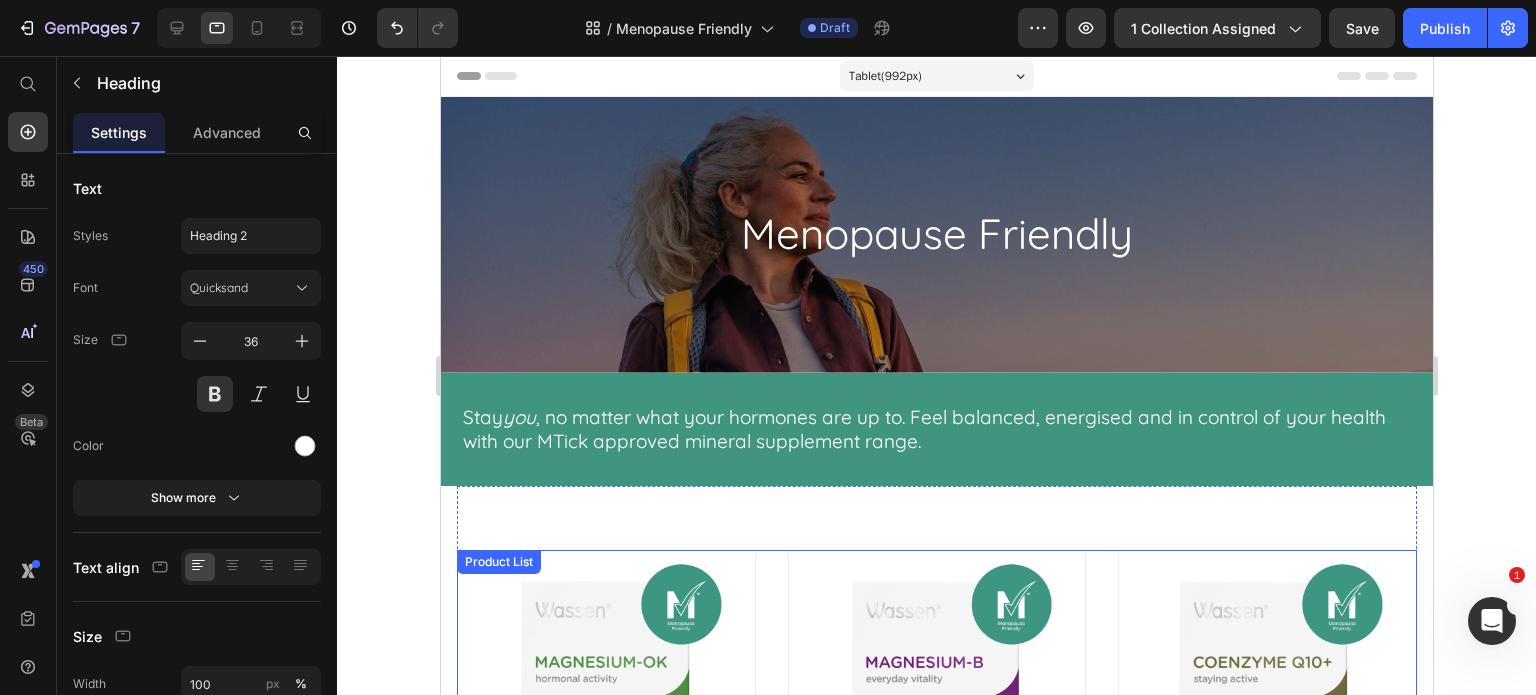 scroll, scrollTop: 0, scrollLeft: 0, axis: both 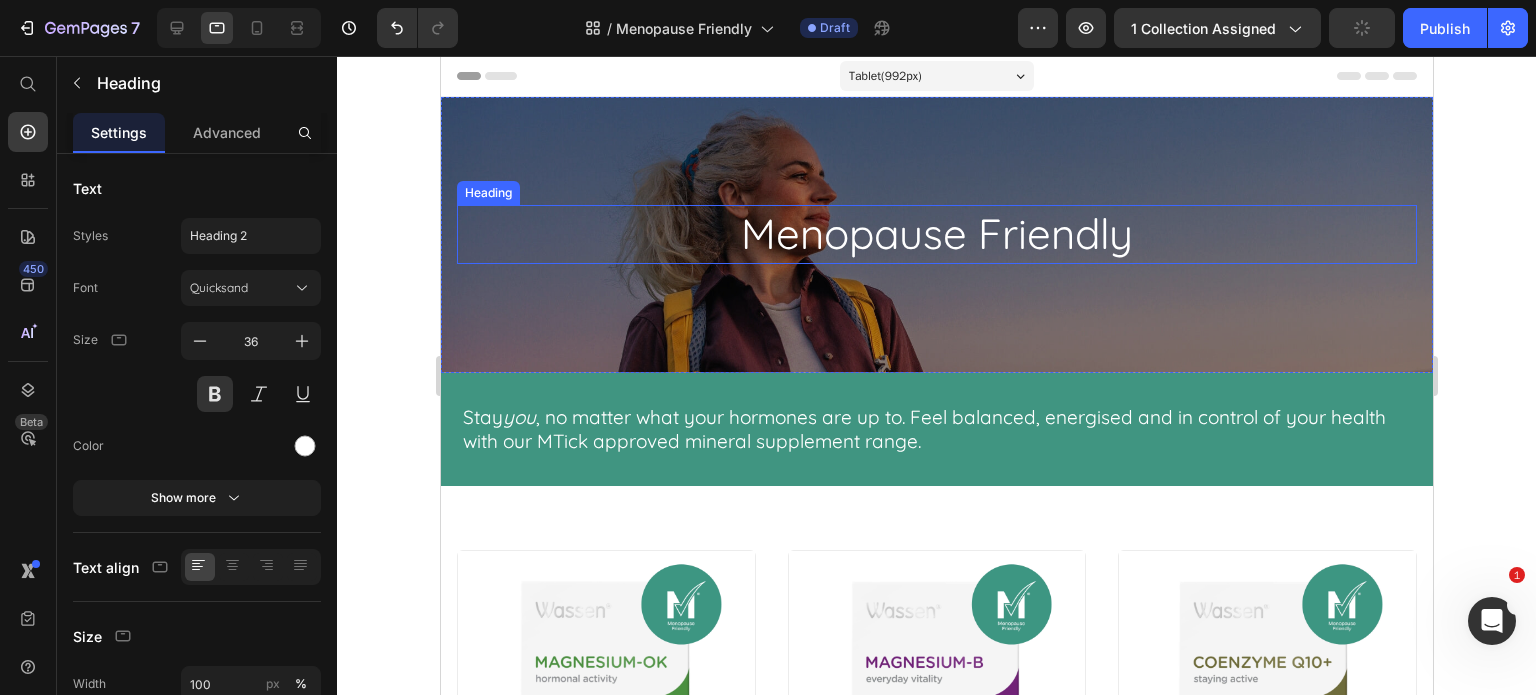 click on "Menopause Friendly" at bounding box center [936, 234] 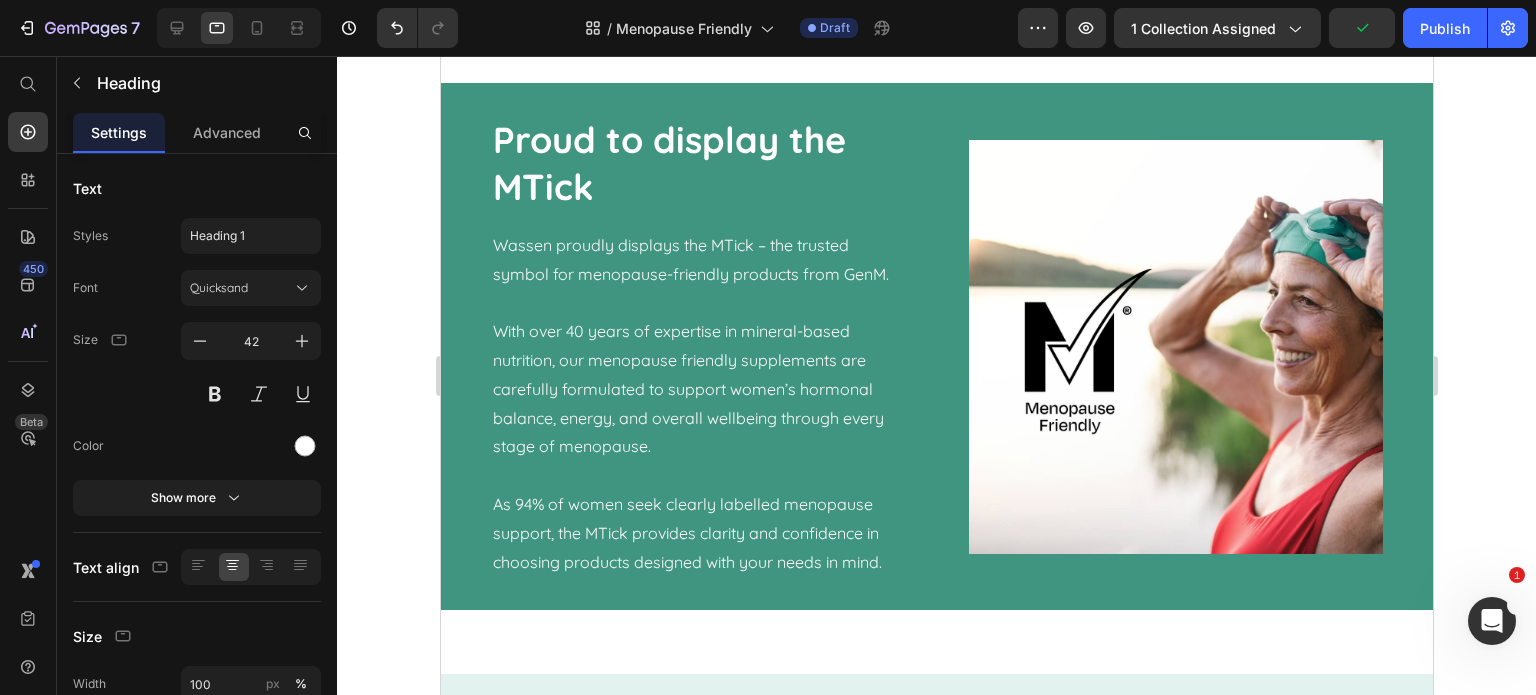 scroll, scrollTop: 1400, scrollLeft: 0, axis: vertical 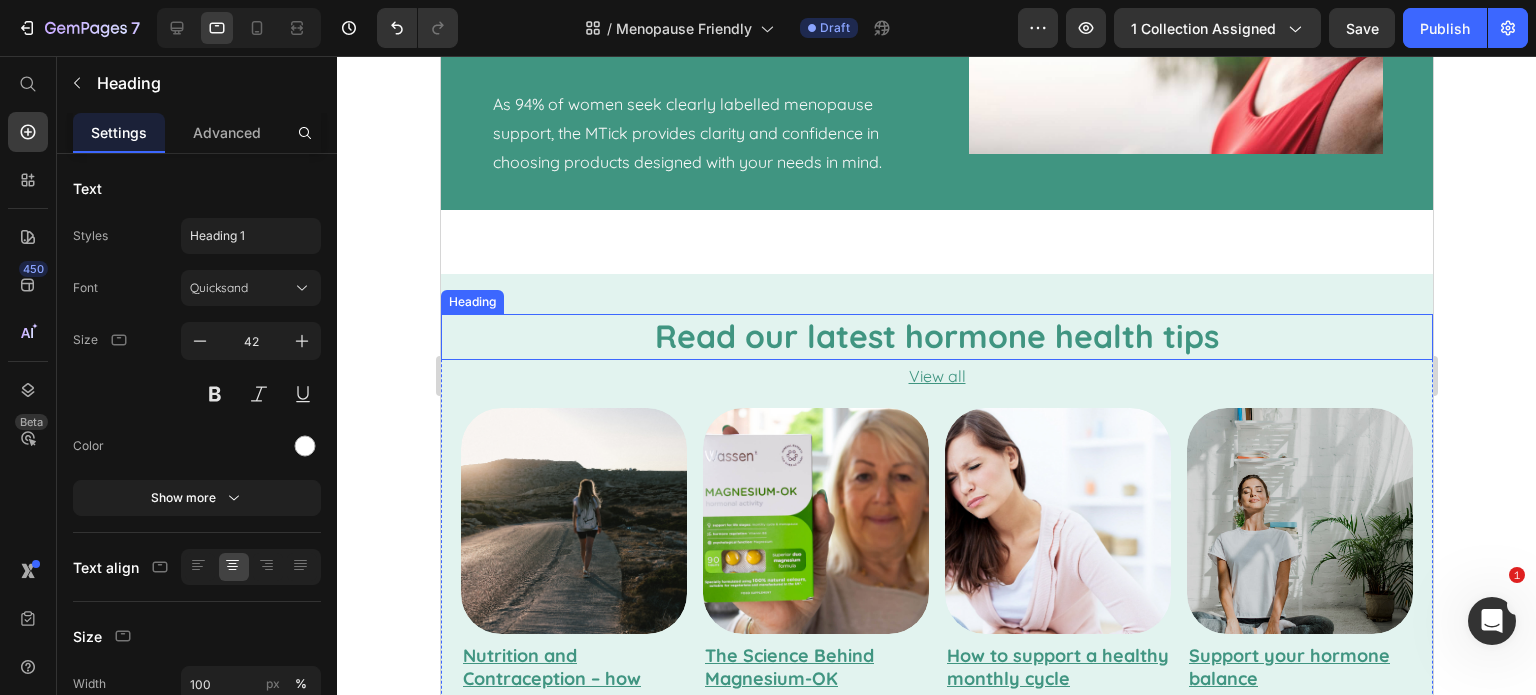 click on "Read our latest hormone health tips" at bounding box center [936, 336] 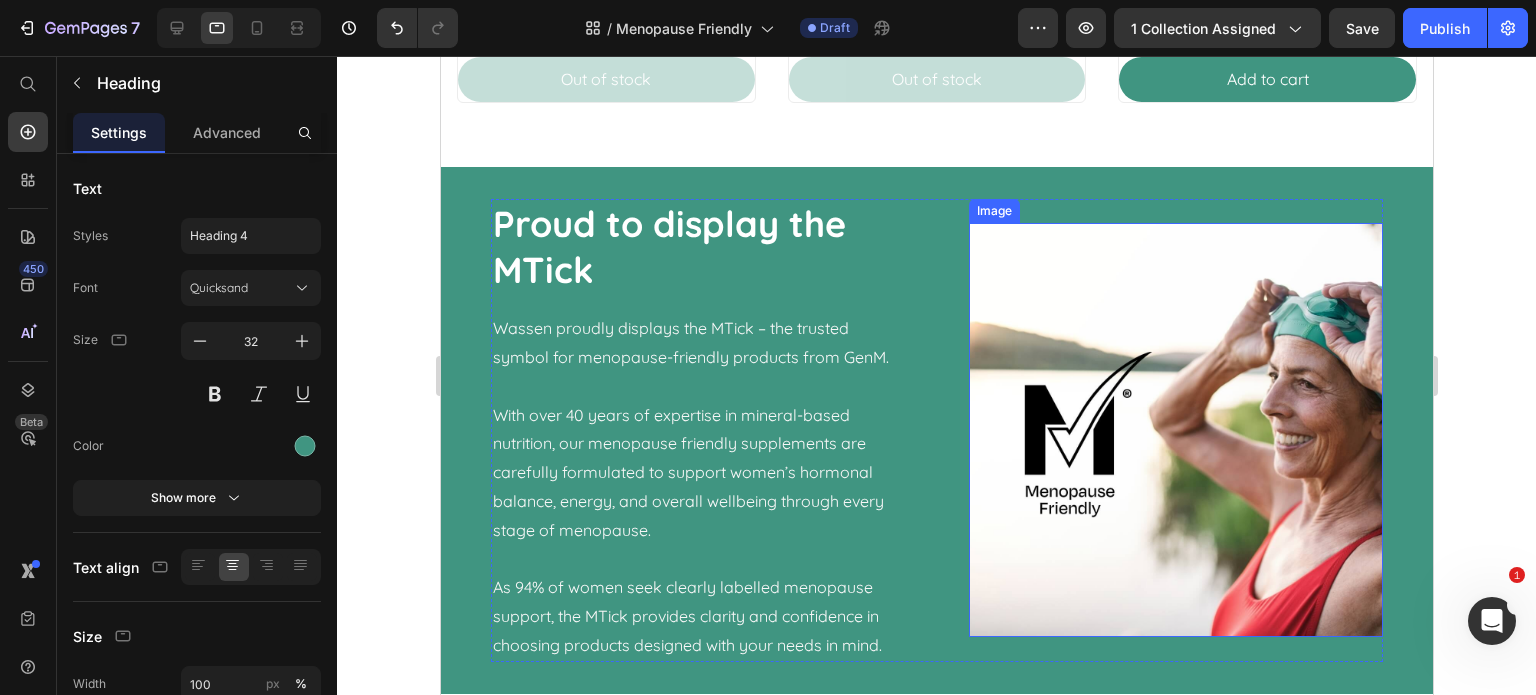 scroll, scrollTop: 900, scrollLeft: 0, axis: vertical 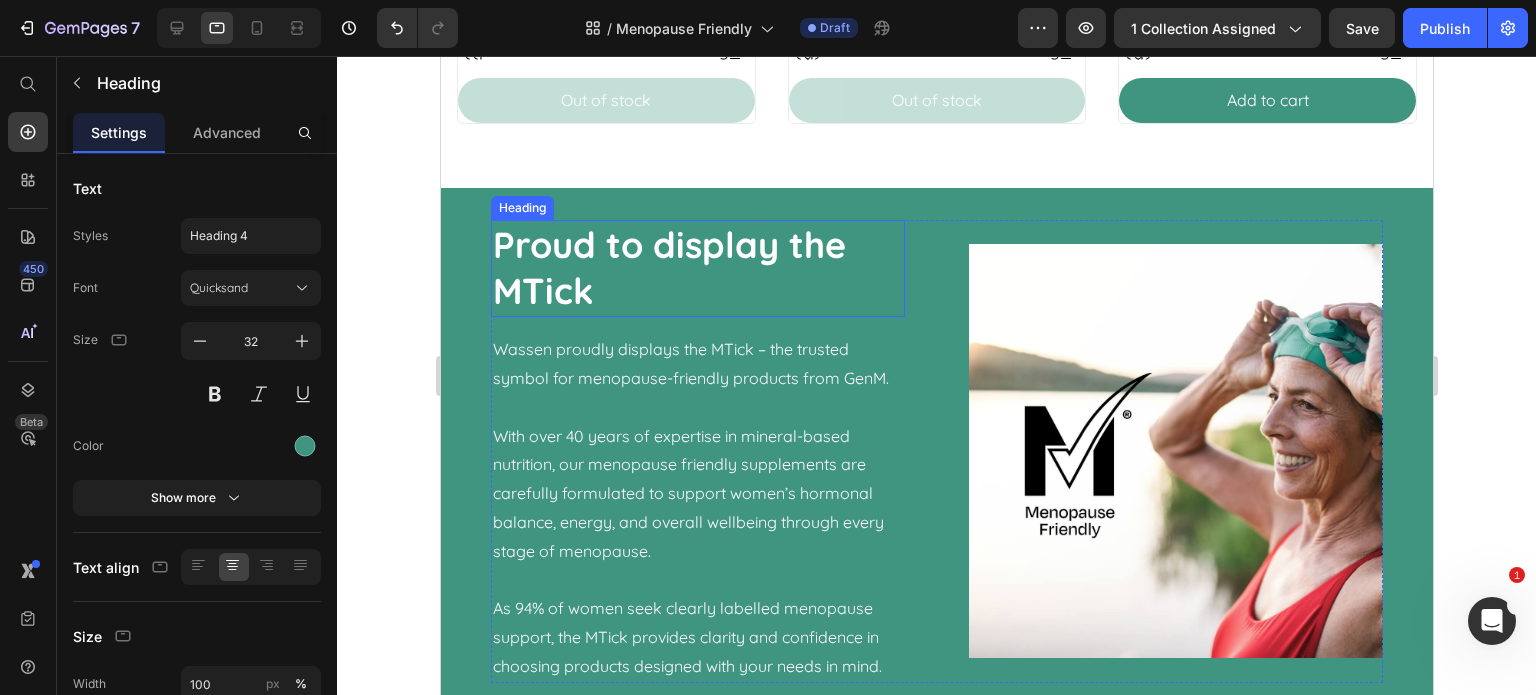click on "Proud to display the MTick" at bounding box center (697, 269) 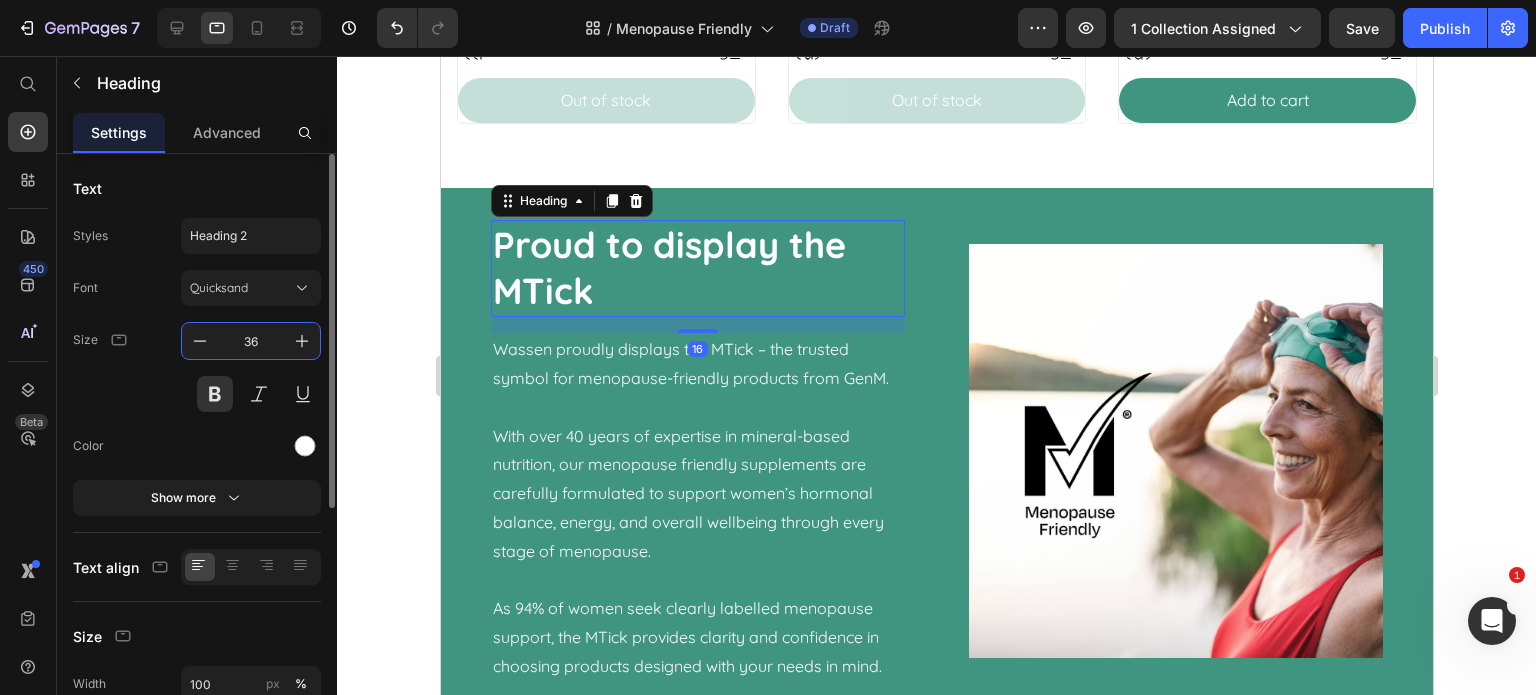 click on "36" at bounding box center (251, 341) 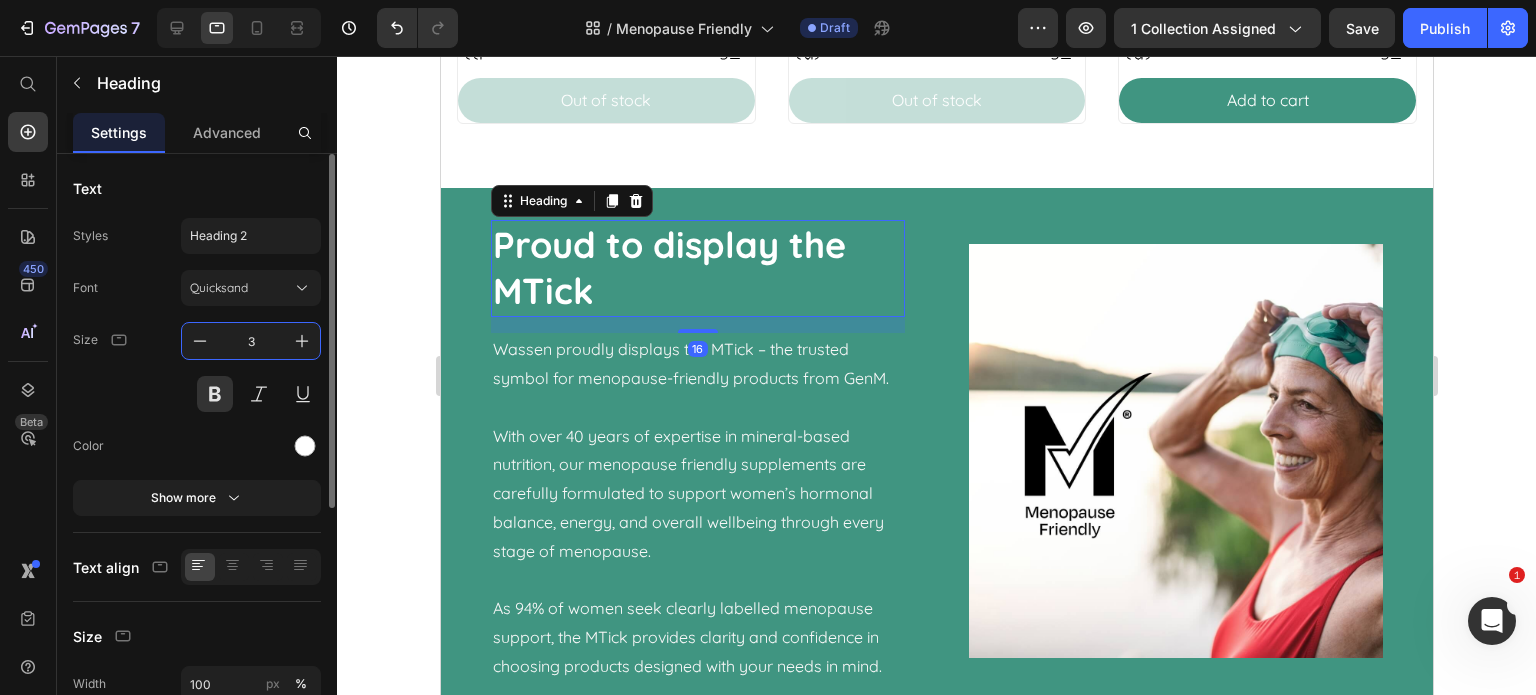 type on "32" 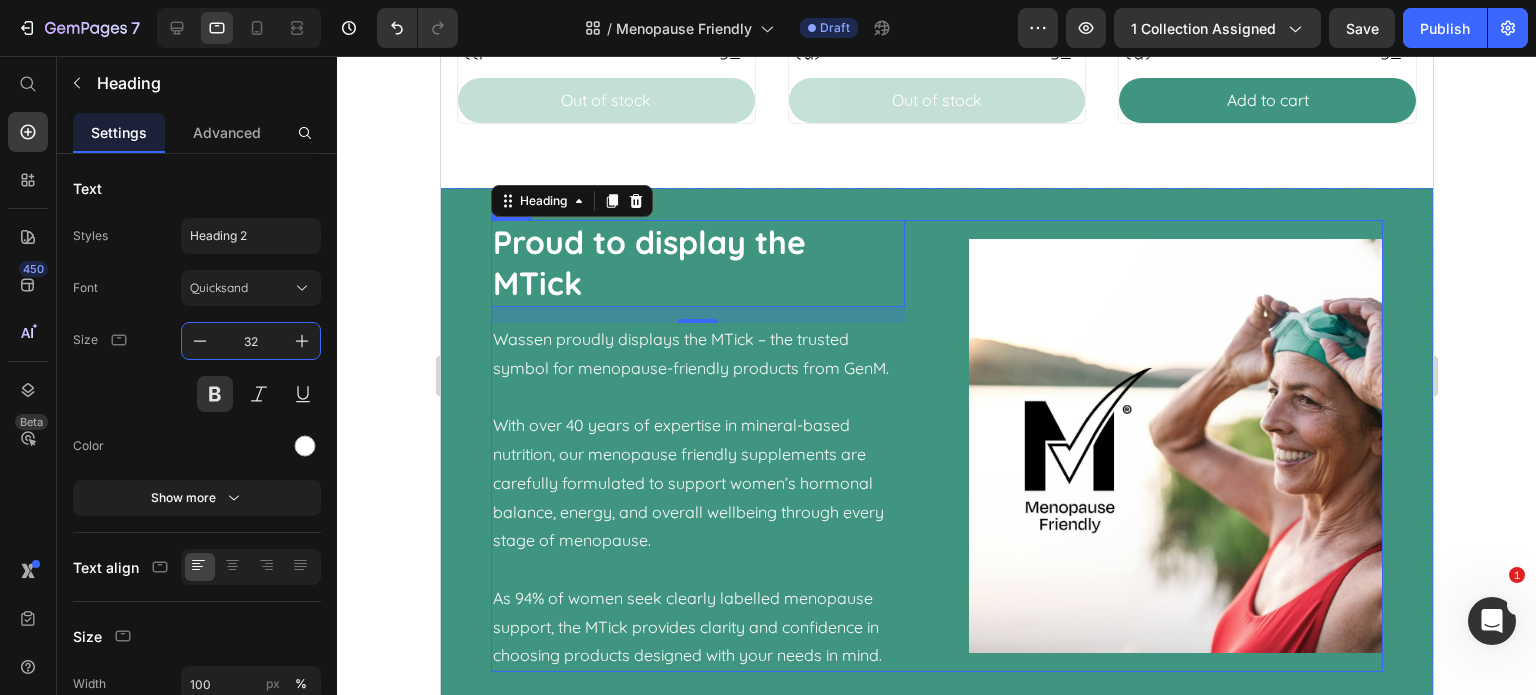 click on "Proud to display the MTick Heading   16 Wassen proudly displays the MTick – the trusted symbol for menopause-friendly products from GenM.    With over 40 years of expertise in mineral-based nutrition, our menopause friendly supplements are carefully formulated to support women’s hormonal balance, energy, and overall wellbeing through every stage of menopause.    As 94% of women seek clearly labelled menopause support, the MTick provides clarity and confidence in choosing products designed with your needs in mind. Text Block Image Row" at bounding box center [936, 446] 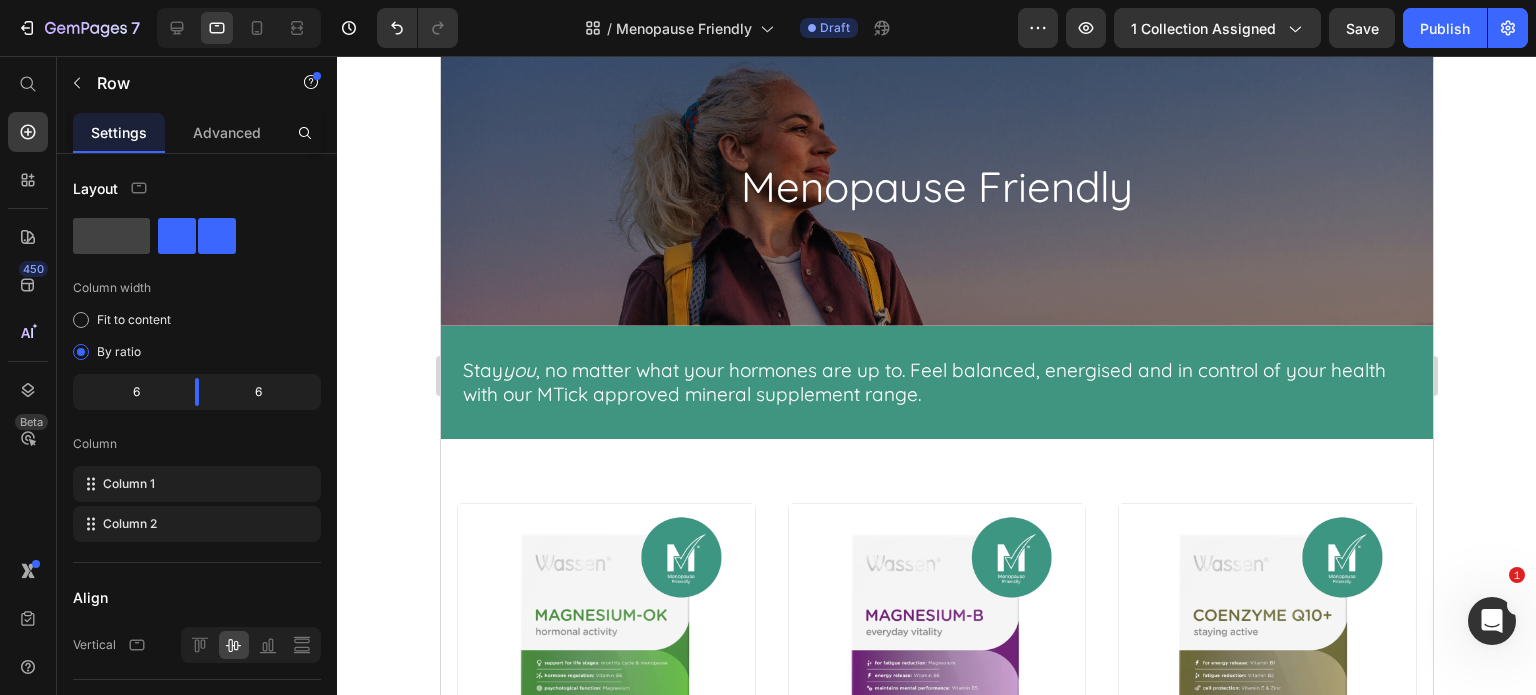 scroll, scrollTop: 0, scrollLeft: 0, axis: both 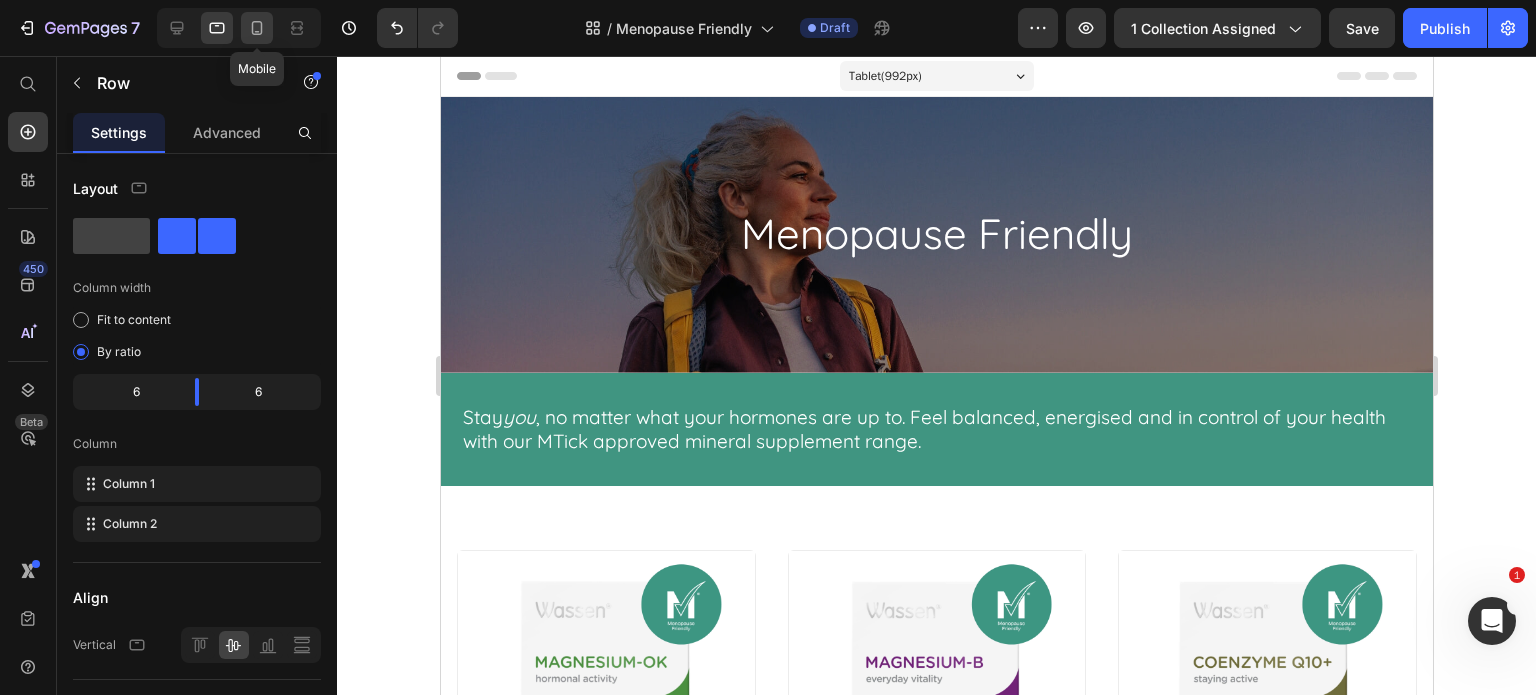 click 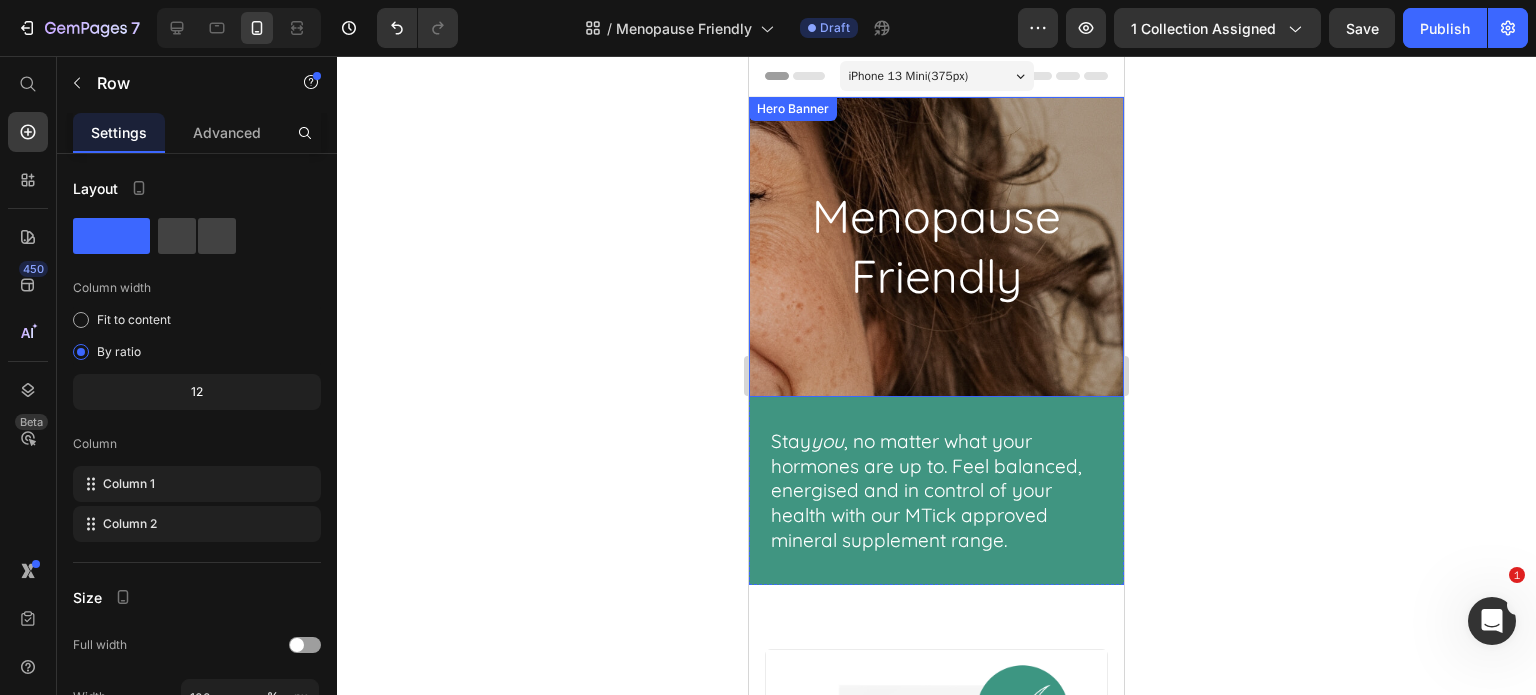 click at bounding box center [936, 247] 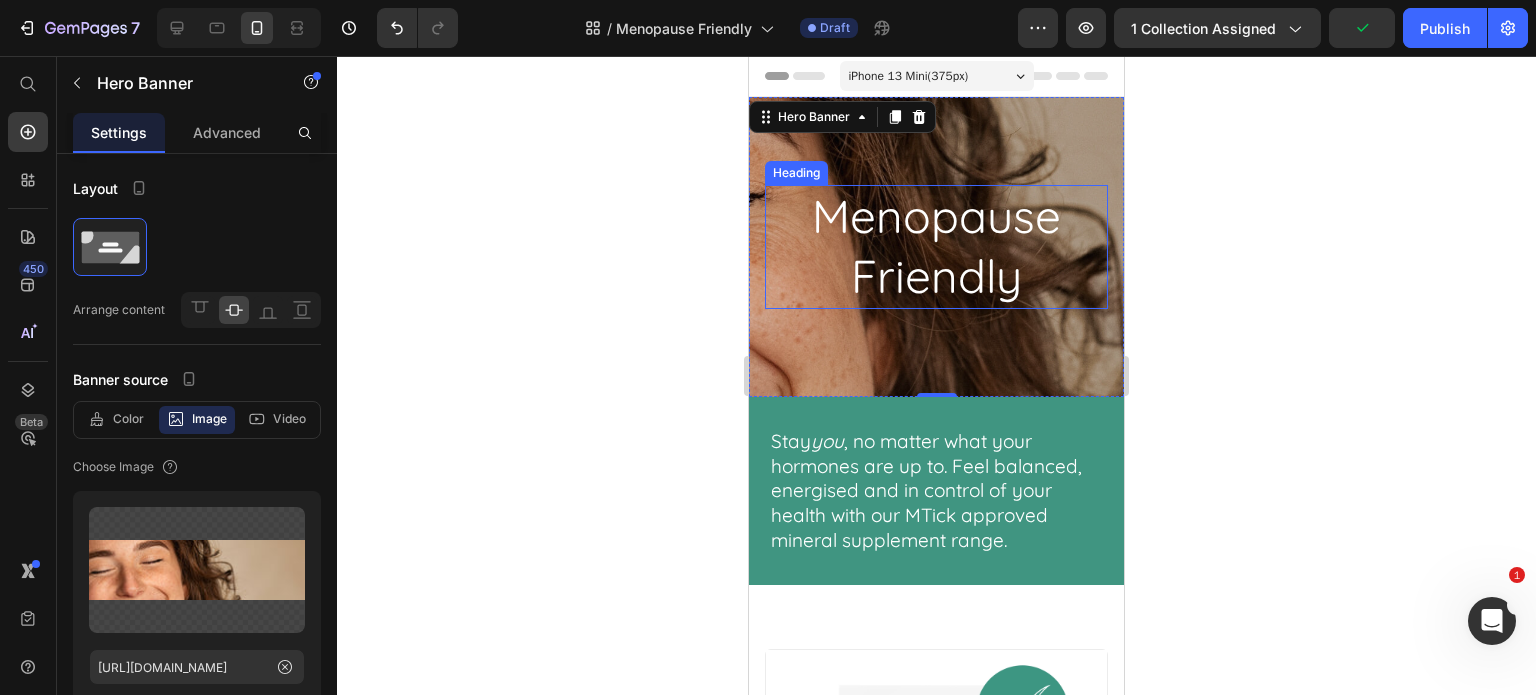 click on "Menopause Friendly" at bounding box center (936, 247) 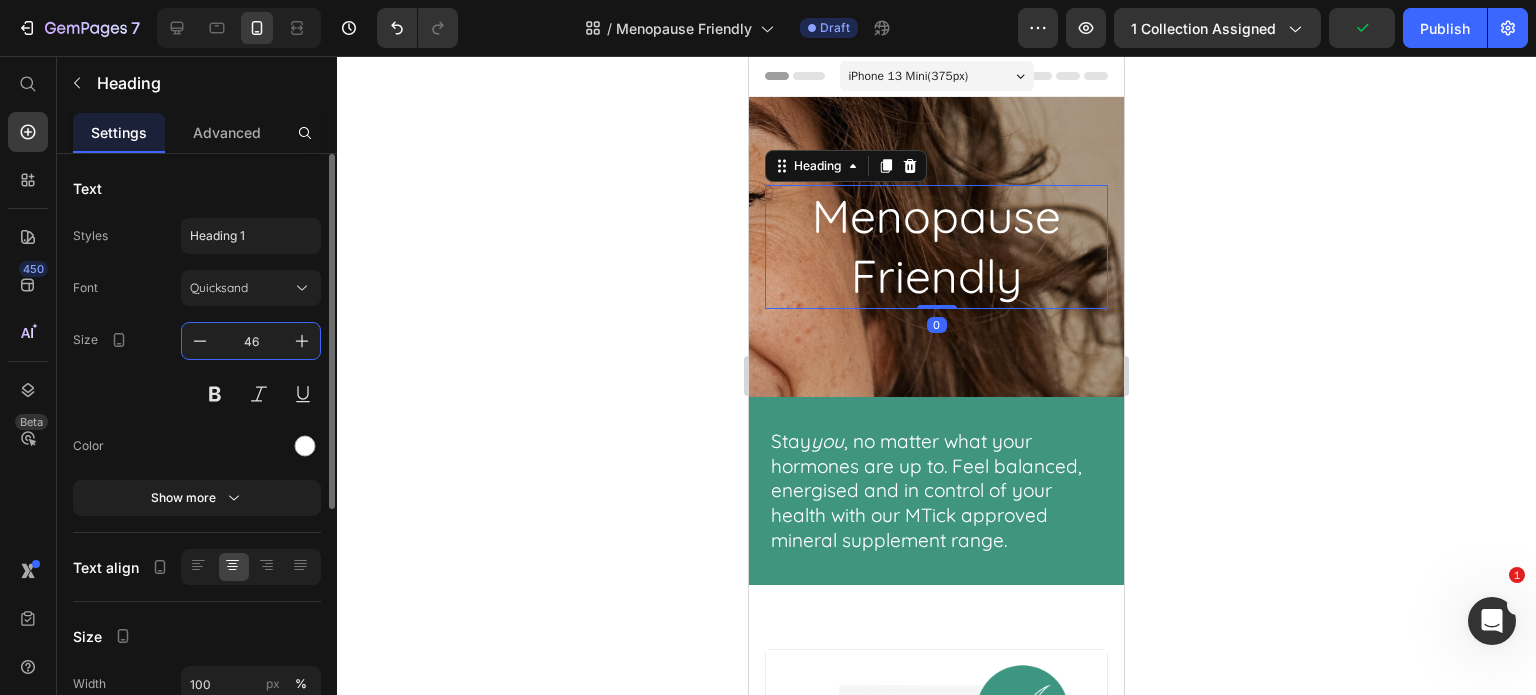 click on "46" at bounding box center (251, 341) 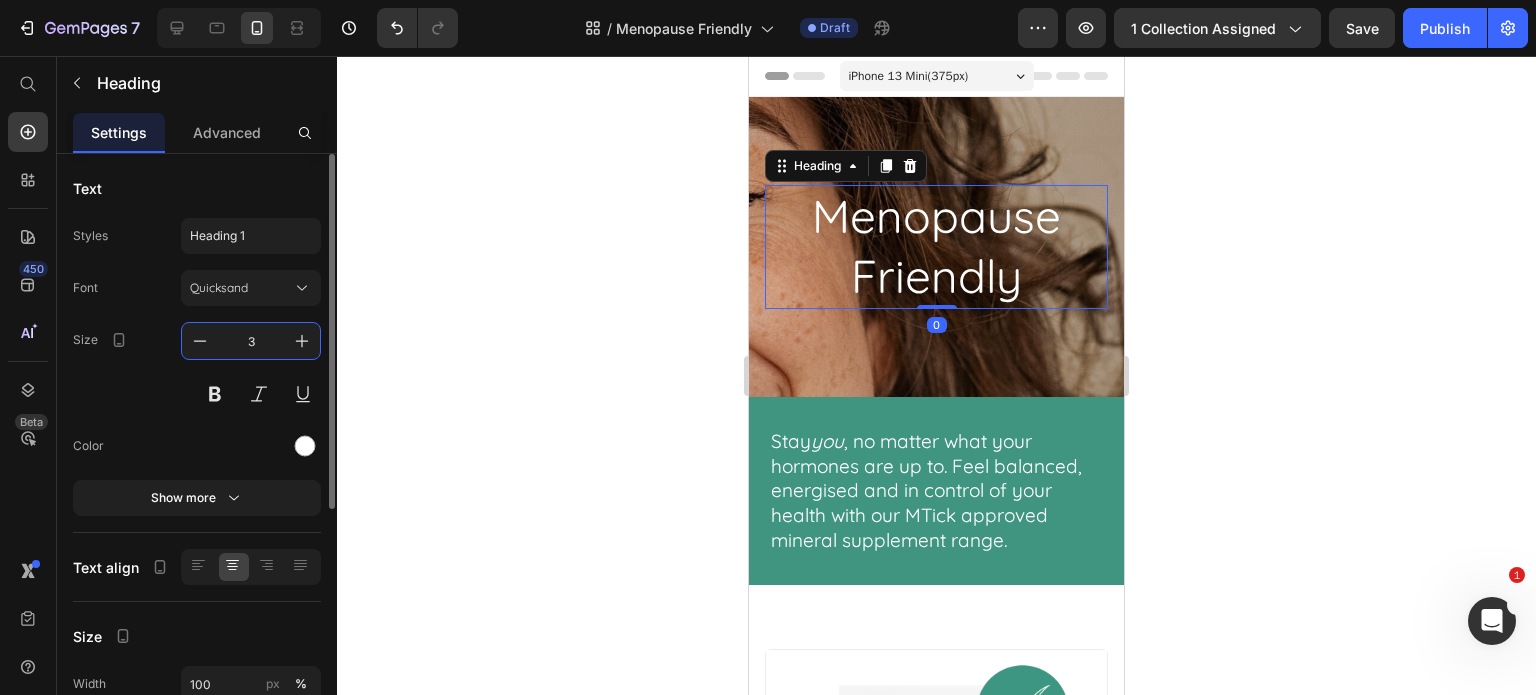 type on "32" 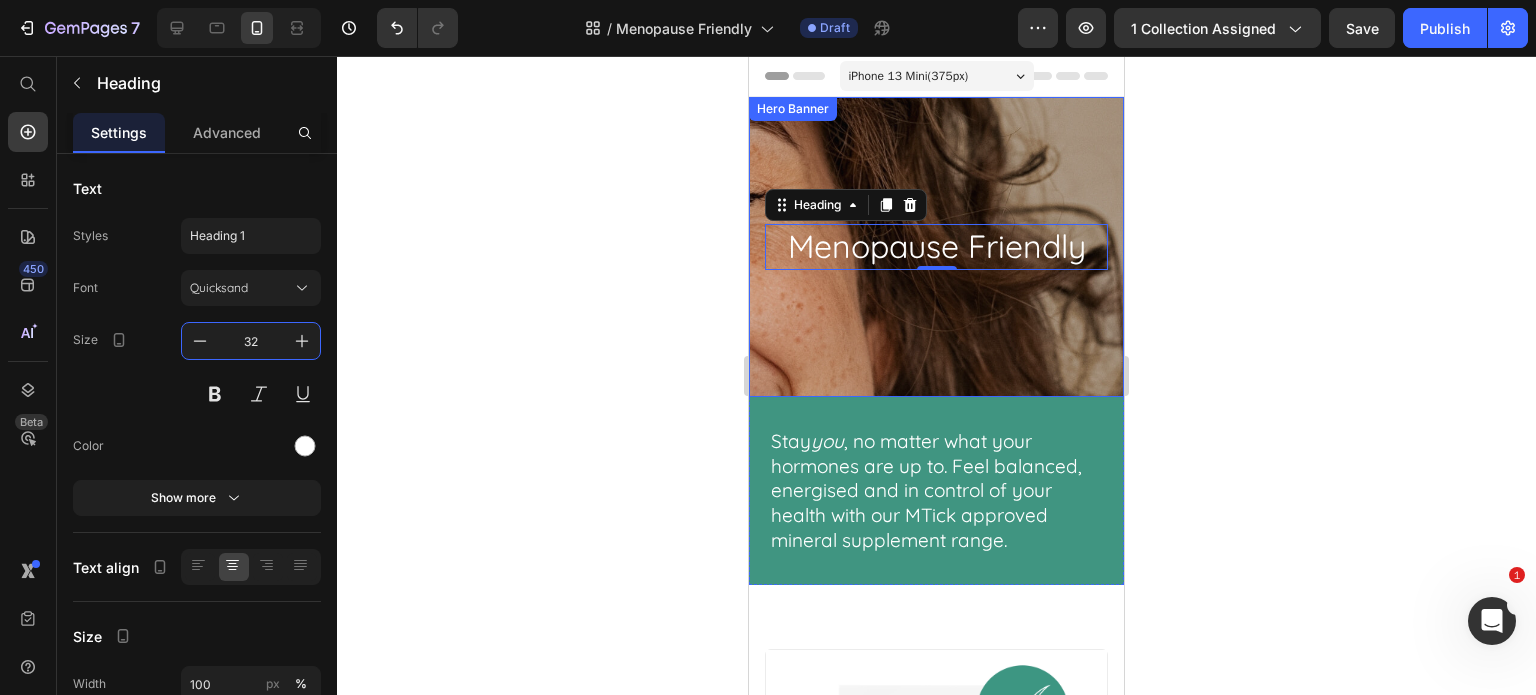 click at bounding box center (936, 247) 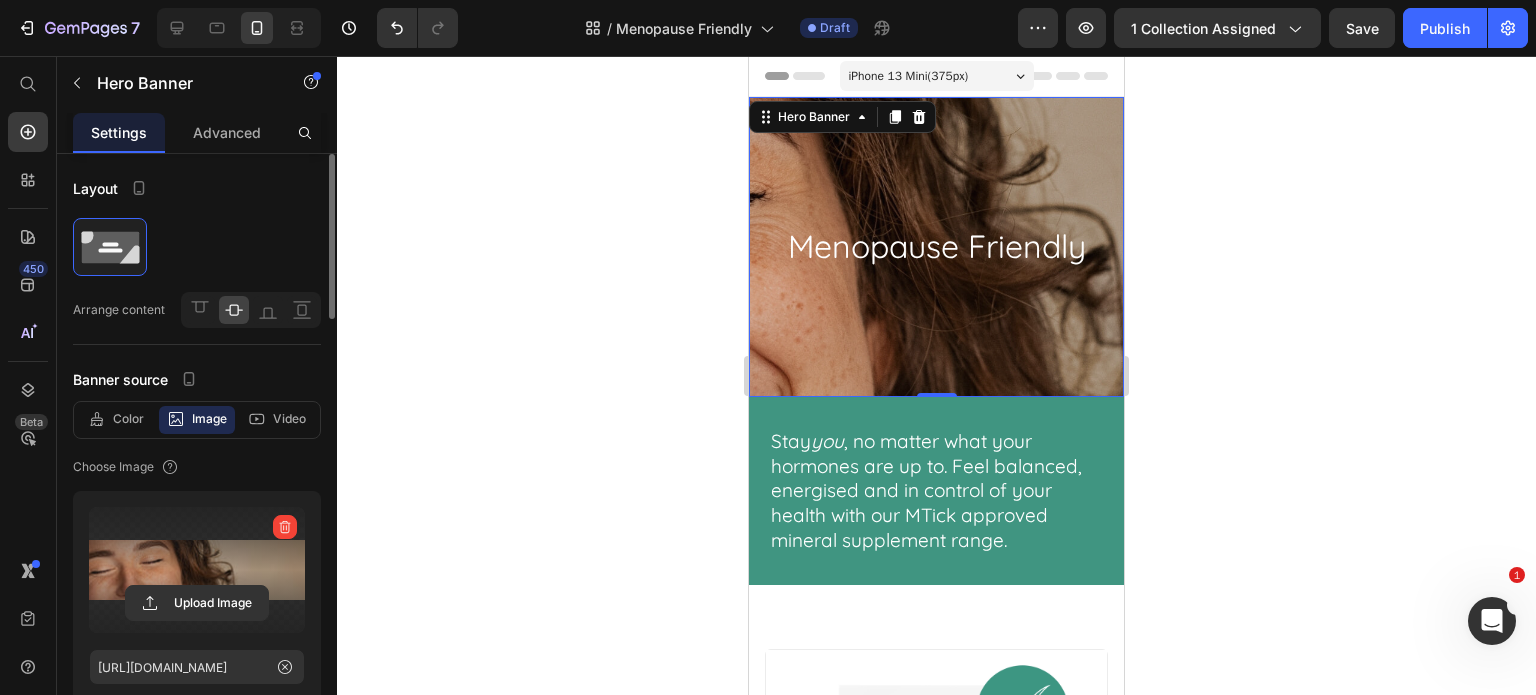 scroll, scrollTop: 100, scrollLeft: 0, axis: vertical 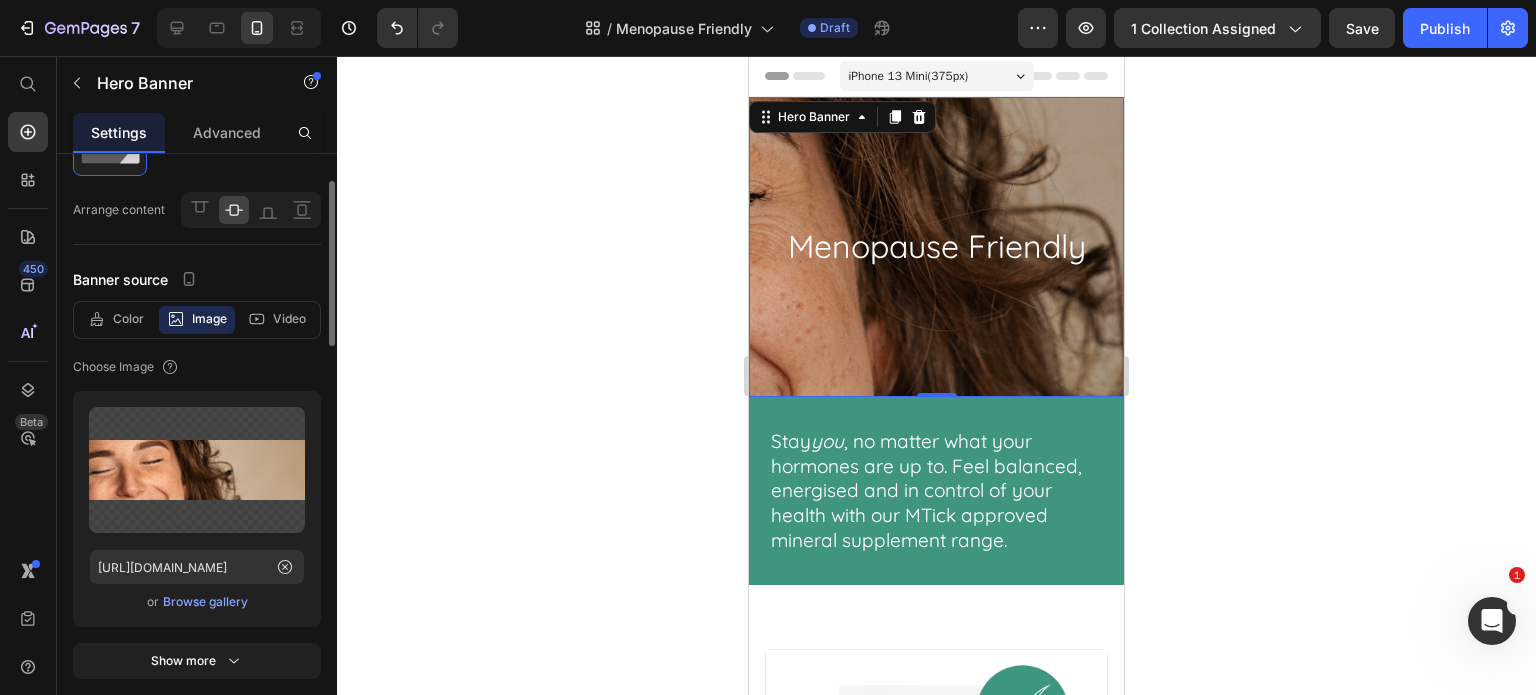 click on "Browse gallery" at bounding box center [205, 602] 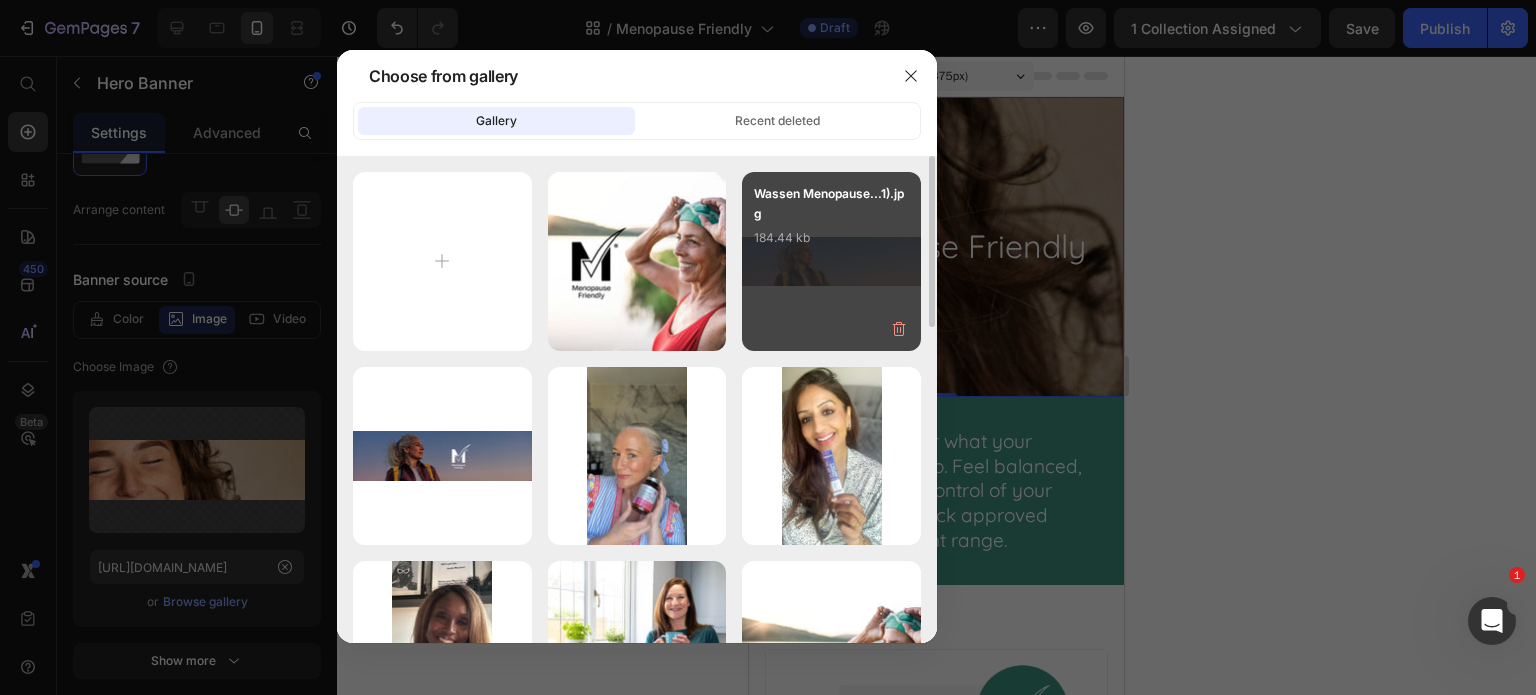 click on "Wassen Menopause...1).jpg 184.44 kb" at bounding box center (831, 224) 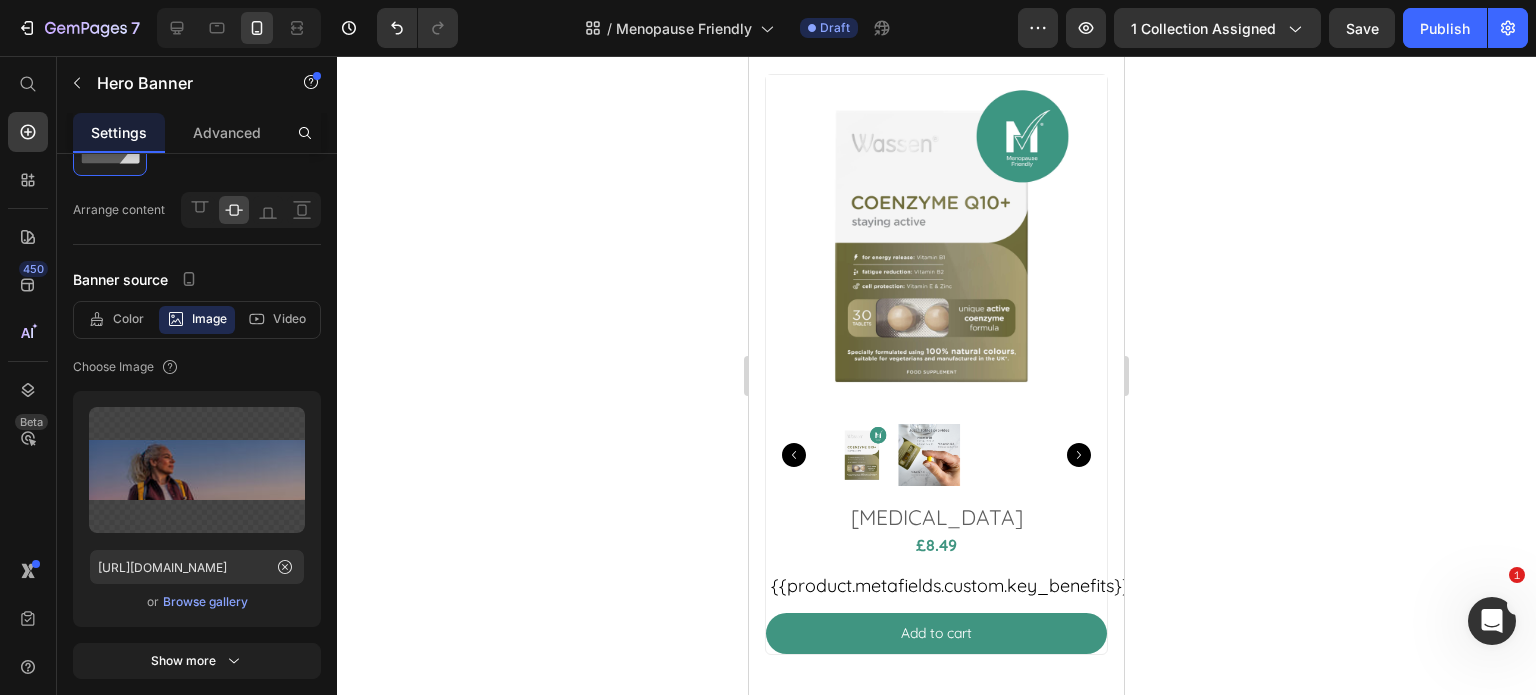 scroll, scrollTop: 1700, scrollLeft: 0, axis: vertical 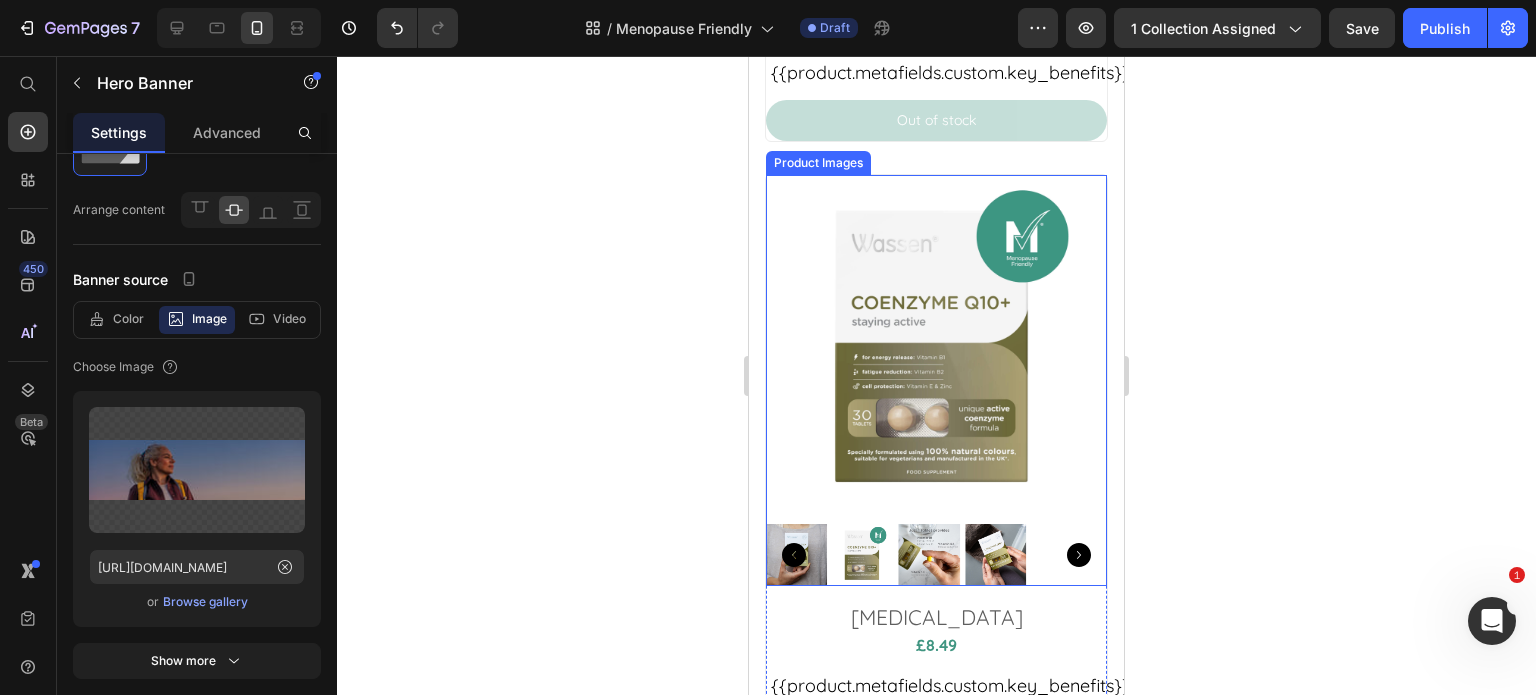 click at bounding box center (936, 345) 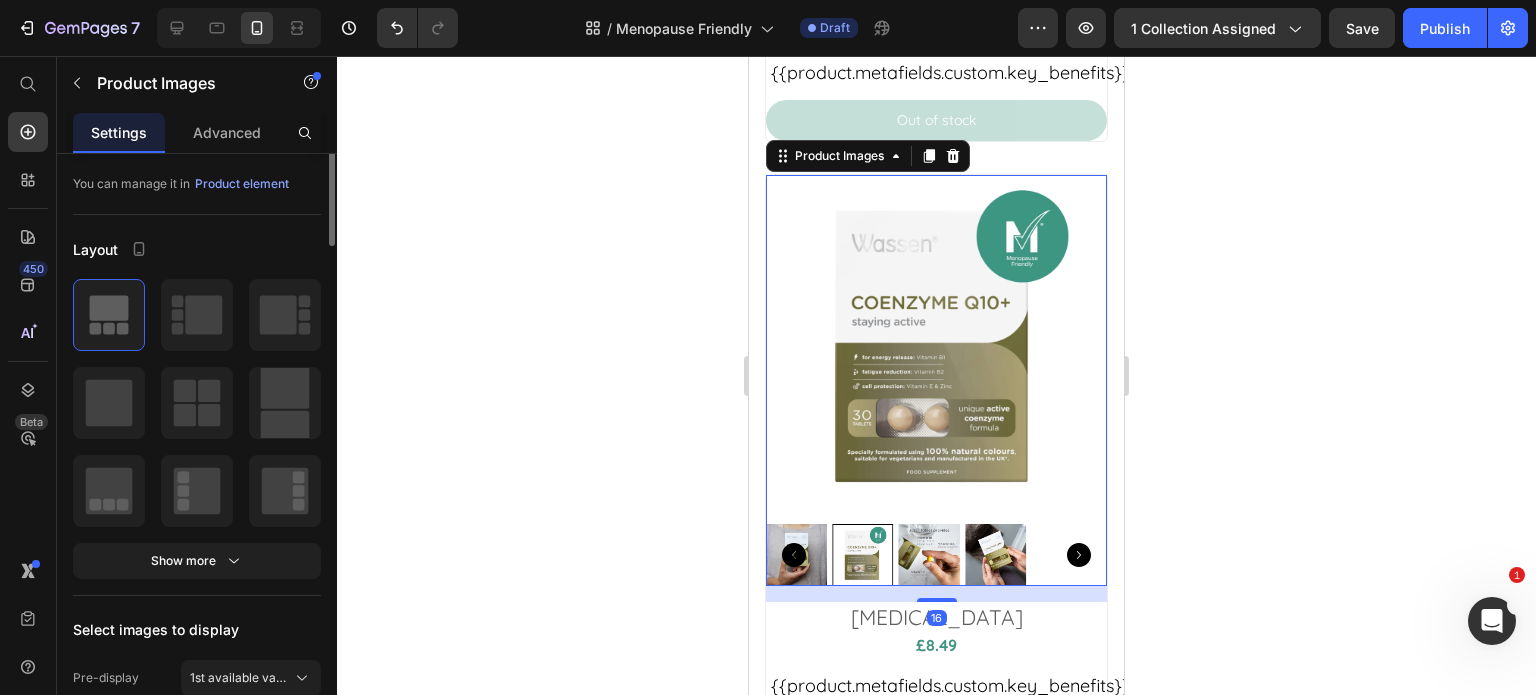 scroll, scrollTop: 0, scrollLeft: 0, axis: both 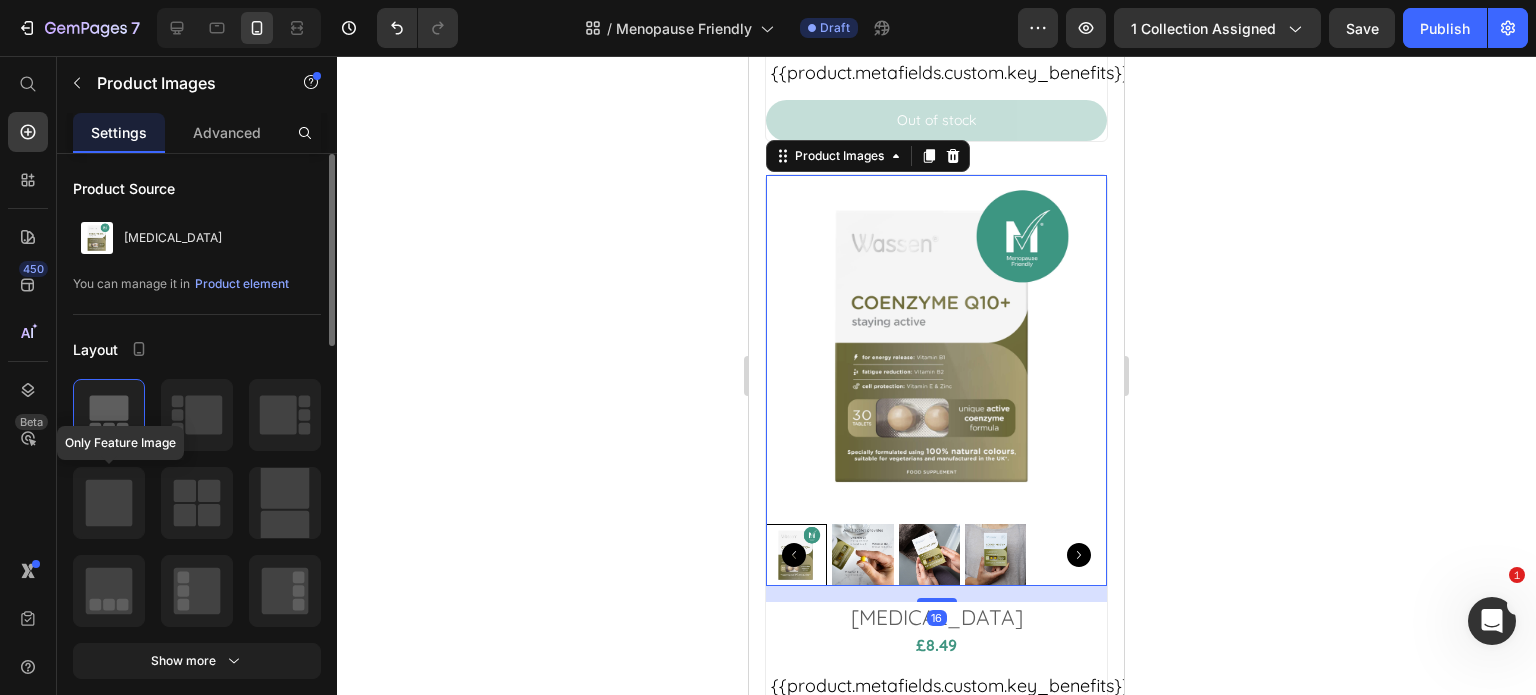 click 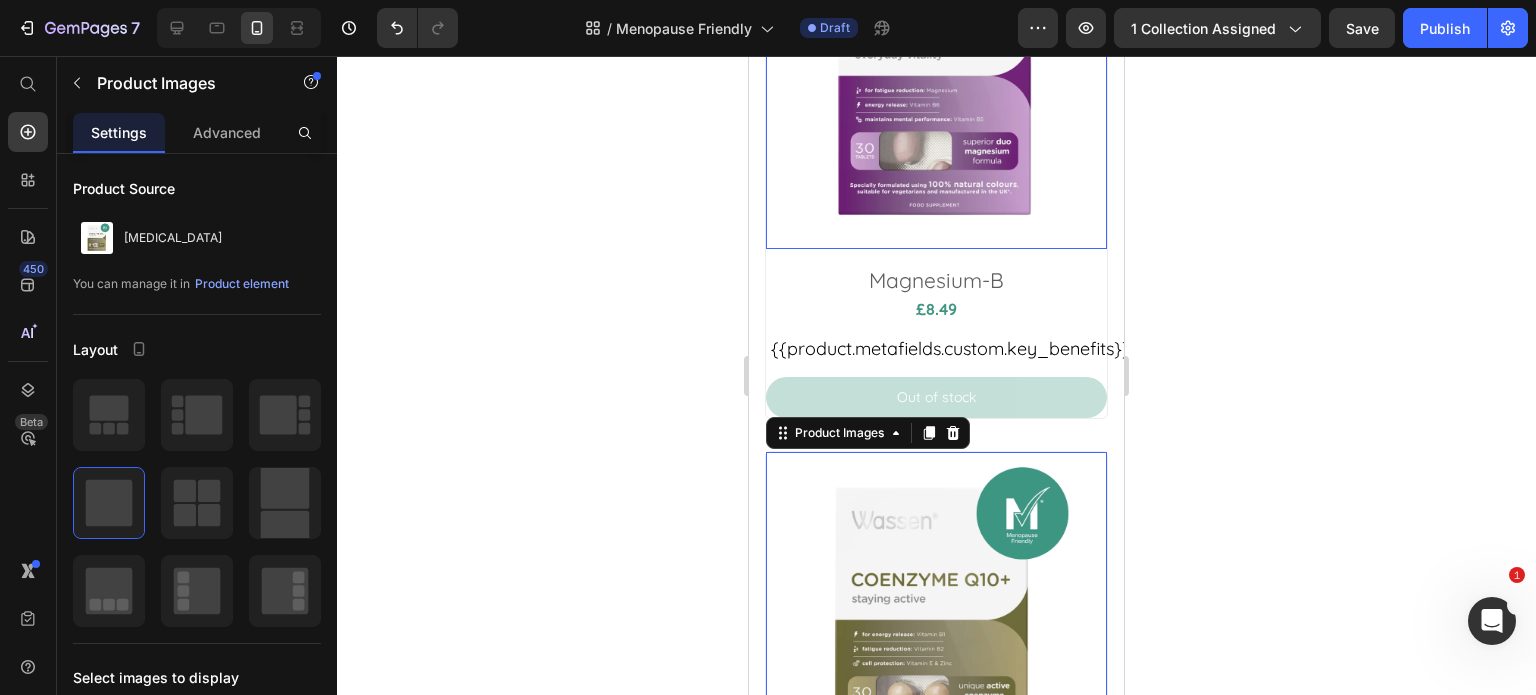 scroll, scrollTop: 1161, scrollLeft: 0, axis: vertical 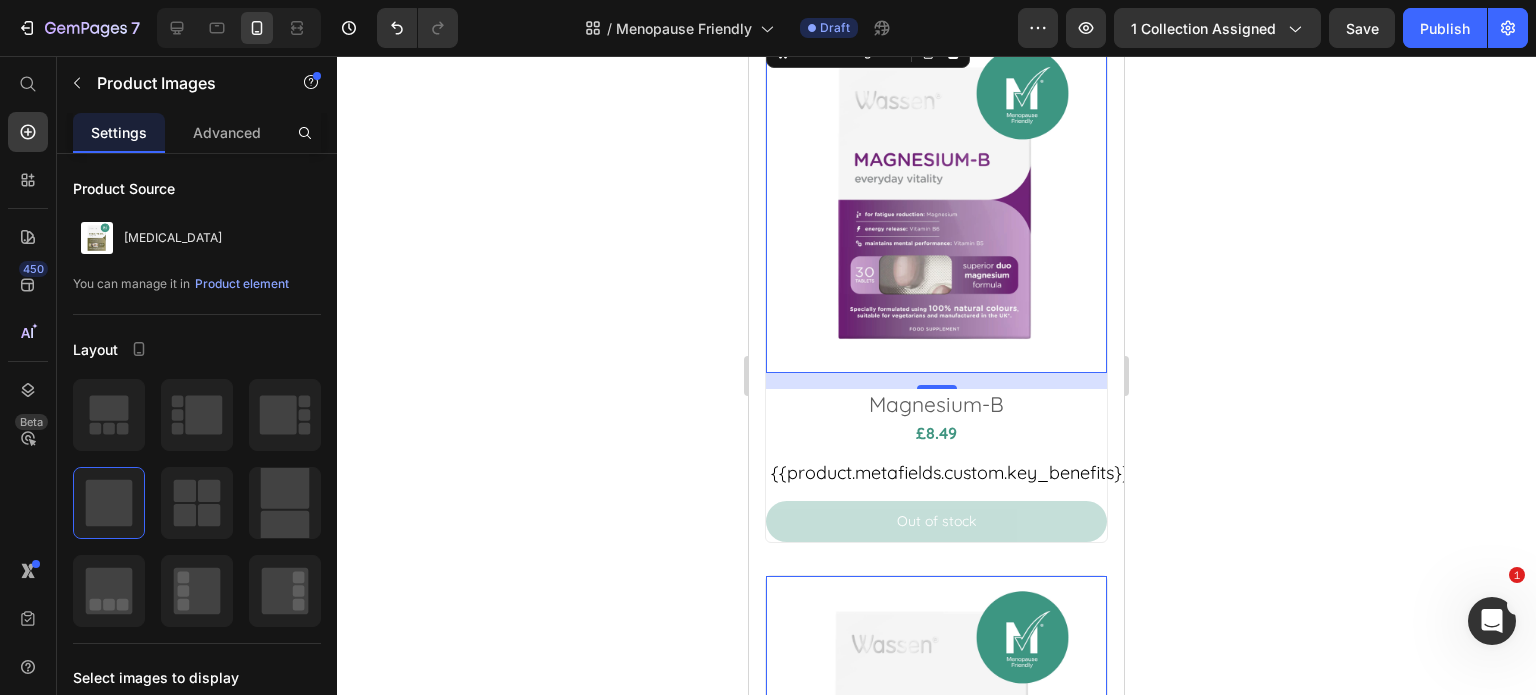 click at bounding box center [936, 202] 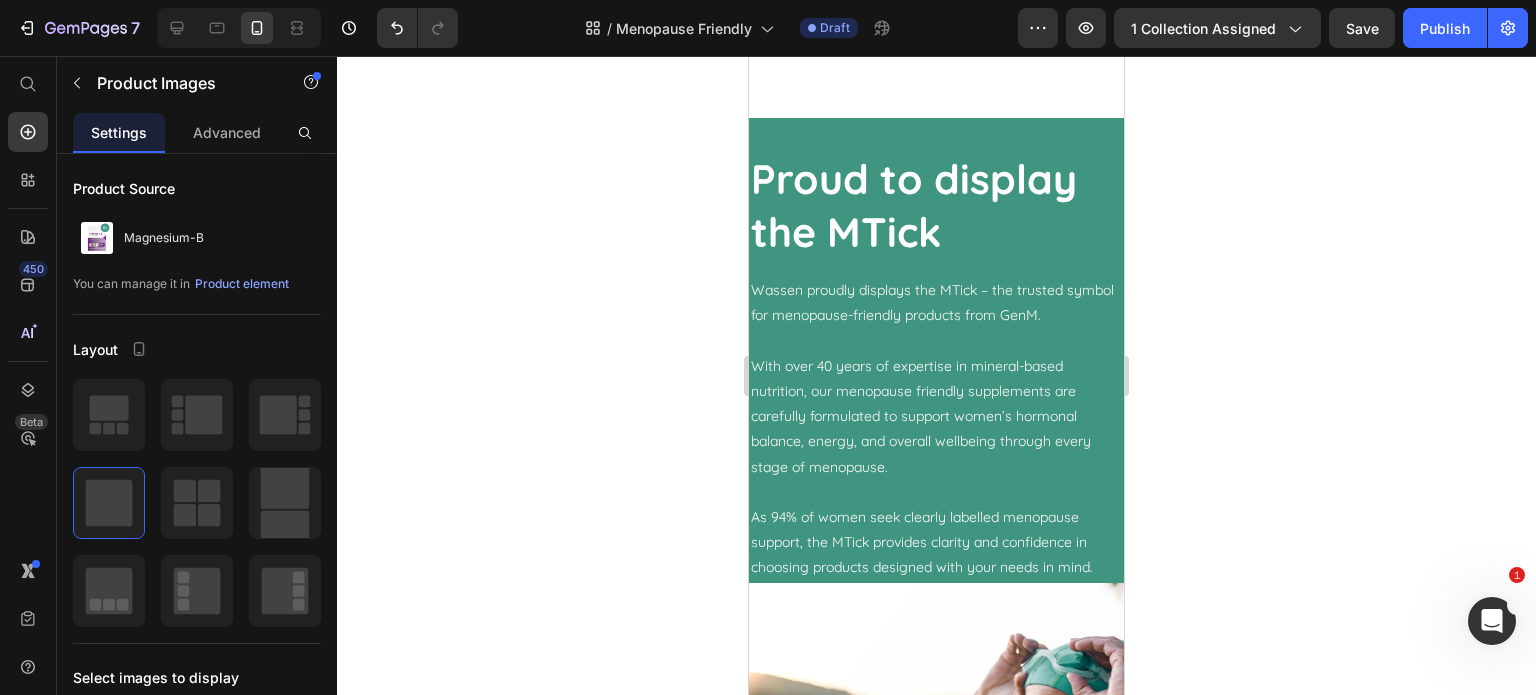 scroll, scrollTop: 2161, scrollLeft: 0, axis: vertical 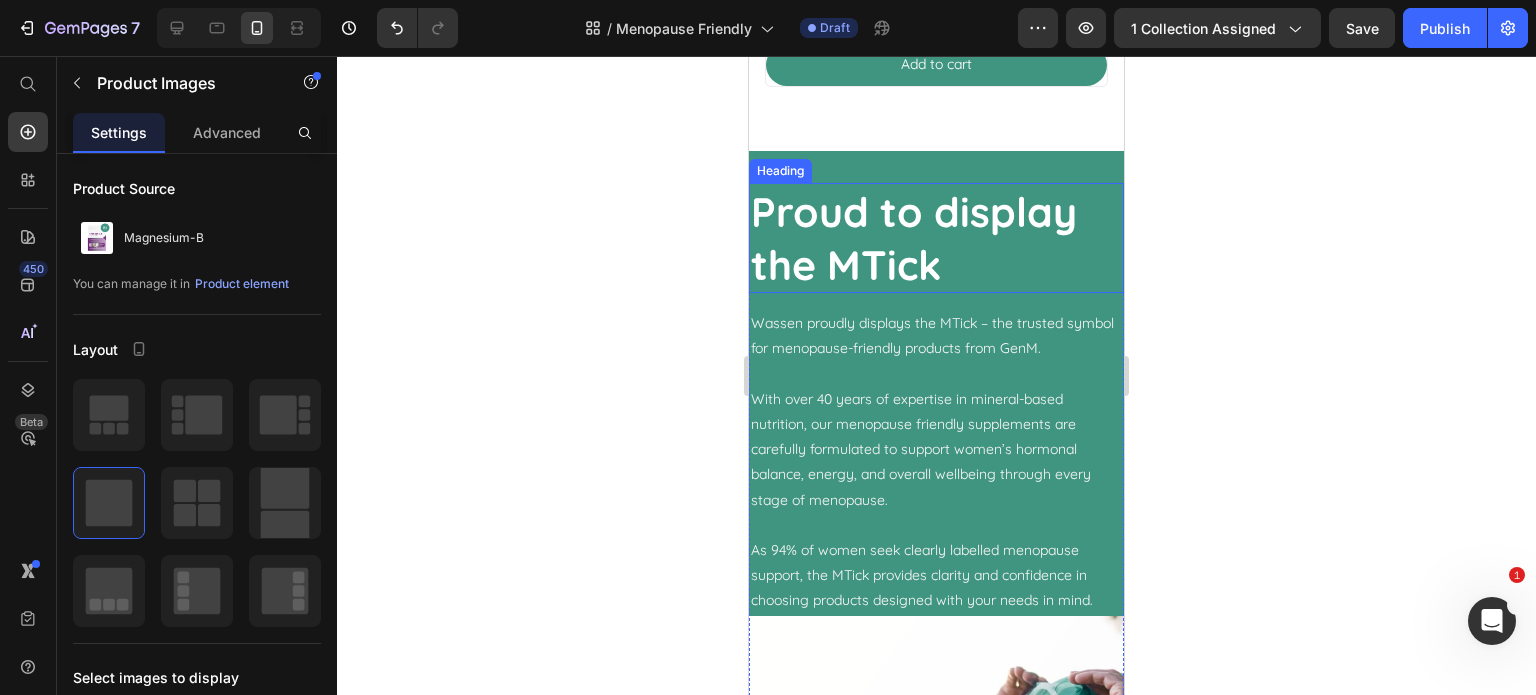 click on "Proud to display the MTick" at bounding box center (936, 238) 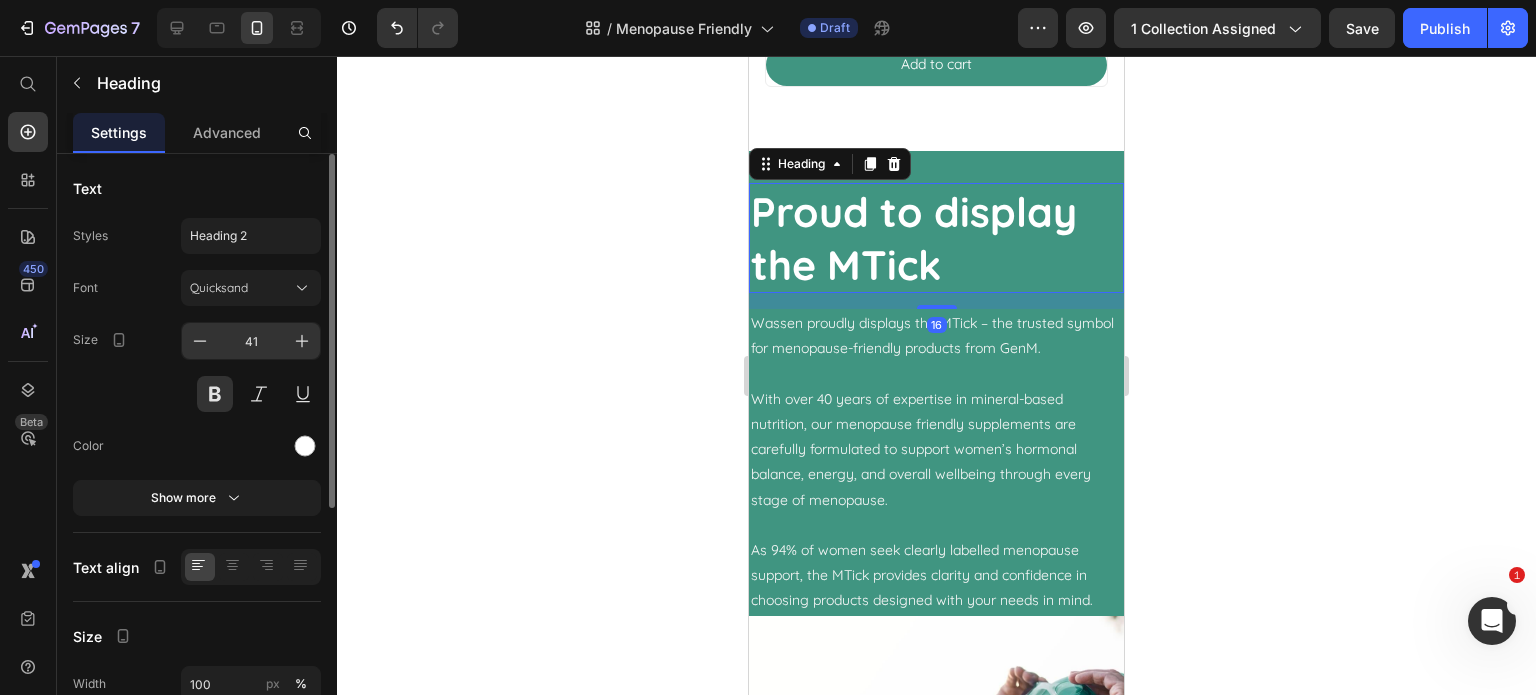 click on "41" at bounding box center [251, 341] 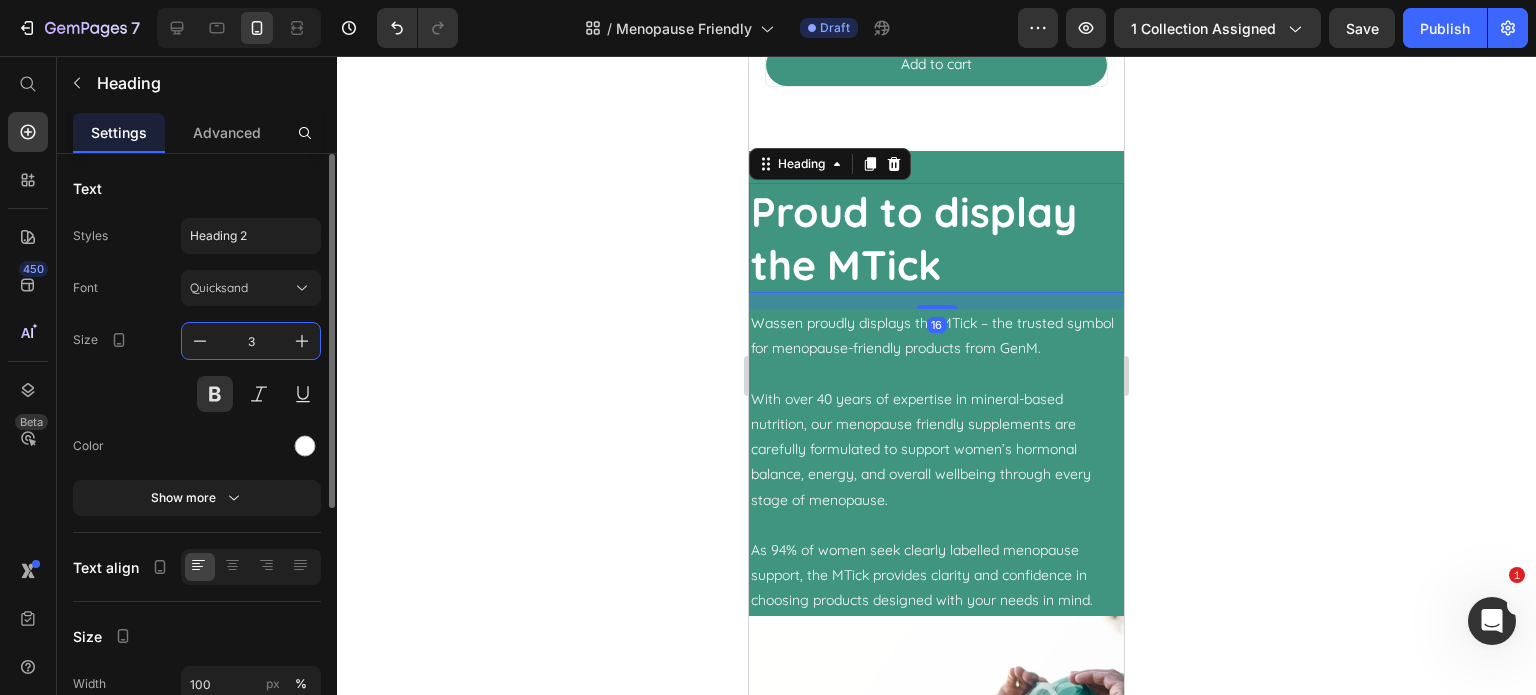 type on "32" 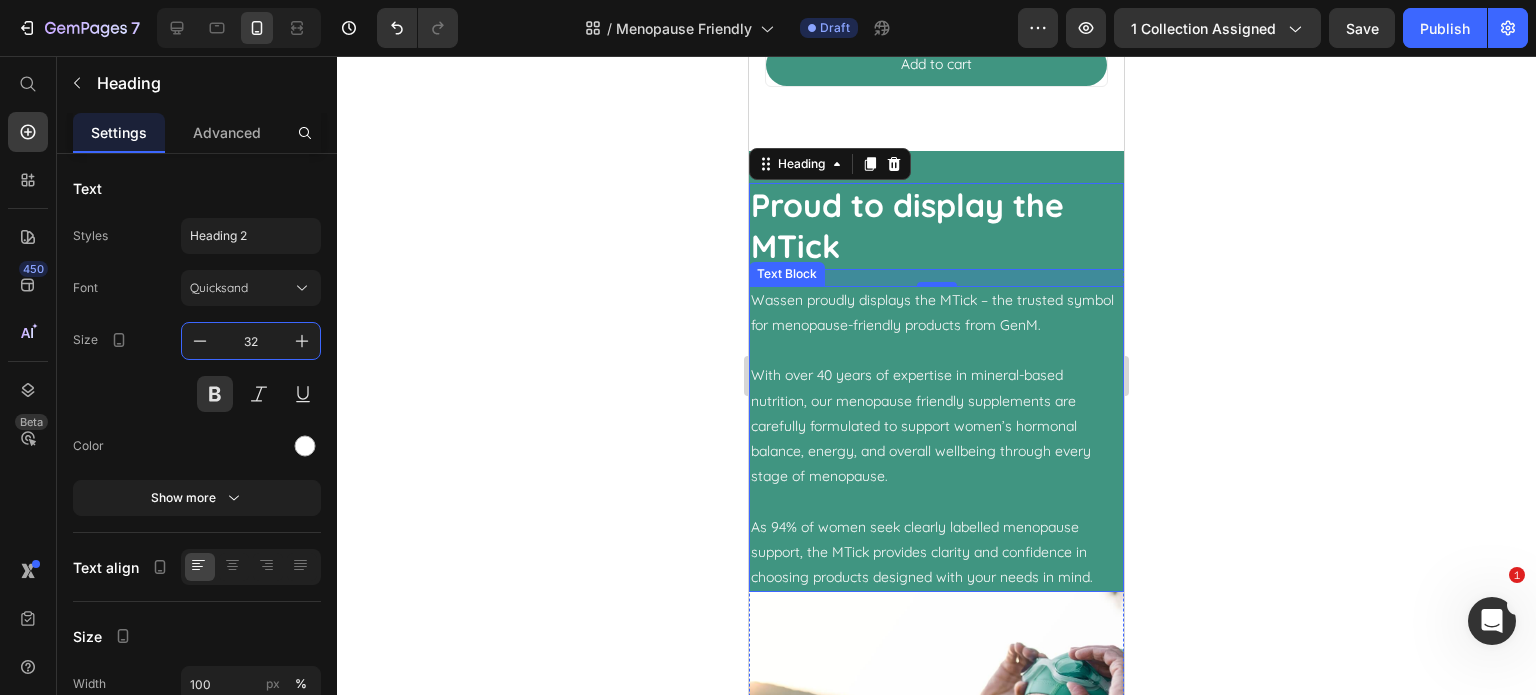 click at bounding box center [936, 350] 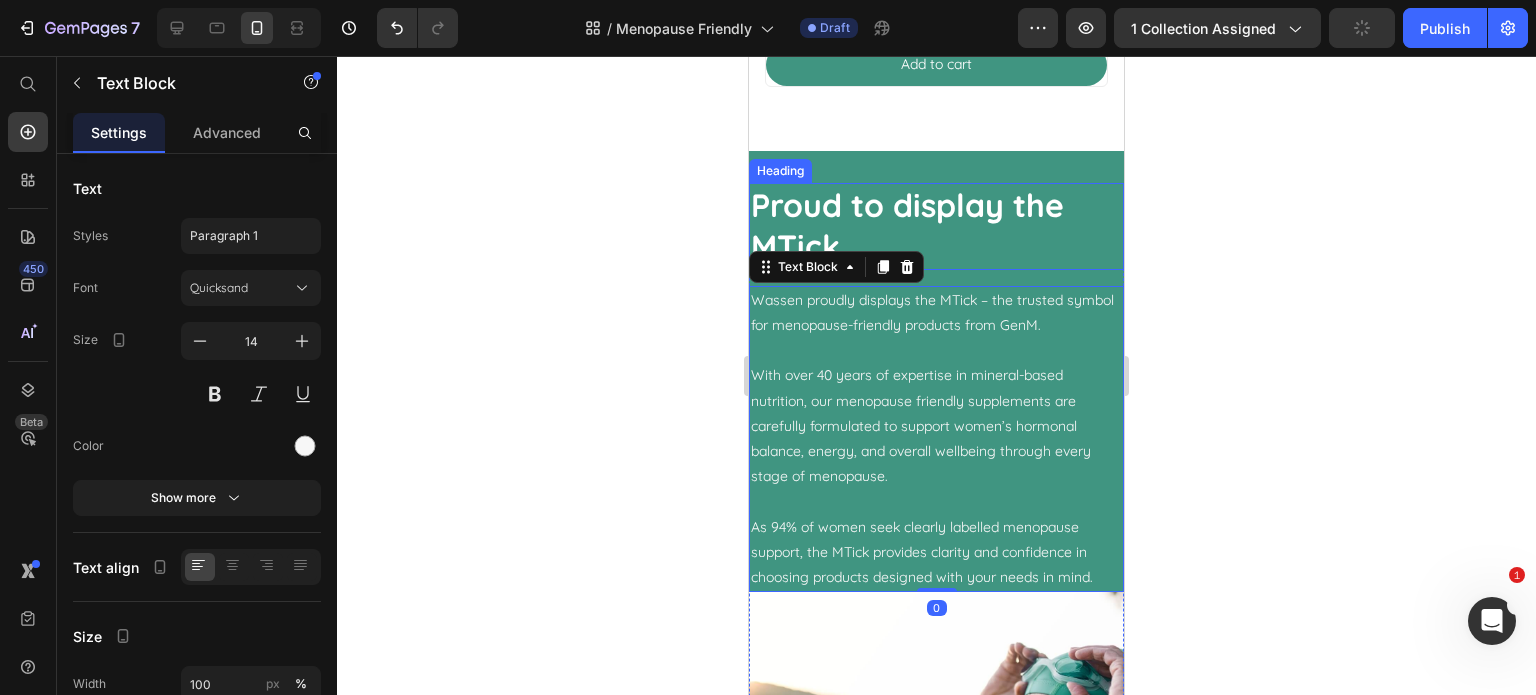 click on "Proud to display the MTick Heading Wassen proudly displays the MTick – the trusted symbol for menopause-friendly products from GenM.    With over 40 years of expertise in mineral-based nutrition, our menopause friendly supplements are carefully formulated to support women’s hormonal balance, energy, and overall wellbeing through every stage of menopause.    As 94% of women seek clearly labelled menopause support, the MTick provides clarity and confidence in choosing products designed with your needs in mind. Text Block   0 Image Row Section 3" at bounding box center (936, 575) 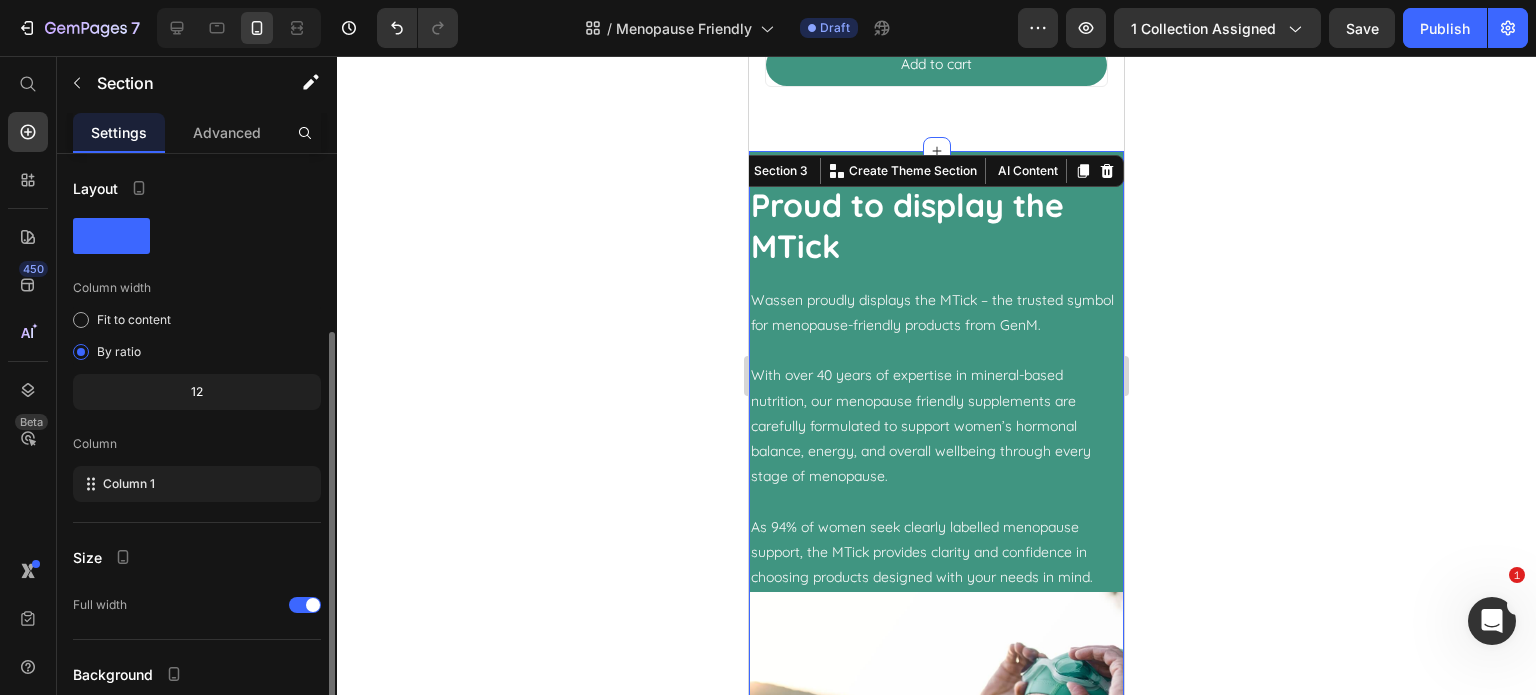 scroll, scrollTop: 164, scrollLeft: 0, axis: vertical 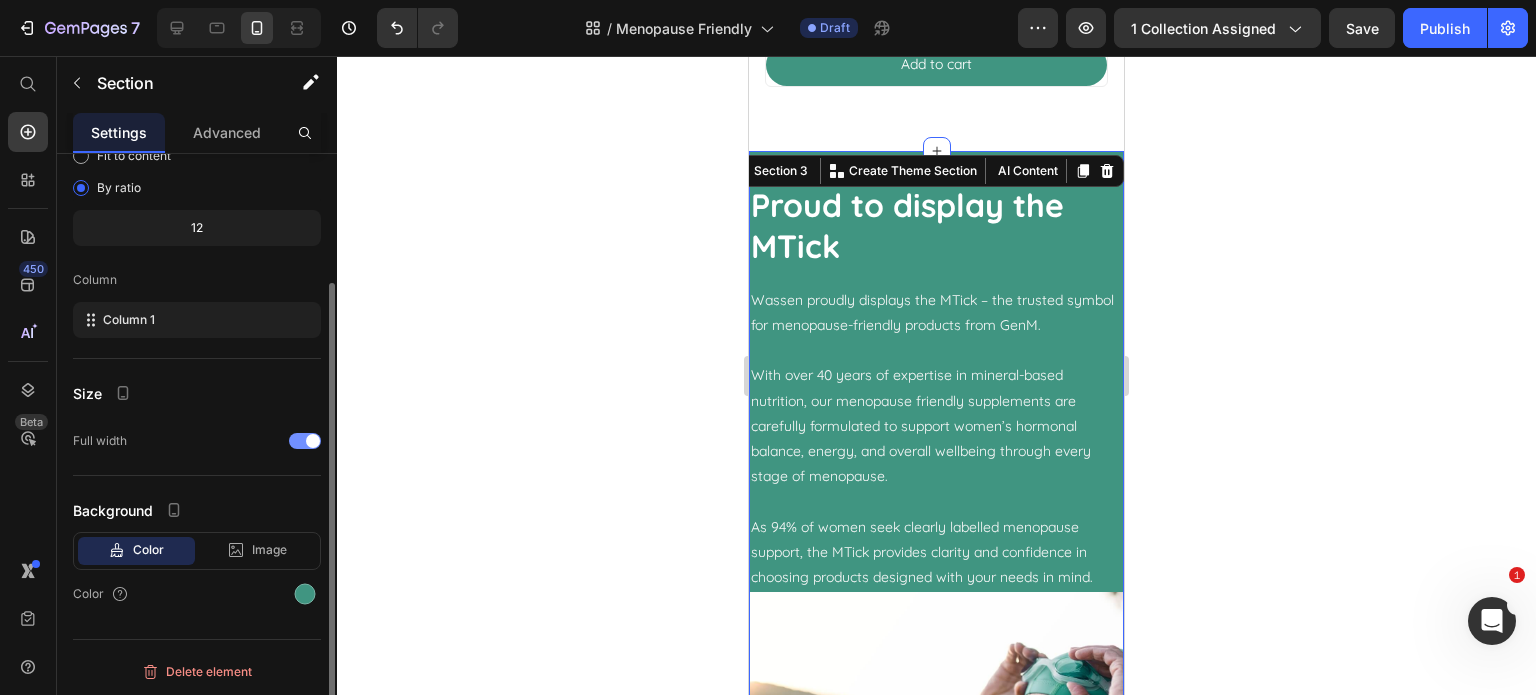 click at bounding box center [305, 441] 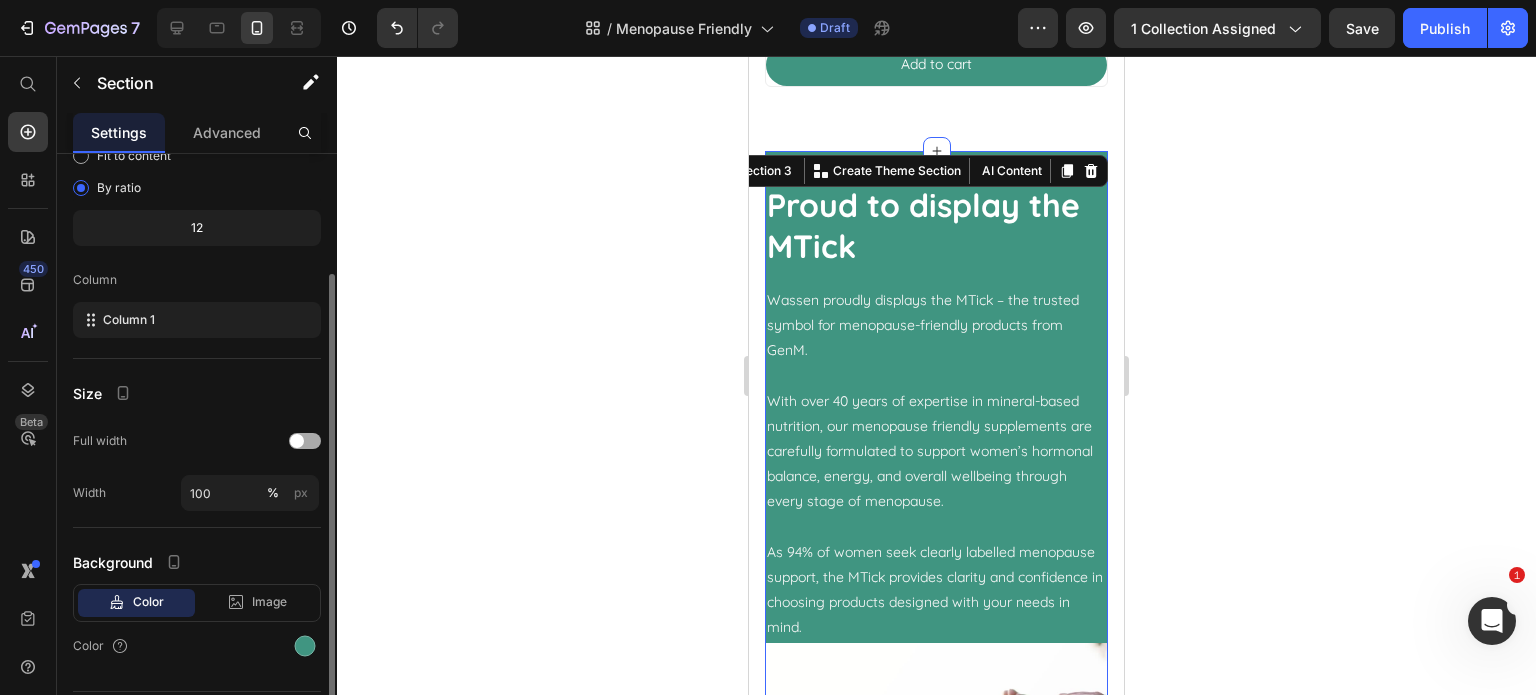 click at bounding box center [297, 441] 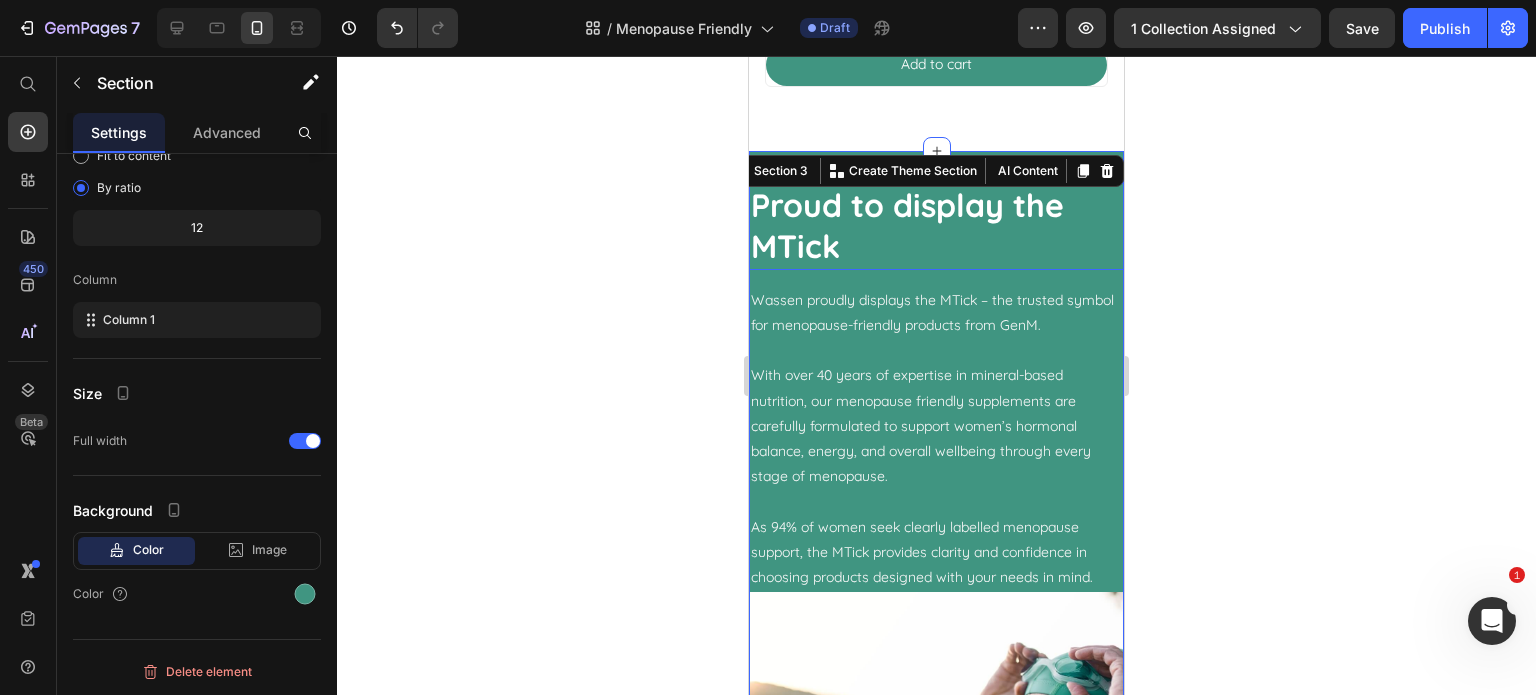 click on "Proud to display the MTick" at bounding box center [936, 226] 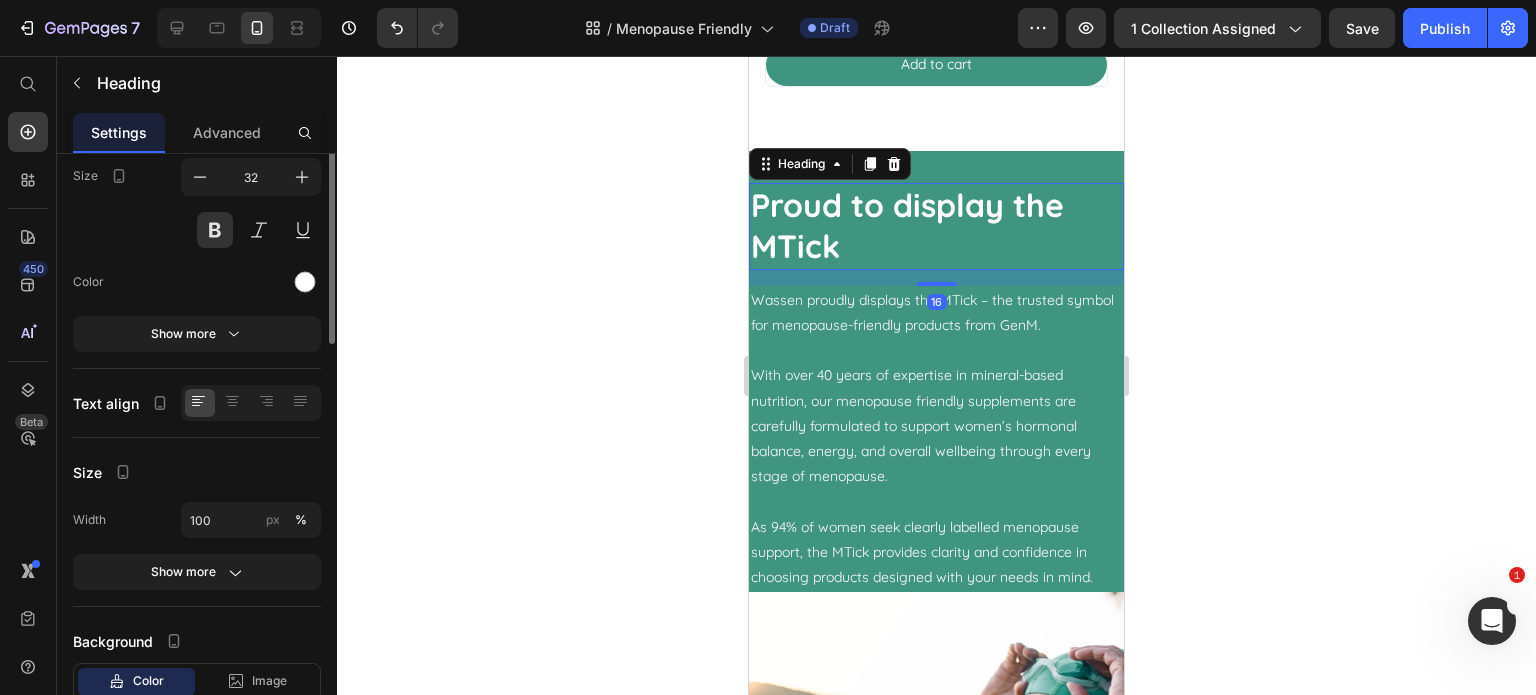 scroll, scrollTop: 0, scrollLeft: 0, axis: both 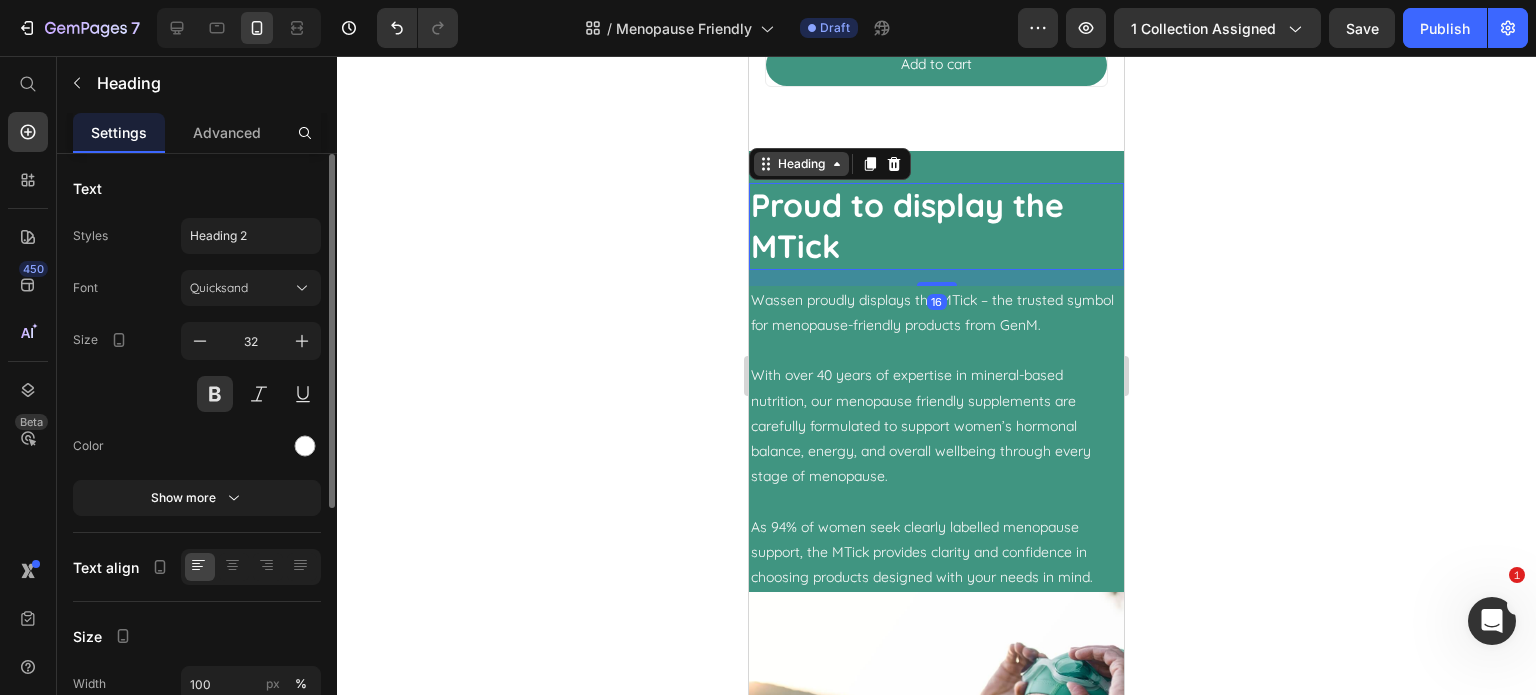 click on "Heading" at bounding box center (801, 164) 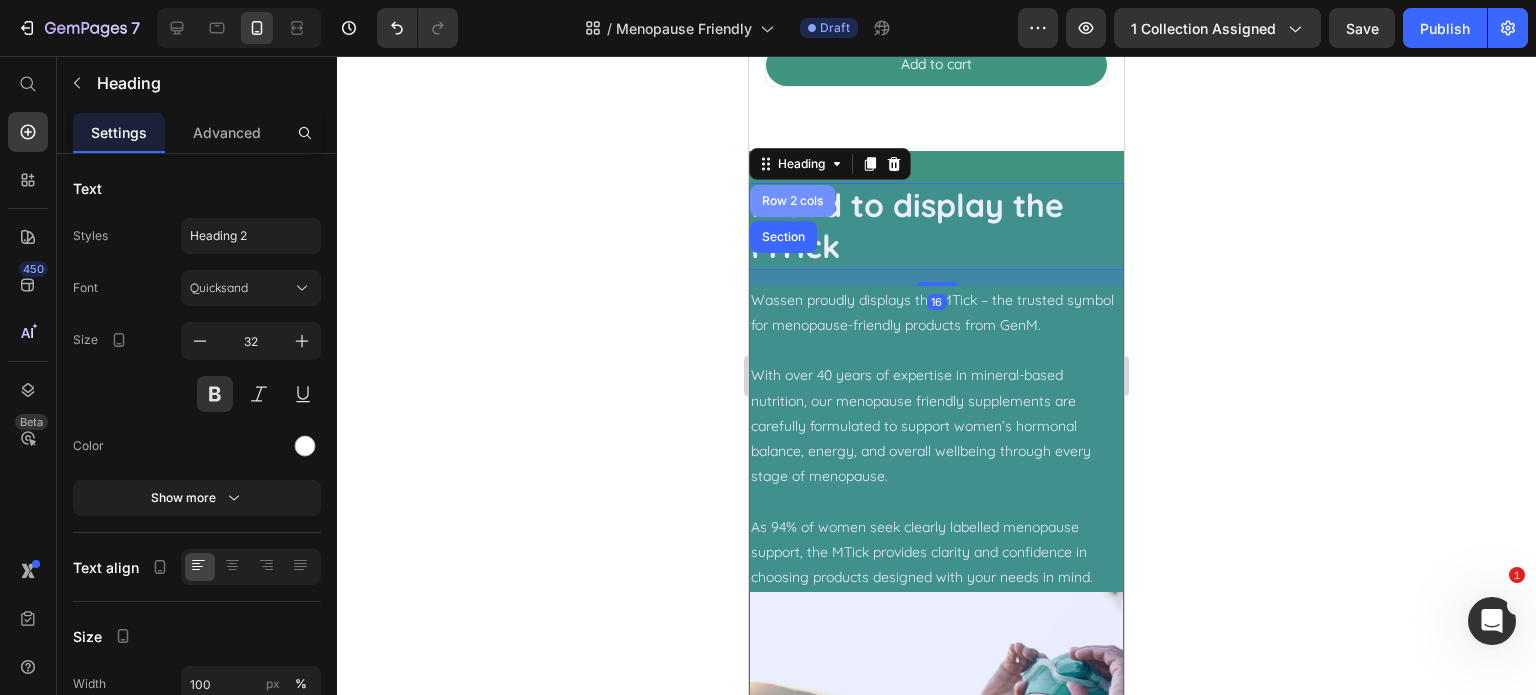 click on "Row 2 cols" at bounding box center [792, 201] 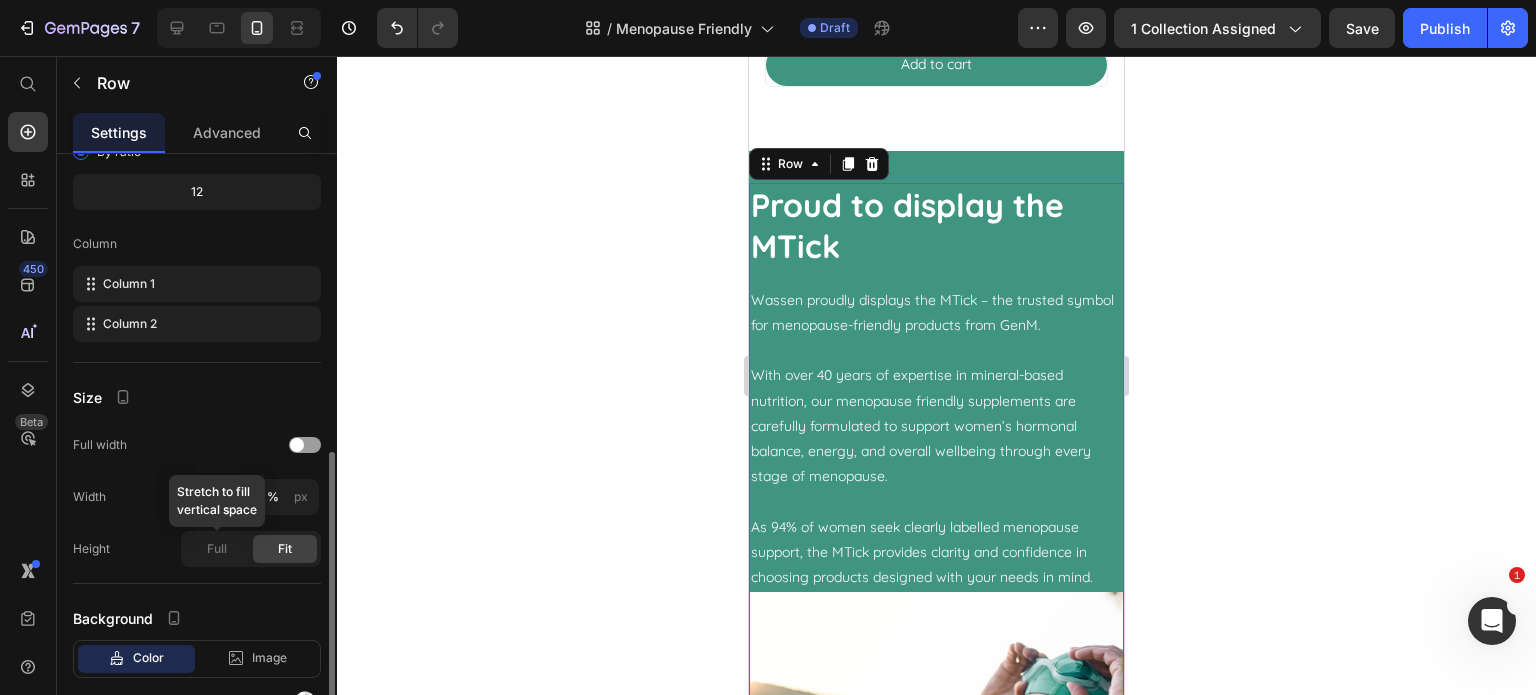 scroll, scrollTop: 308, scrollLeft: 0, axis: vertical 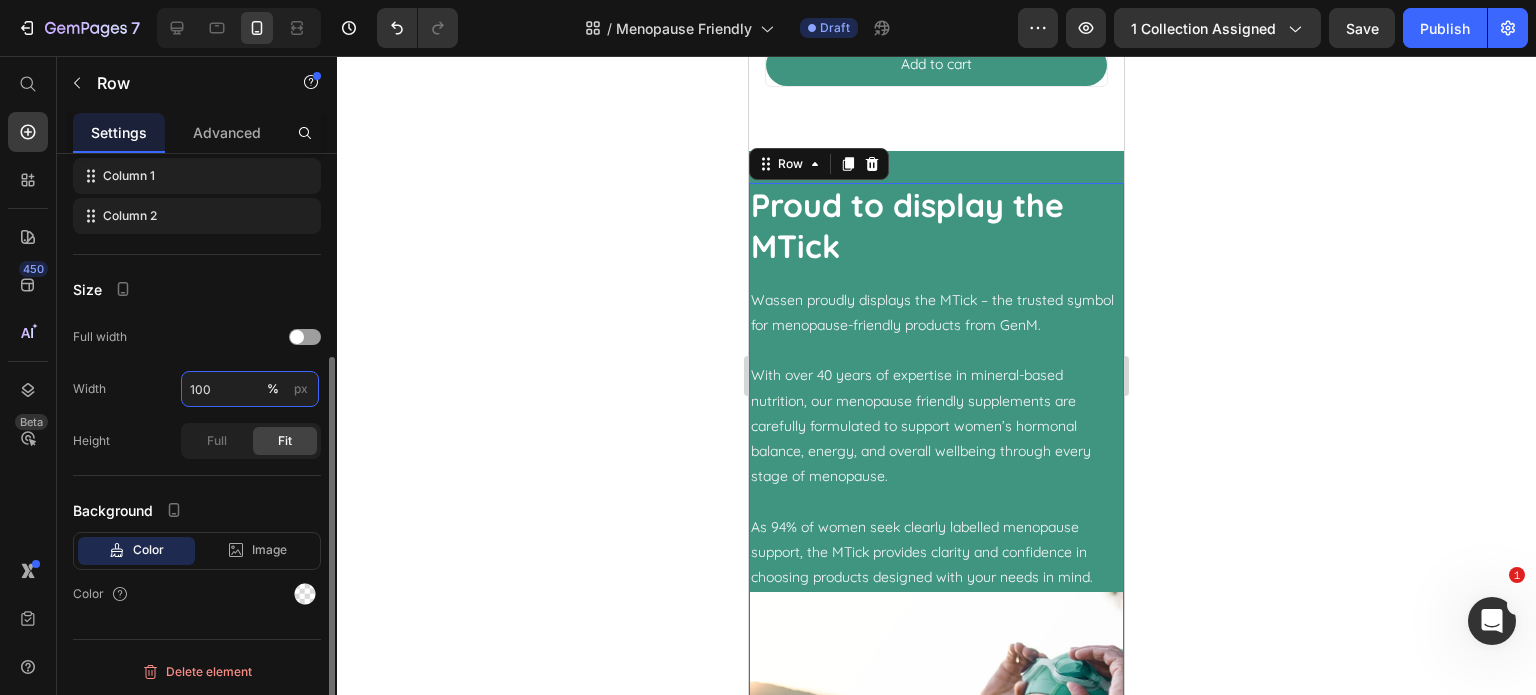 click on "100" at bounding box center [250, 389] 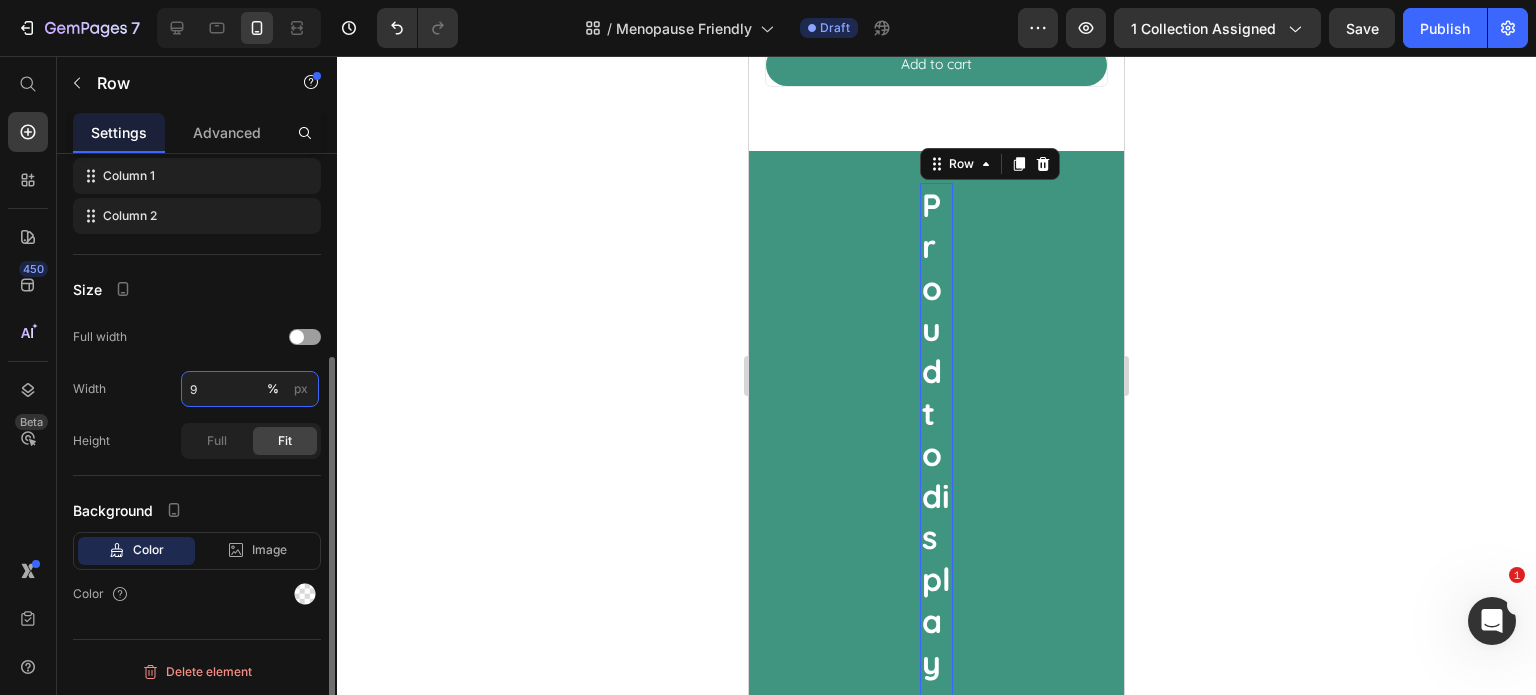 type on "90" 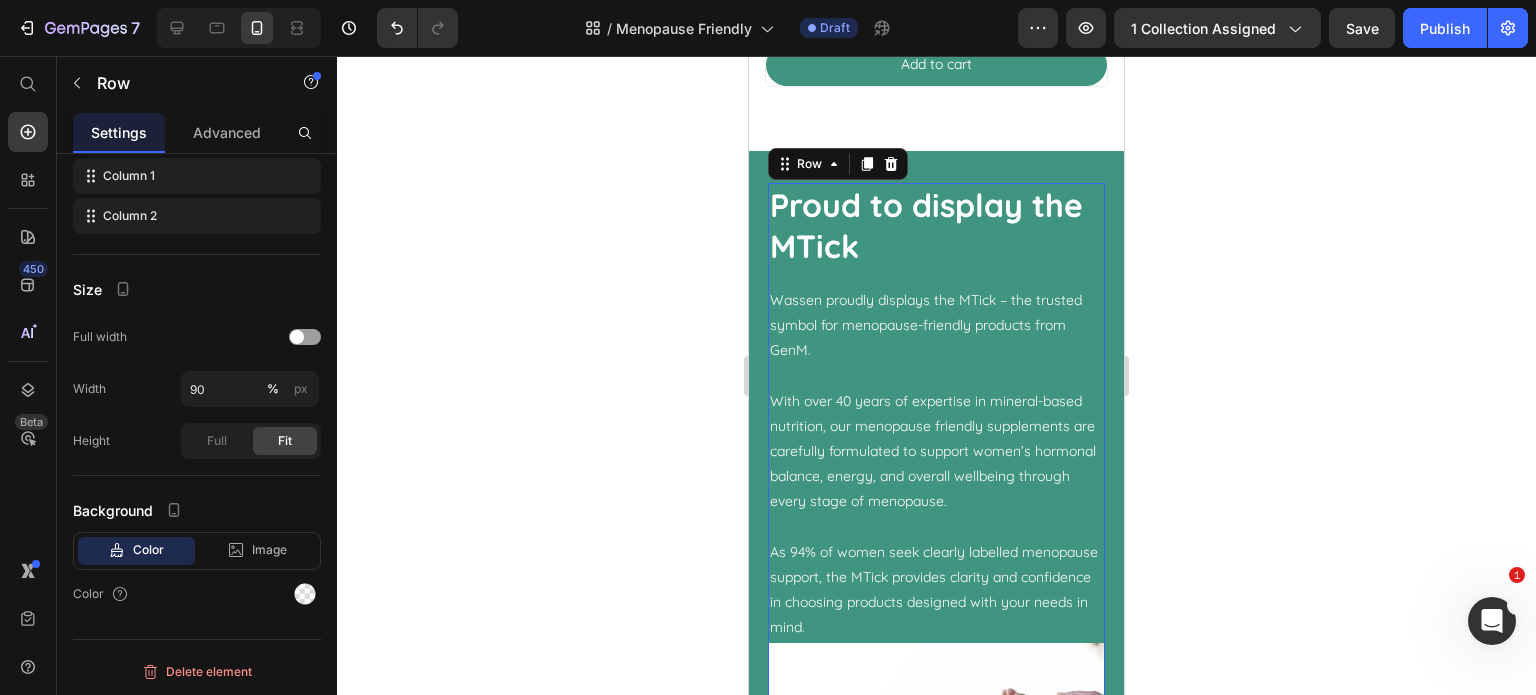 click 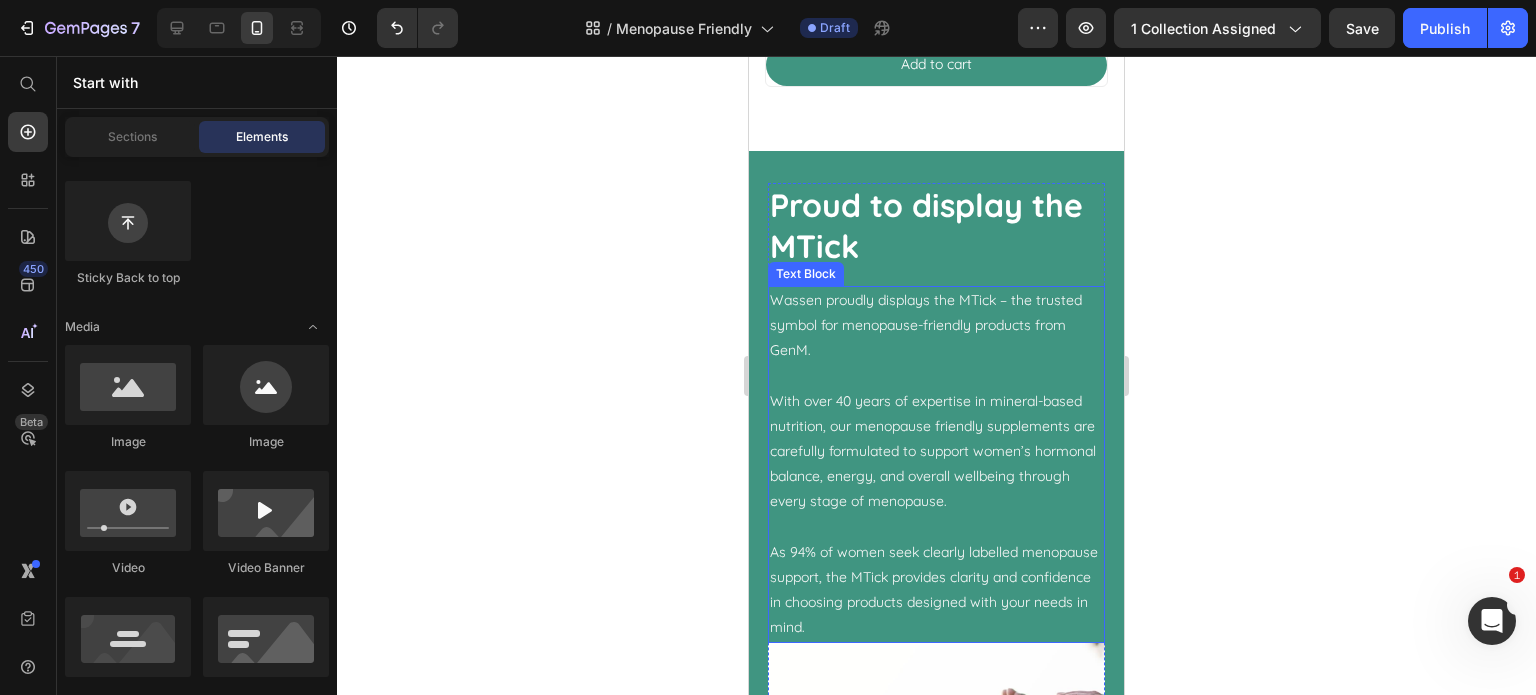click on "As 94% of women seek clearly labelled menopause support, the MTick provides clarity and confidence in choosing products designed with your needs in mind." at bounding box center (937, 590) 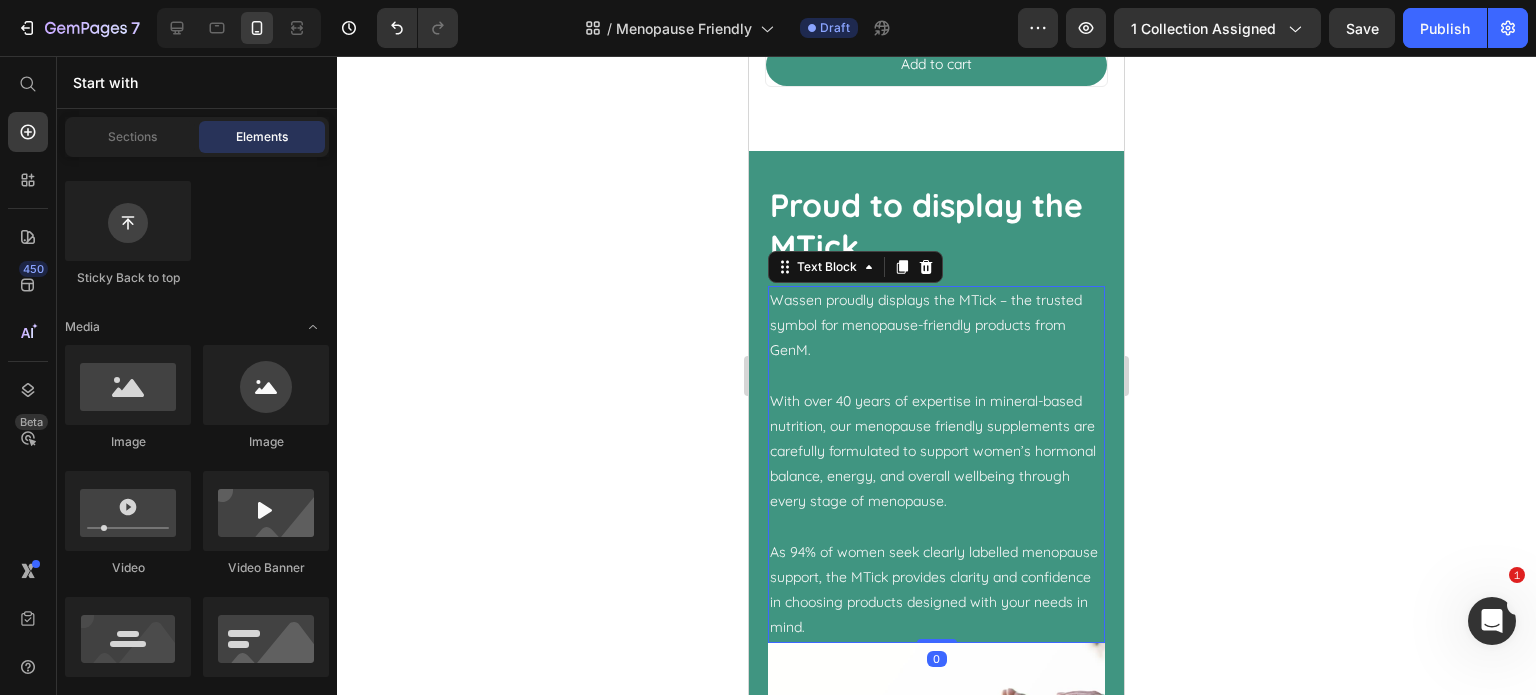 scroll, scrollTop: 0, scrollLeft: 0, axis: both 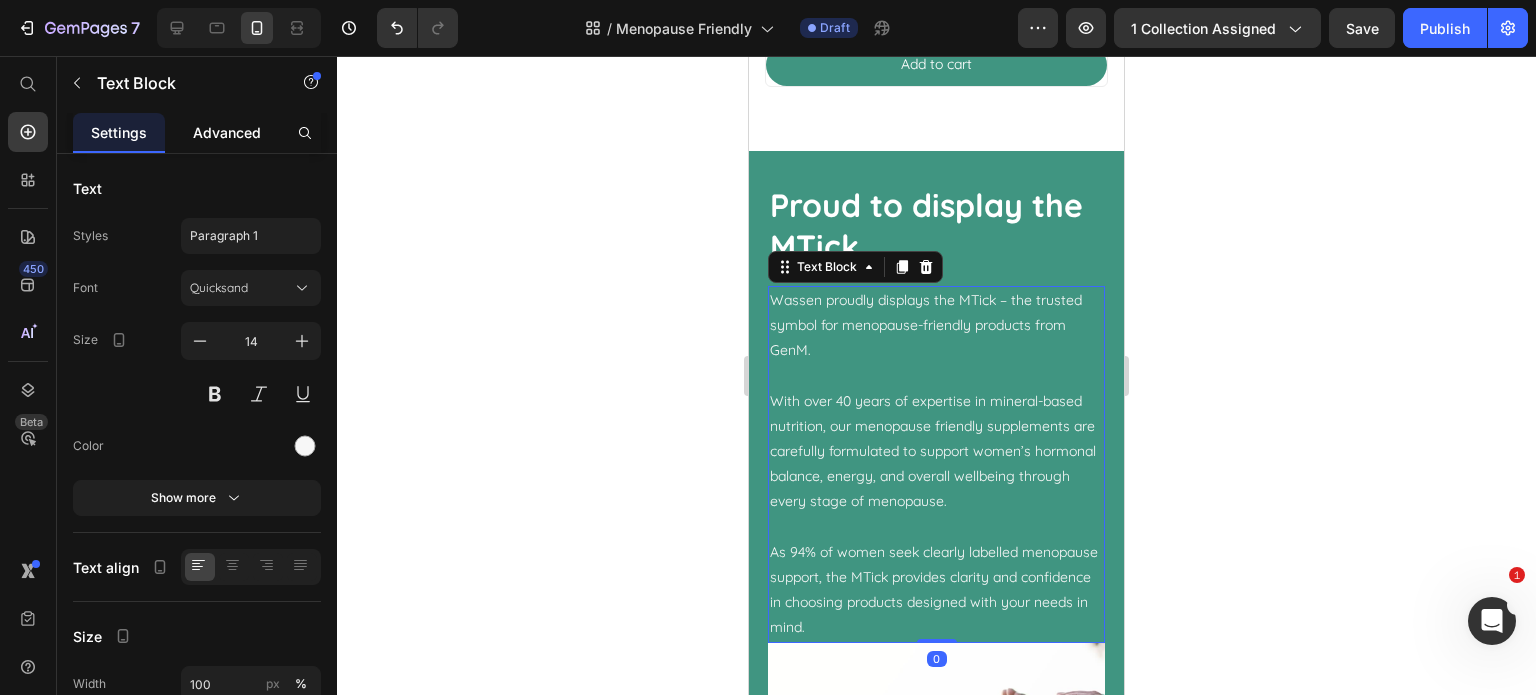 click on "Advanced" at bounding box center [227, 132] 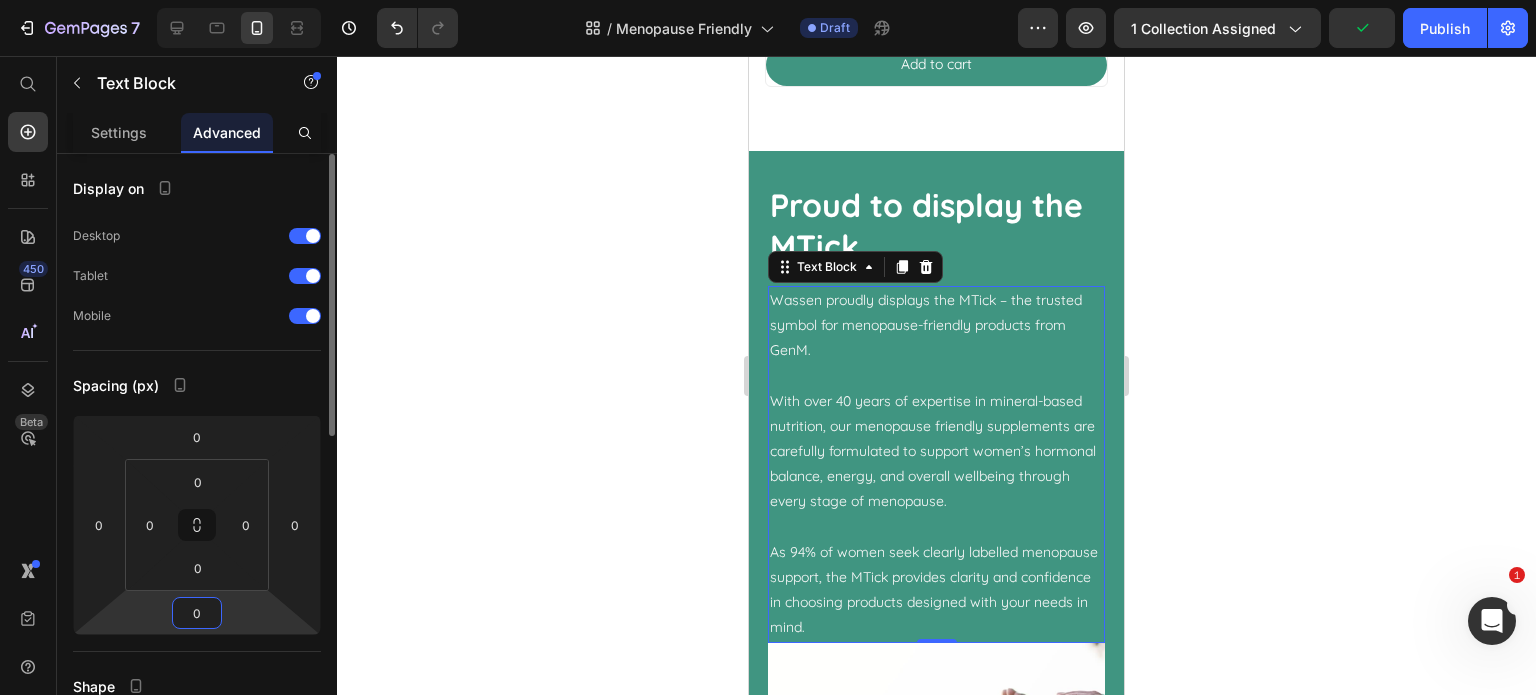 click on "0" at bounding box center [197, 613] 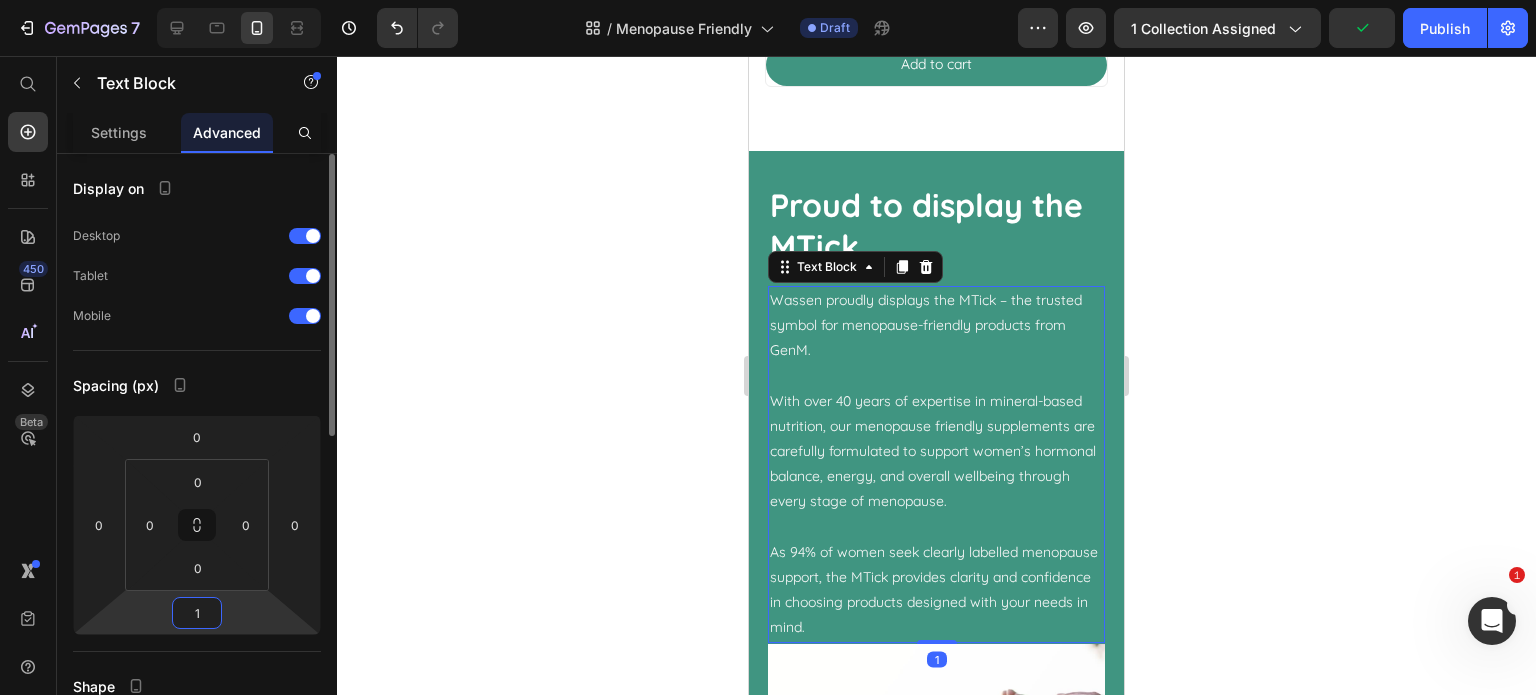 type on "16" 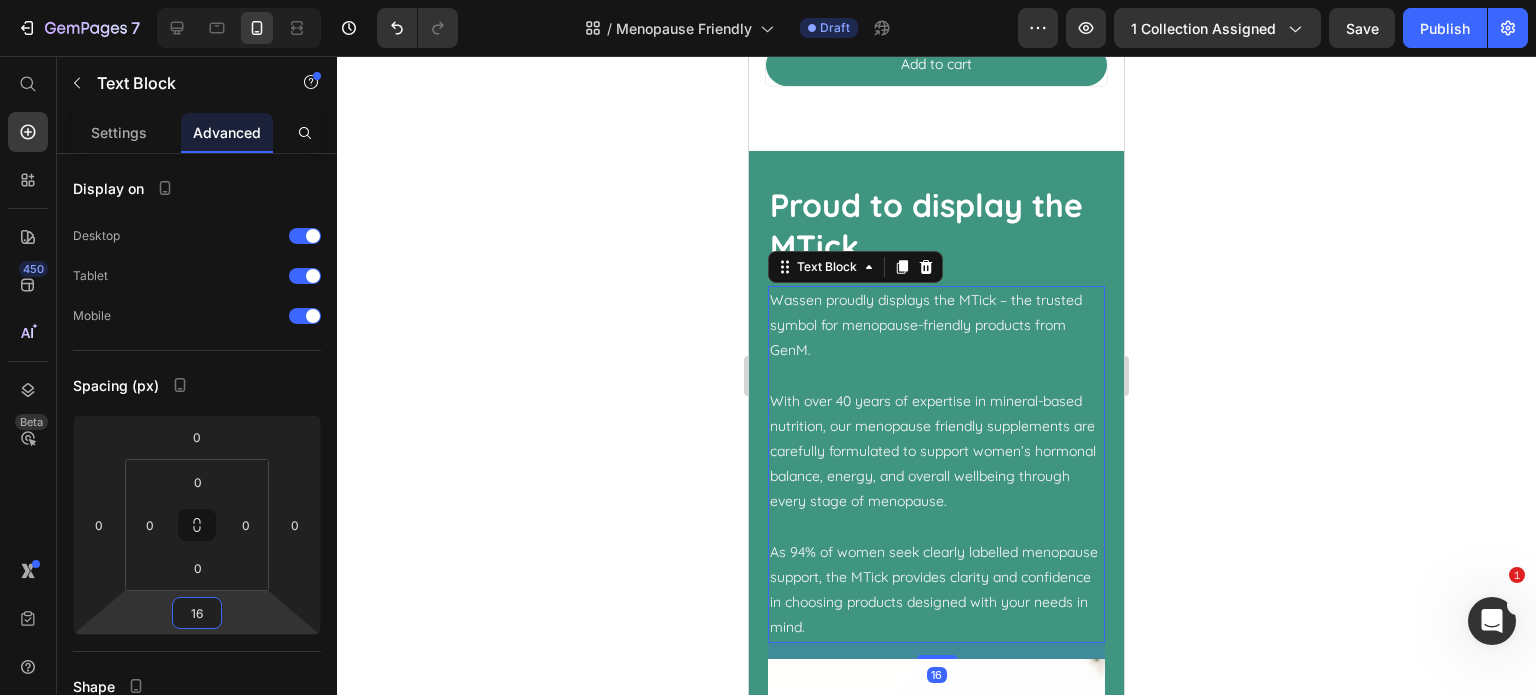 click 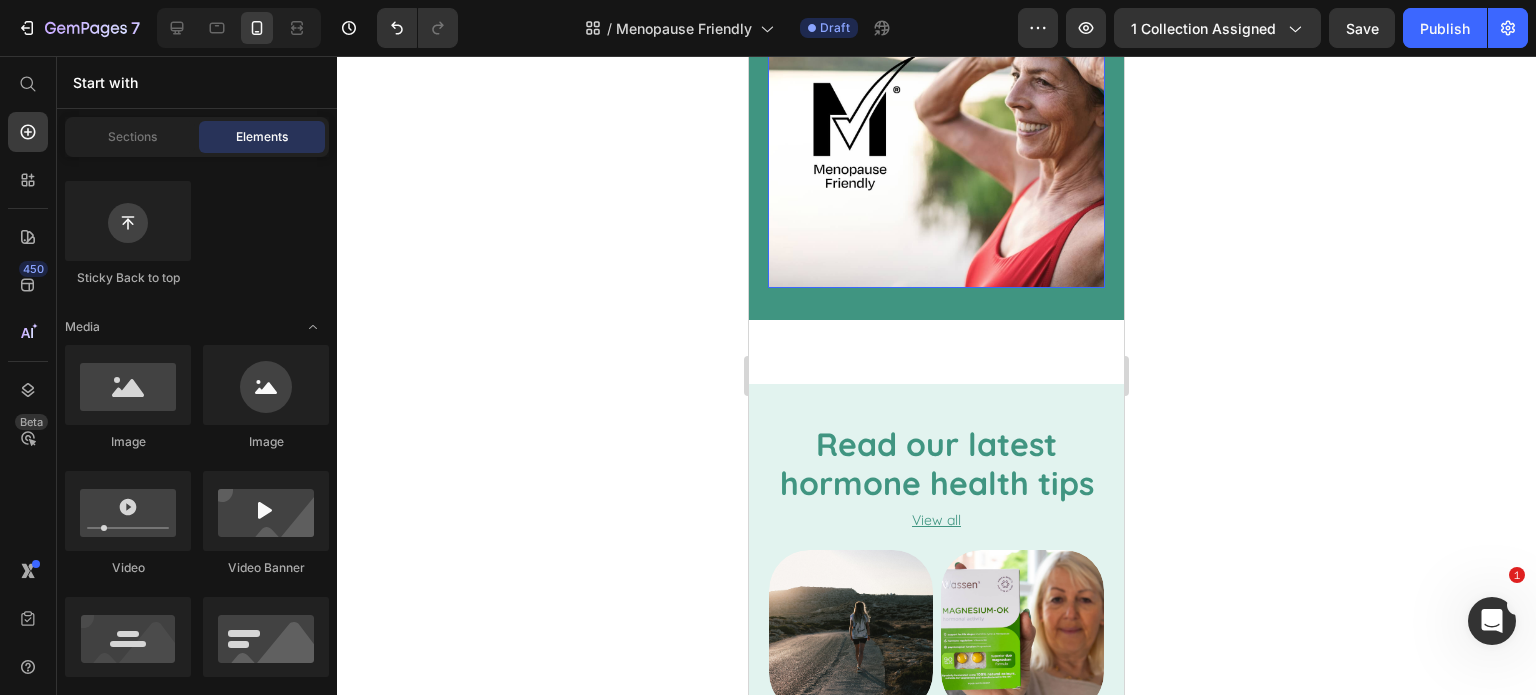 scroll, scrollTop: 2861, scrollLeft: 0, axis: vertical 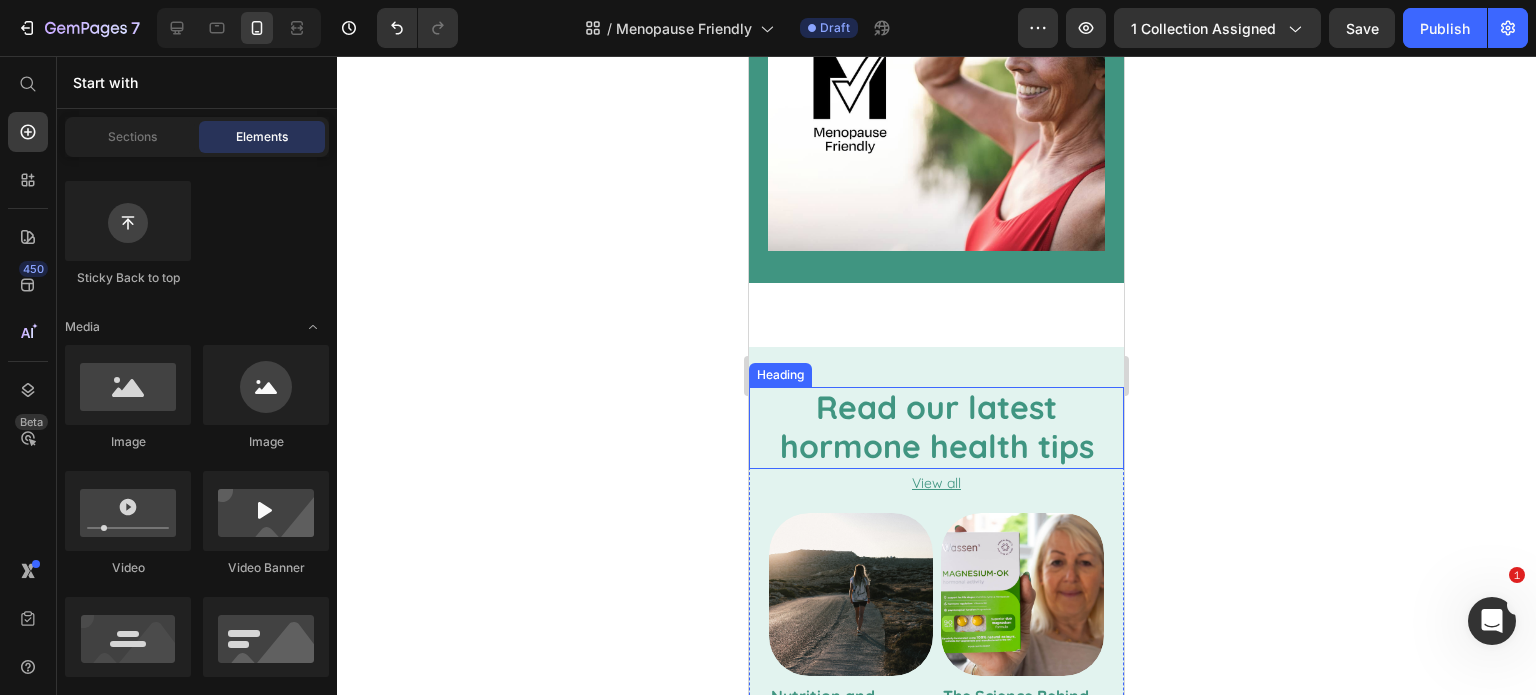 click on "Read our latest hormone health tips" at bounding box center [937, 426] 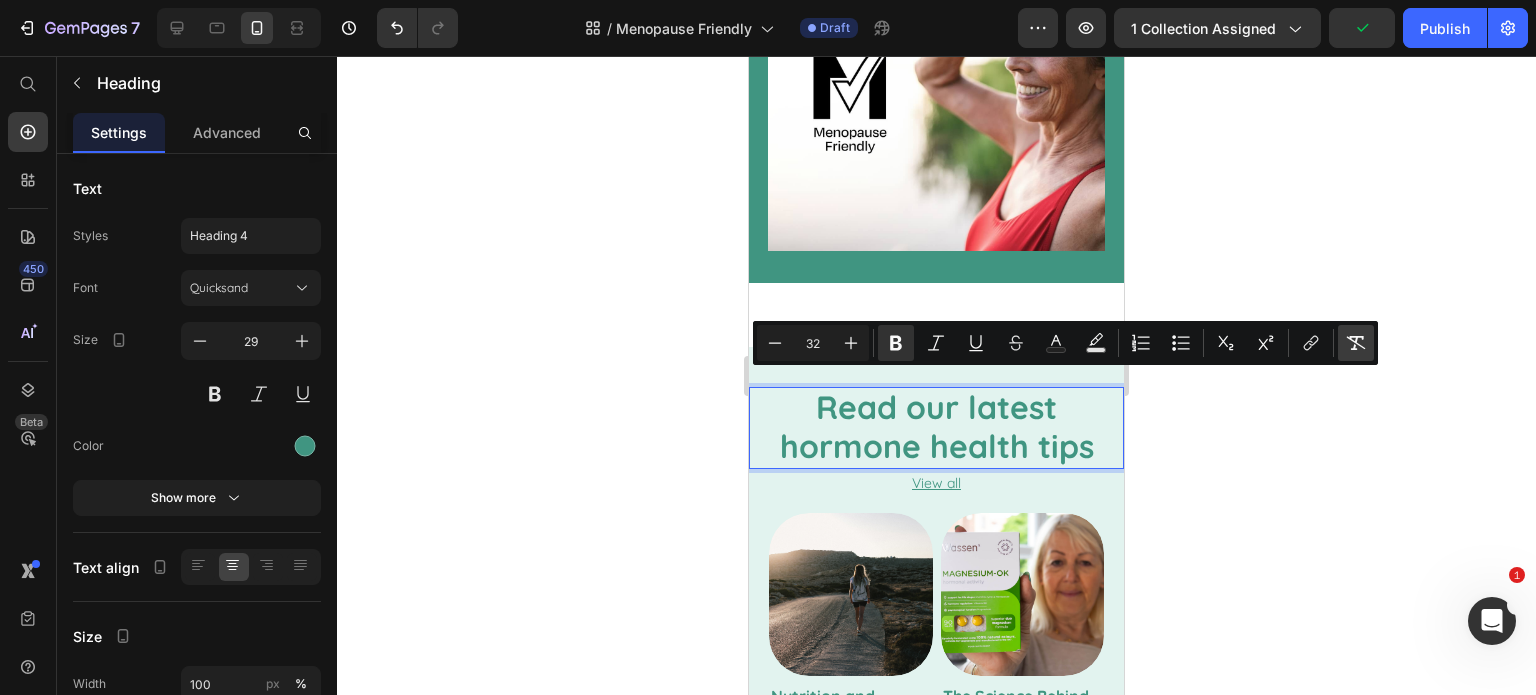 click 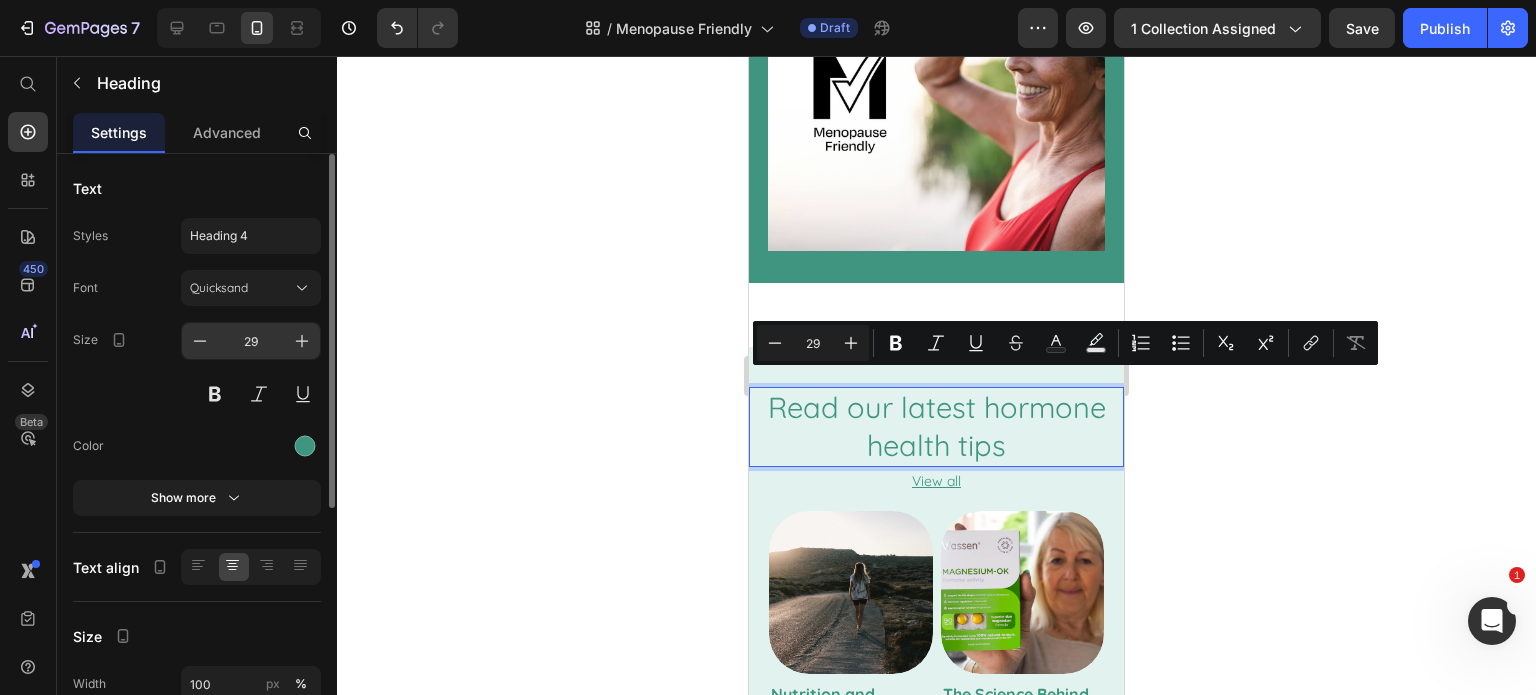 click on "29" at bounding box center [251, 341] 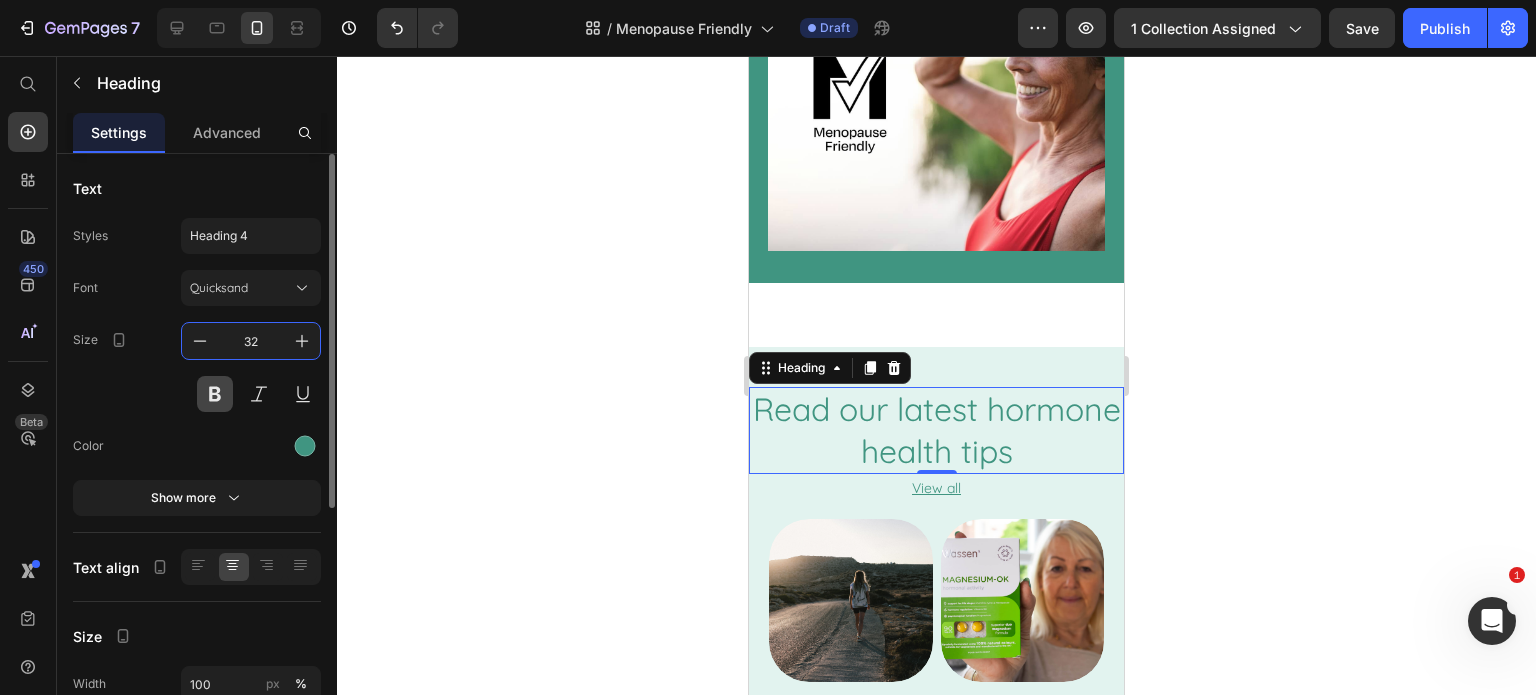type on "32" 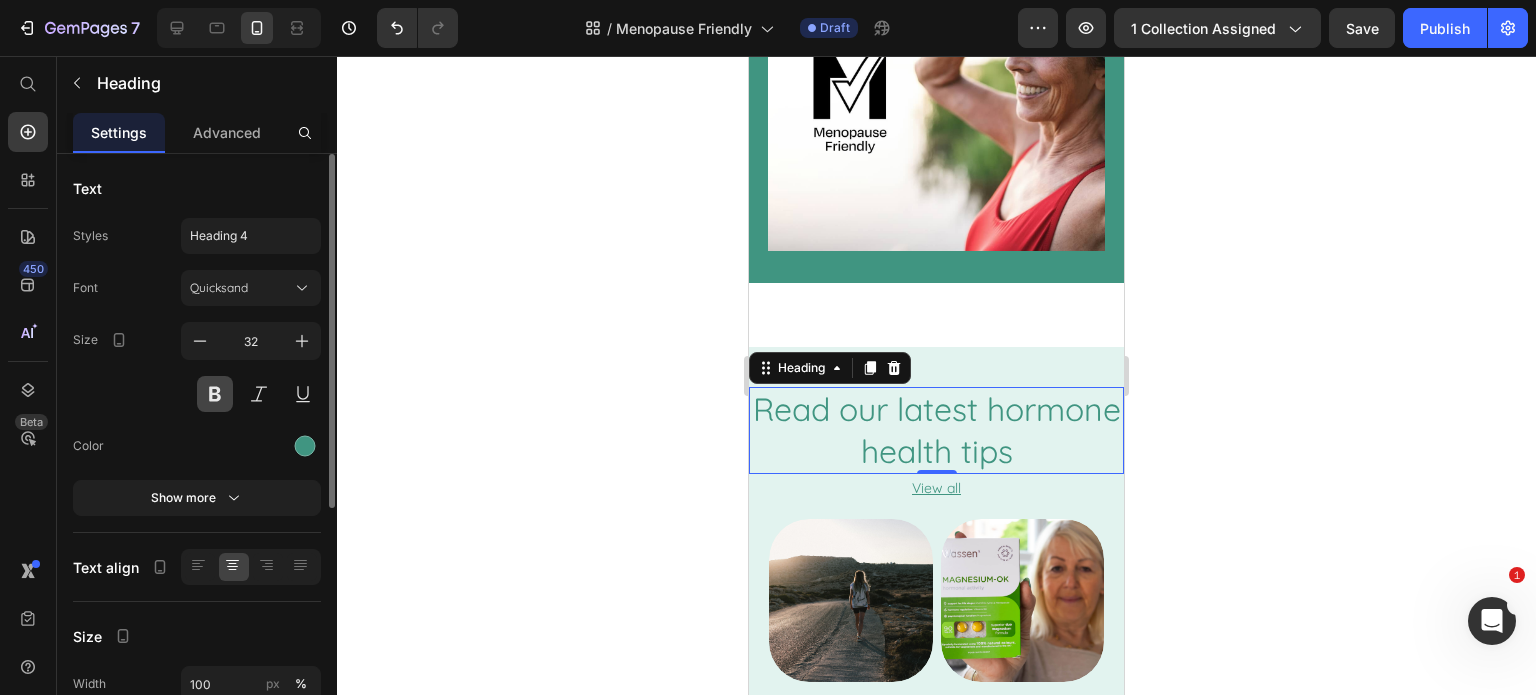click at bounding box center [215, 394] 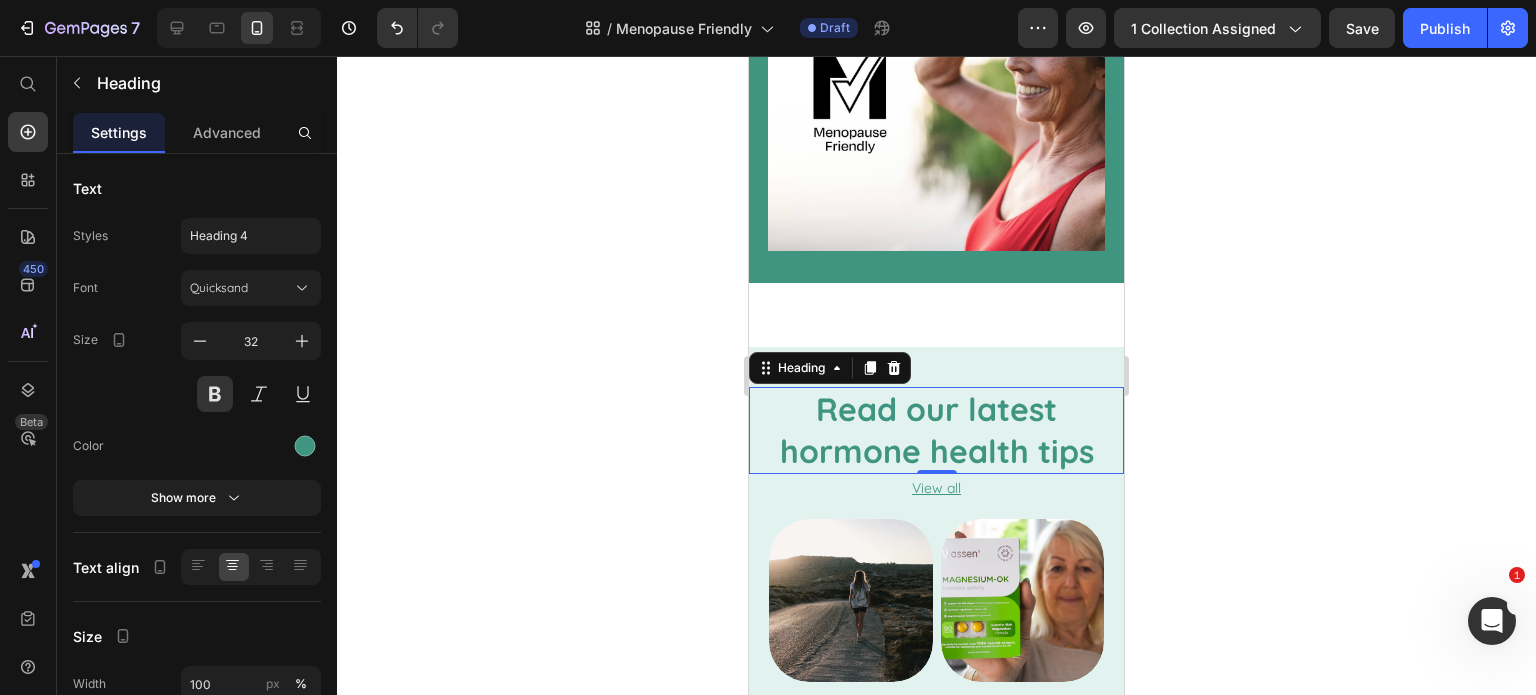 click 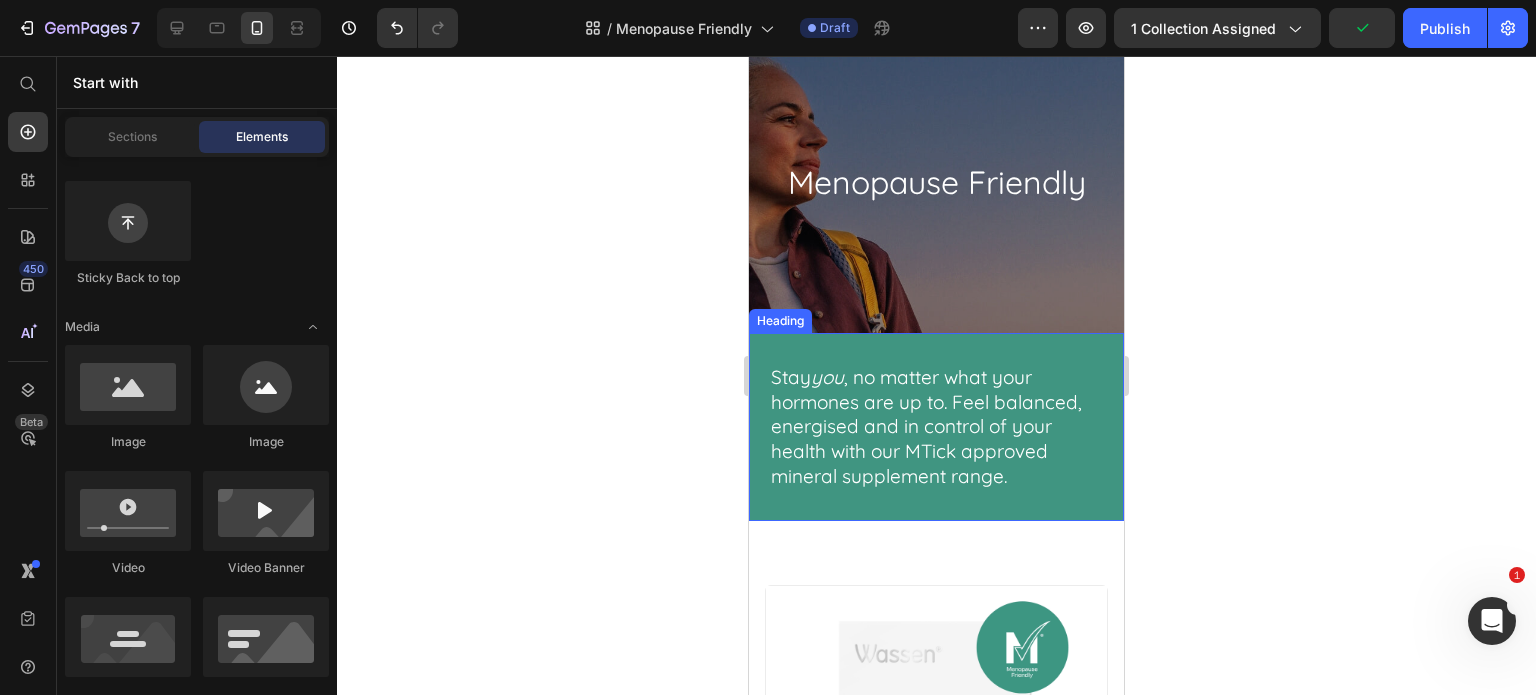 scroll, scrollTop: 100, scrollLeft: 0, axis: vertical 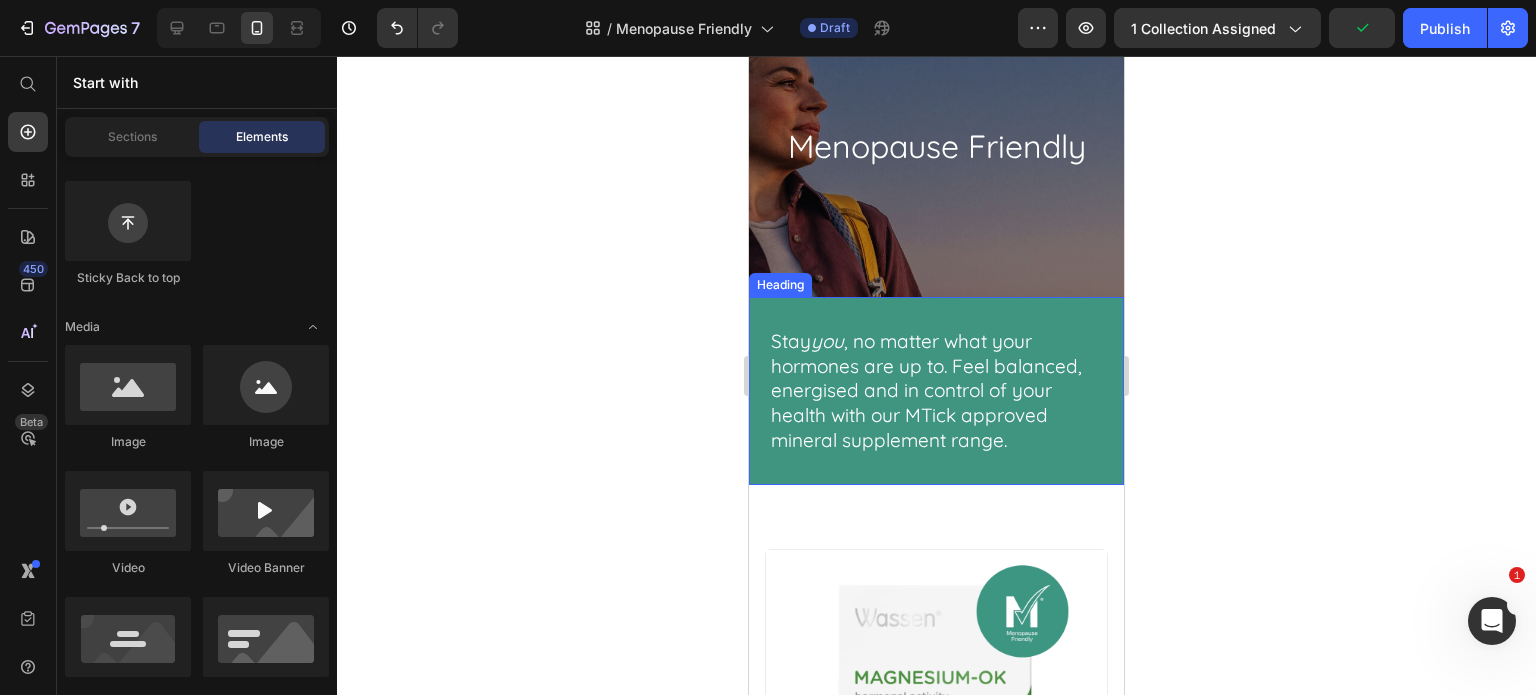 click on "Stay  you , no matter what your hormones are up to. Feel balanced, energised and in control of your health with our MTick approved mineral supplement range." at bounding box center (936, 391) 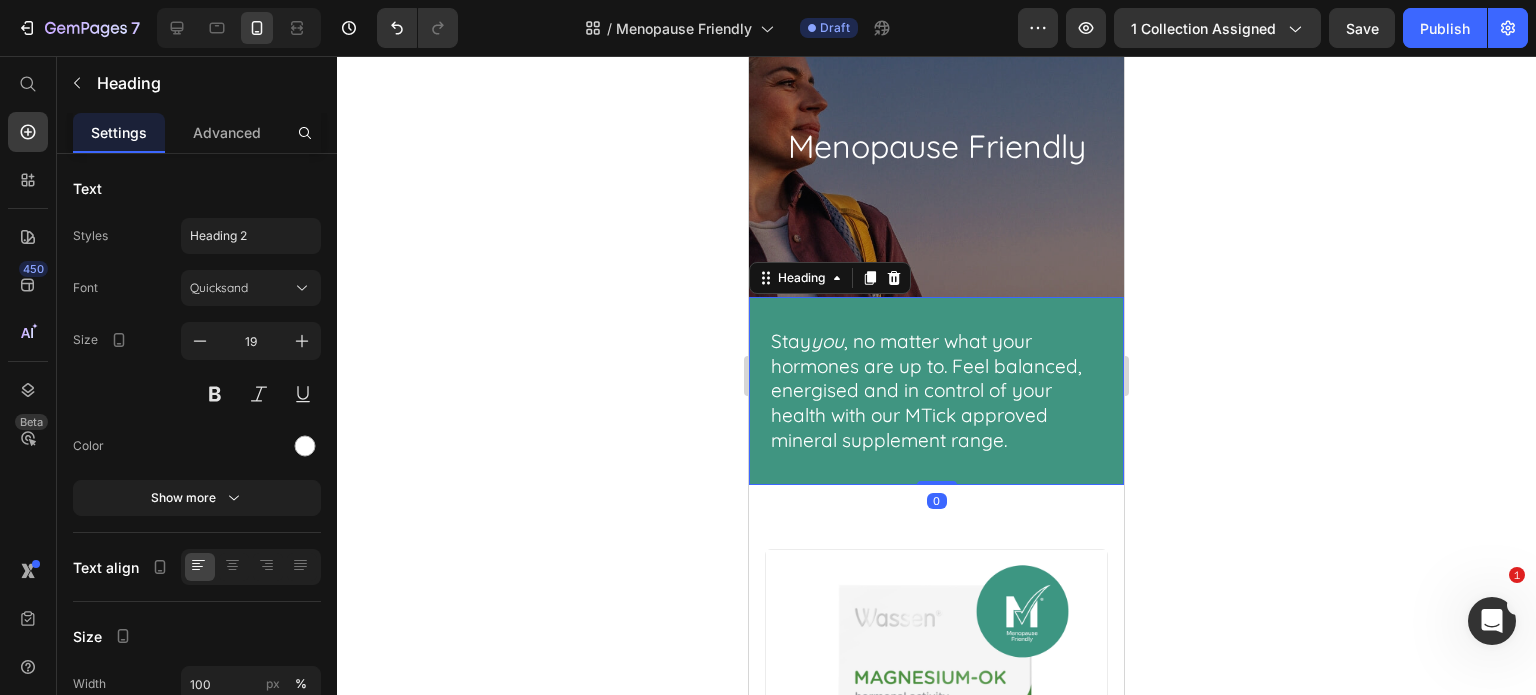click on "Stay  you , no matter what your hormones are up to. Feel balanced, energised and in control of your health with our MTick approved mineral supplement range." at bounding box center [936, 391] 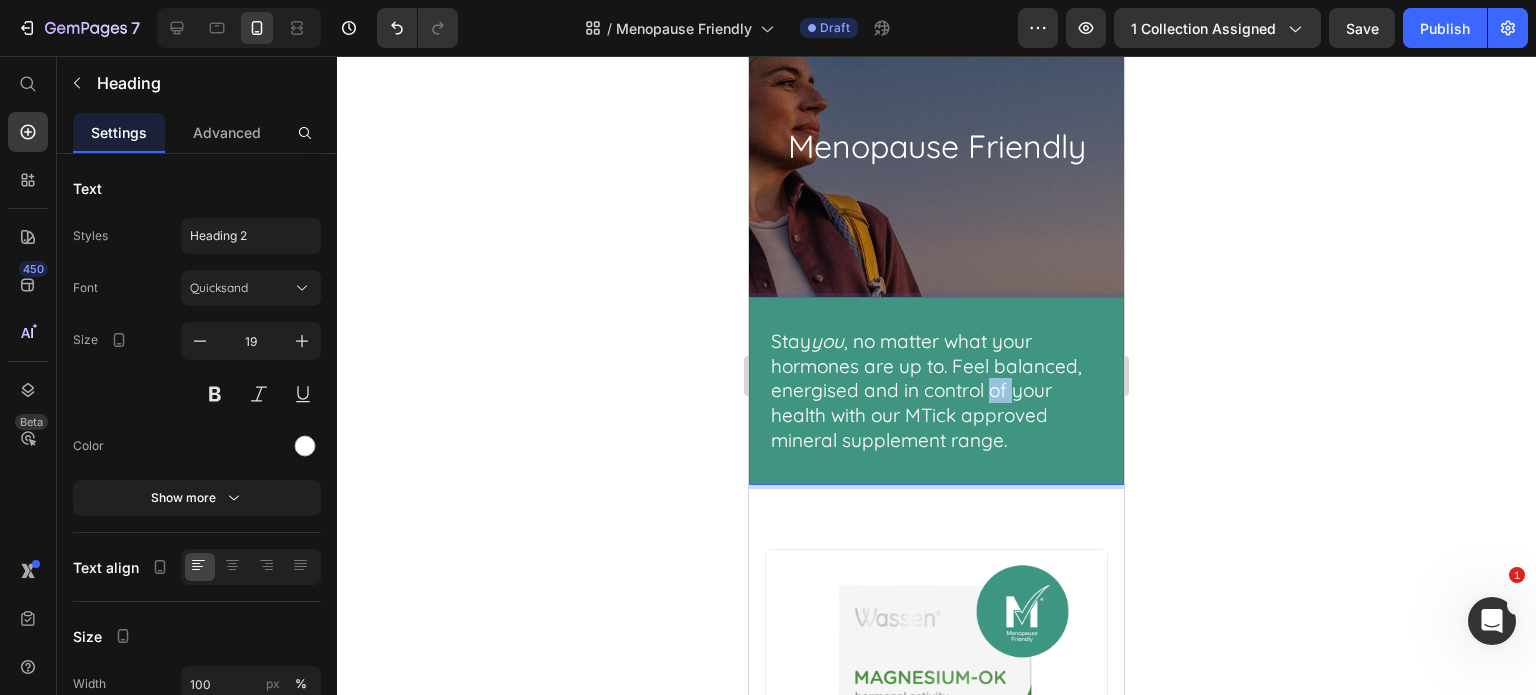 click on "Stay  you , no matter what your hormones are up to. Feel balanced, energised and in control of your health with our MTick approved mineral supplement range." at bounding box center [936, 391] 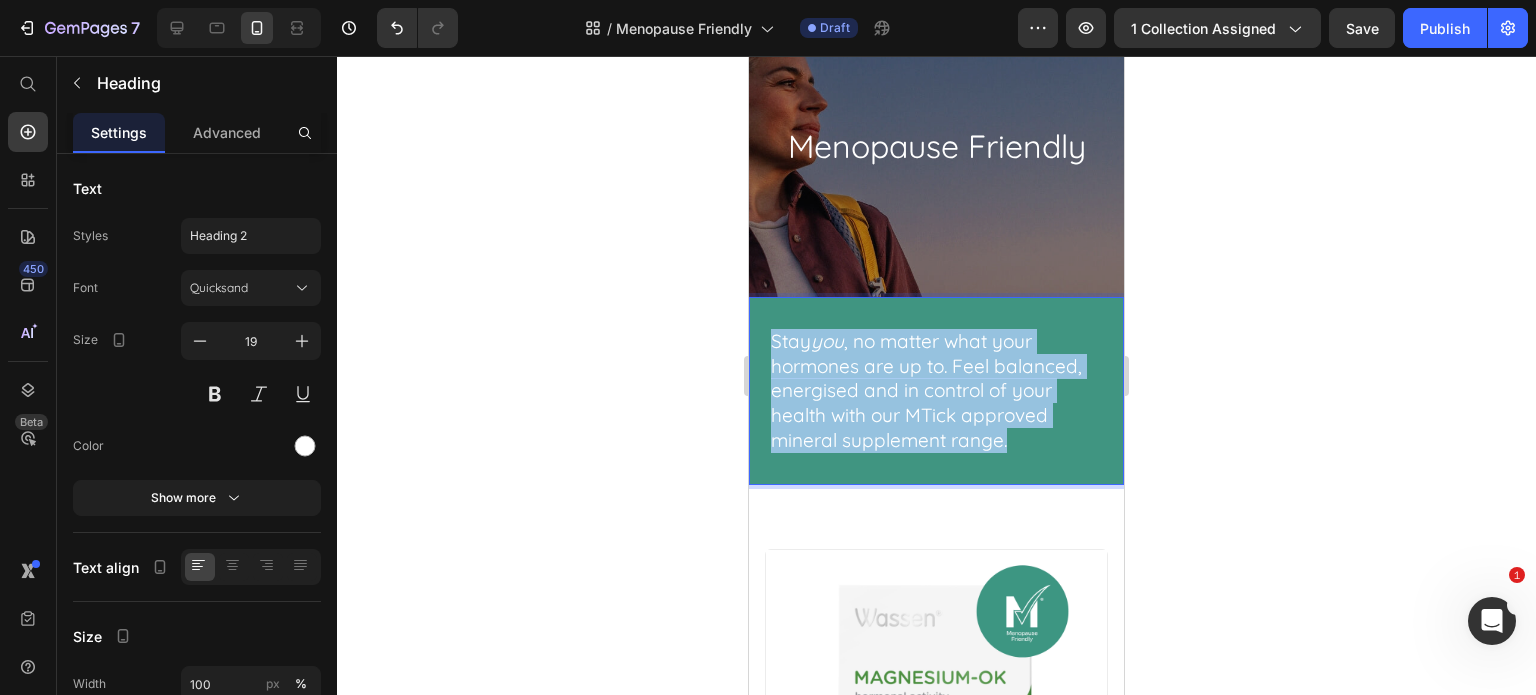 drag, startPoint x: 1031, startPoint y: 444, endPoint x: 728, endPoint y: 345, distance: 318.76324 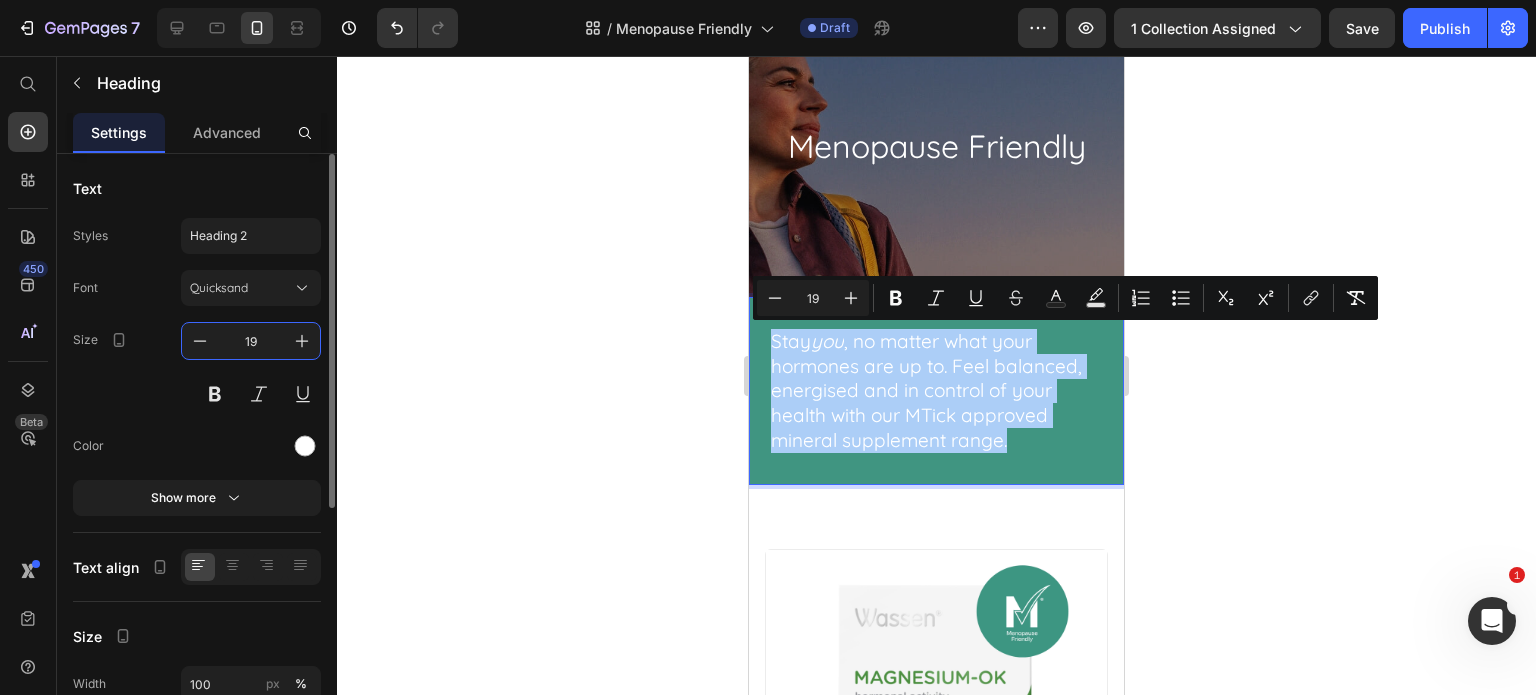 click on "19" at bounding box center [251, 341] 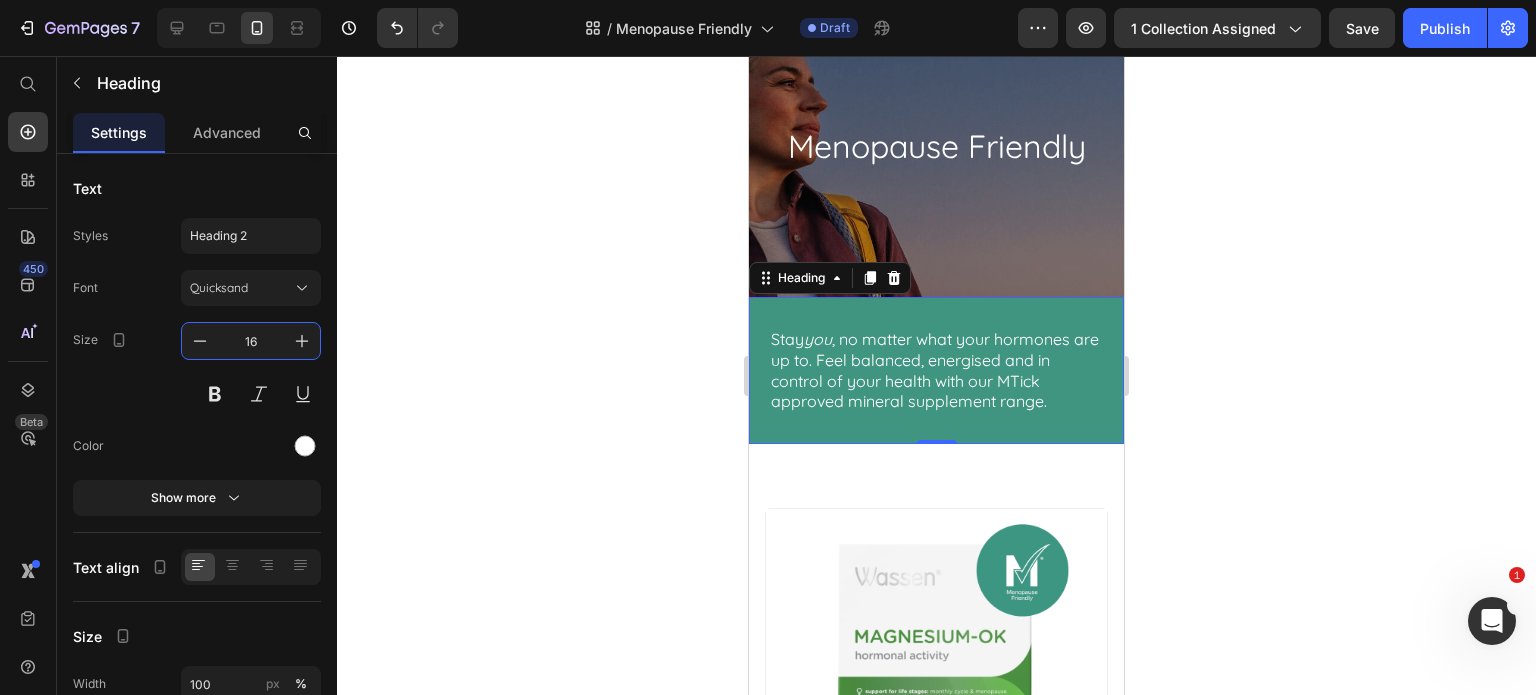type on "16" 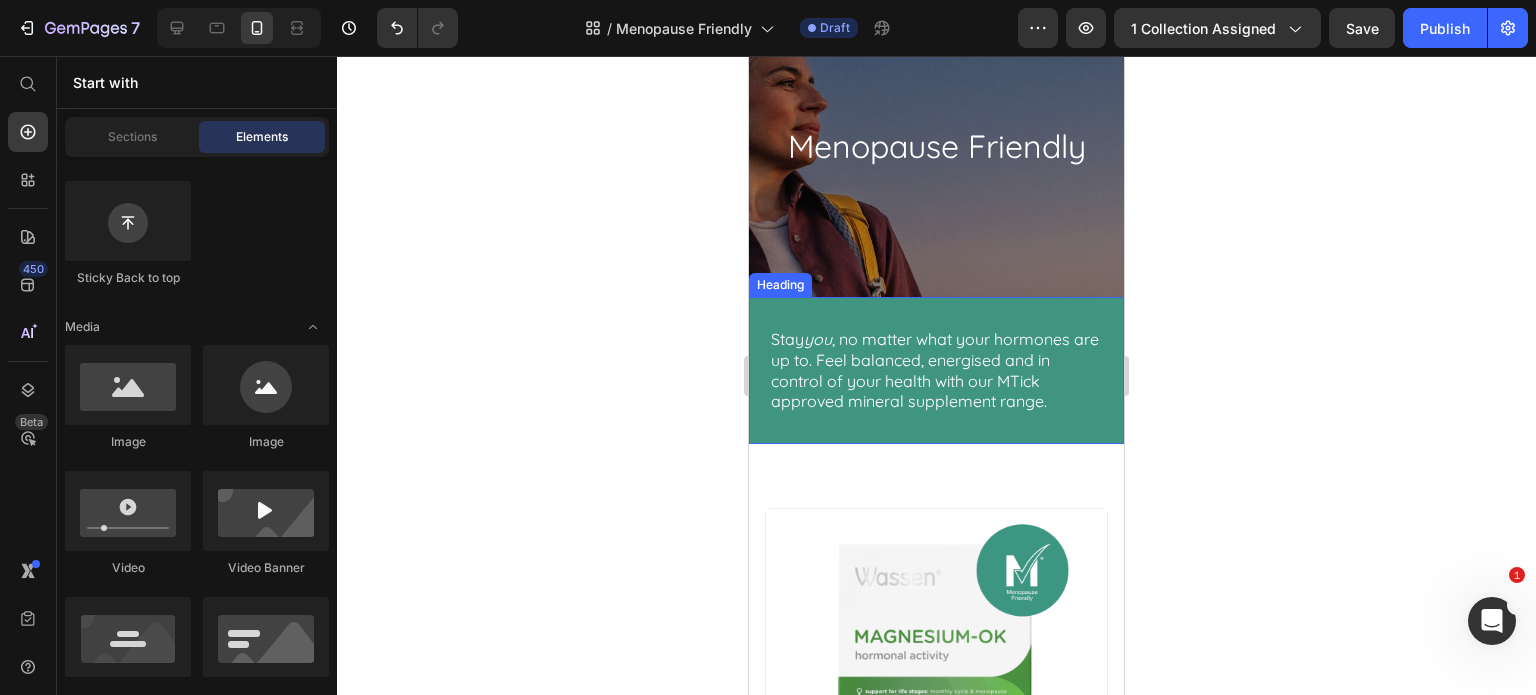 click on "Stay  you , no matter what your hormones are up to. Feel balanced, energised and in control of your health with our MTick approved mineral supplement range." at bounding box center [936, 370] 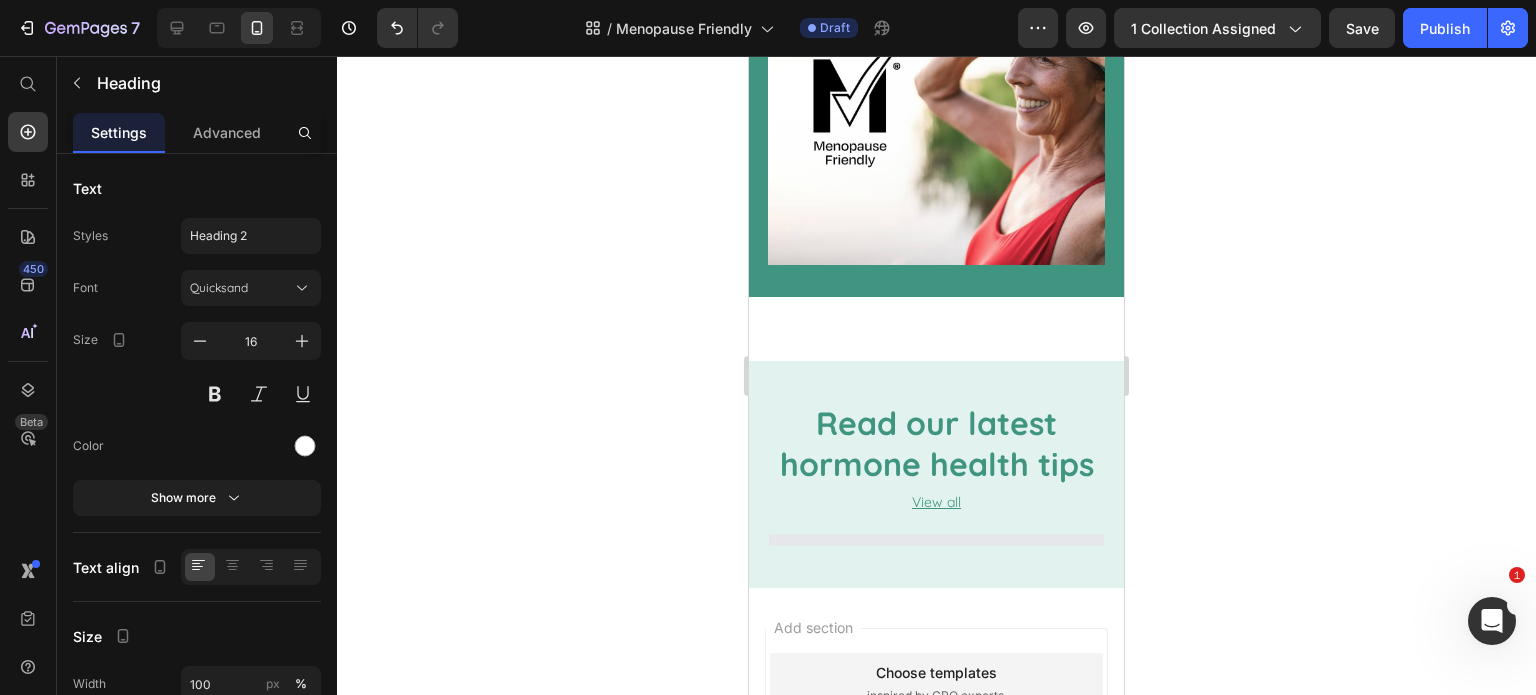scroll, scrollTop: 2973, scrollLeft: 0, axis: vertical 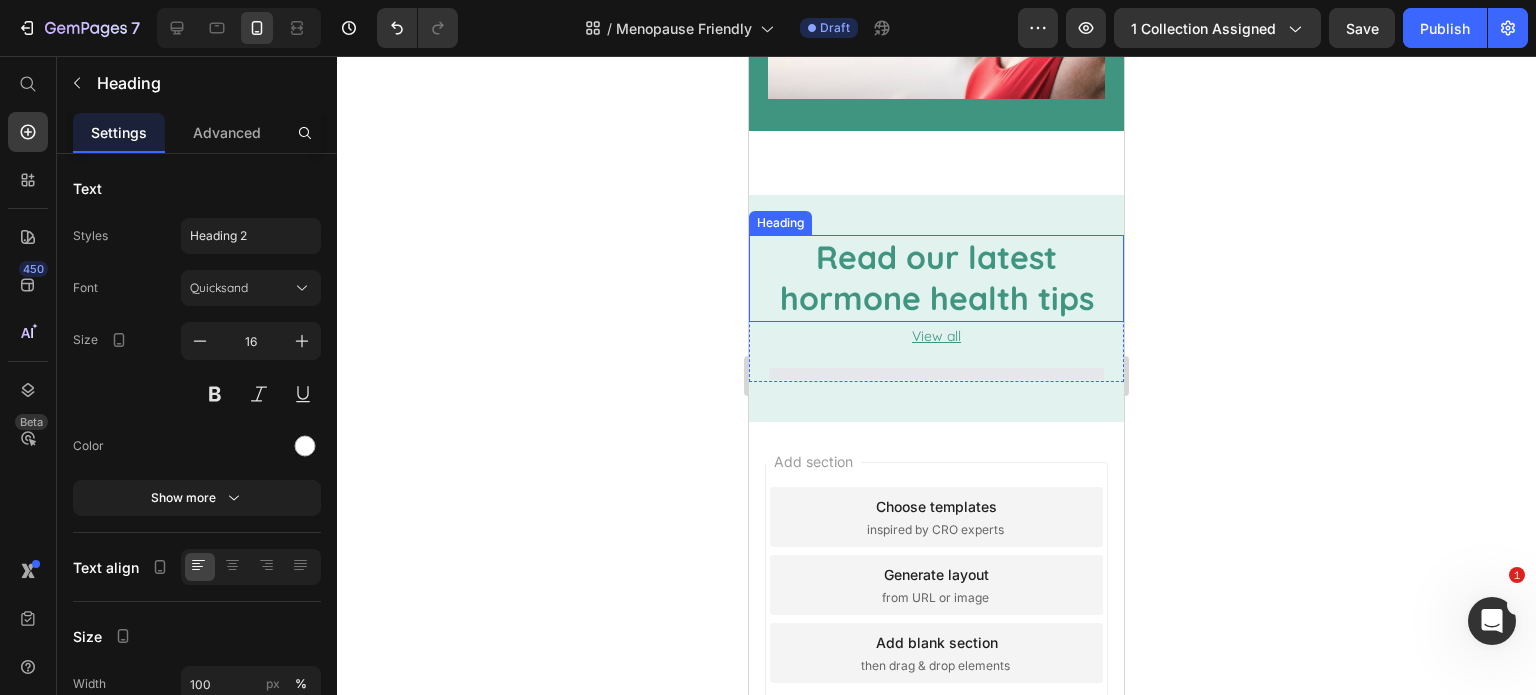 click on "Read our latest hormone health tips" at bounding box center (936, 278) 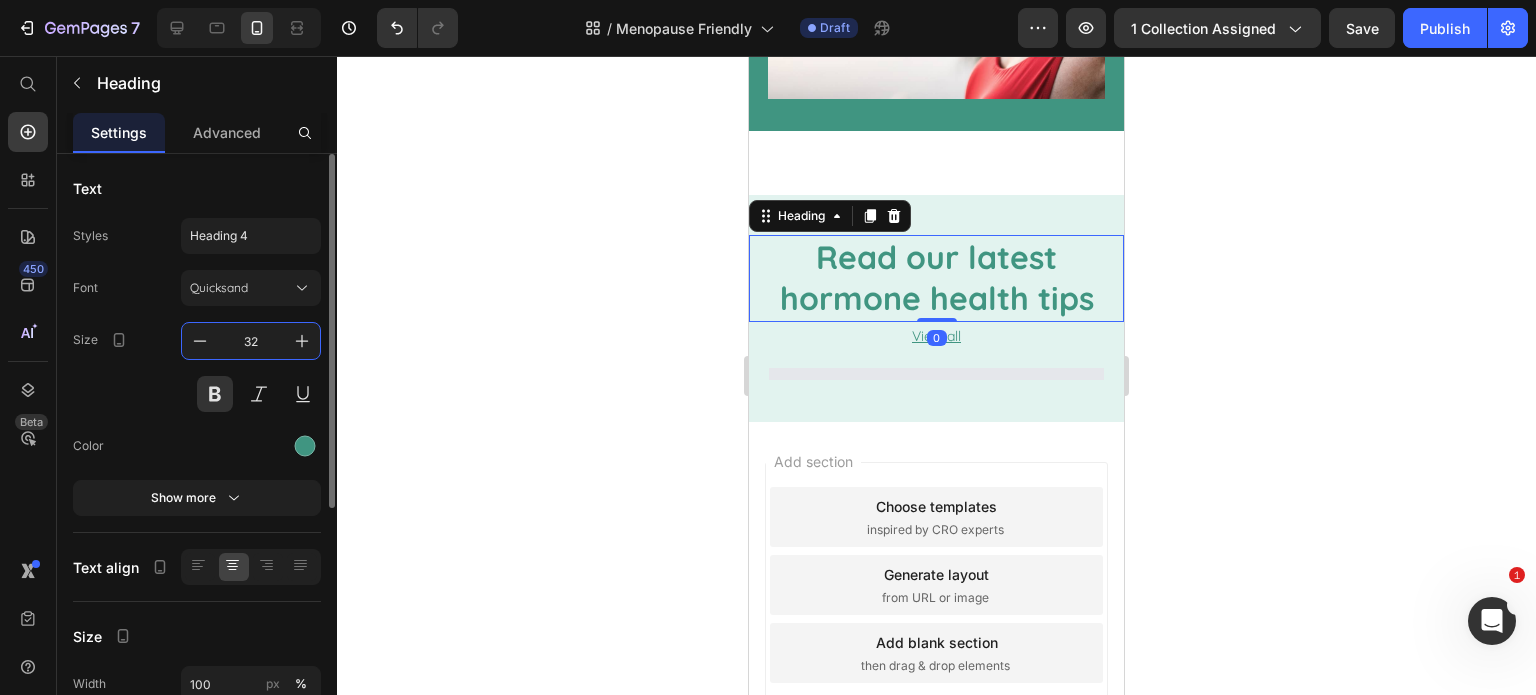 click on "32" at bounding box center (251, 341) 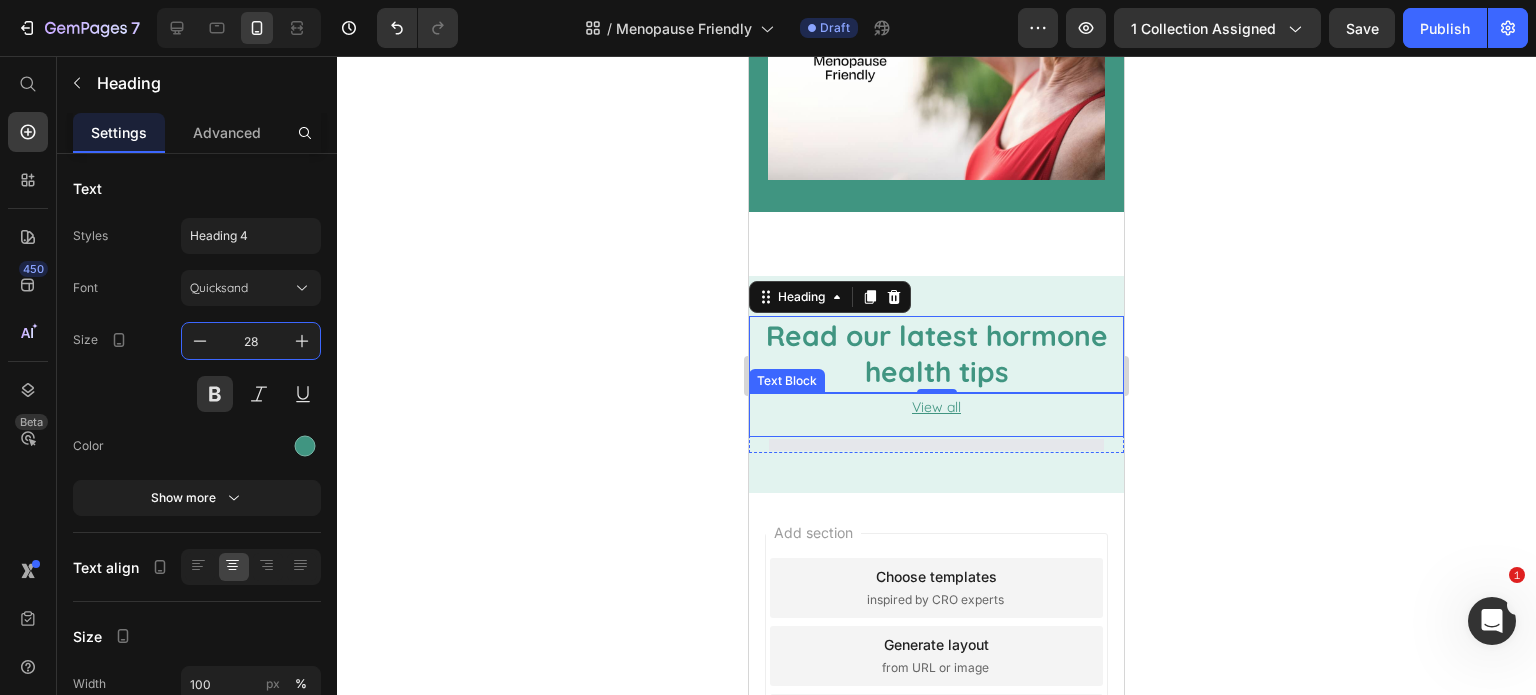 scroll, scrollTop: 2963, scrollLeft: 0, axis: vertical 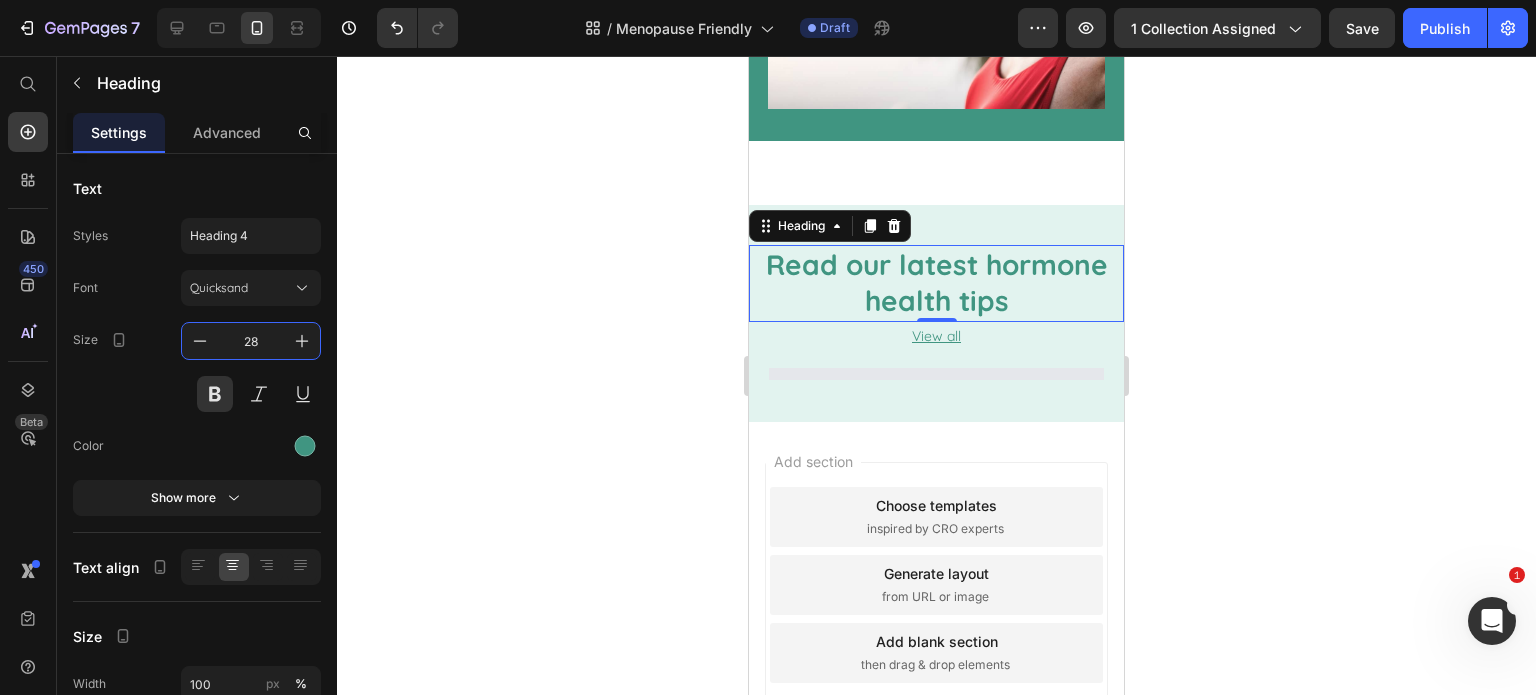 type on "28" 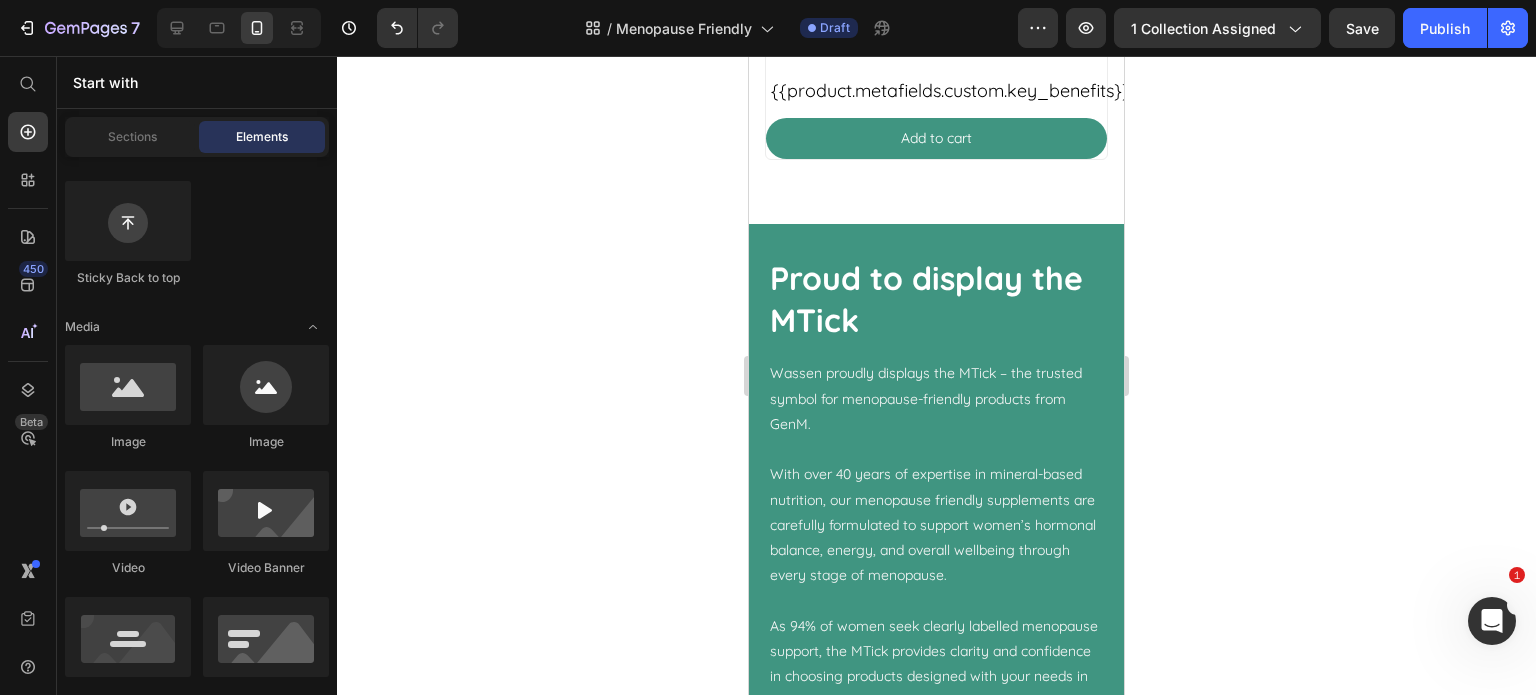 scroll, scrollTop: 1963, scrollLeft: 0, axis: vertical 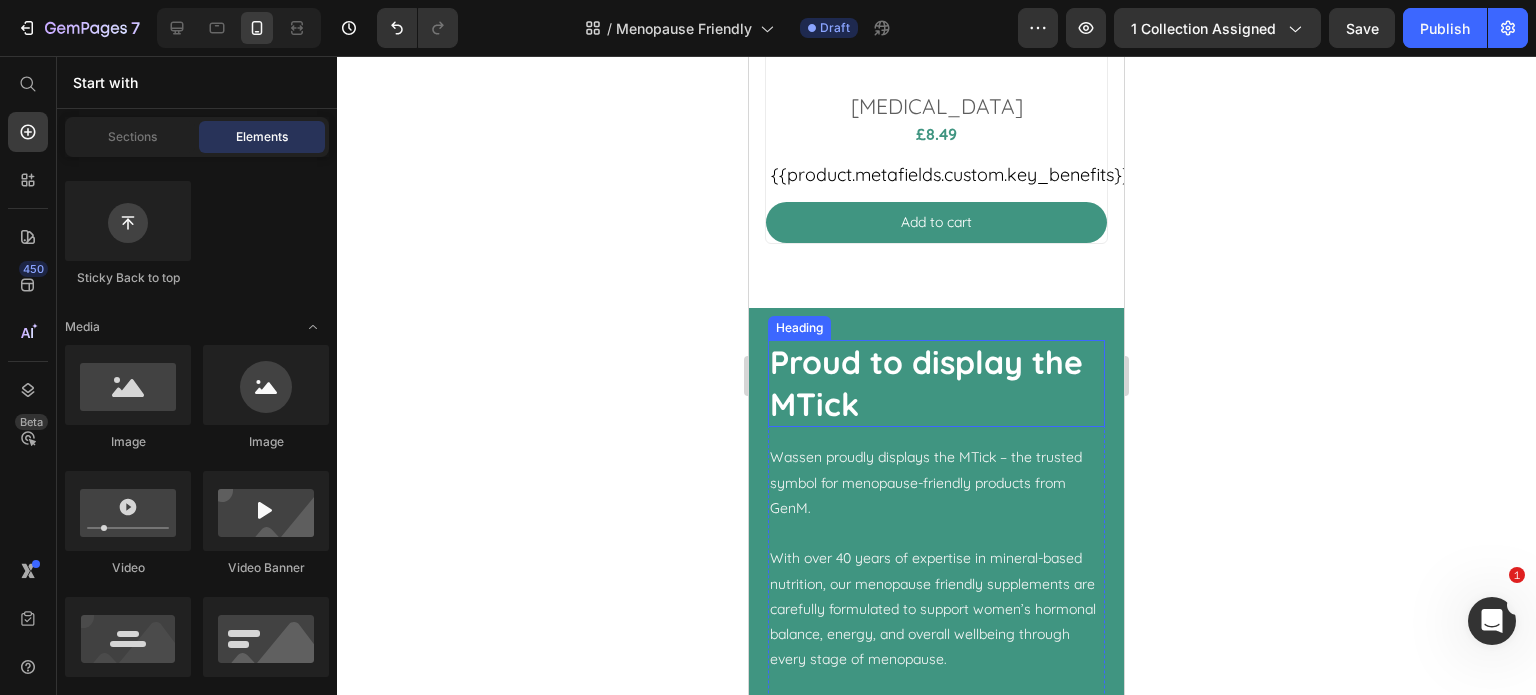 click on "Proud to display the MTick" at bounding box center [937, 383] 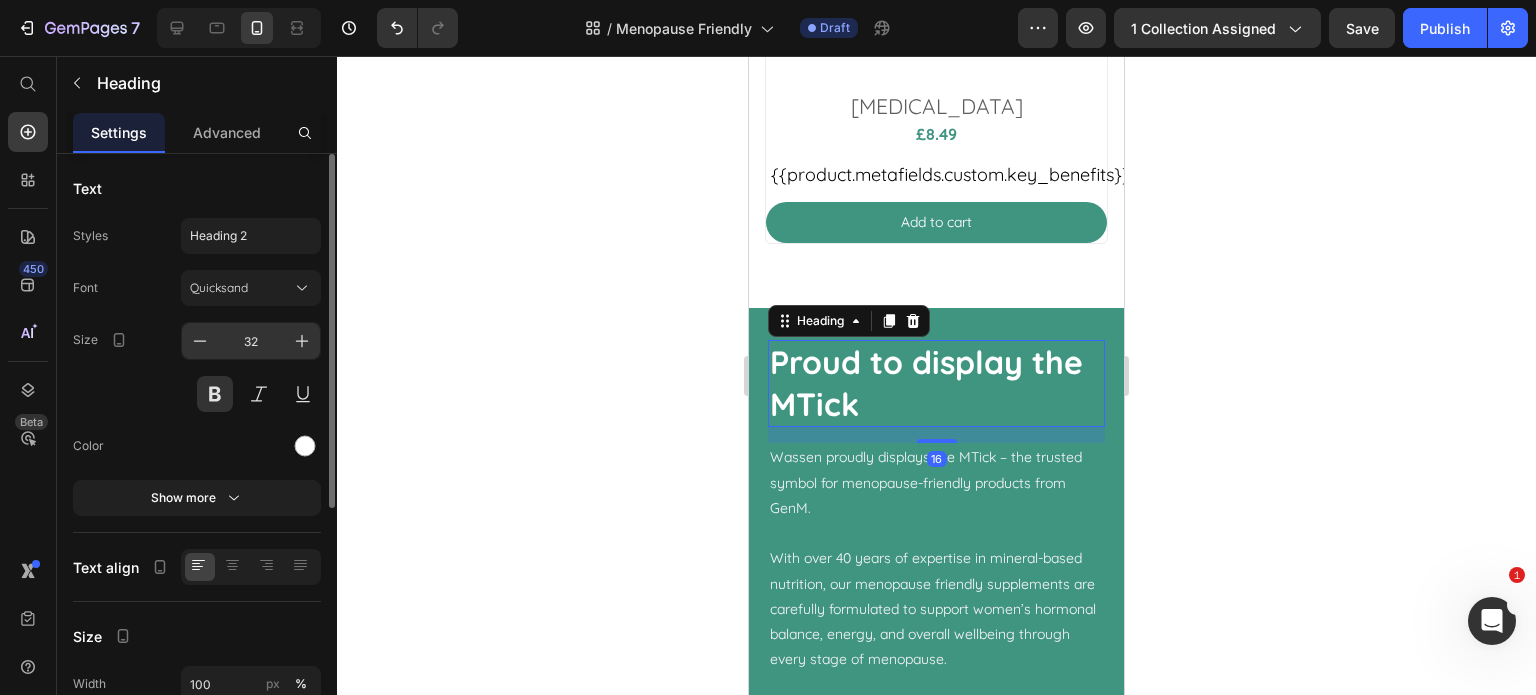 click on "32" at bounding box center [251, 341] 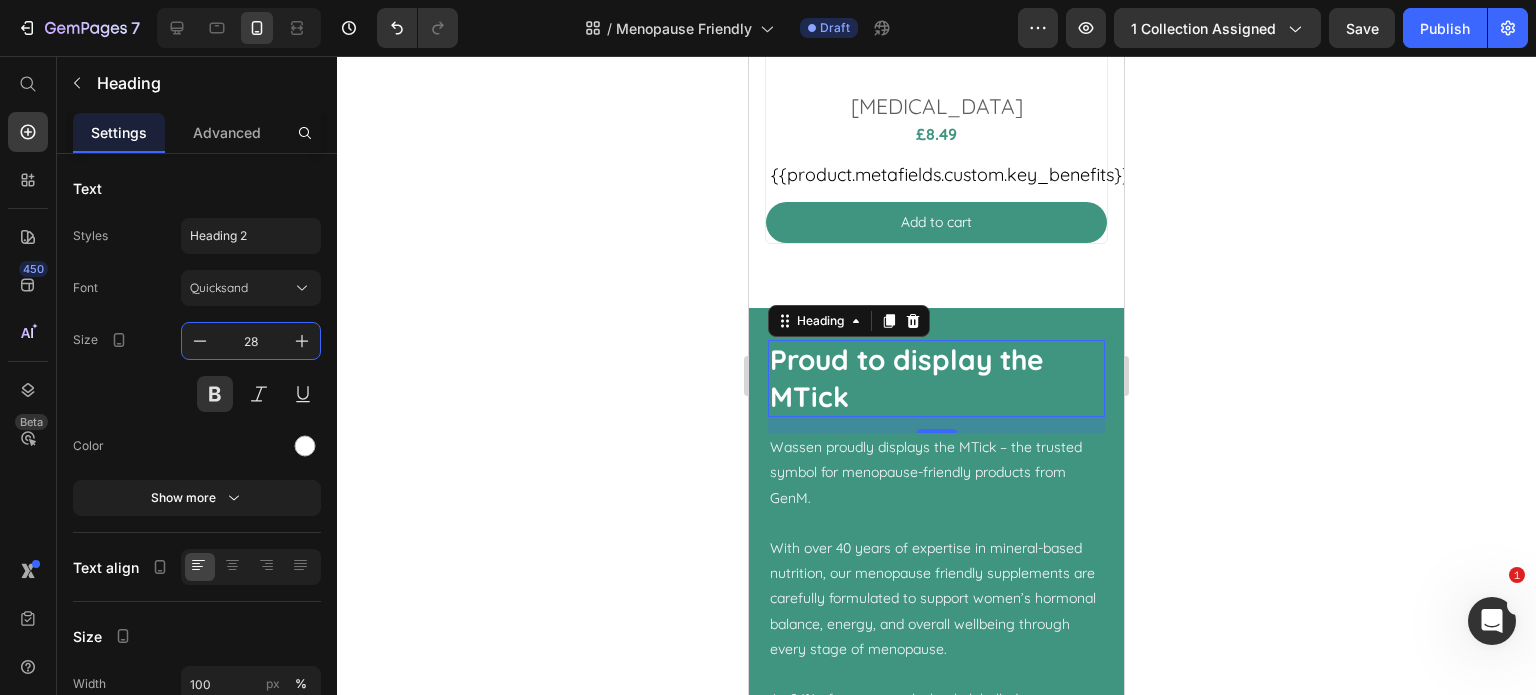 type on "28" 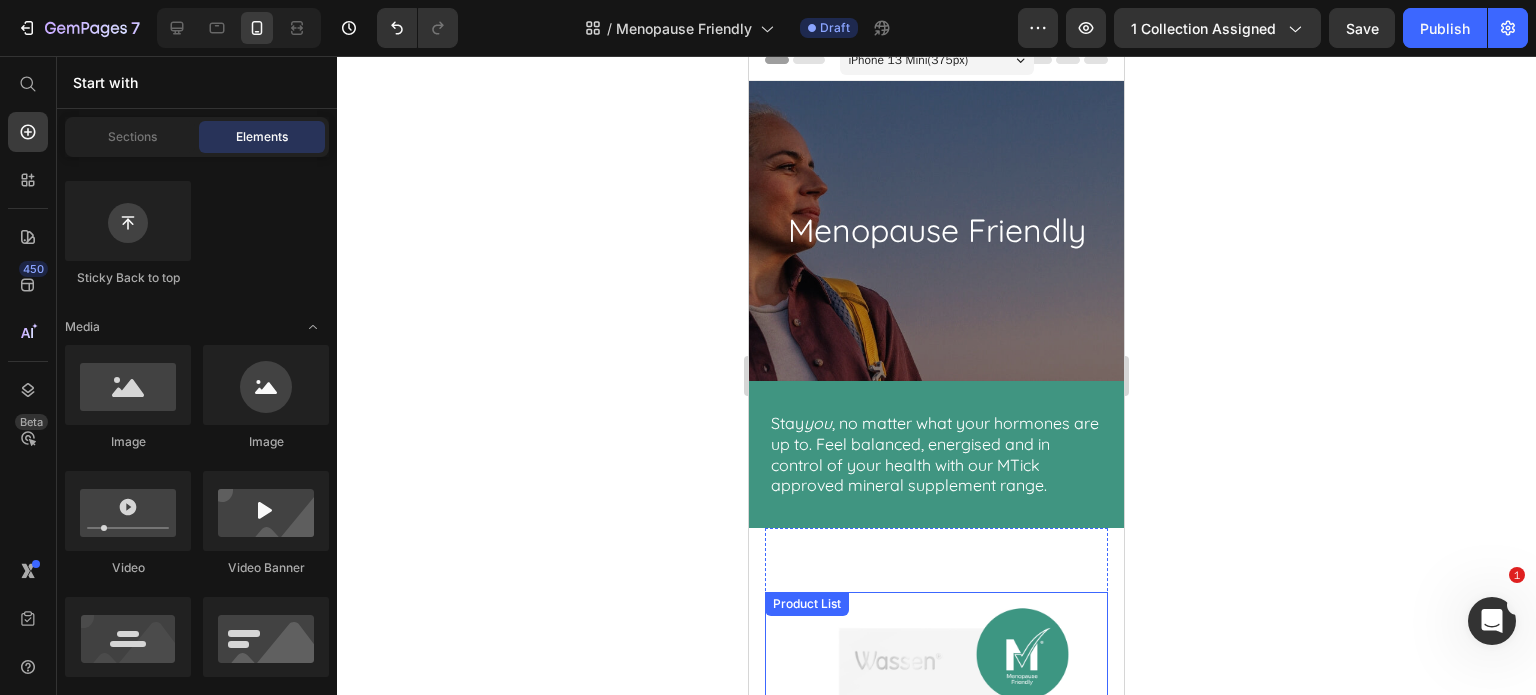 scroll, scrollTop: 0, scrollLeft: 0, axis: both 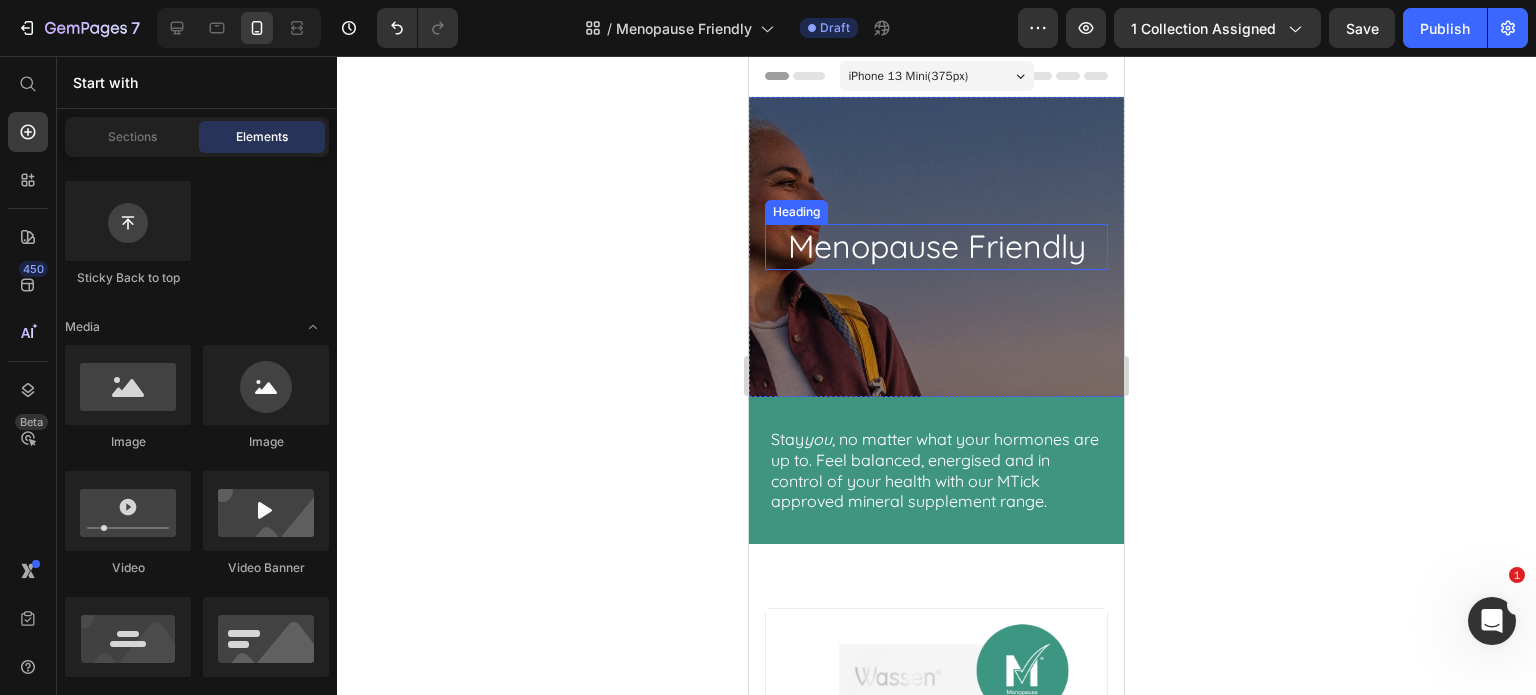 click on "Menopause Friendly" at bounding box center (936, 247) 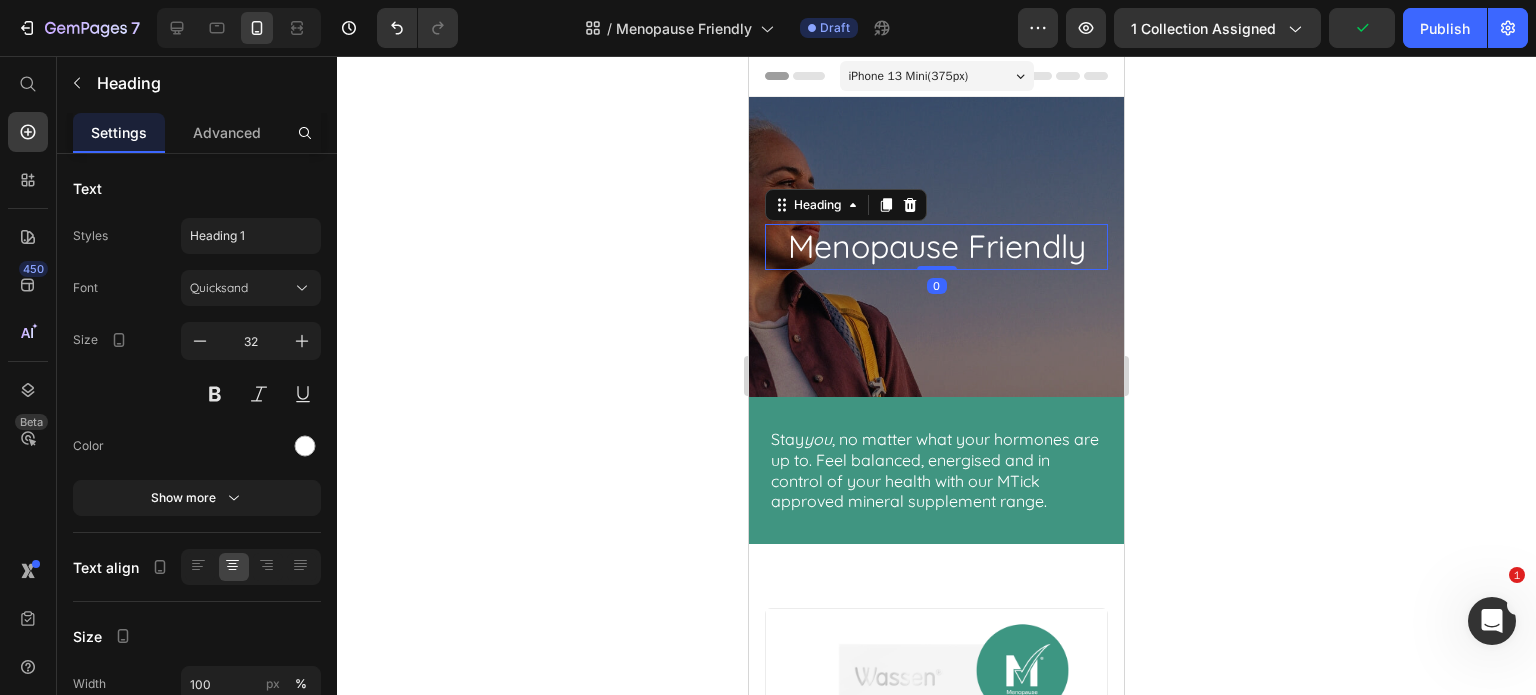 click 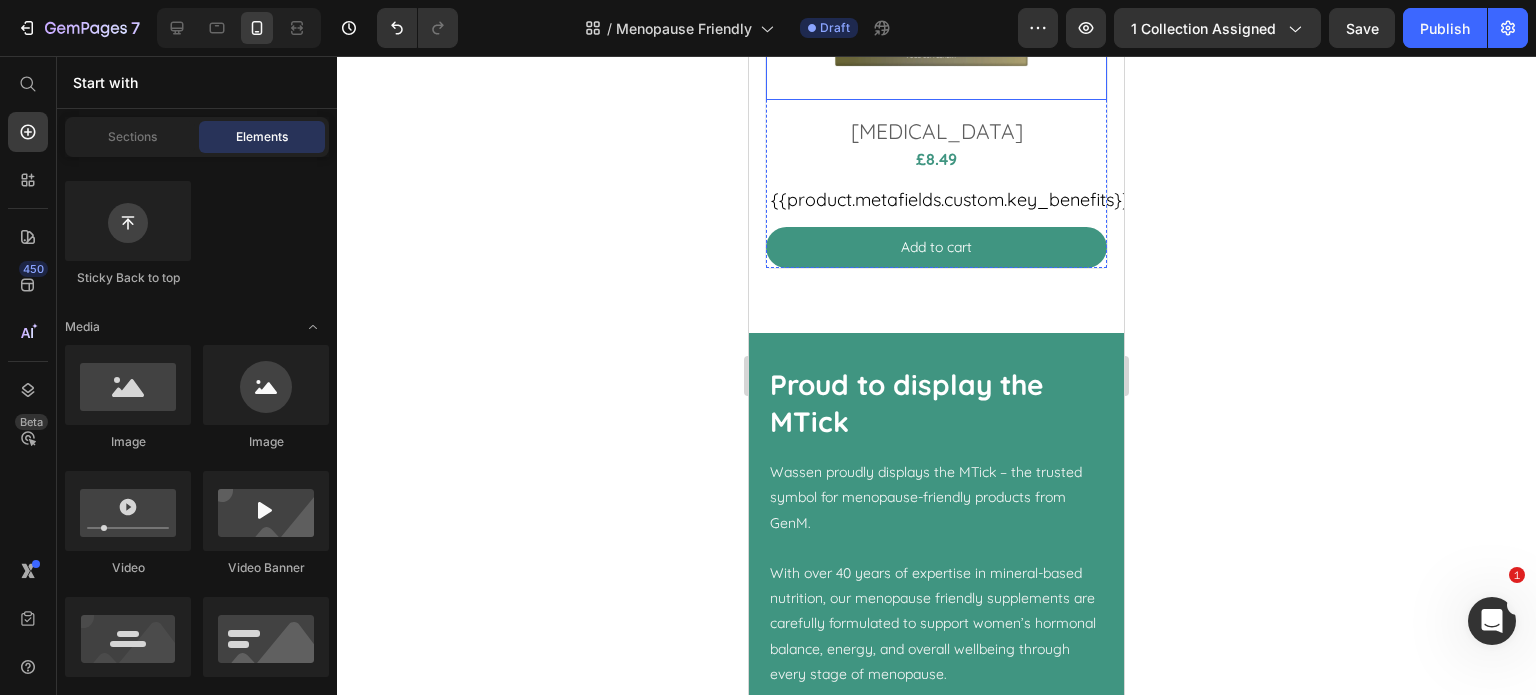 scroll, scrollTop: 2200, scrollLeft: 0, axis: vertical 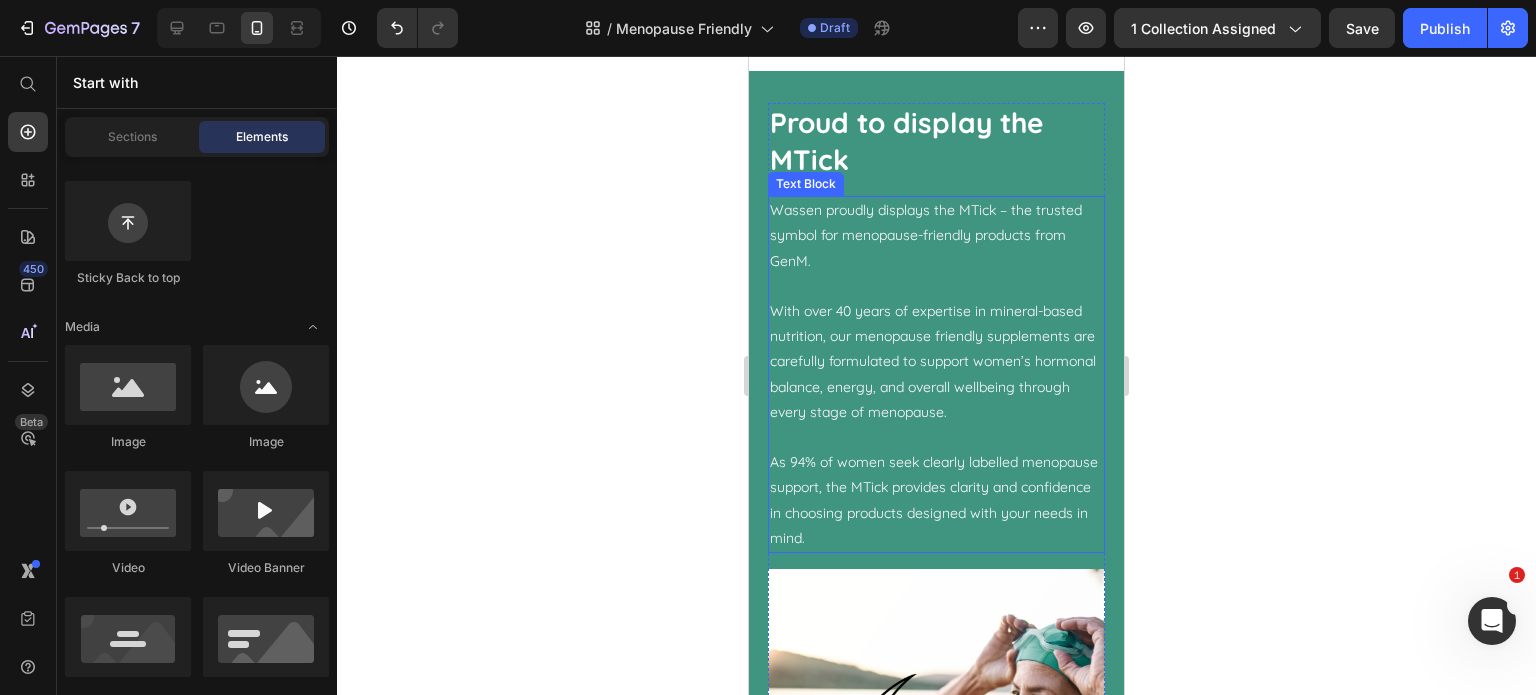 click on "With over 40 years of expertise in mineral-based nutrition, our menopause friendly supplements are carefully formulated to support women’s hormonal balance, energy, and overall wellbeing through every stage of menopause." at bounding box center (937, 362) 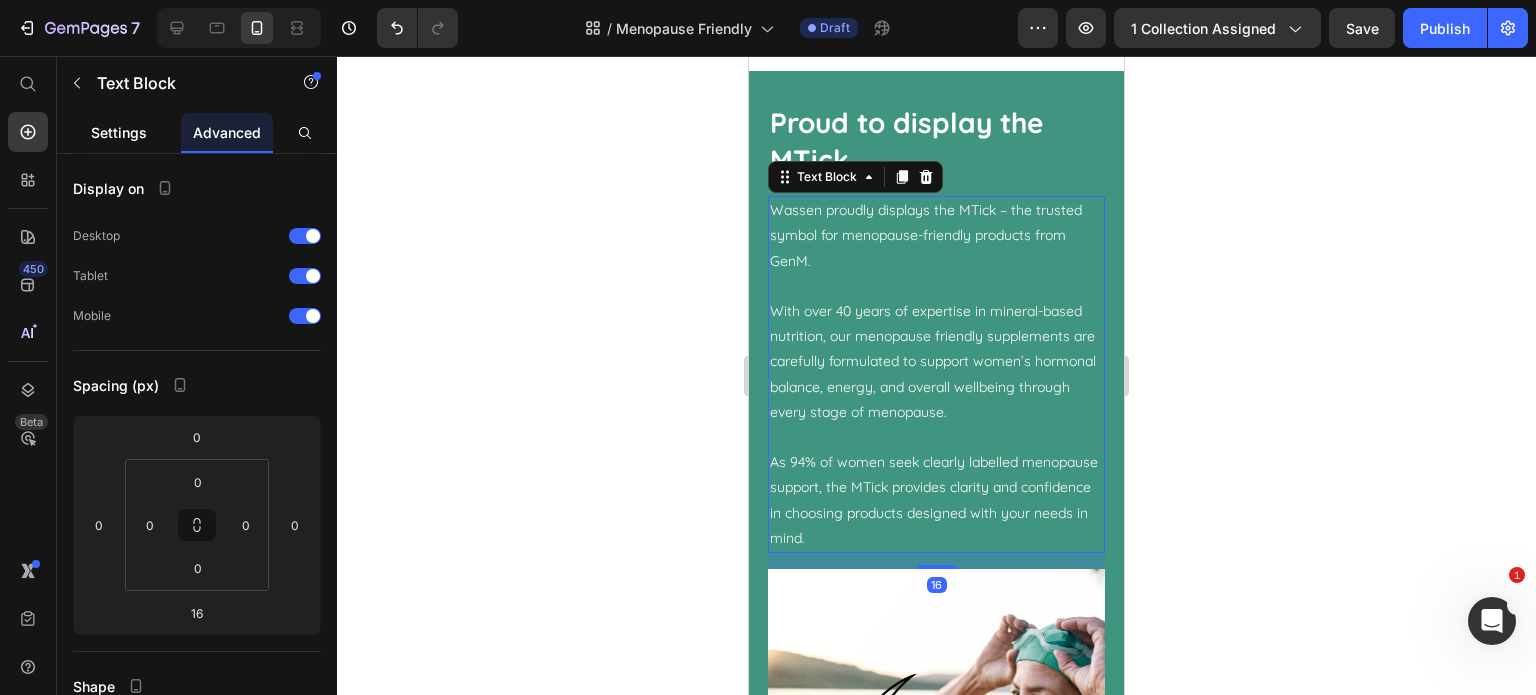 click on "Settings" at bounding box center (119, 132) 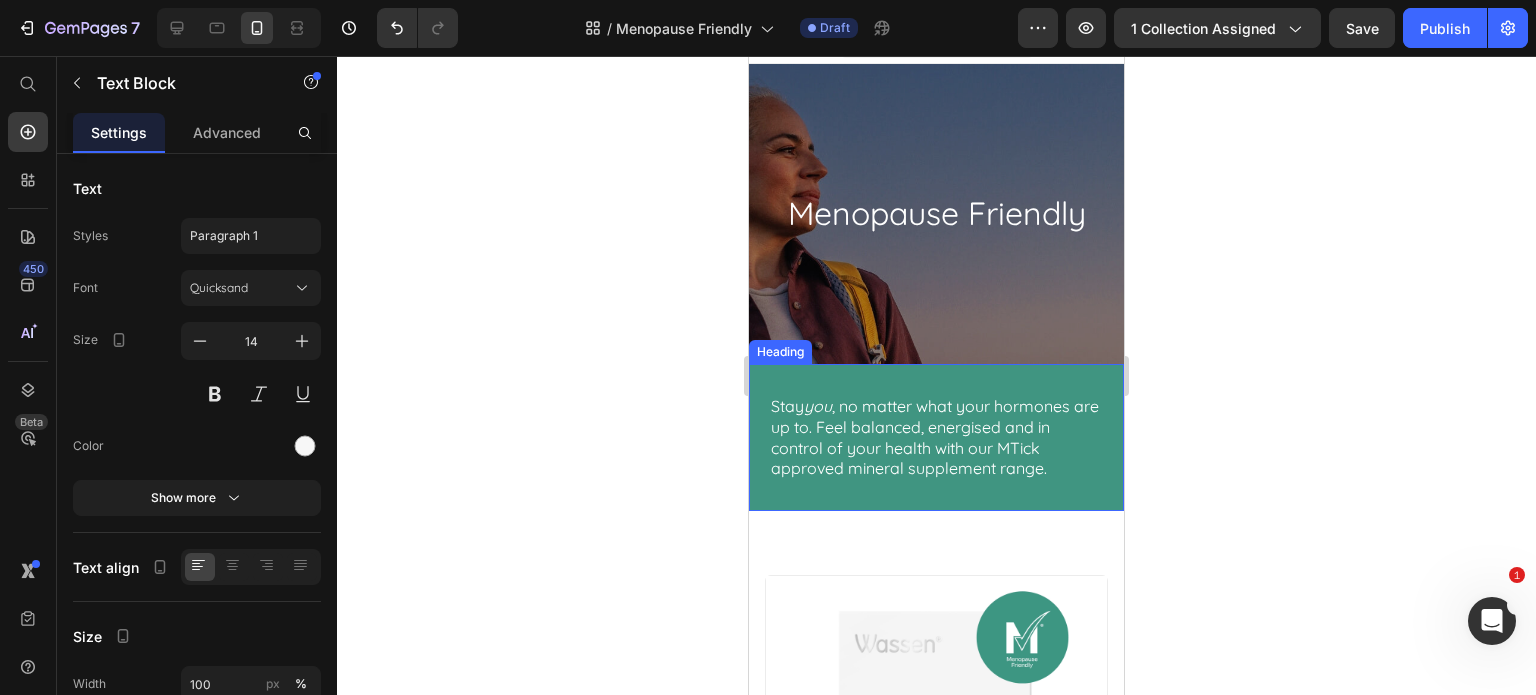 scroll, scrollTop: 0, scrollLeft: 0, axis: both 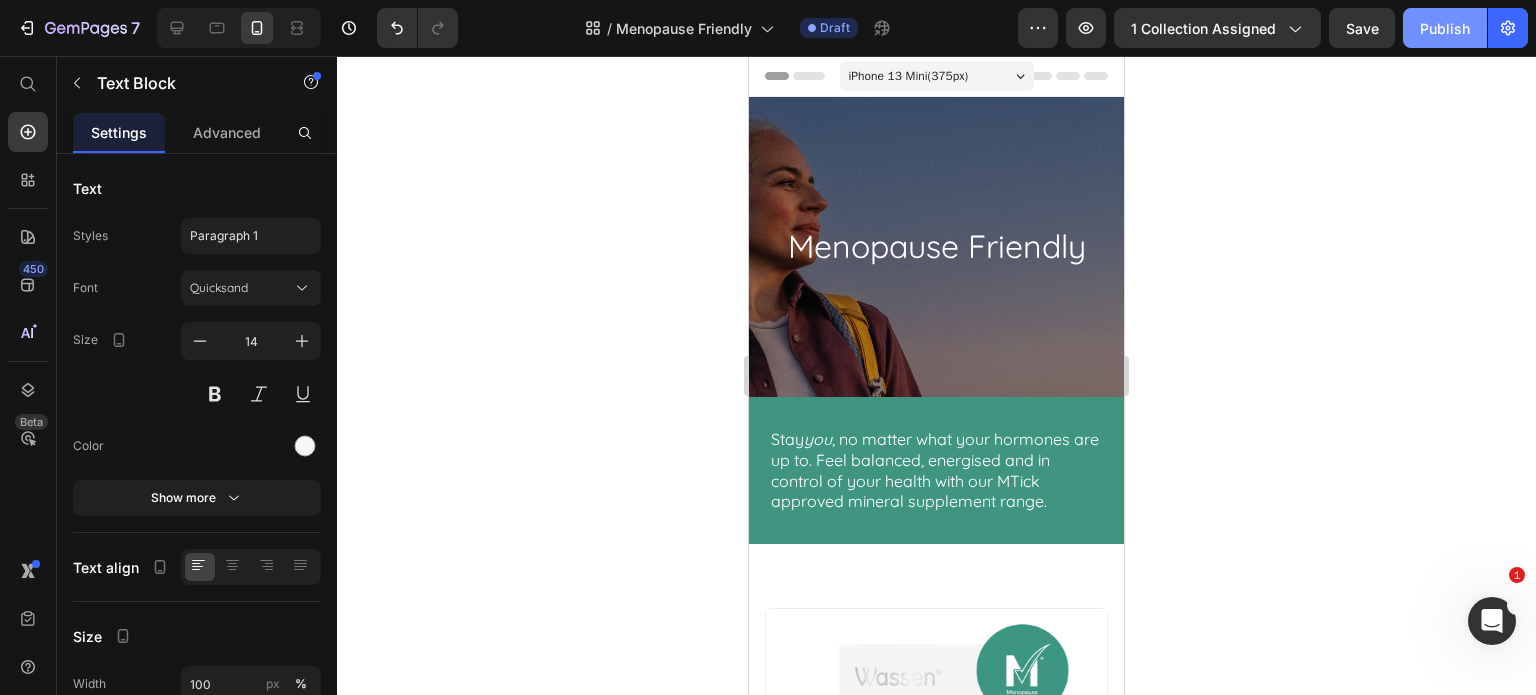 click on "Publish" at bounding box center (1445, 28) 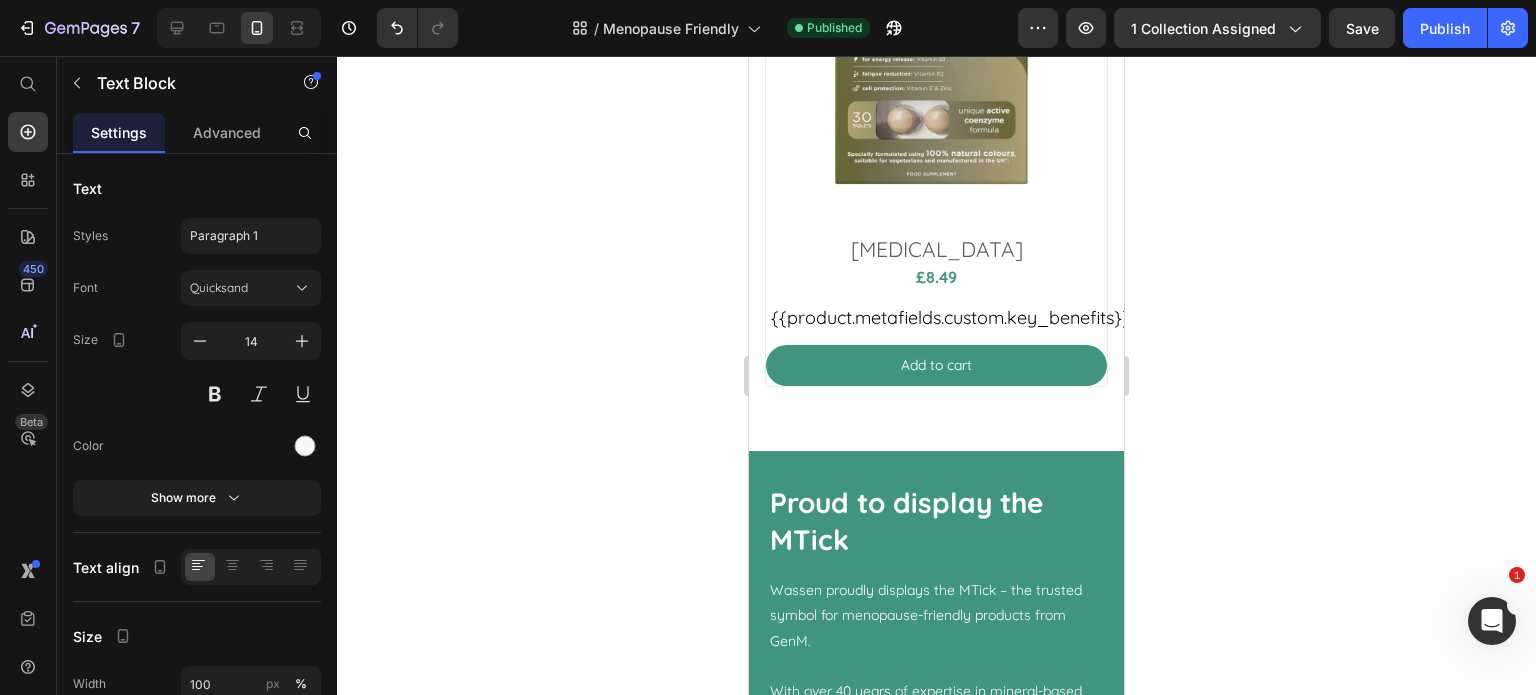 scroll, scrollTop: 1700, scrollLeft: 0, axis: vertical 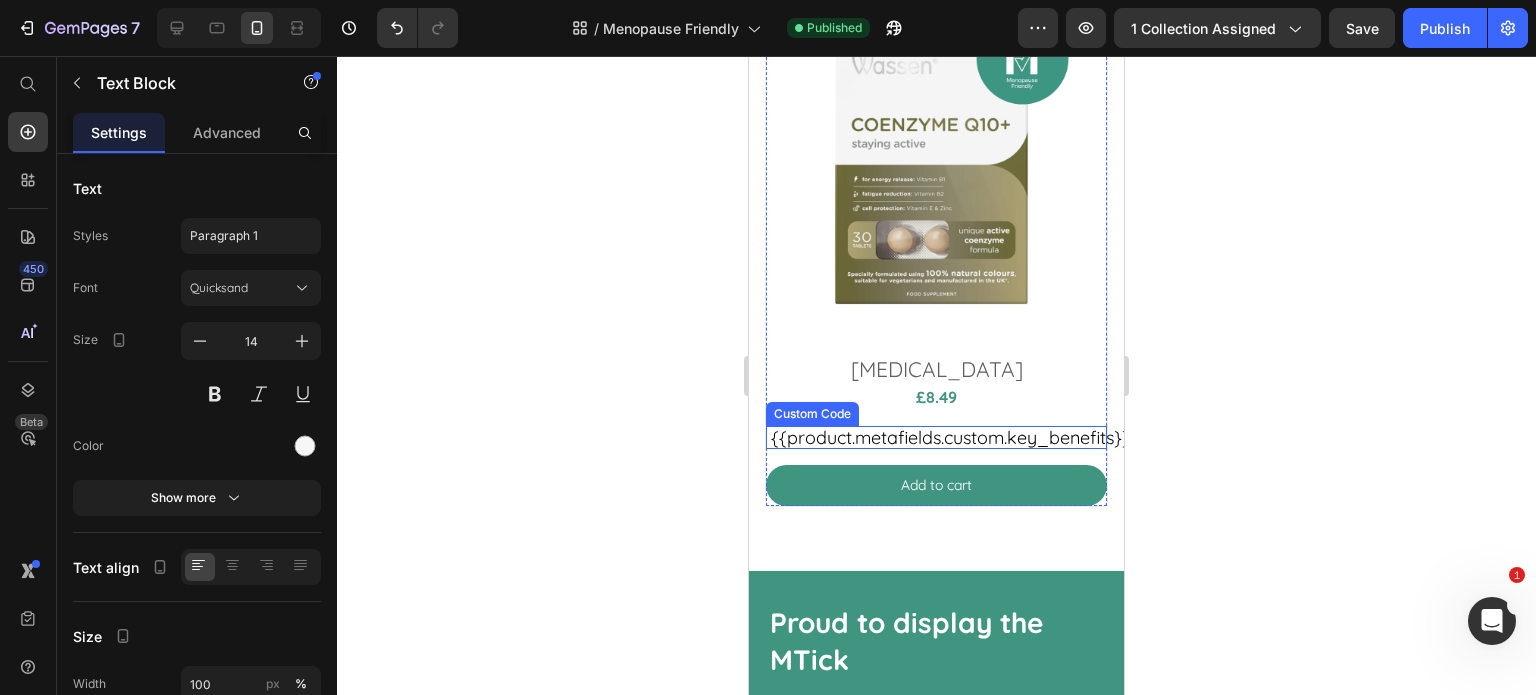 click on "{{product.metafields.custom.key_benefits}}" at bounding box center (936, -651) 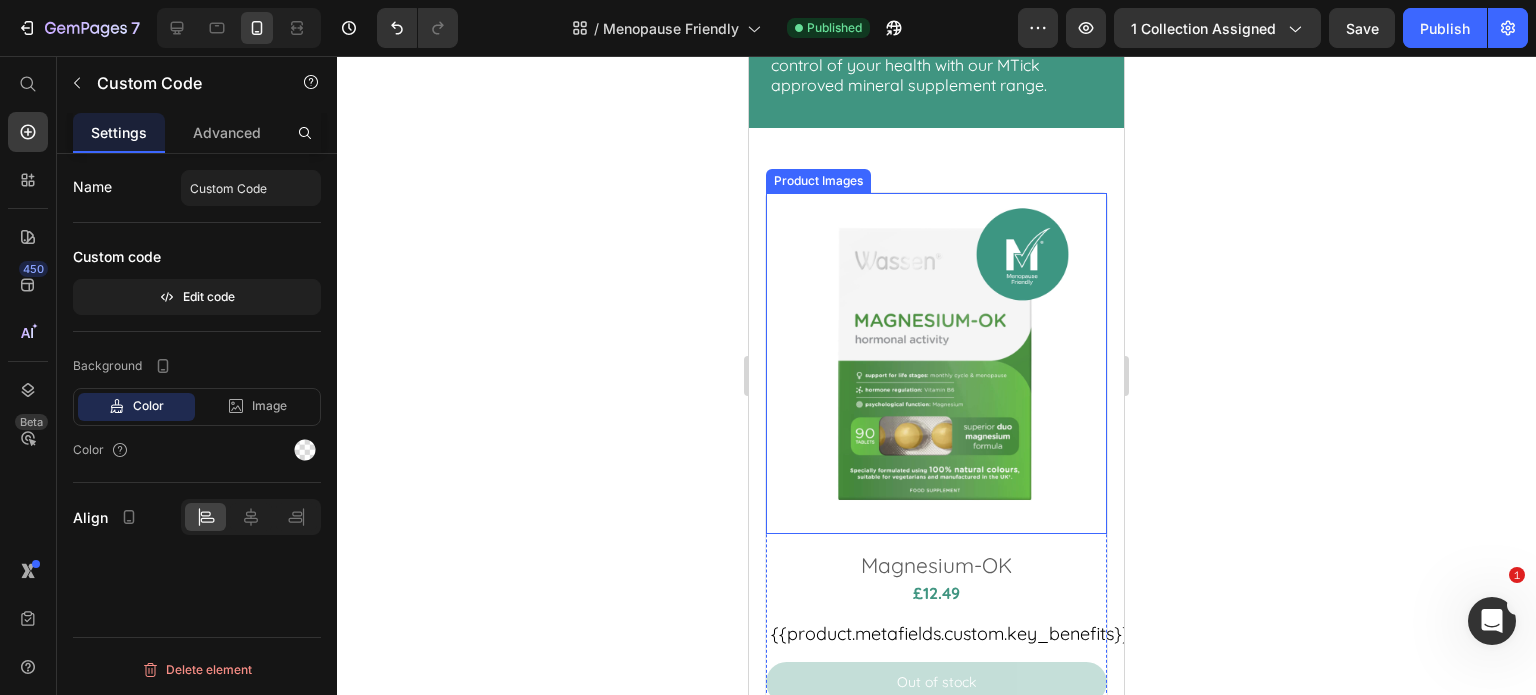 scroll, scrollTop: 0, scrollLeft: 0, axis: both 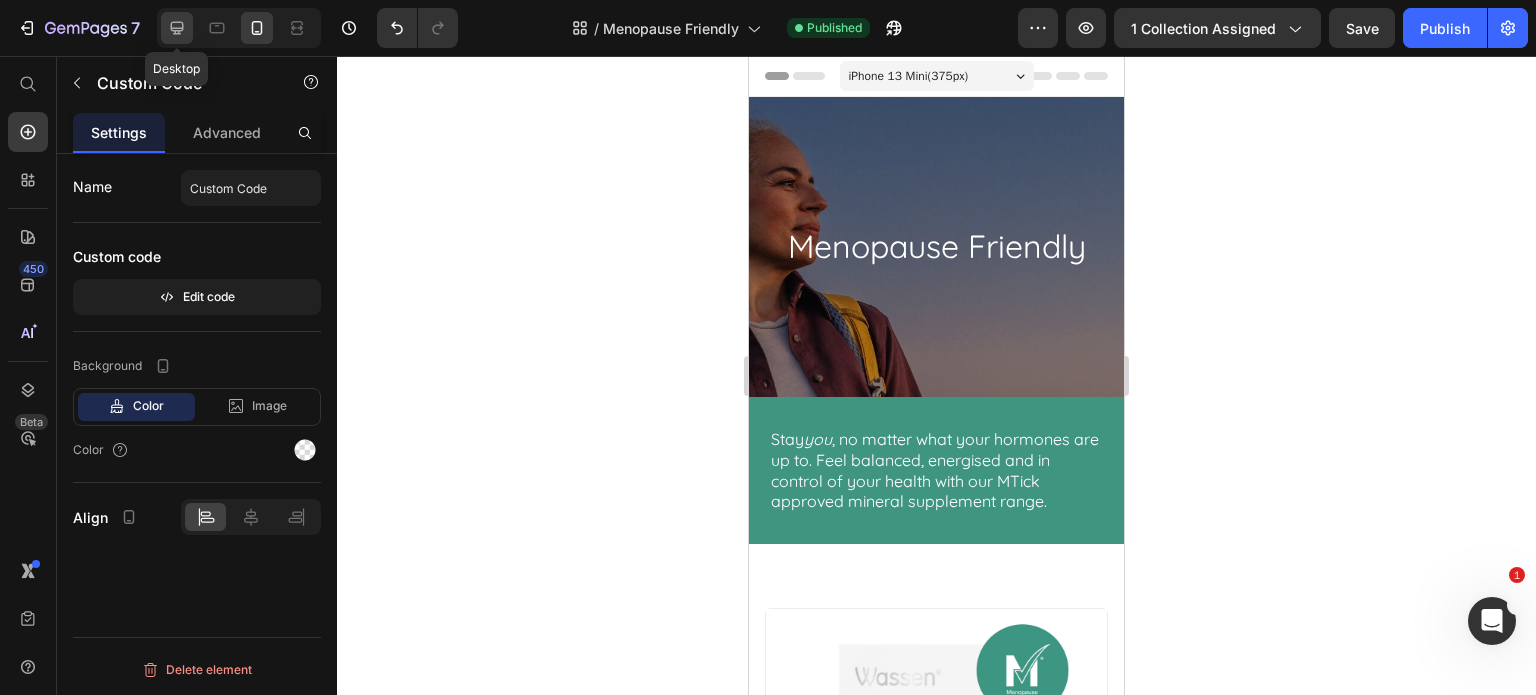 click 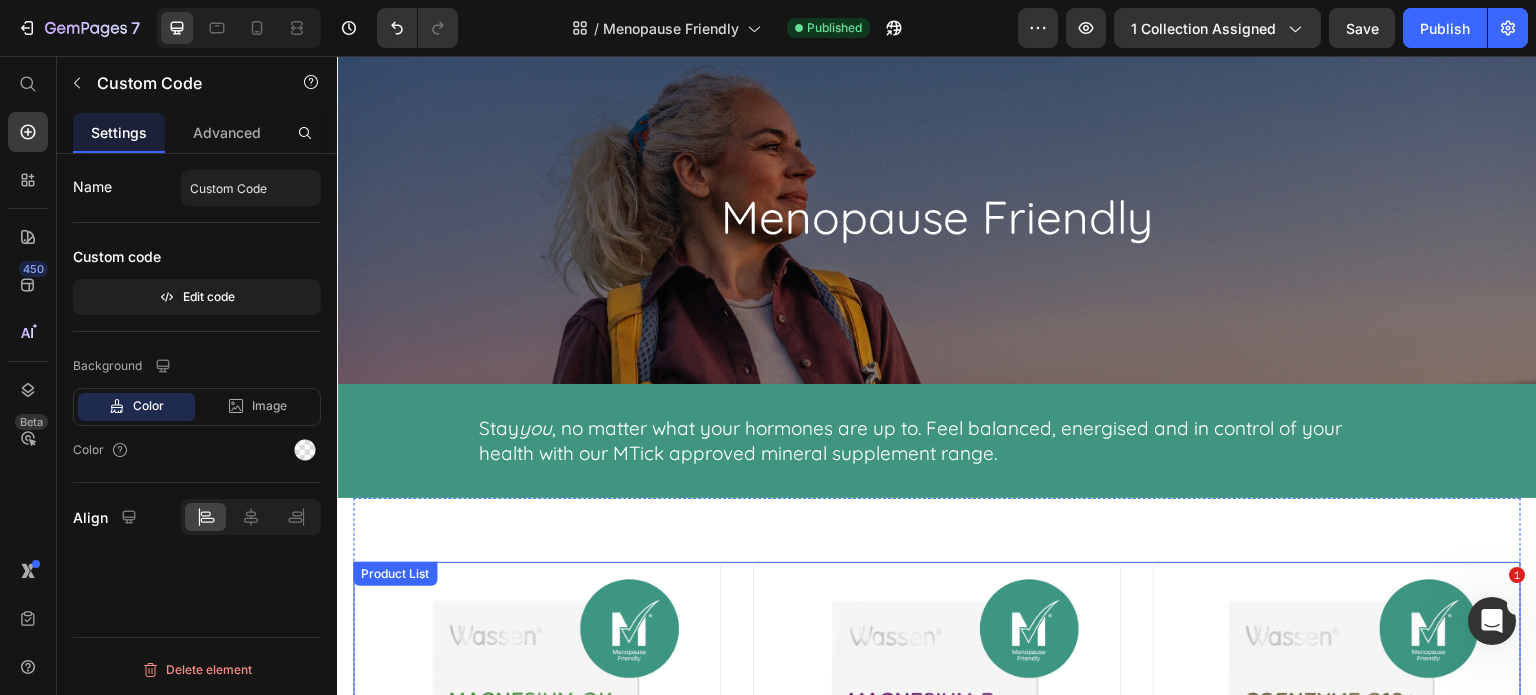 scroll, scrollTop: 35, scrollLeft: 0, axis: vertical 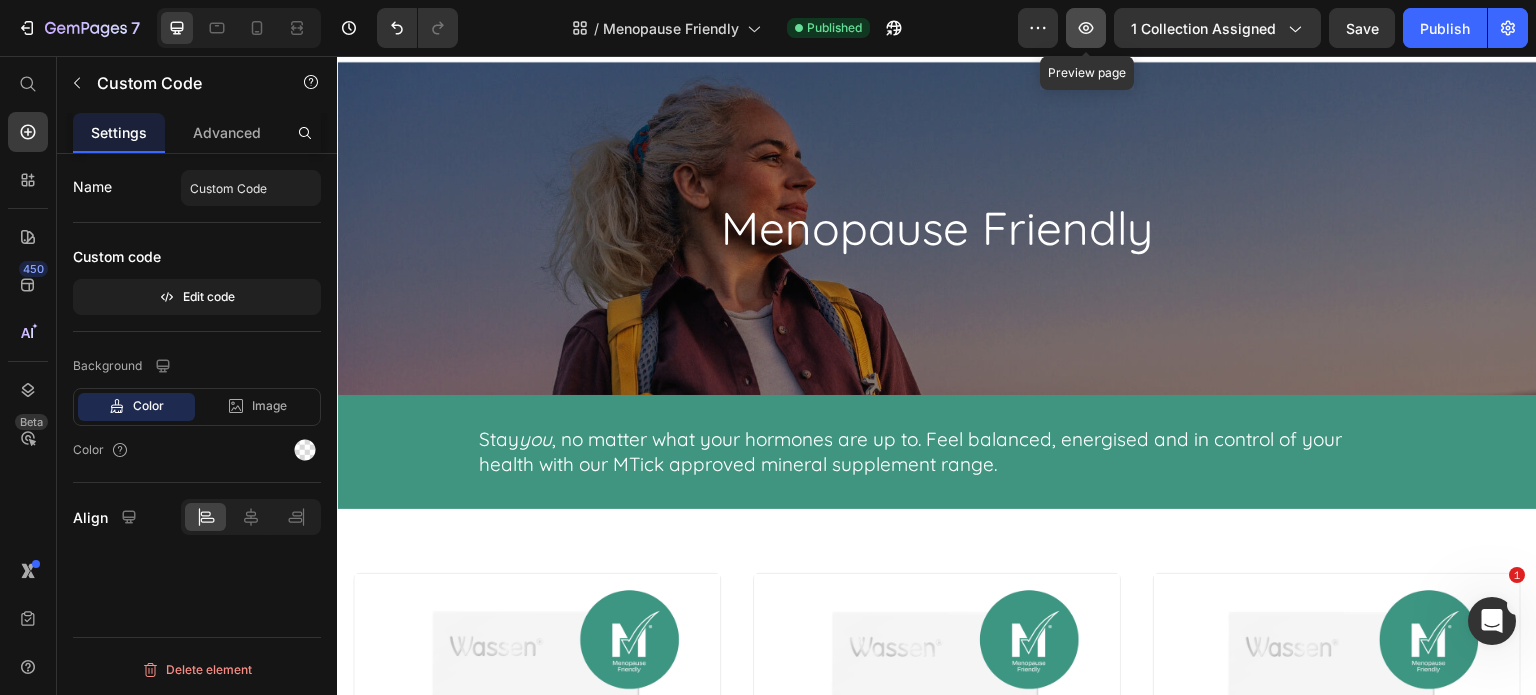 click 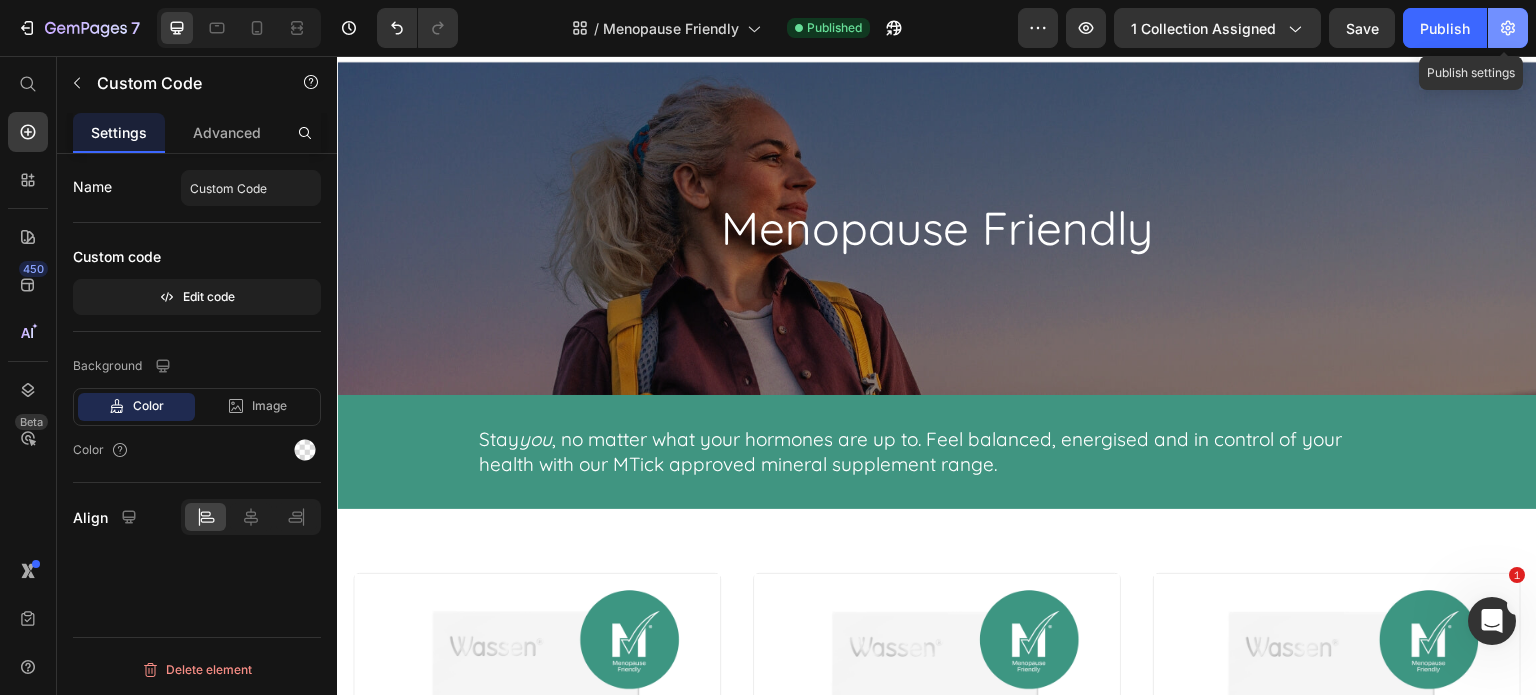 click 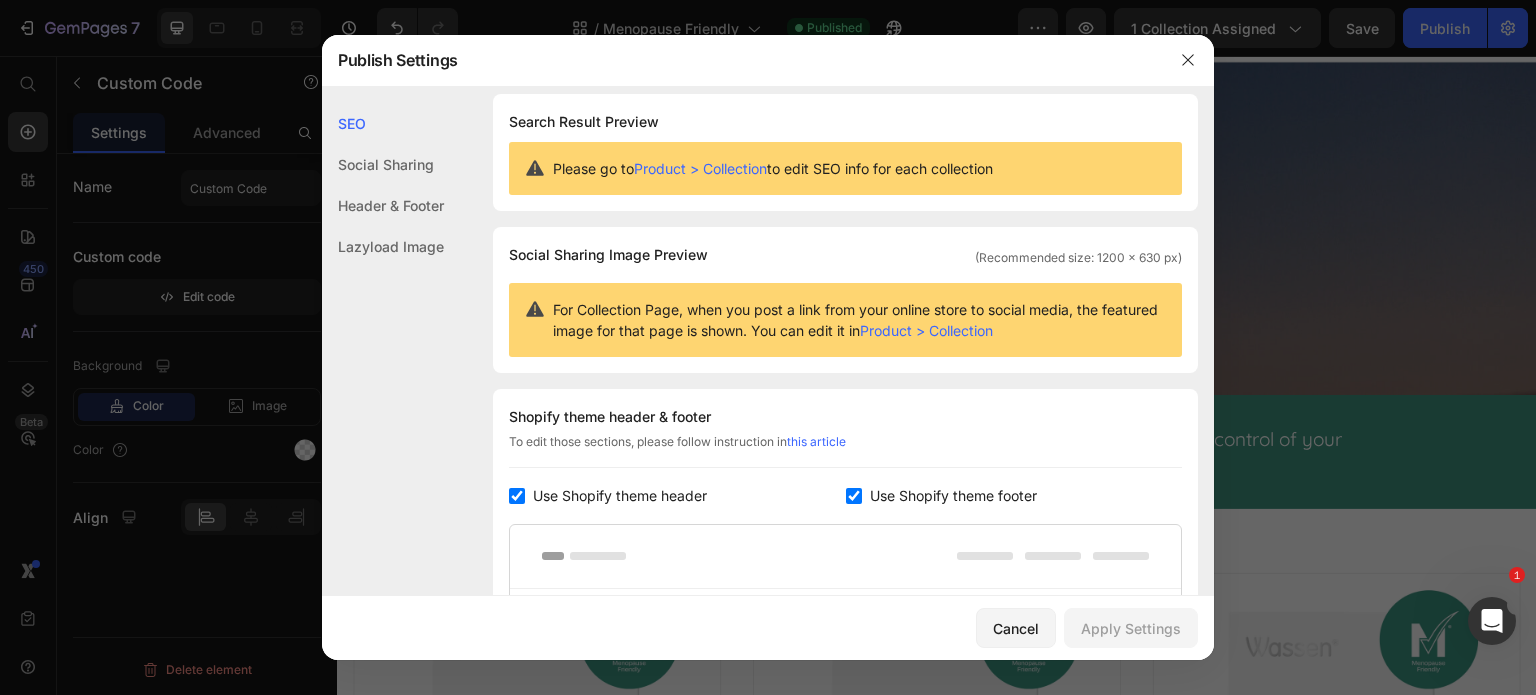 scroll, scrollTop: 0, scrollLeft: 0, axis: both 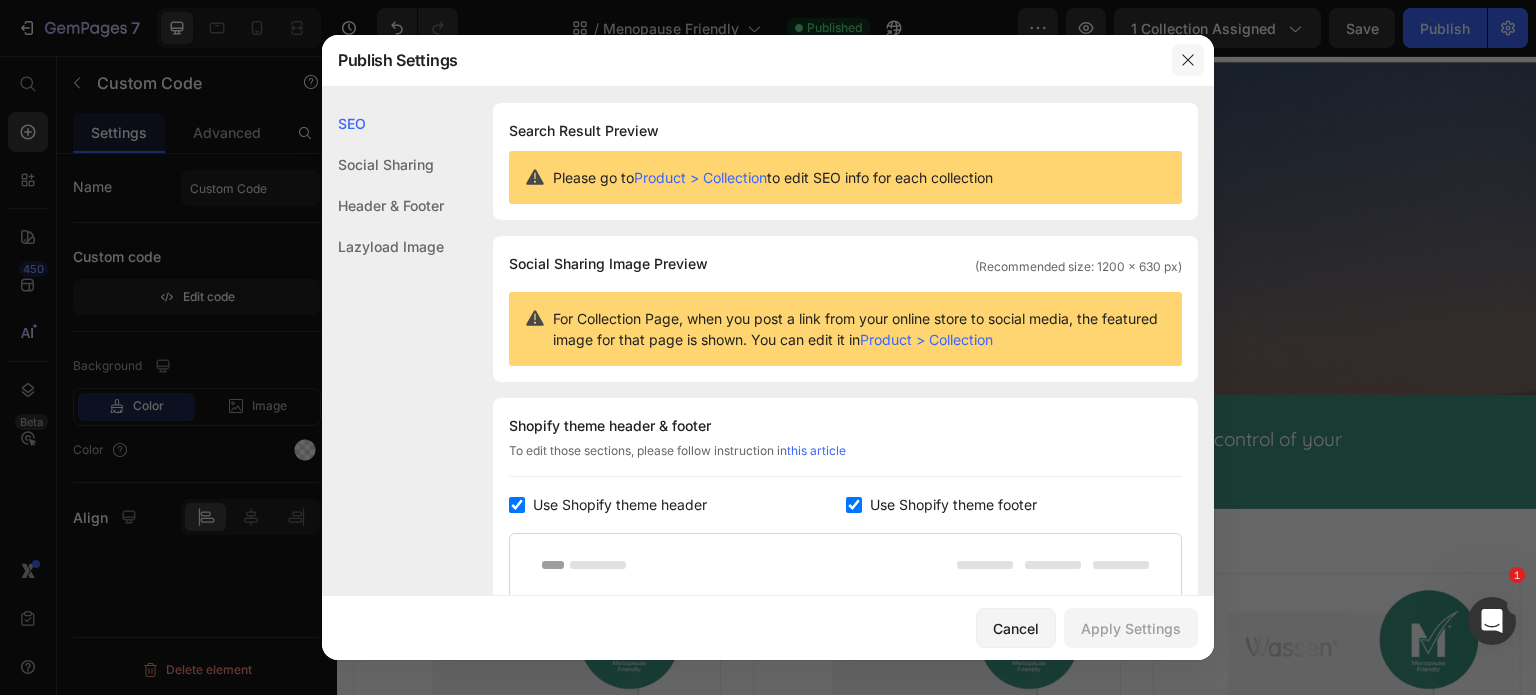 click 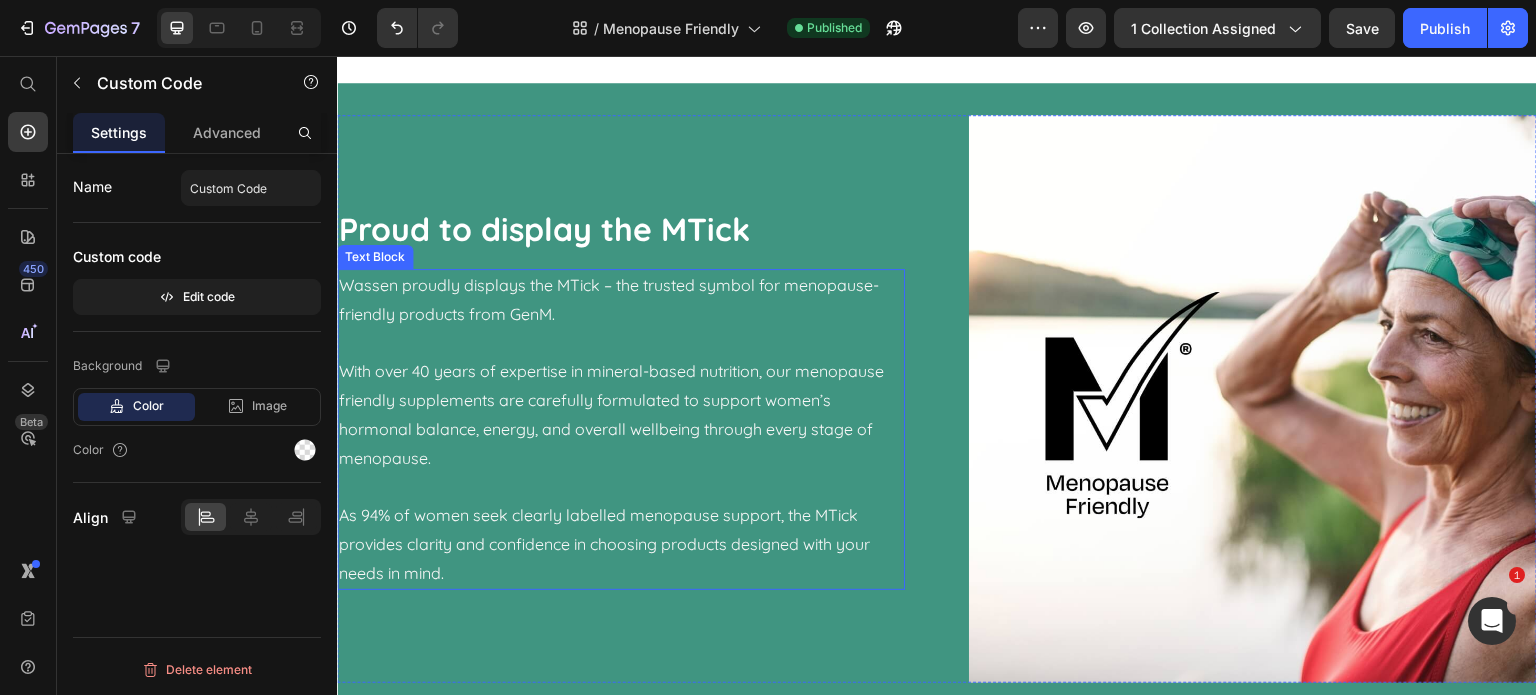 scroll, scrollTop: 1135, scrollLeft: 0, axis: vertical 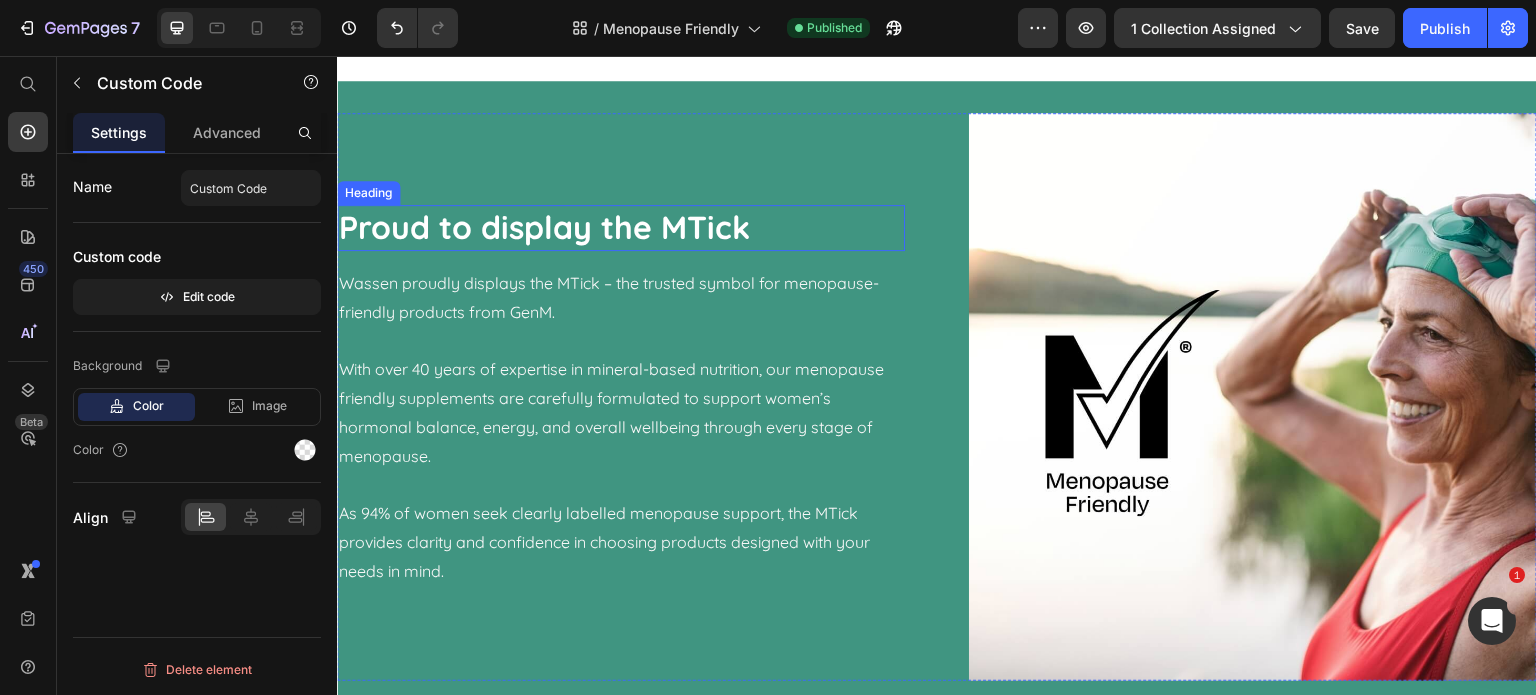 click on "Proud to display the MTick" at bounding box center [621, 228] 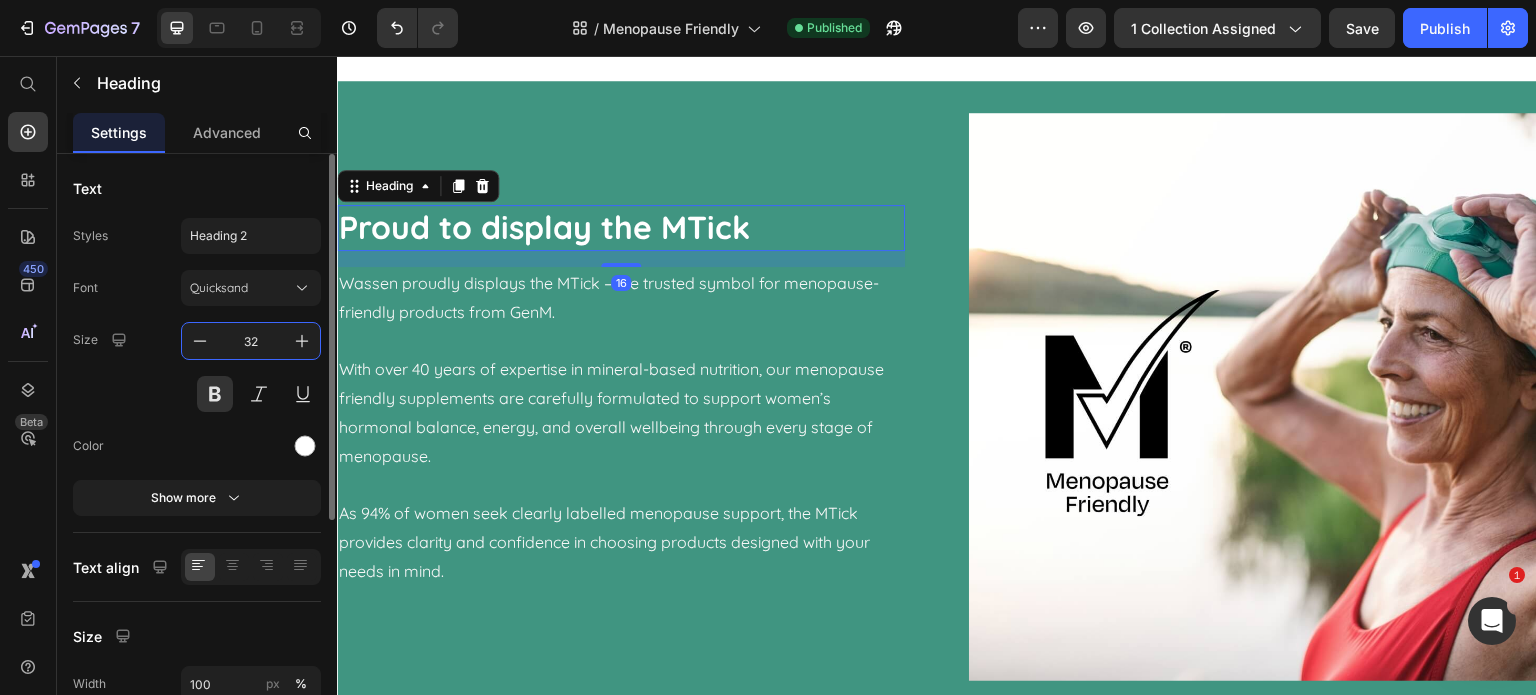 click on "32" at bounding box center [251, 341] 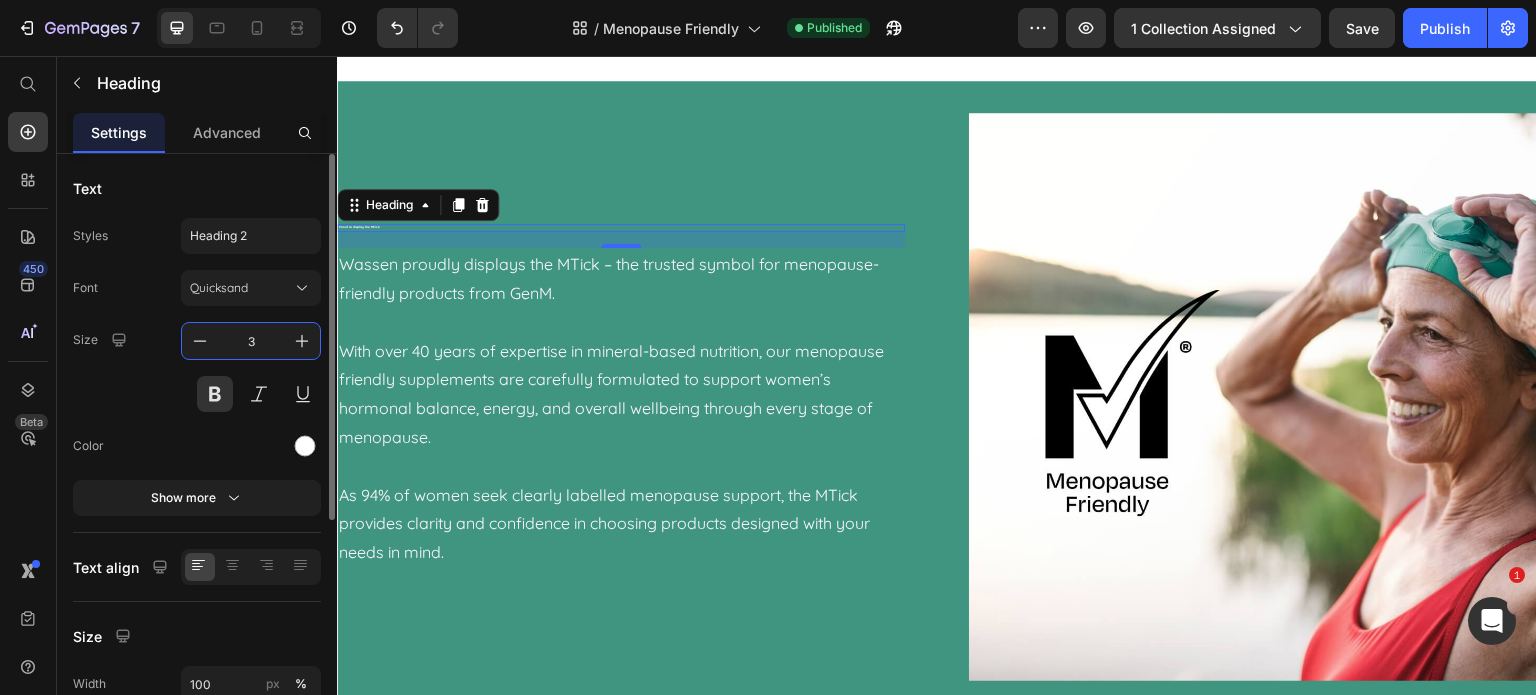 type on "36" 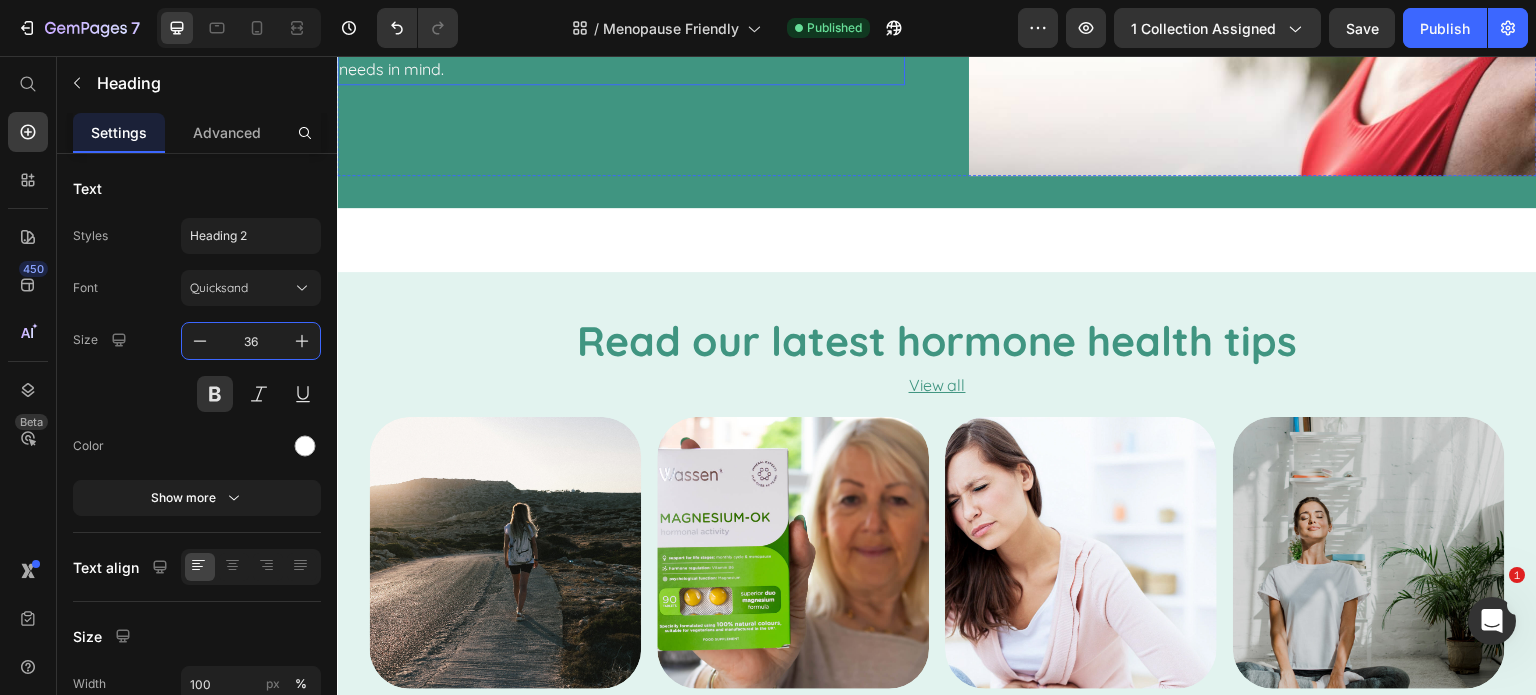 scroll, scrollTop: 1835, scrollLeft: 0, axis: vertical 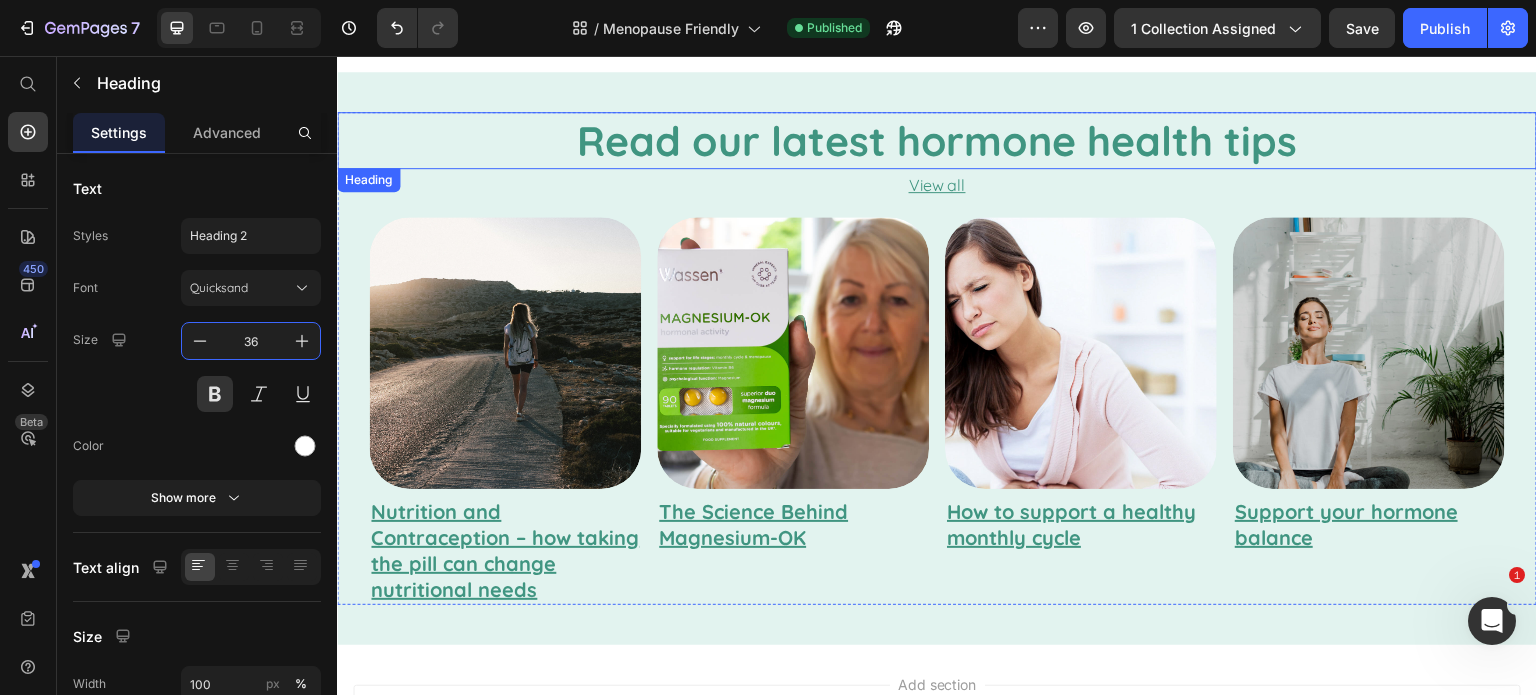click on "Read our latest hormone health tips" at bounding box center (937, 140) 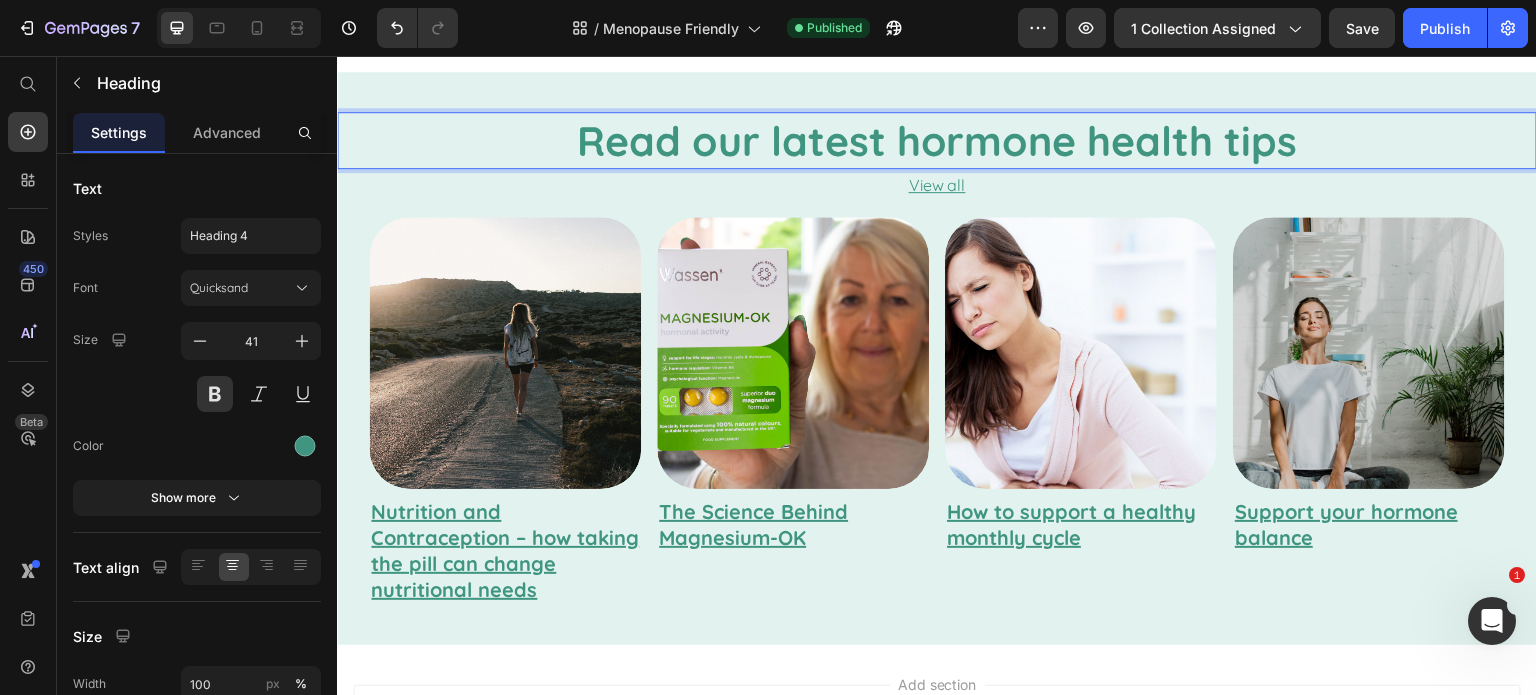 click on "Read our latest hormone health tips" at bounding box center (937, 140) 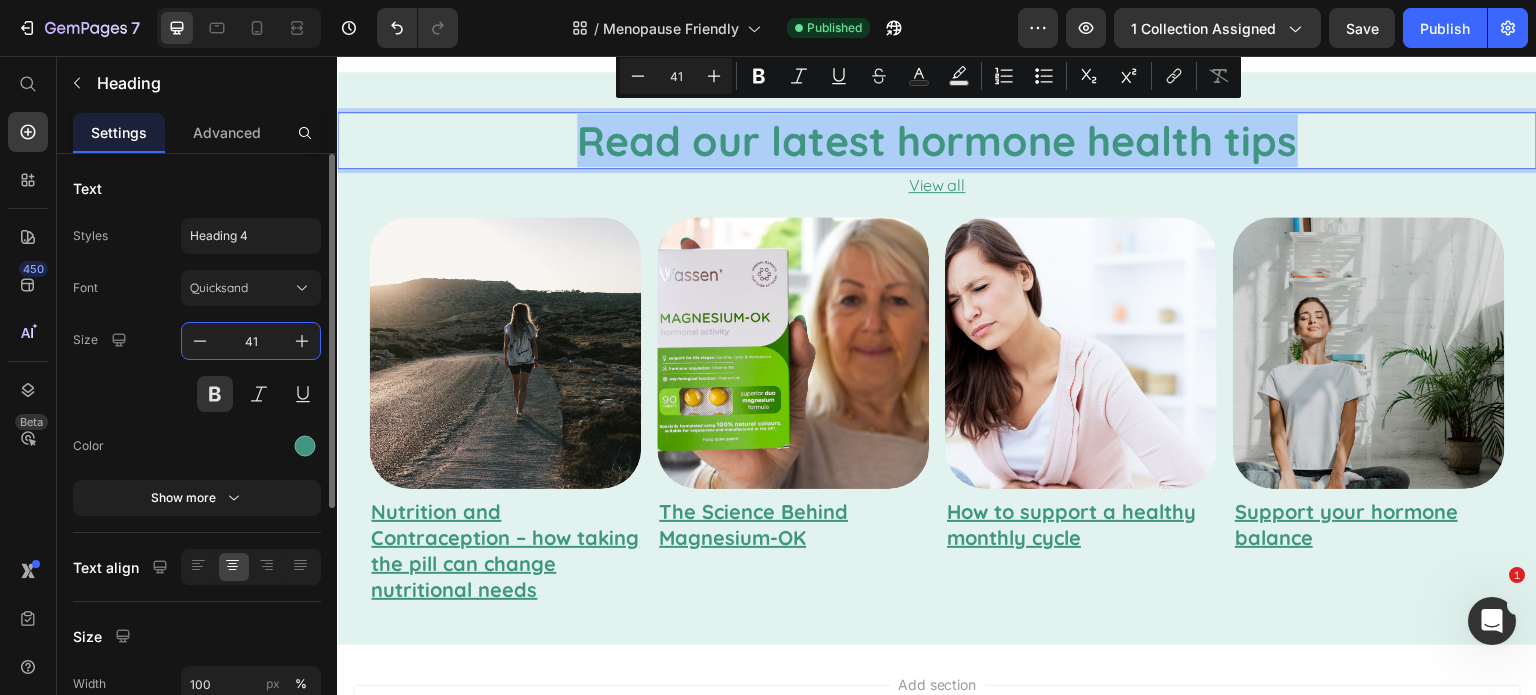 click on "41" at bounding box center [251, 341] 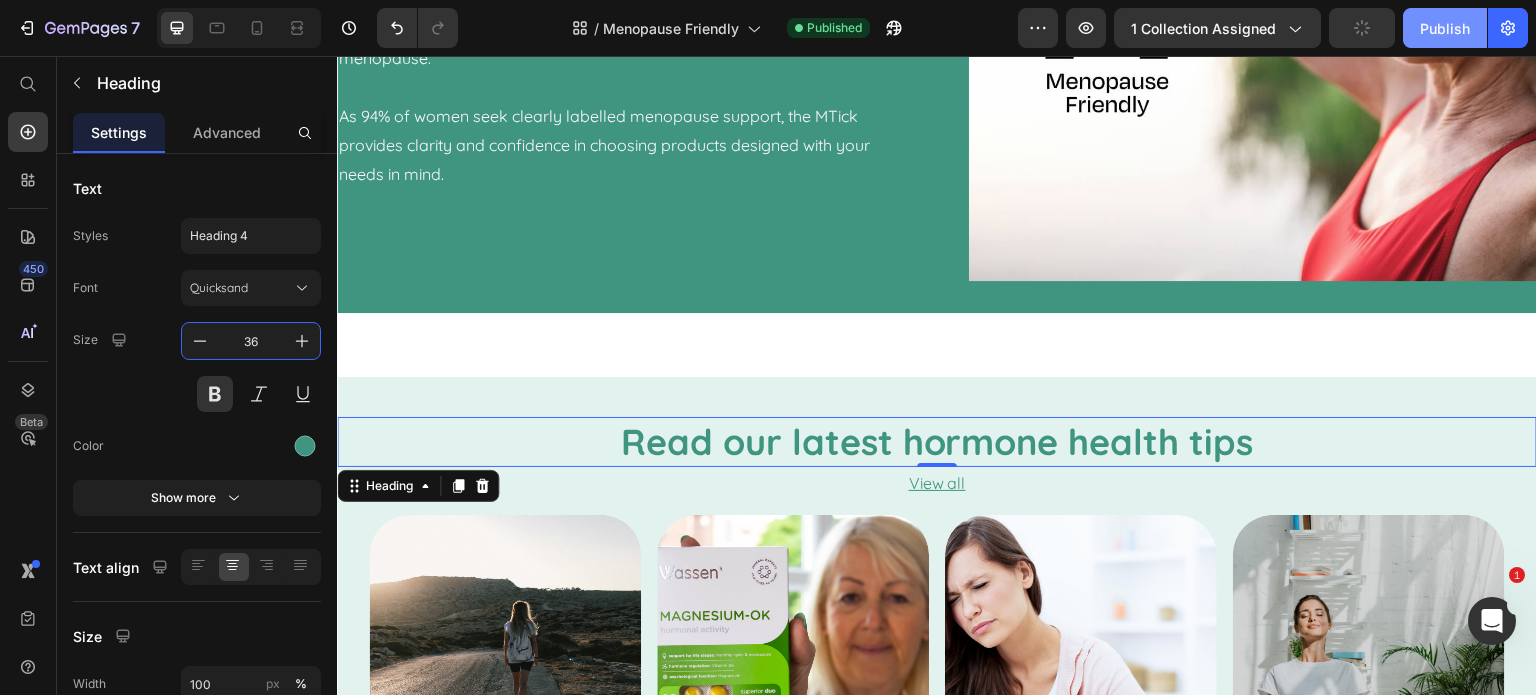 type on "36" 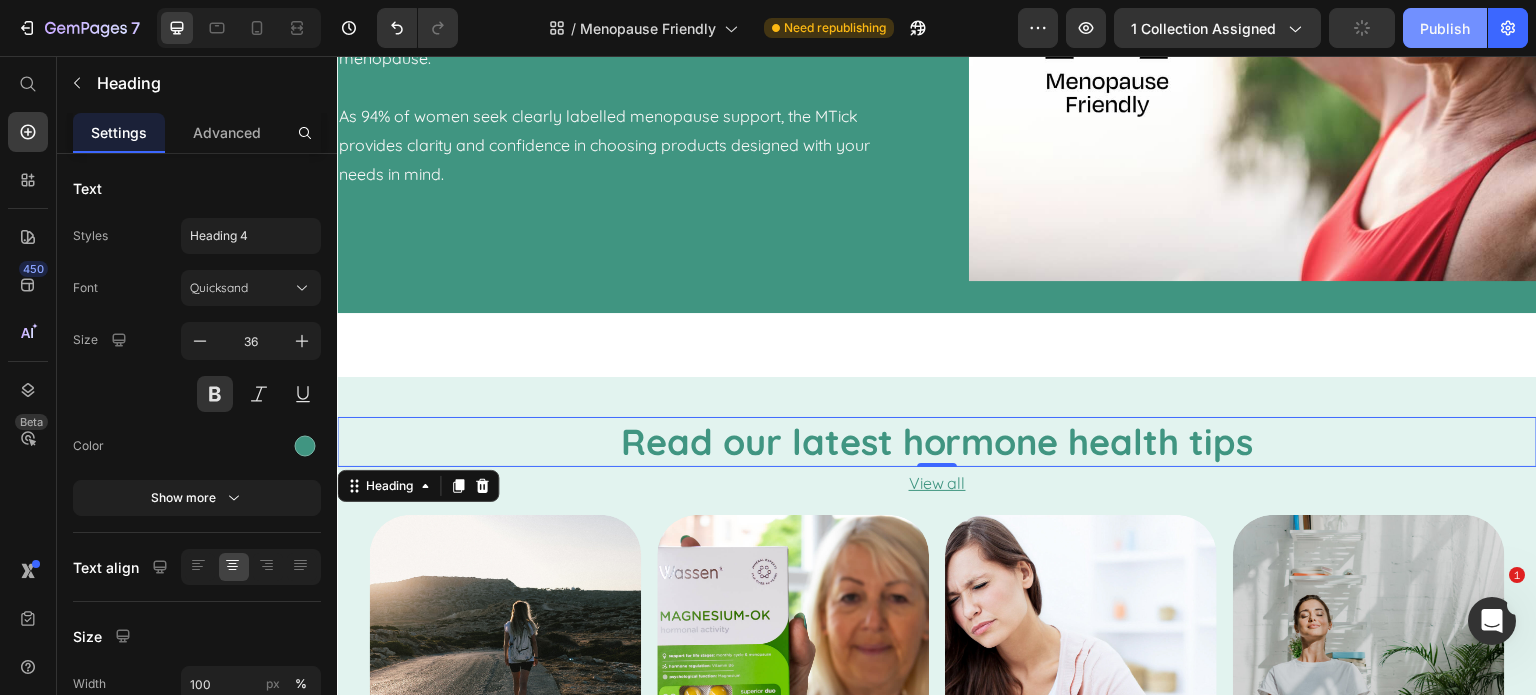 click on "Publish" at bounding box center (1445, 28) 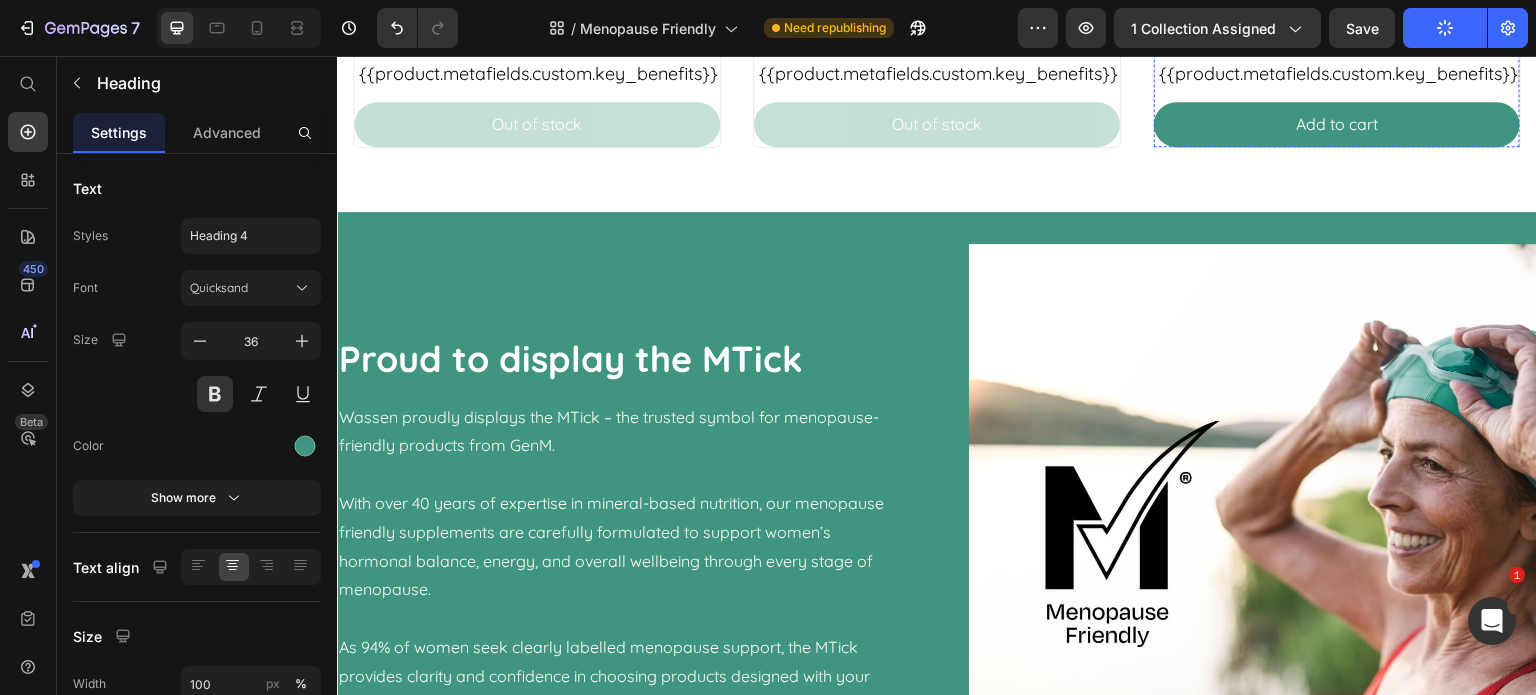 scroll, scrollTop: 1200, scrollLeft: 0, axis: vertical 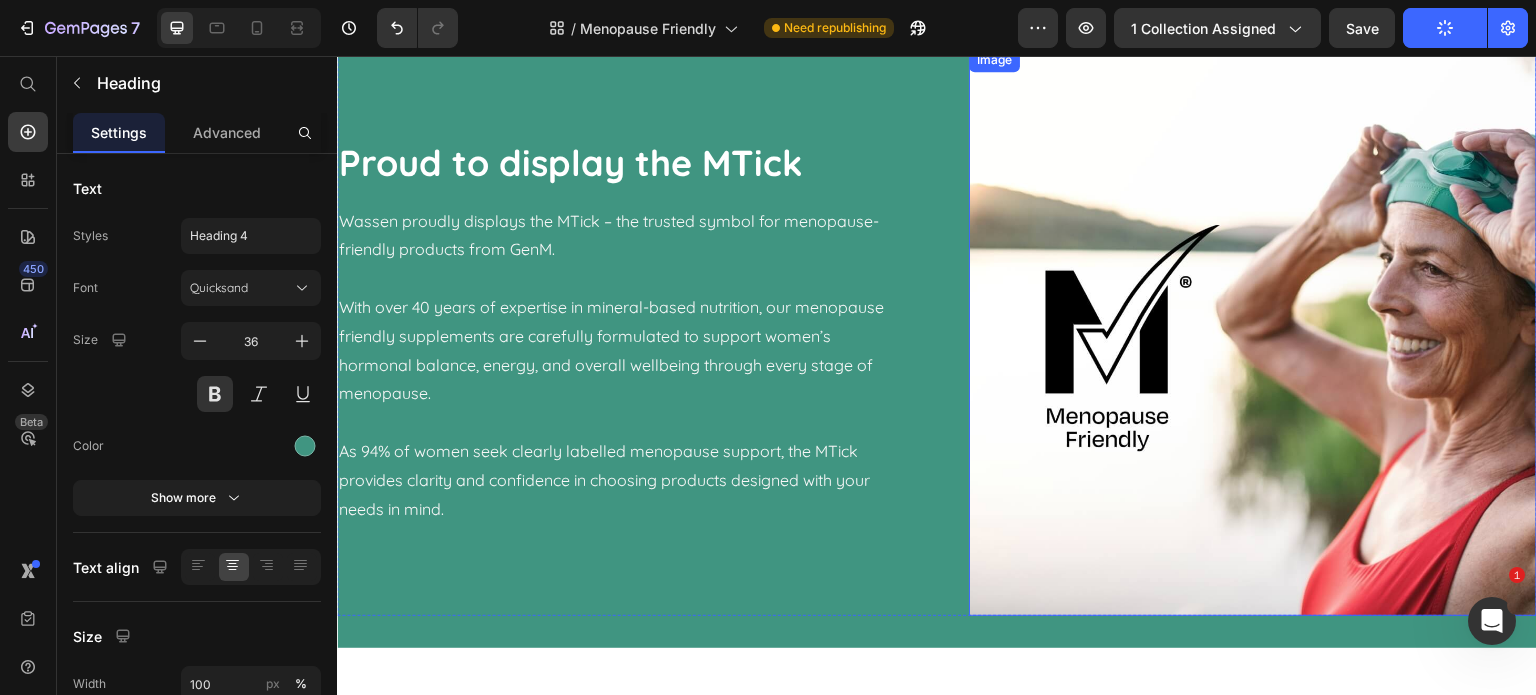 click at bounding box center [1253, 332] 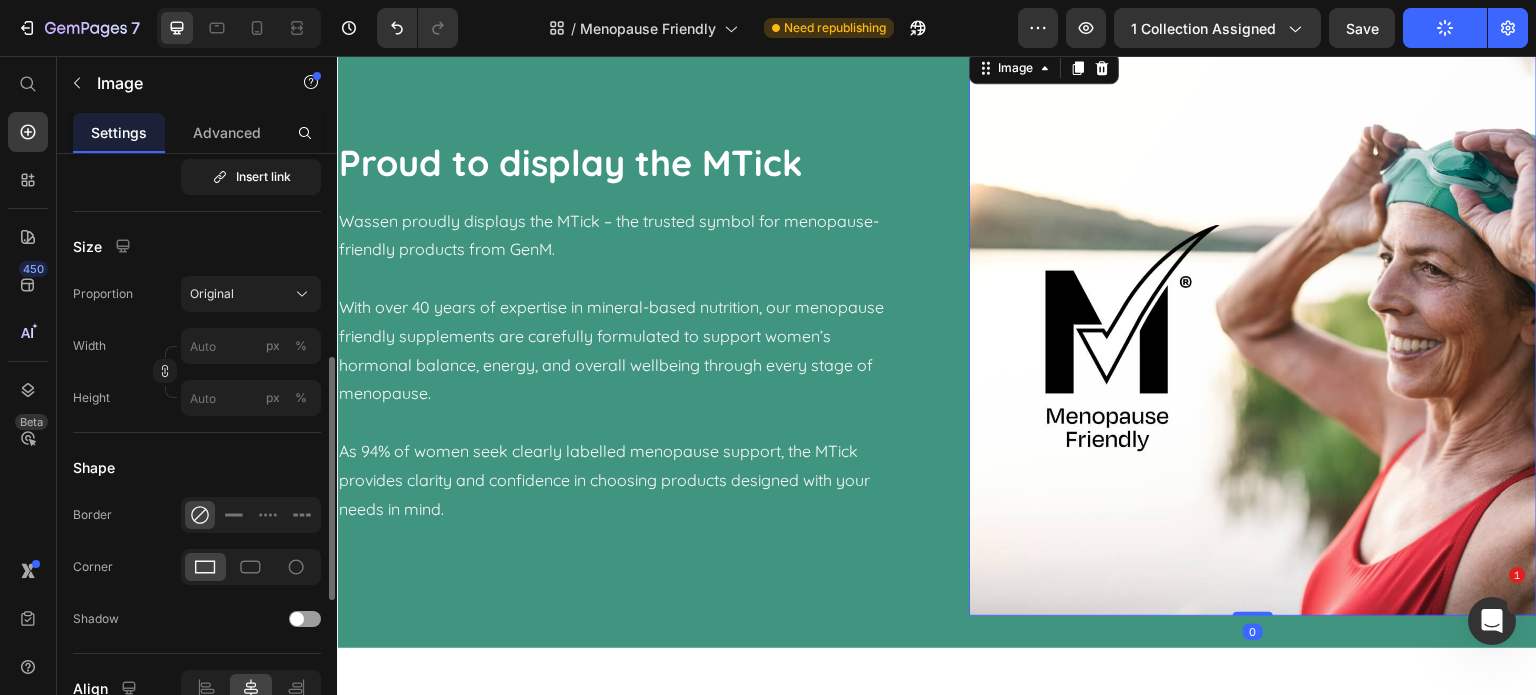 scroll, scrollTop: 871, scrollLeft: 0, axis: vertical 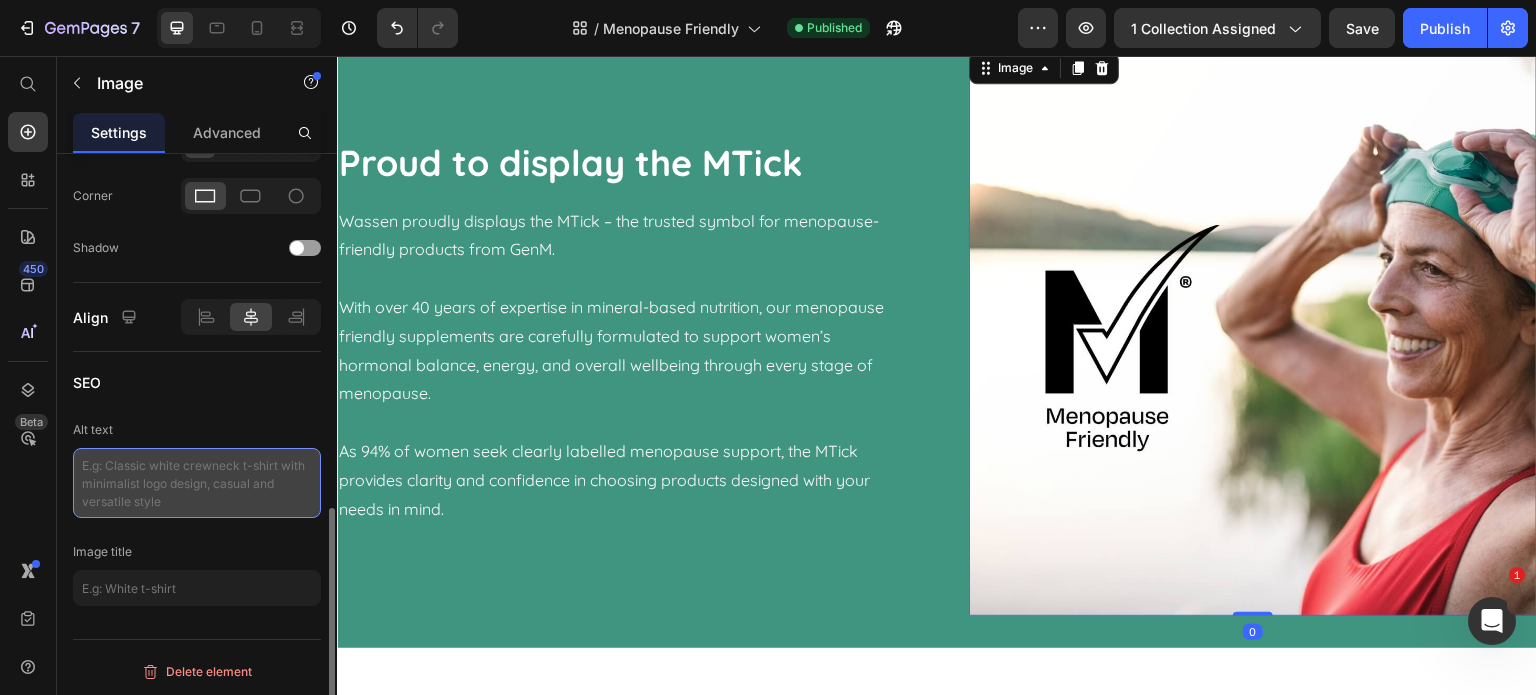 click at bounding box center (197, 483) 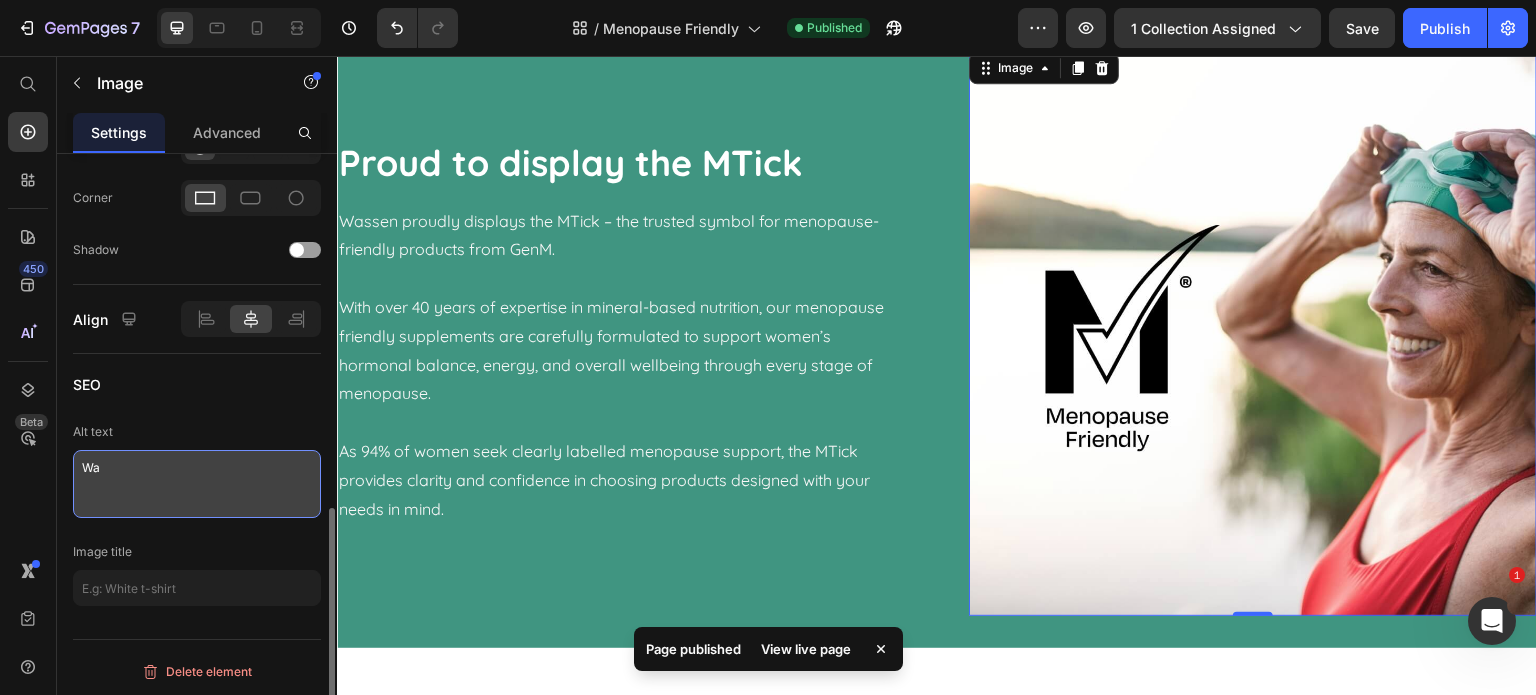 scroll, scrollTop: 868, scrollLeft: 0, axis: vertical 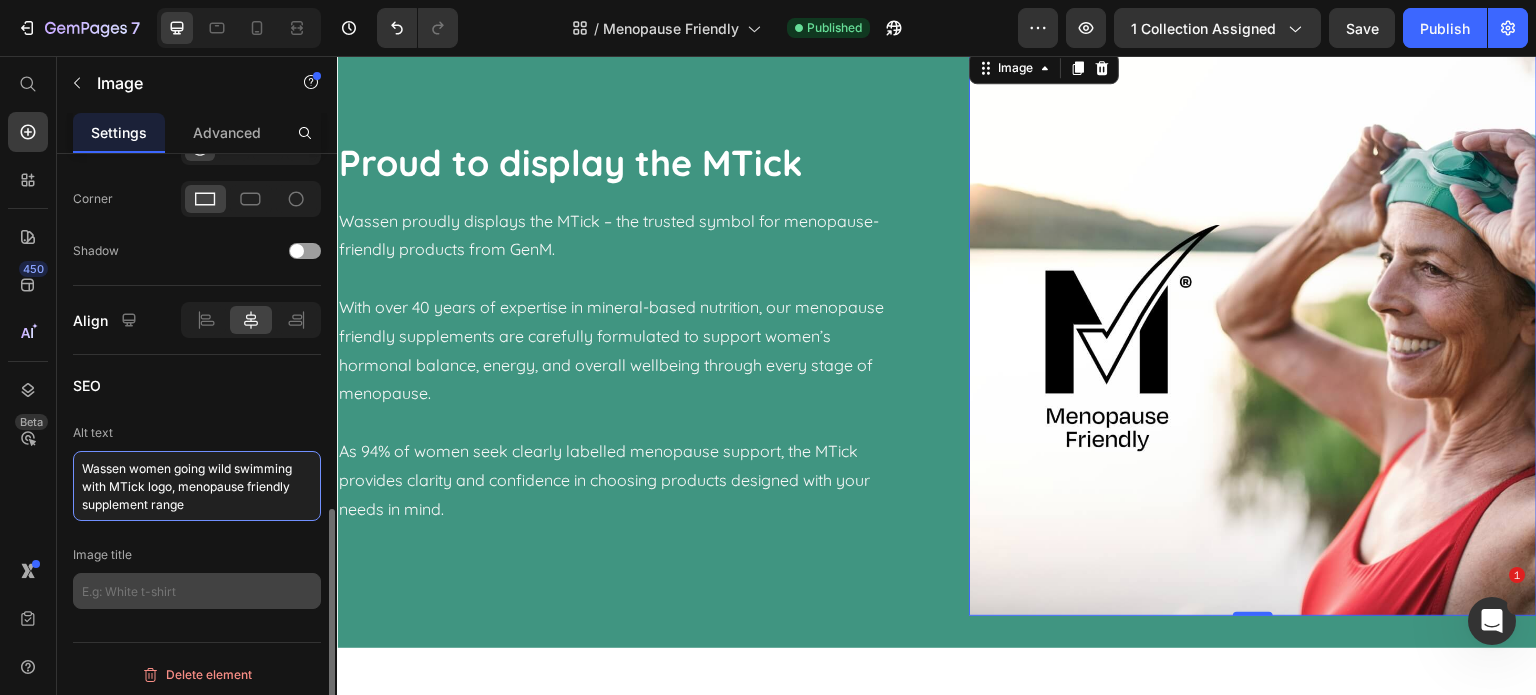 type on "Wassen women going wild swimming with MTick logo, menopause friendly supplement range" 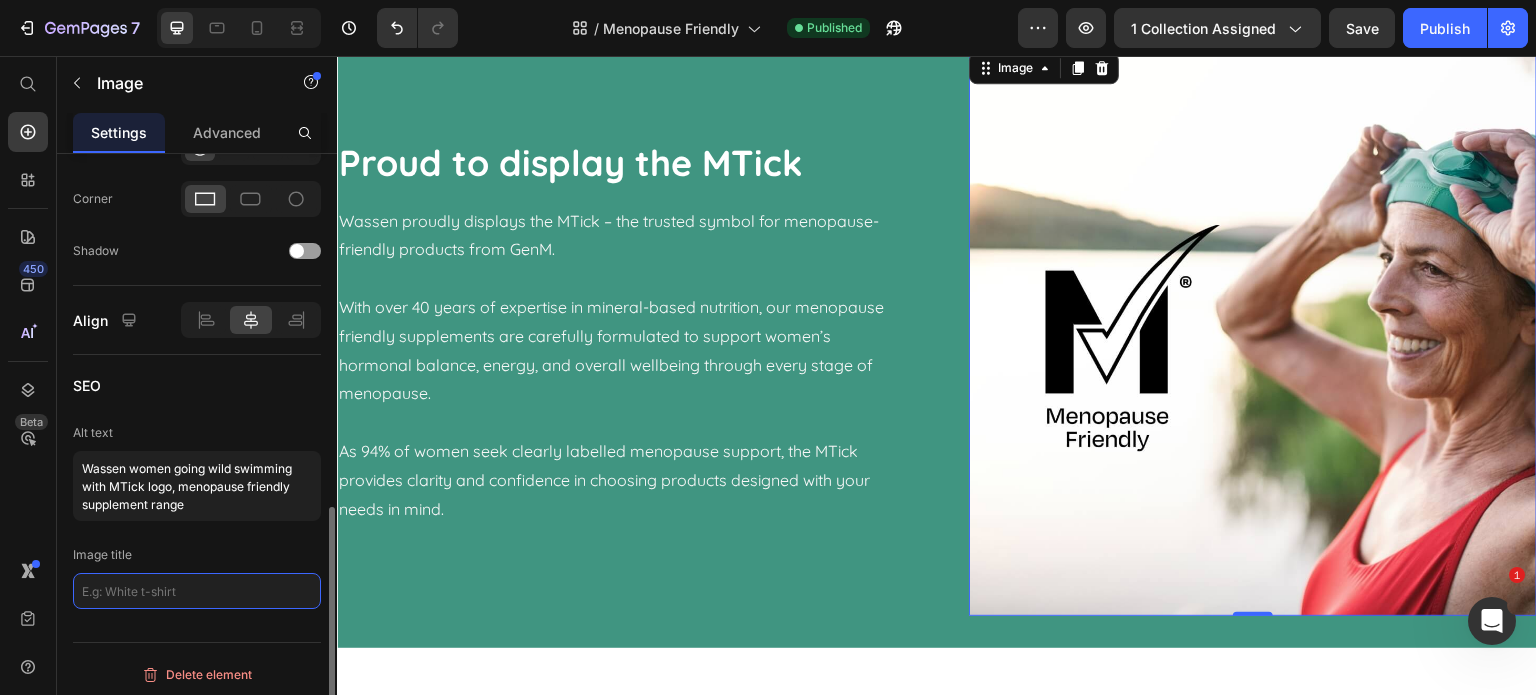 click 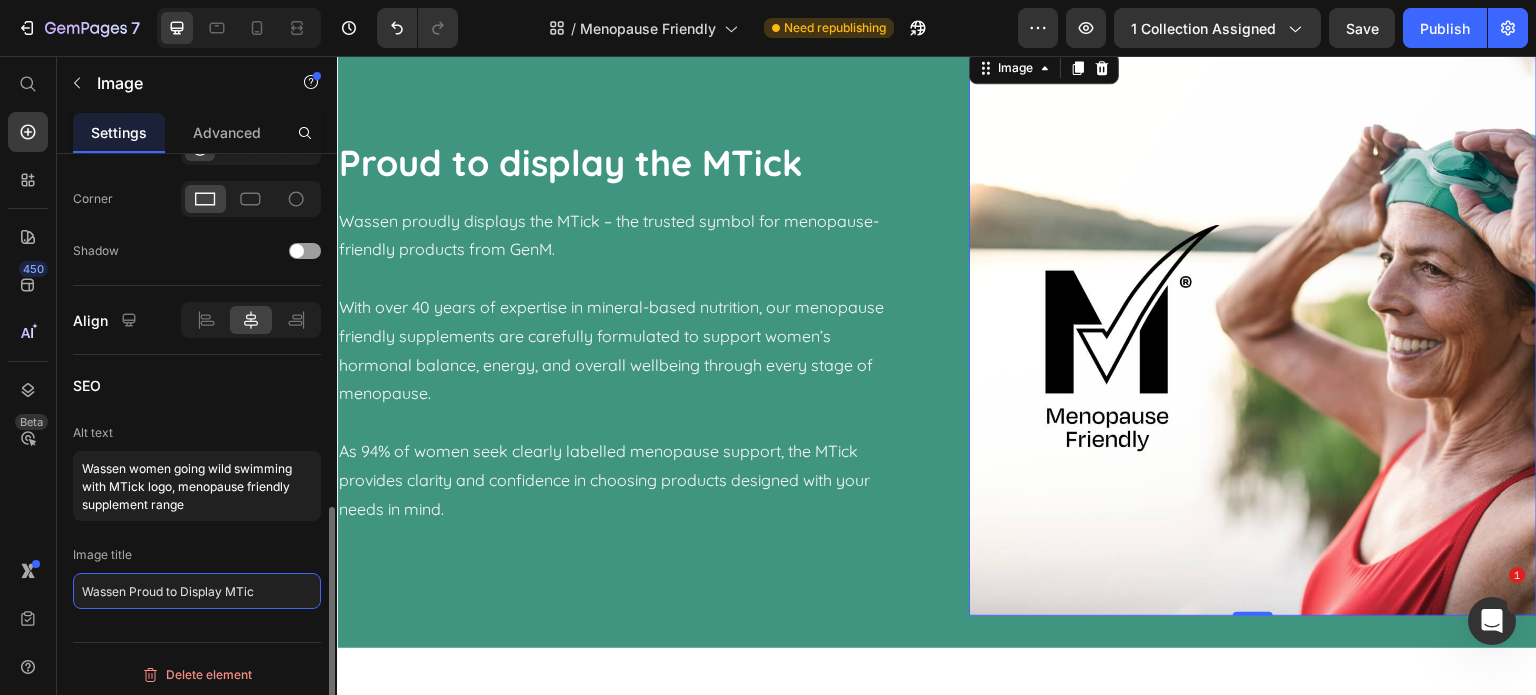 type on "Wassen Proud to Display MTick" 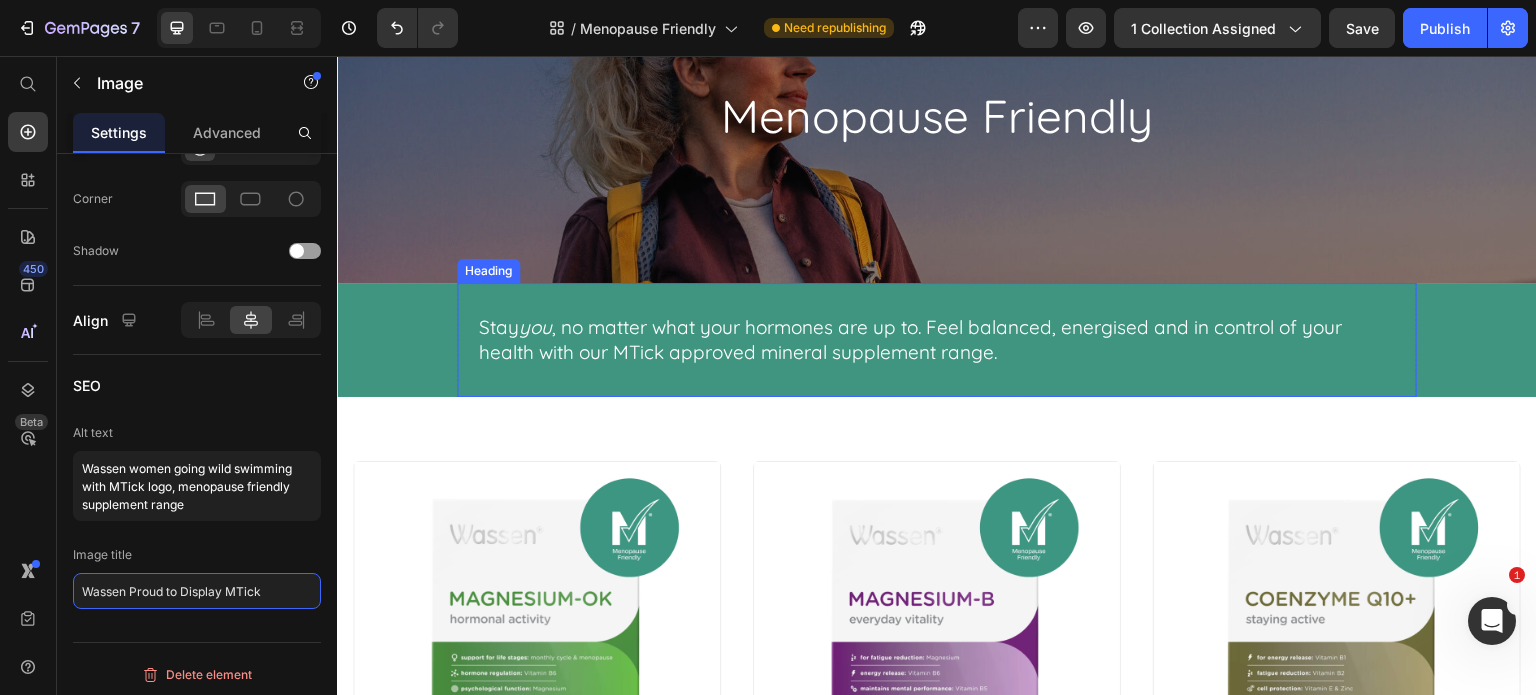scroll, scrollTop: 0, scrollLeft: 0, axis: both 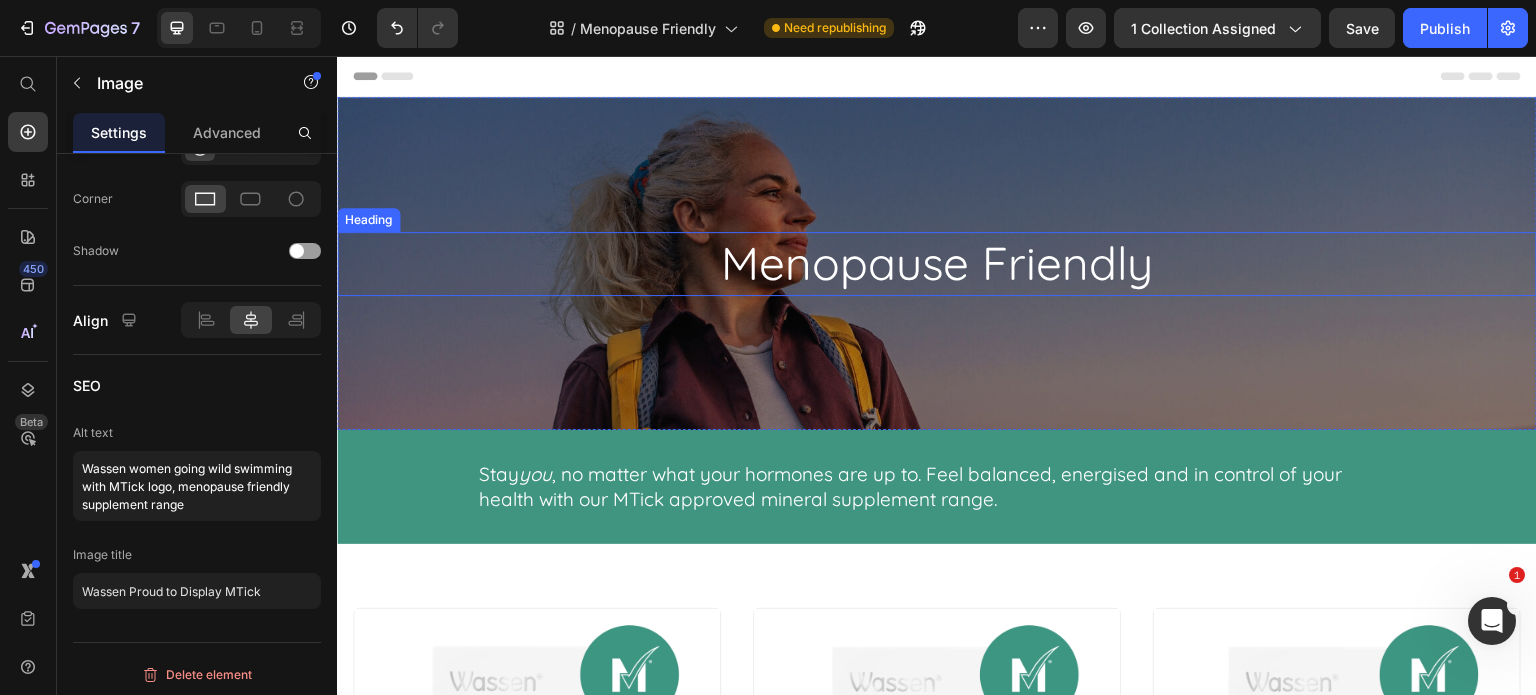 click at bounding box center (937, 263) 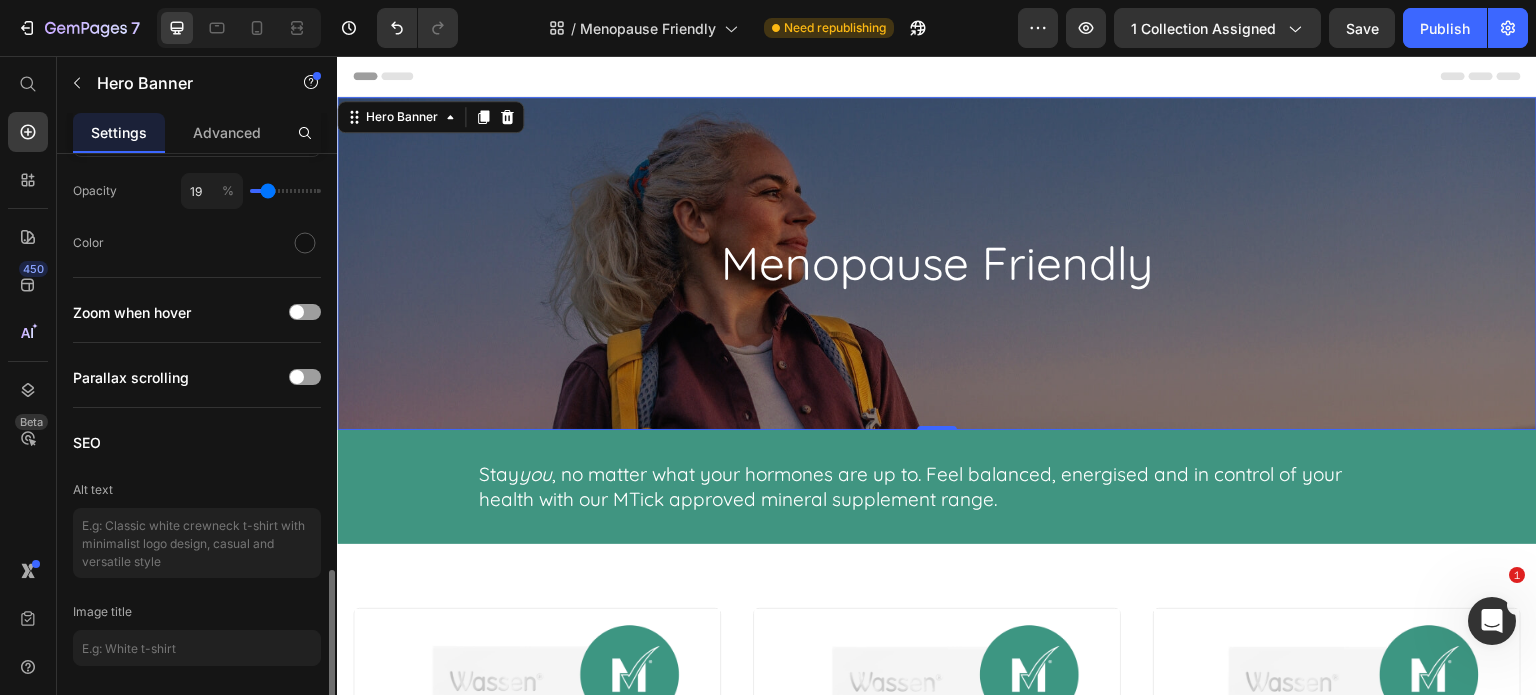 scroll, scrollTop: 1558, scrollLeft: 0, axis: vertical 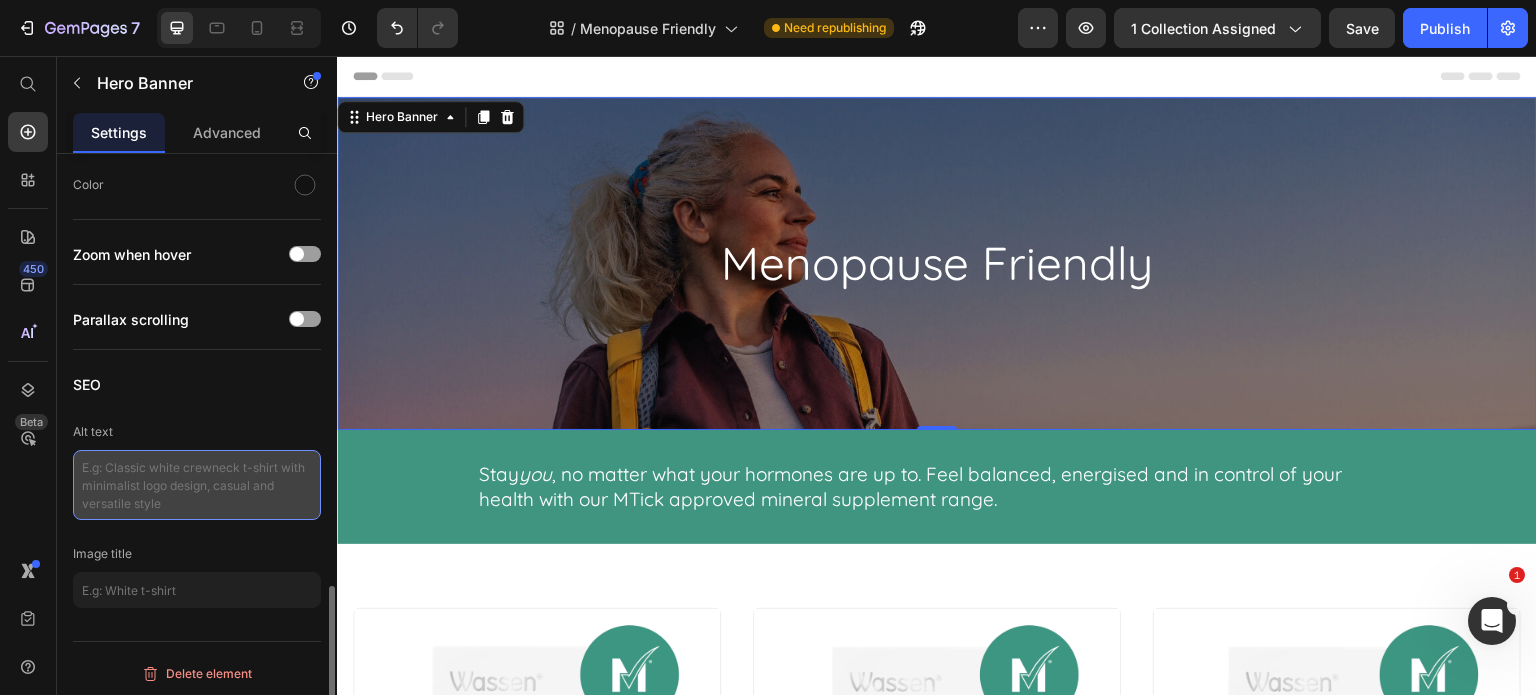 click at bounding box center (197, 485) 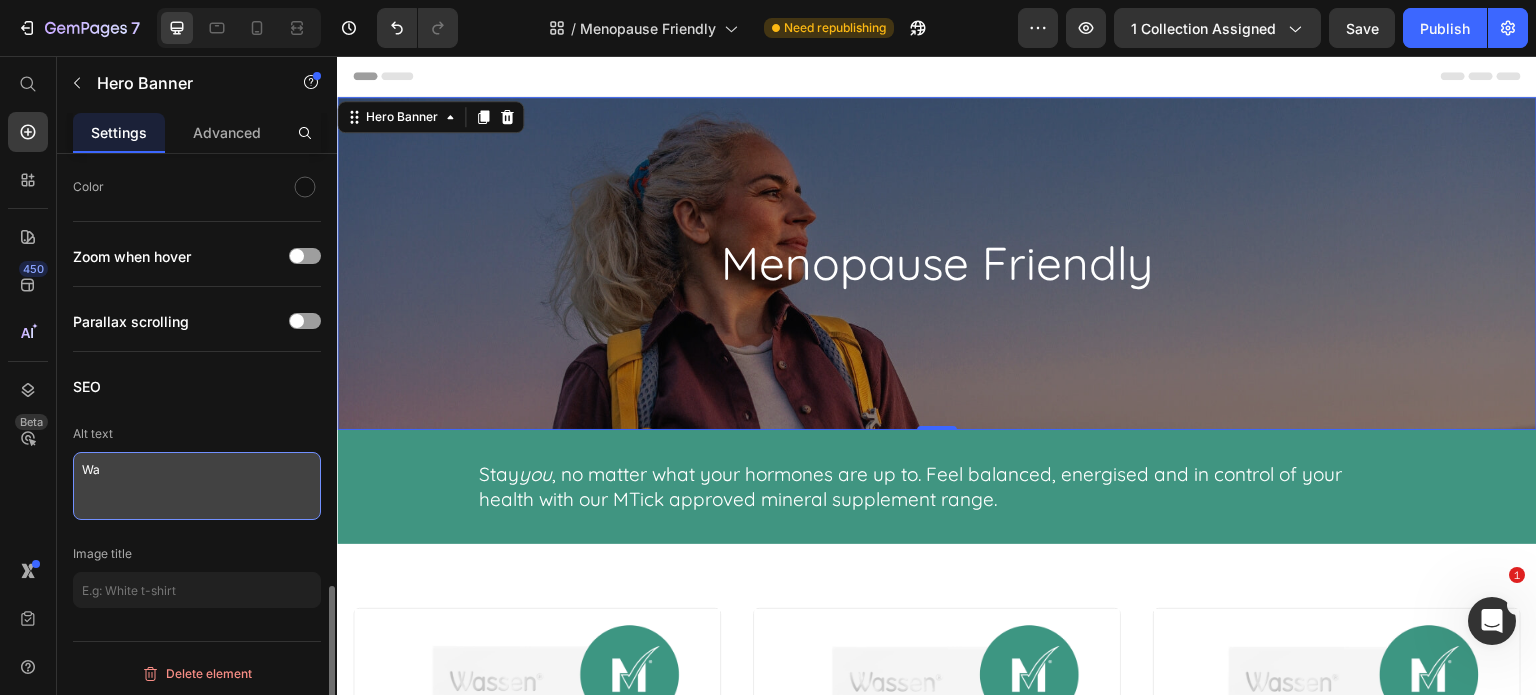 scroll, scrollTop: 1556, scrollLeft: 0, axis: vertical 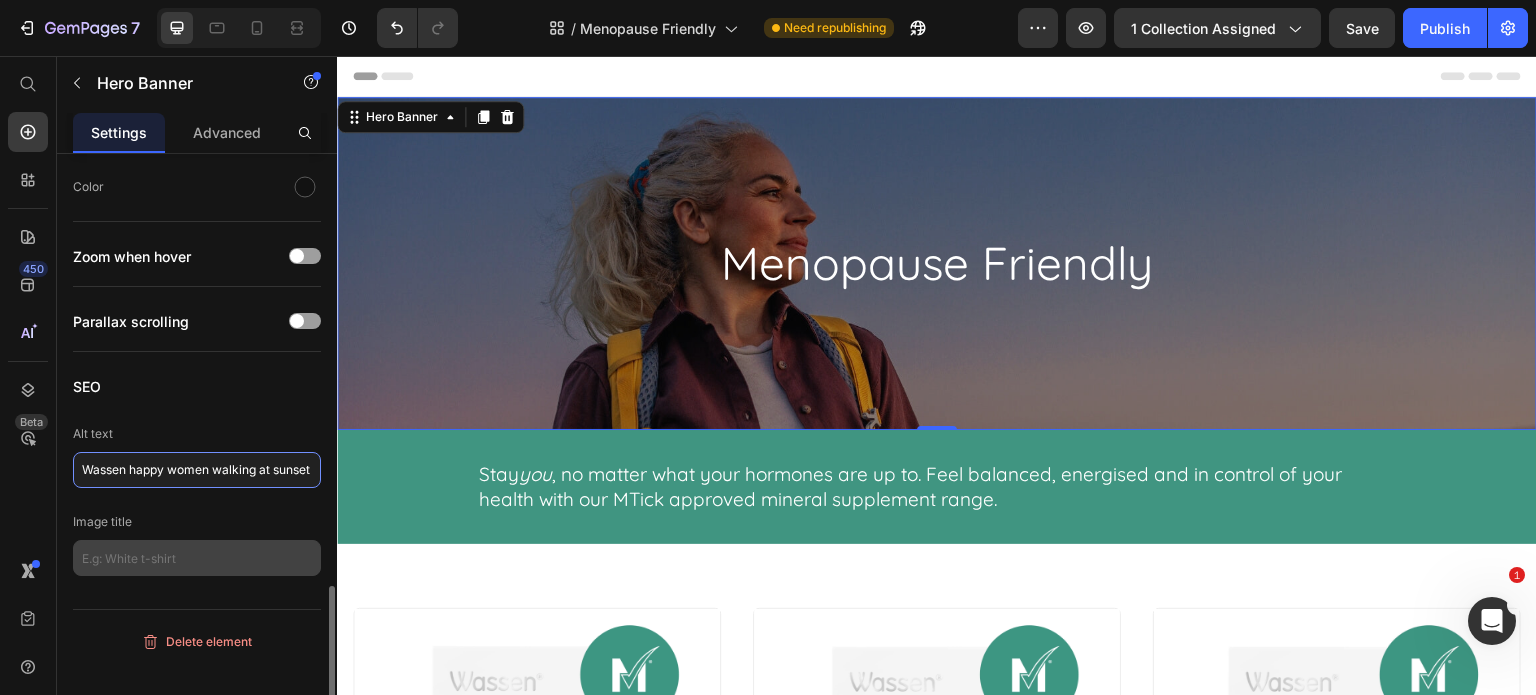 type on "Wassen happy women walking at sunset" 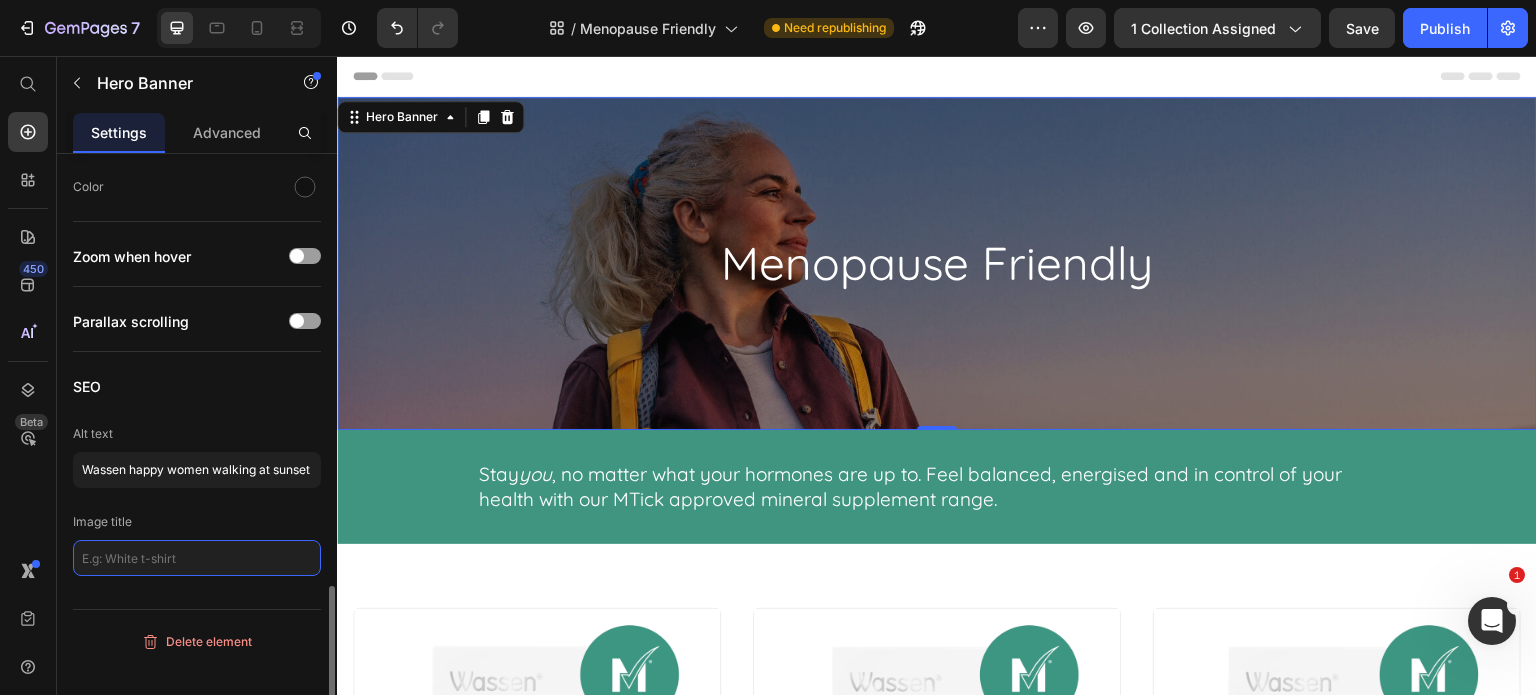 click on "Image title" 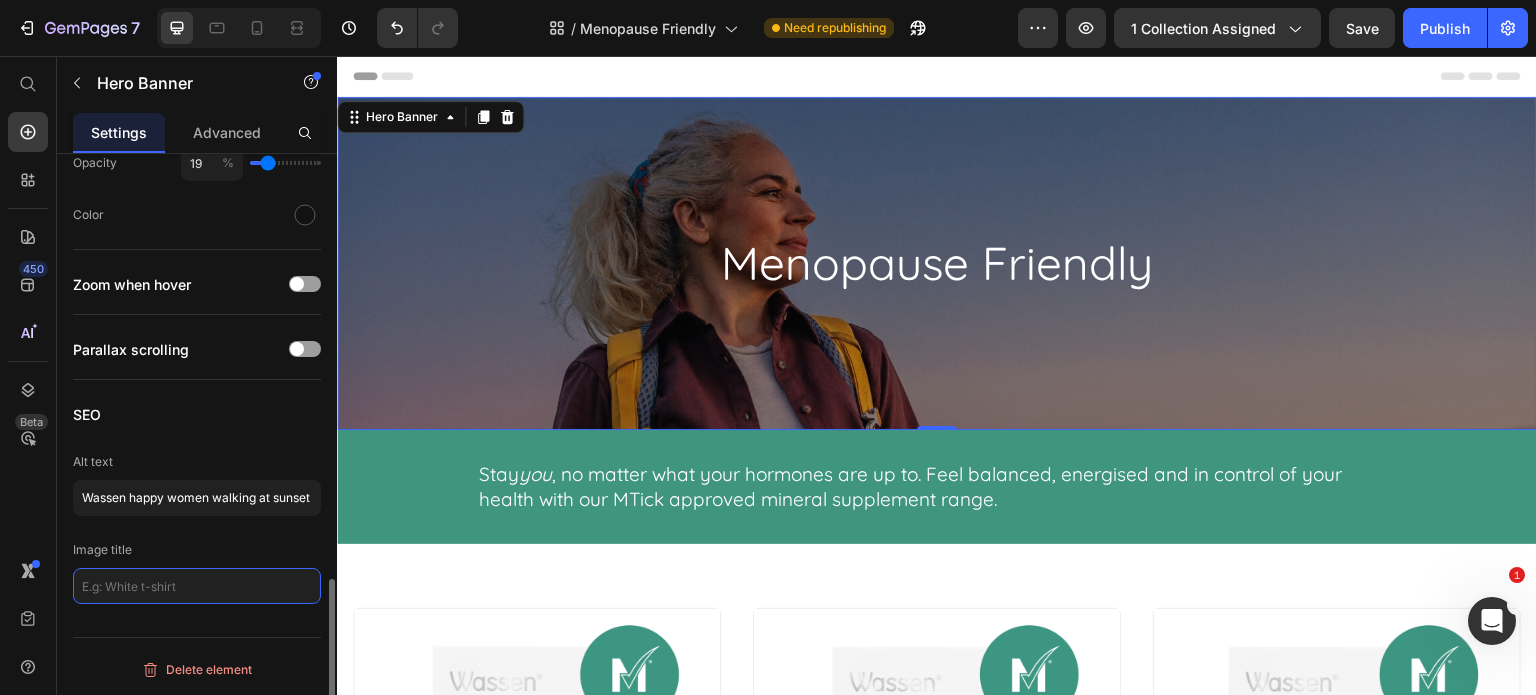 scroll, scrollTop: 1524, scrollLeft: 0, axis: vertical 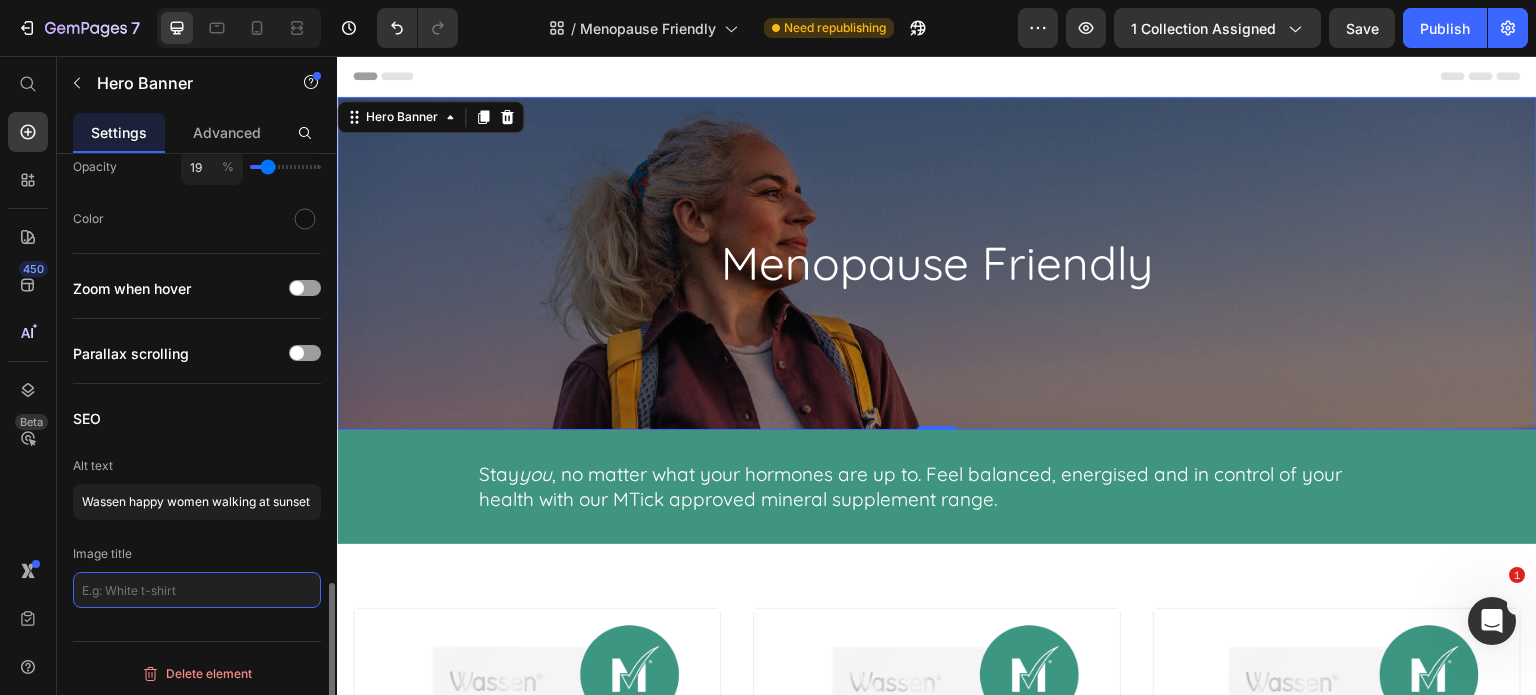 paste on "Wassen happy women walking at sunset" 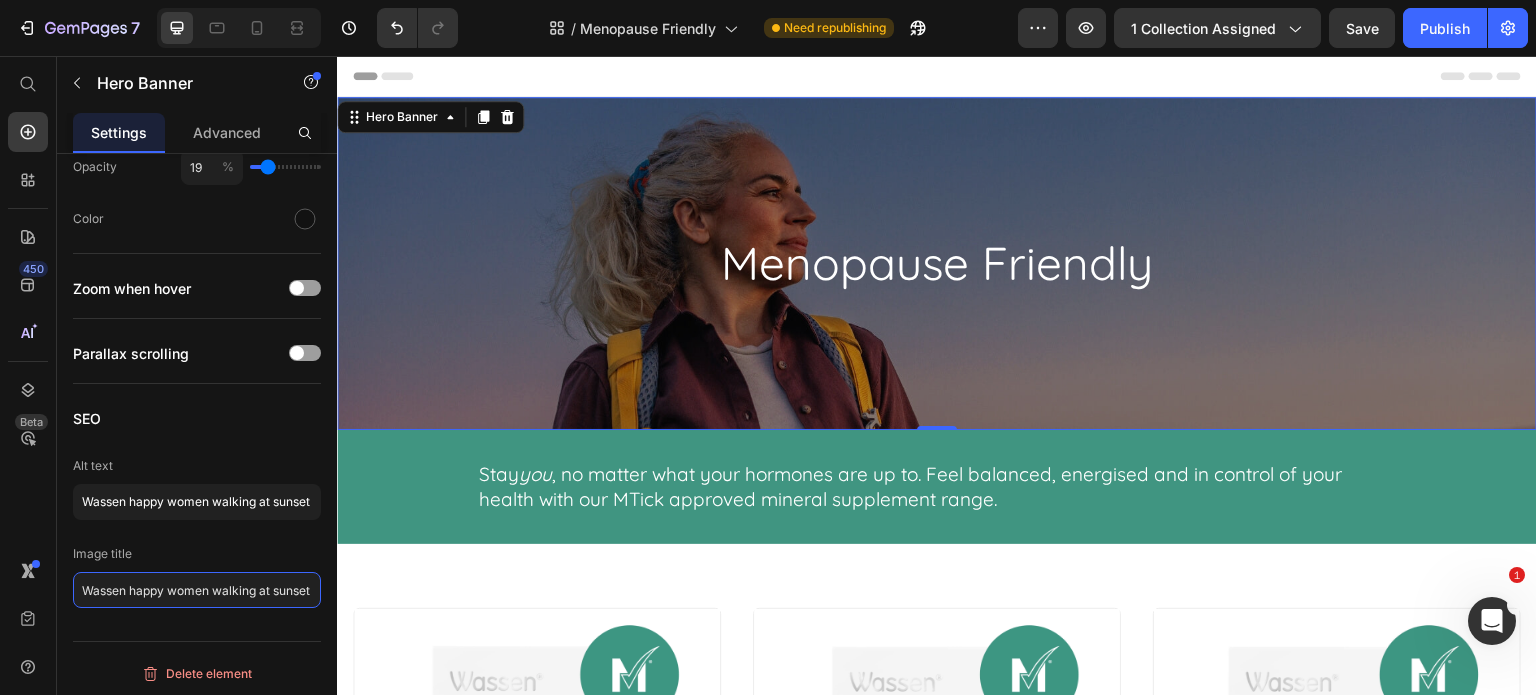 scroll, scrollTop: 400, scrollLeft: 0, axis: vertical 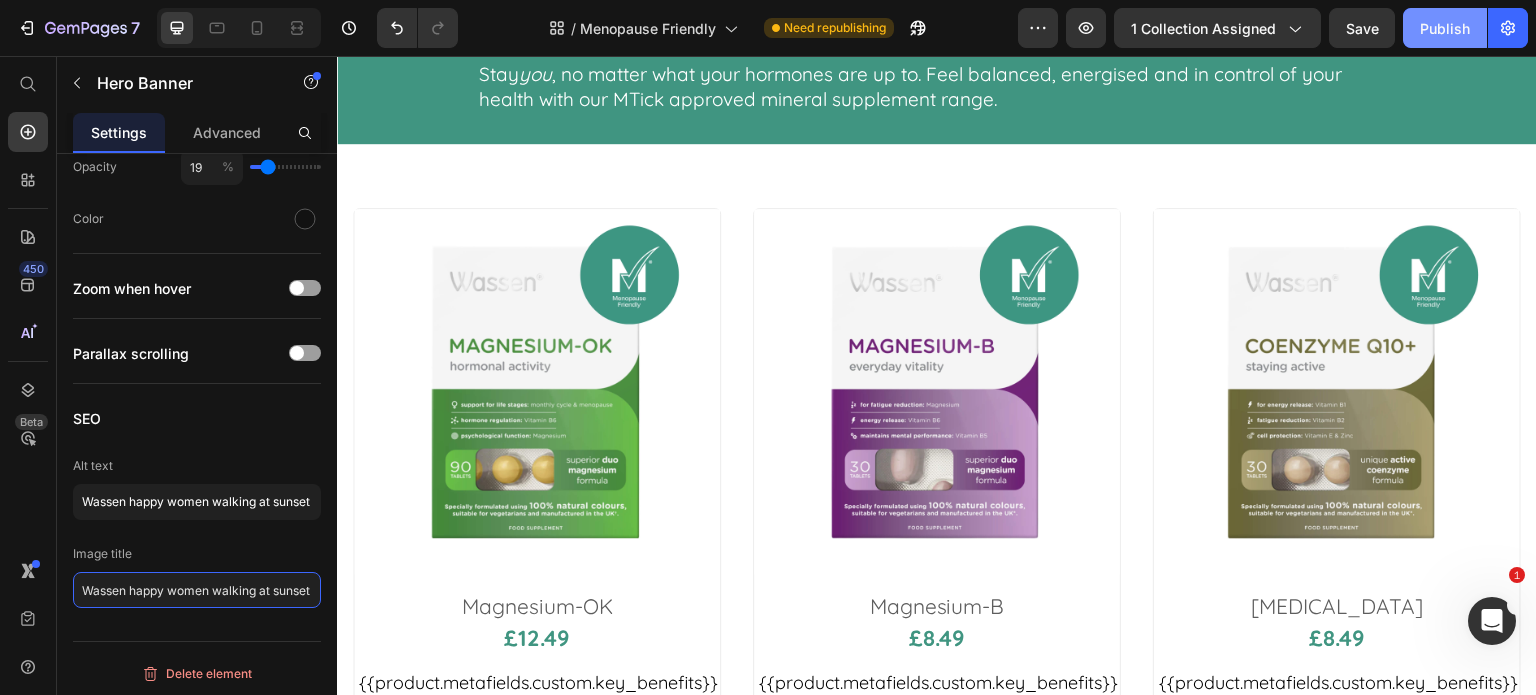 type on "Wassen happy women walking at sunset" 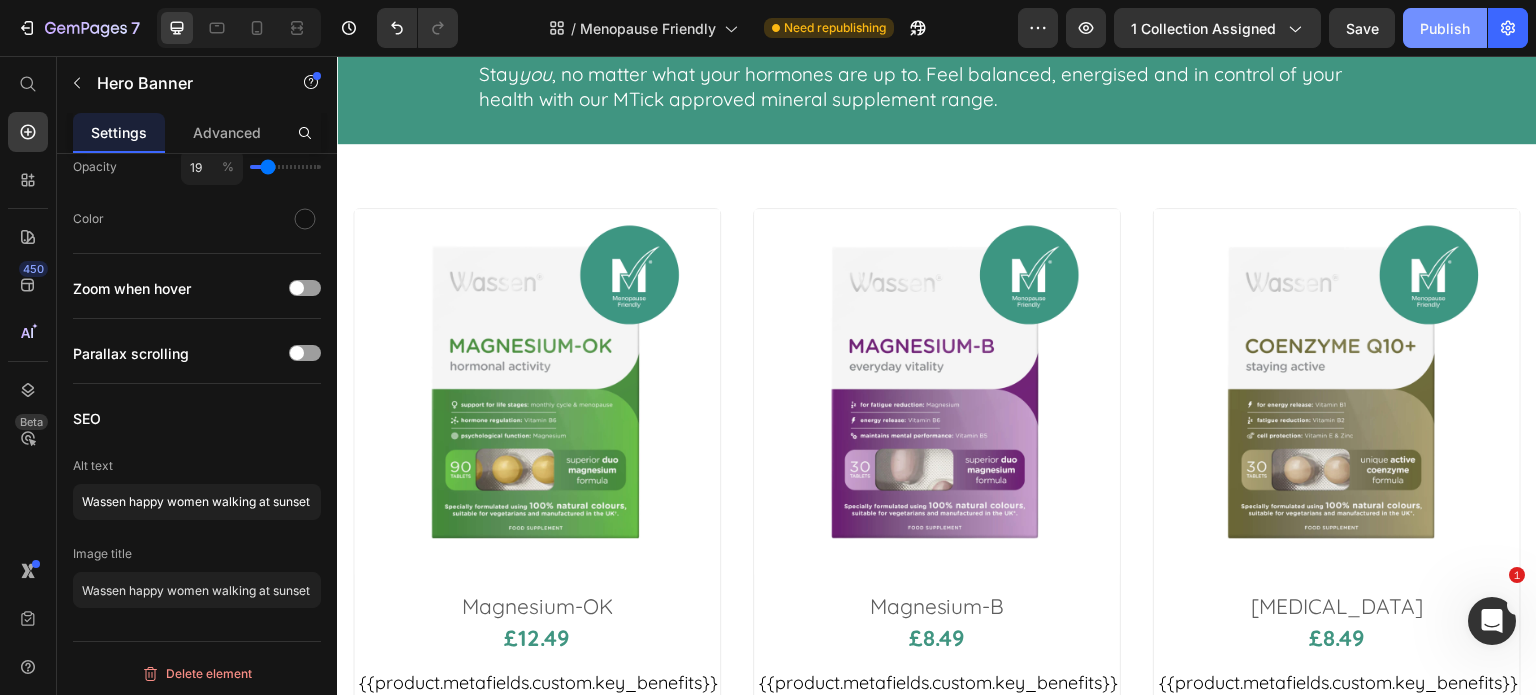 click on "Publish" at bounding box center [1445, 28] 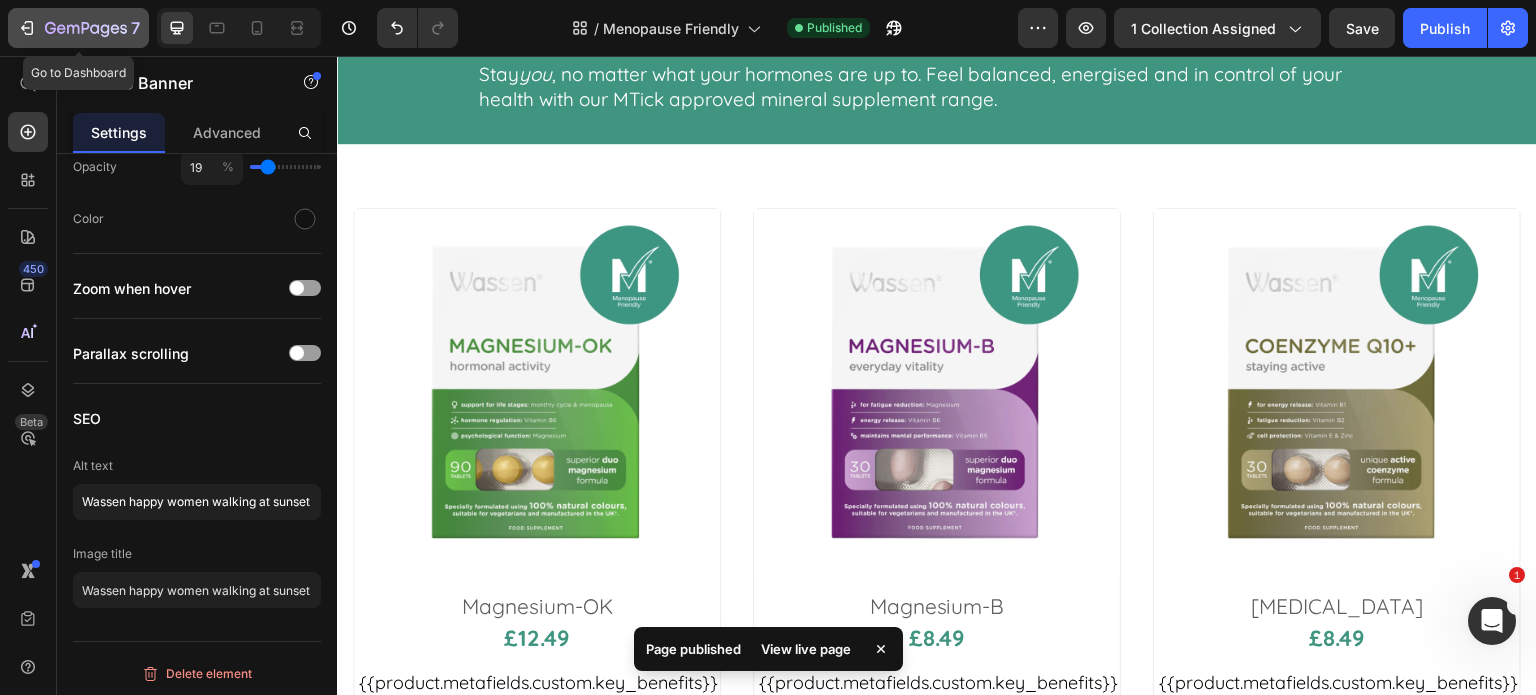 click 